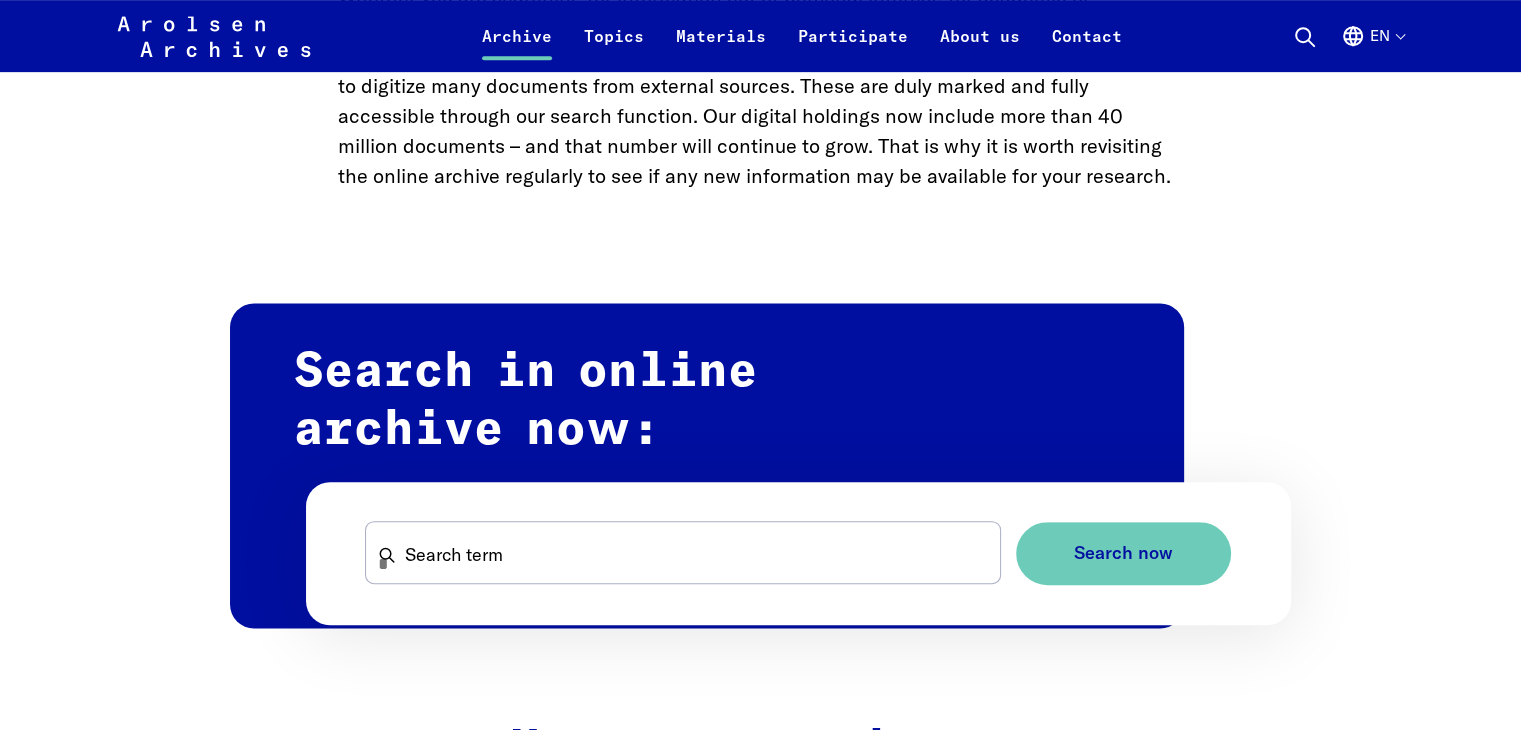 scroll, scrollTop: 1000, scrollLeft: 0, axis: vertical 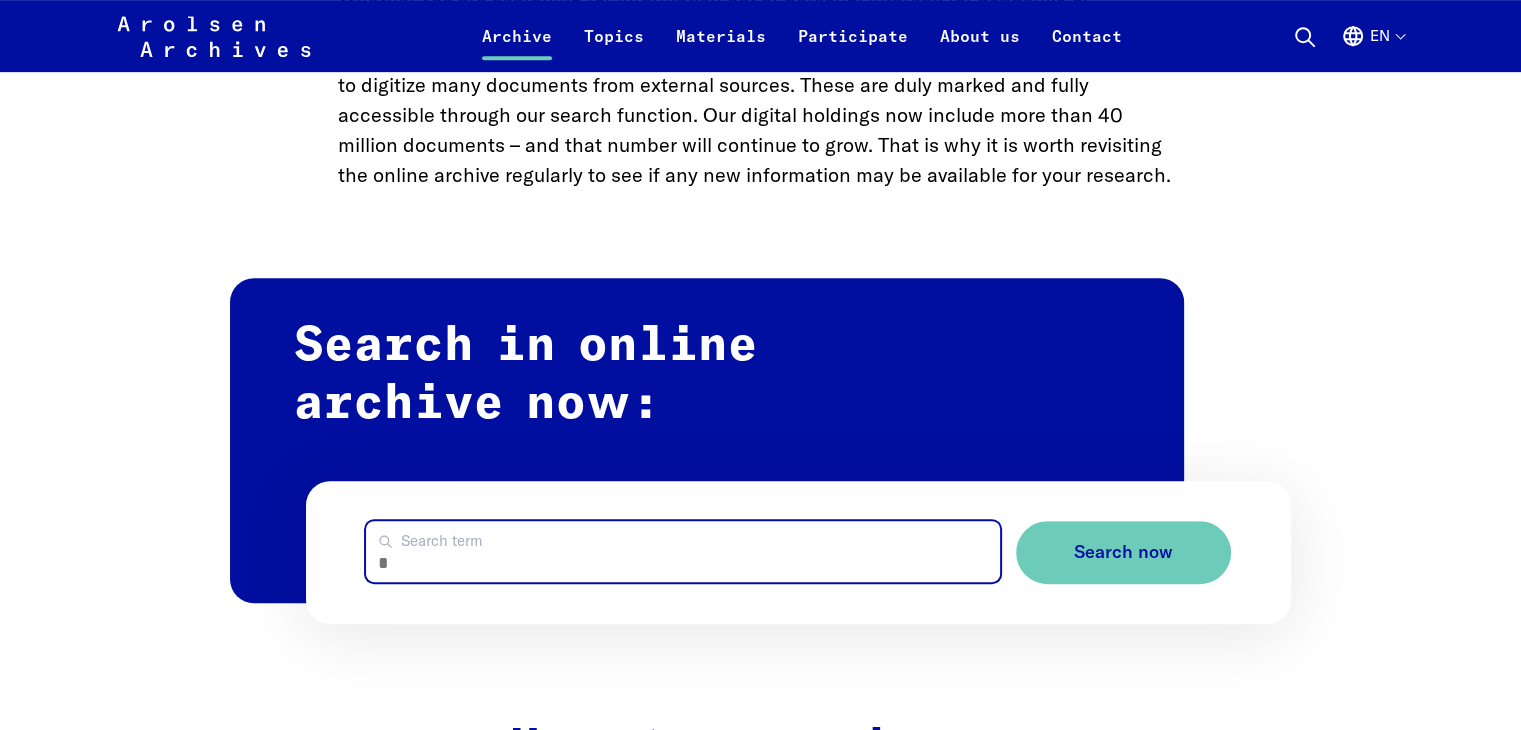 click on "Search term" at bounding box center [682, 551] 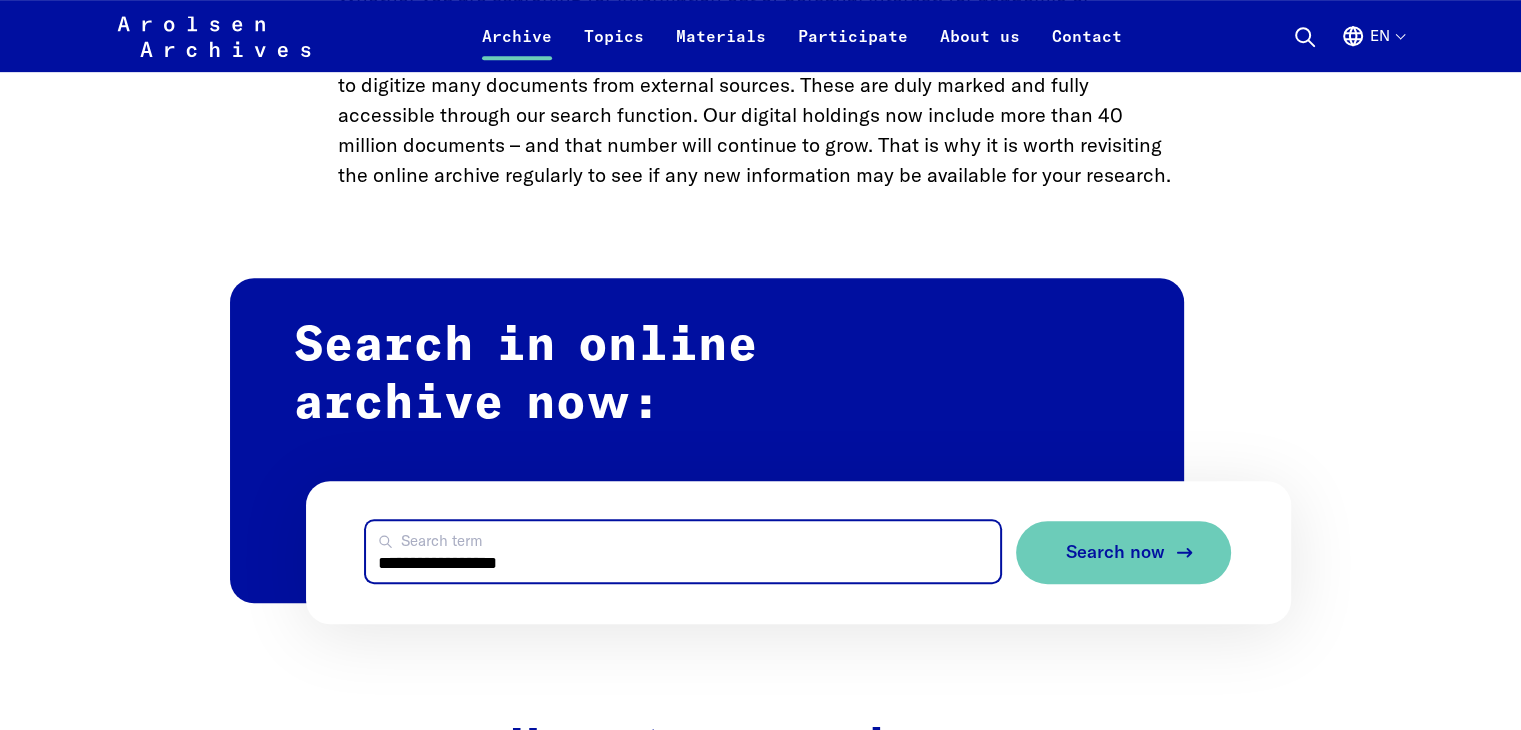 type on "**********" 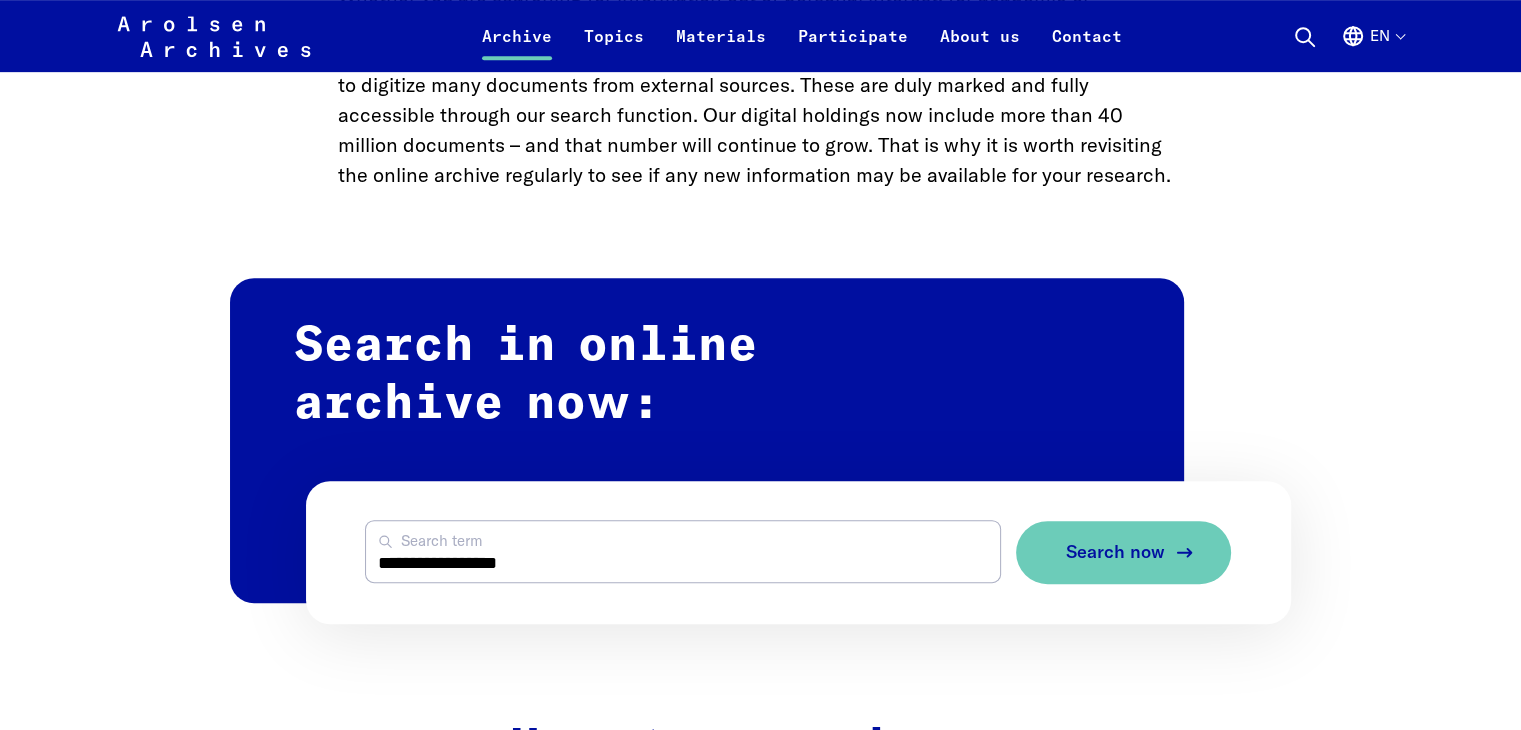 click on "Search now" at bounding box center (1115, 552) 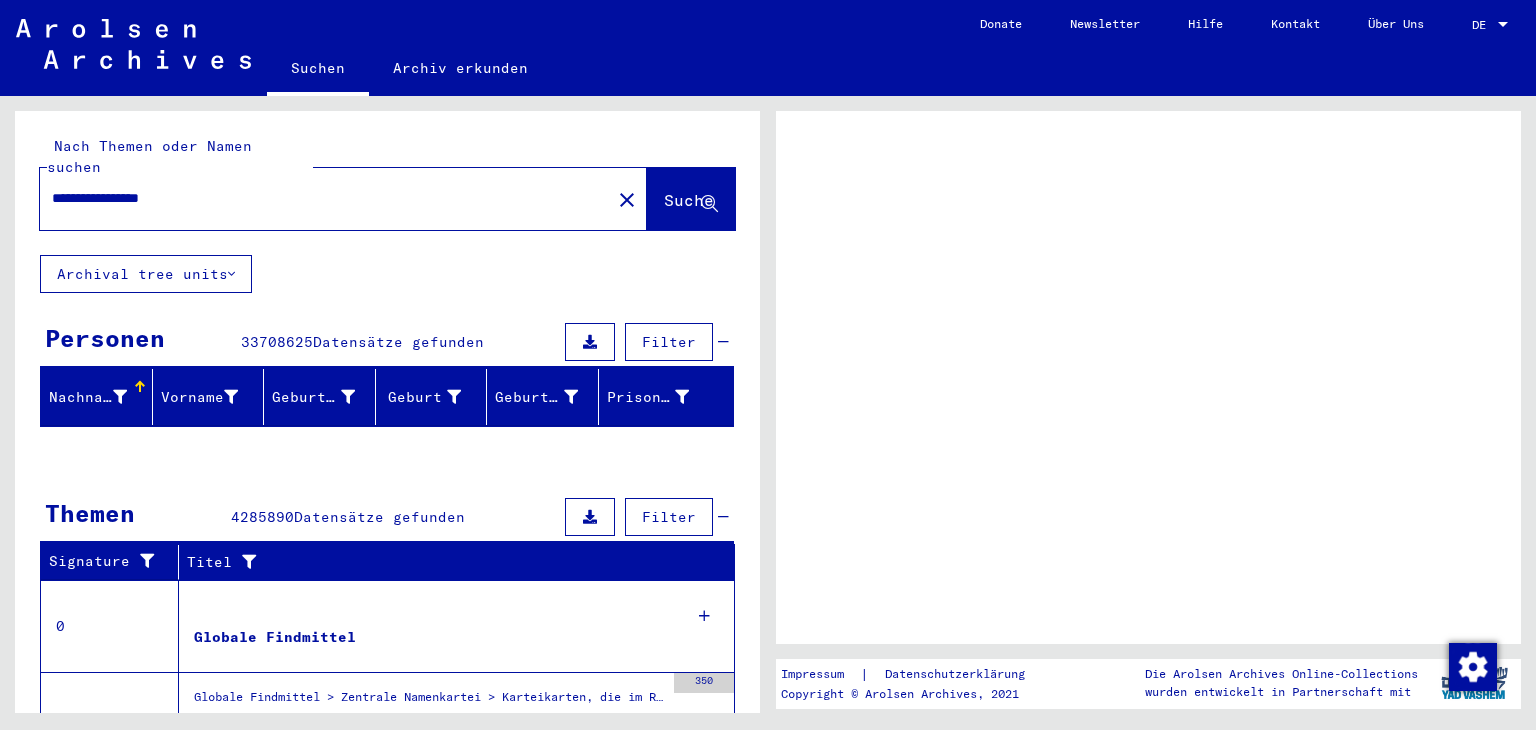 scroll, scrollTop: 0, scrollLeft: 0, axis: both 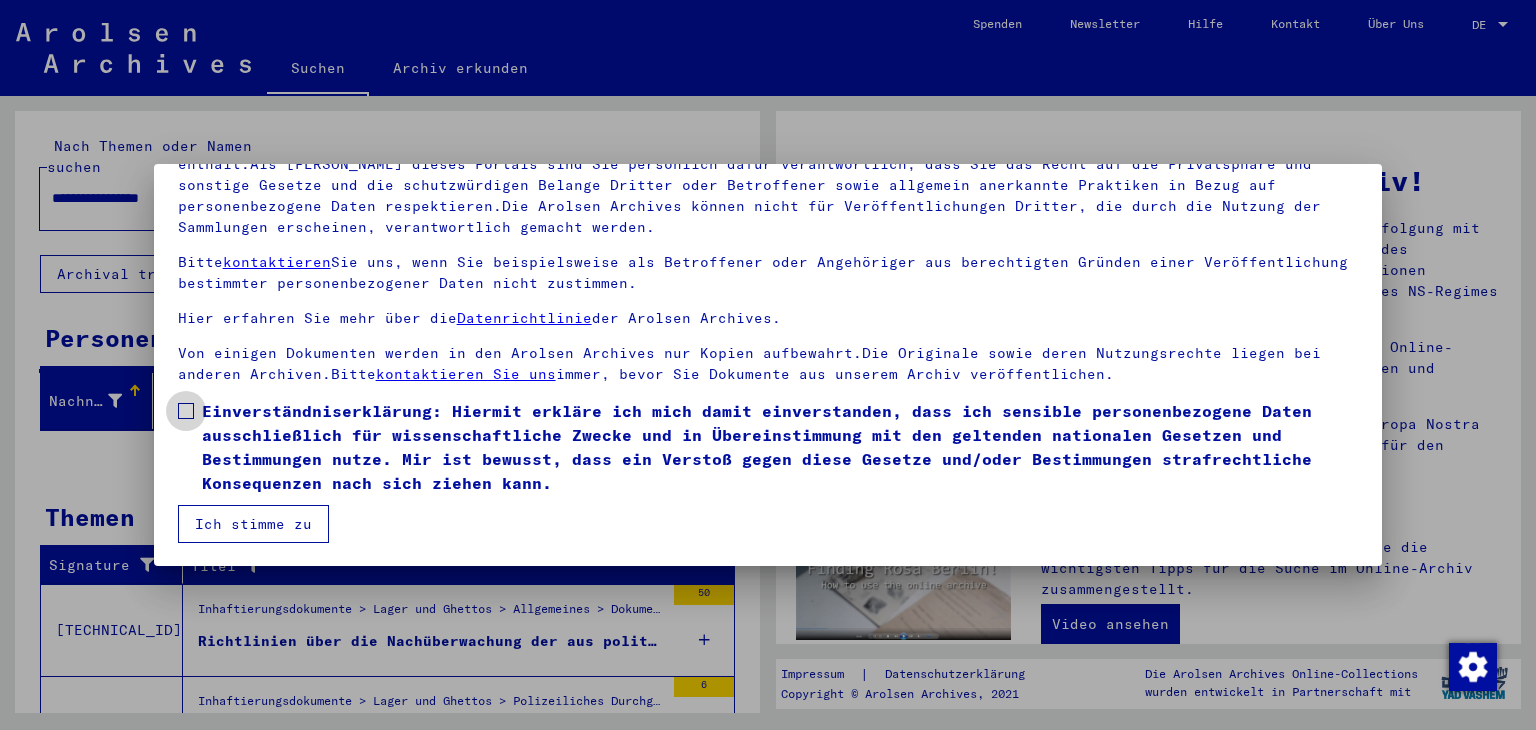 click at bounding box center (186, 411) 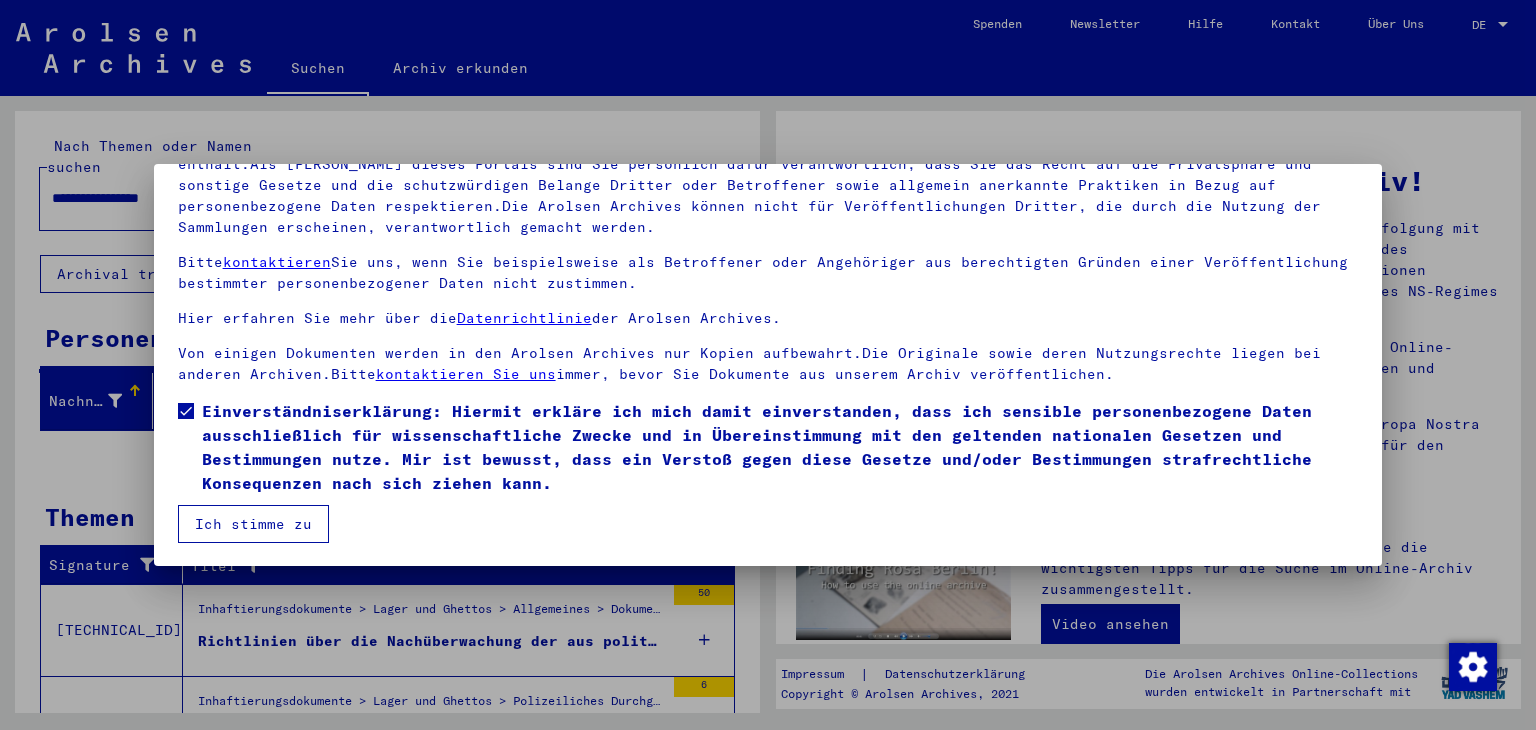 click on "Ich stimme zu" at bounding box center [253, 524] 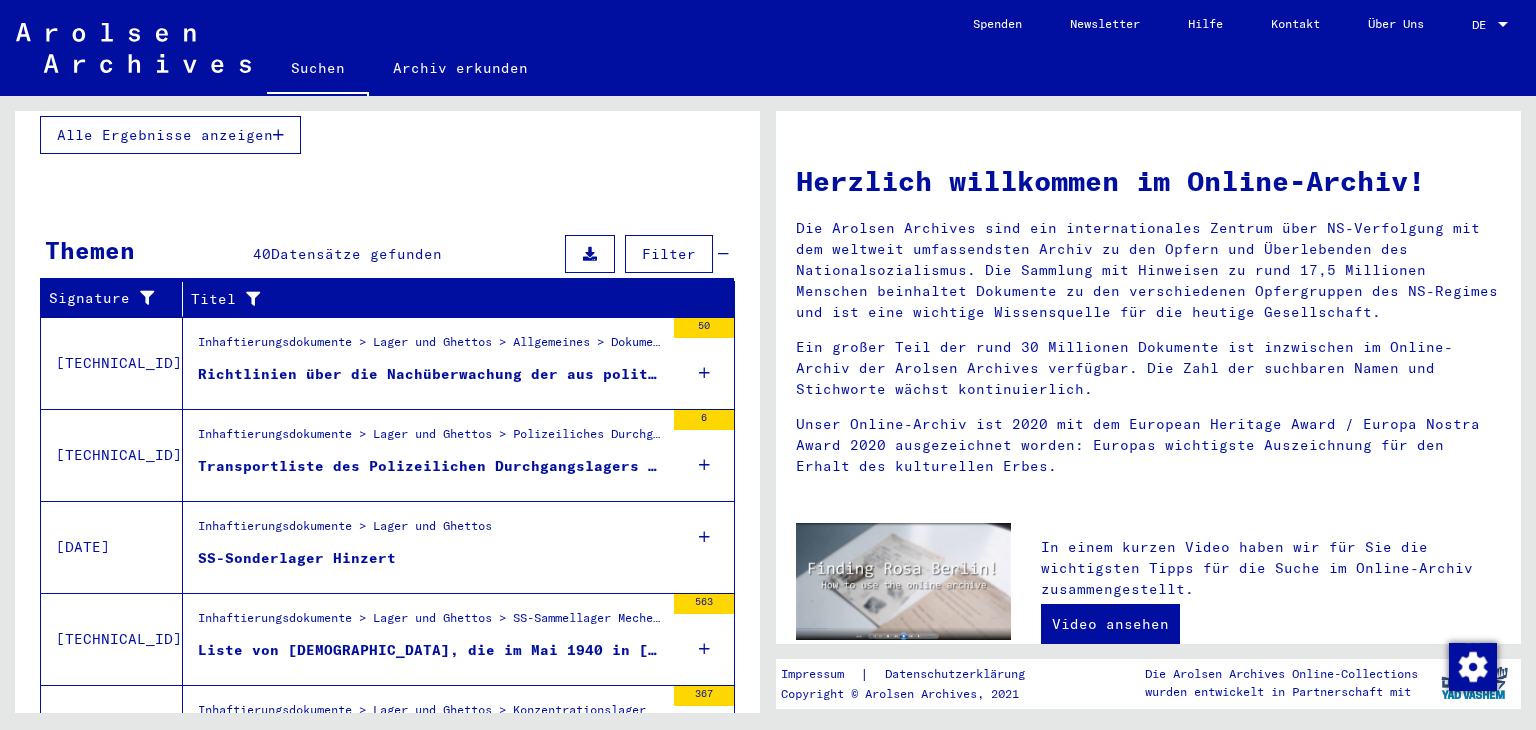 scroll, scrollTop: 600, scrollLeft: 0, axis: vertical 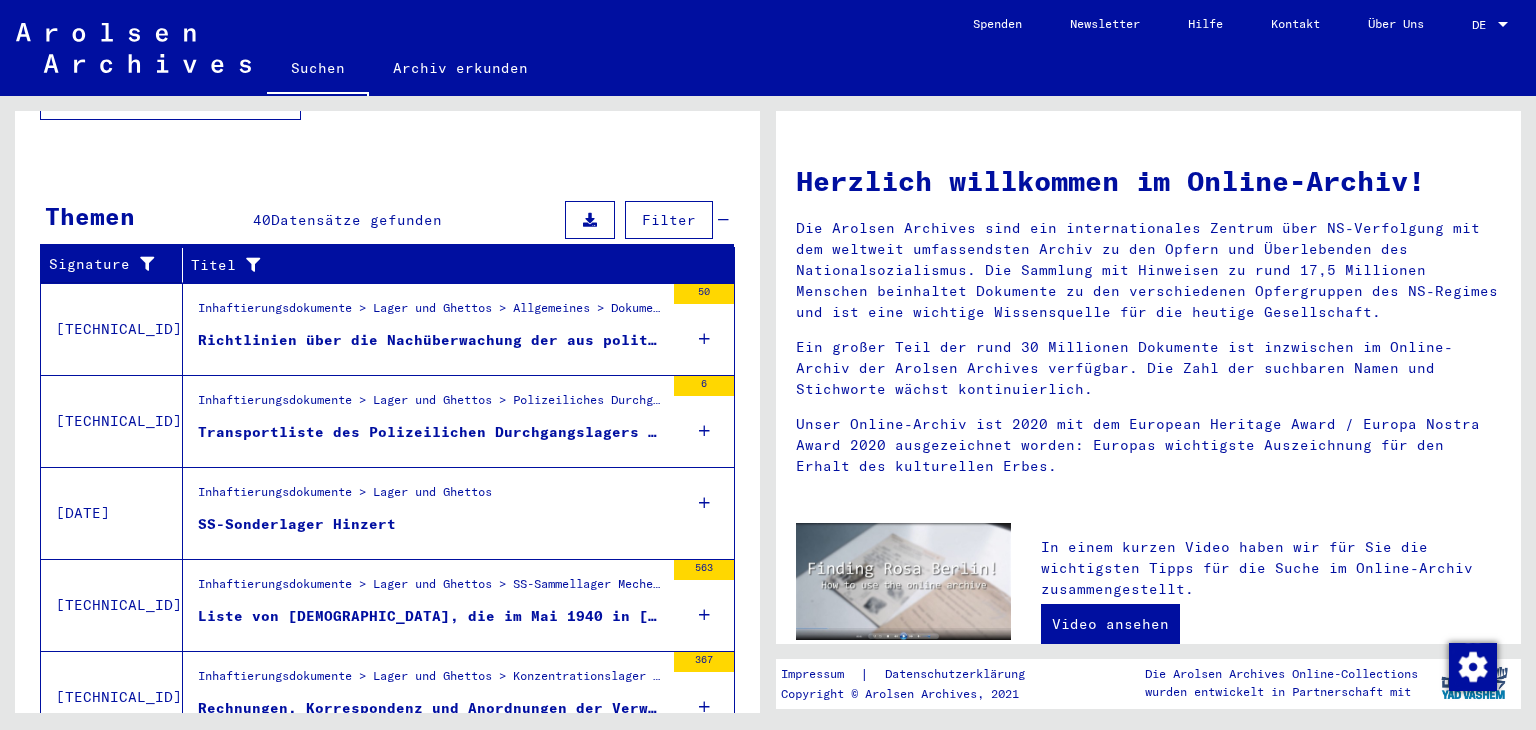 click on "Liste von [DEMOGRAPHIC_DATA], die im Mai 1940 in [GEOGRAPHIC_DATA] wohnhaft waren und danach in      Zwangsarbeitslagern in [GEOGRAPHIC_DATA] (beschäftigt bei der Organisation      [PERSON_NAME]) interniert waren bzw. in die [GEOGRAPHIC_DATA], [GEOGRAPHIC_DATA] und [GEOGRAPHIC_DATA]      sowie in belgische Gefängnisse eingeliefert wurden. Deportations-,      Flucht-, Befreiungs- und Todesdaten vom [DATE] - [DATE]" at bounding box center (431, 616) 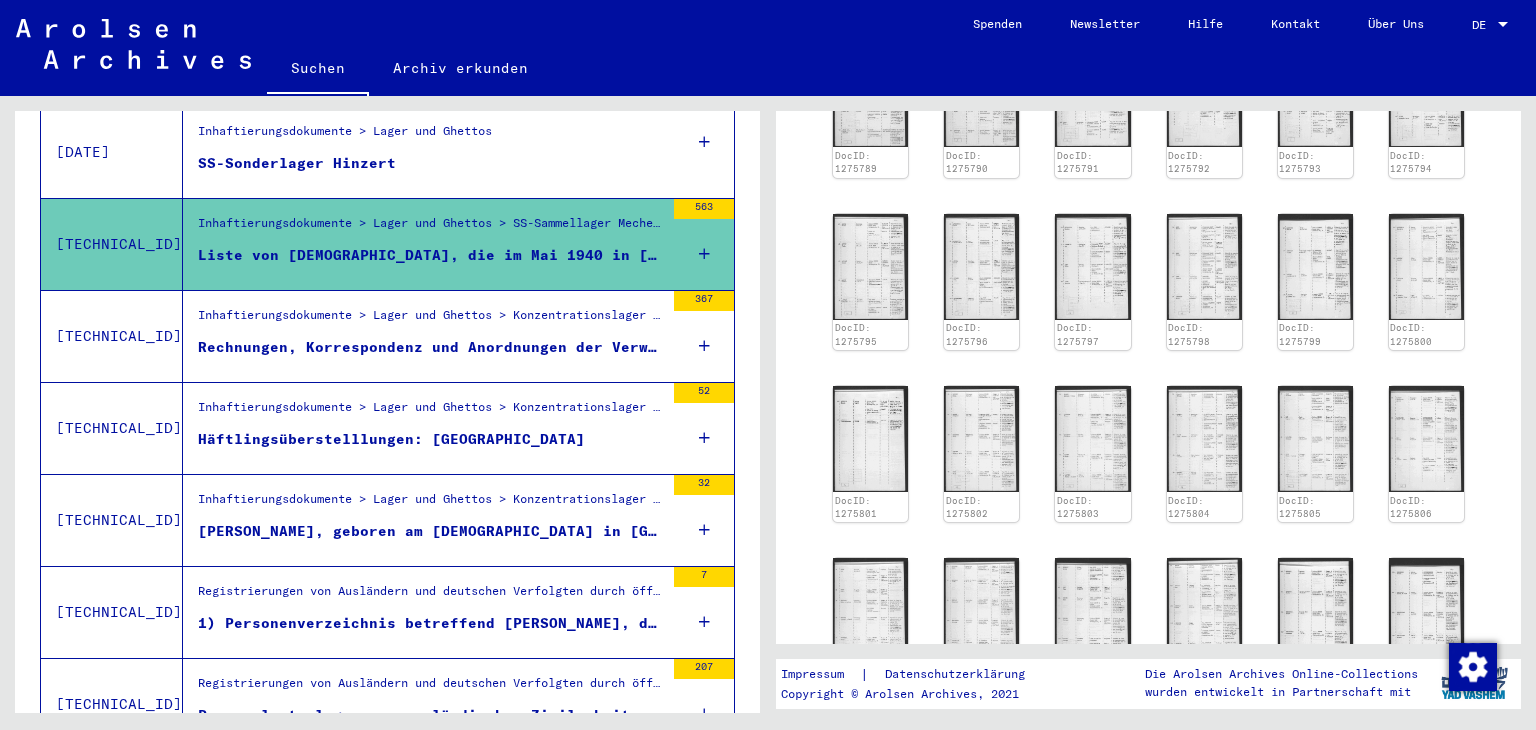 scroll, scrollTop: 1508, scrollLeft: 0, axis: vertical 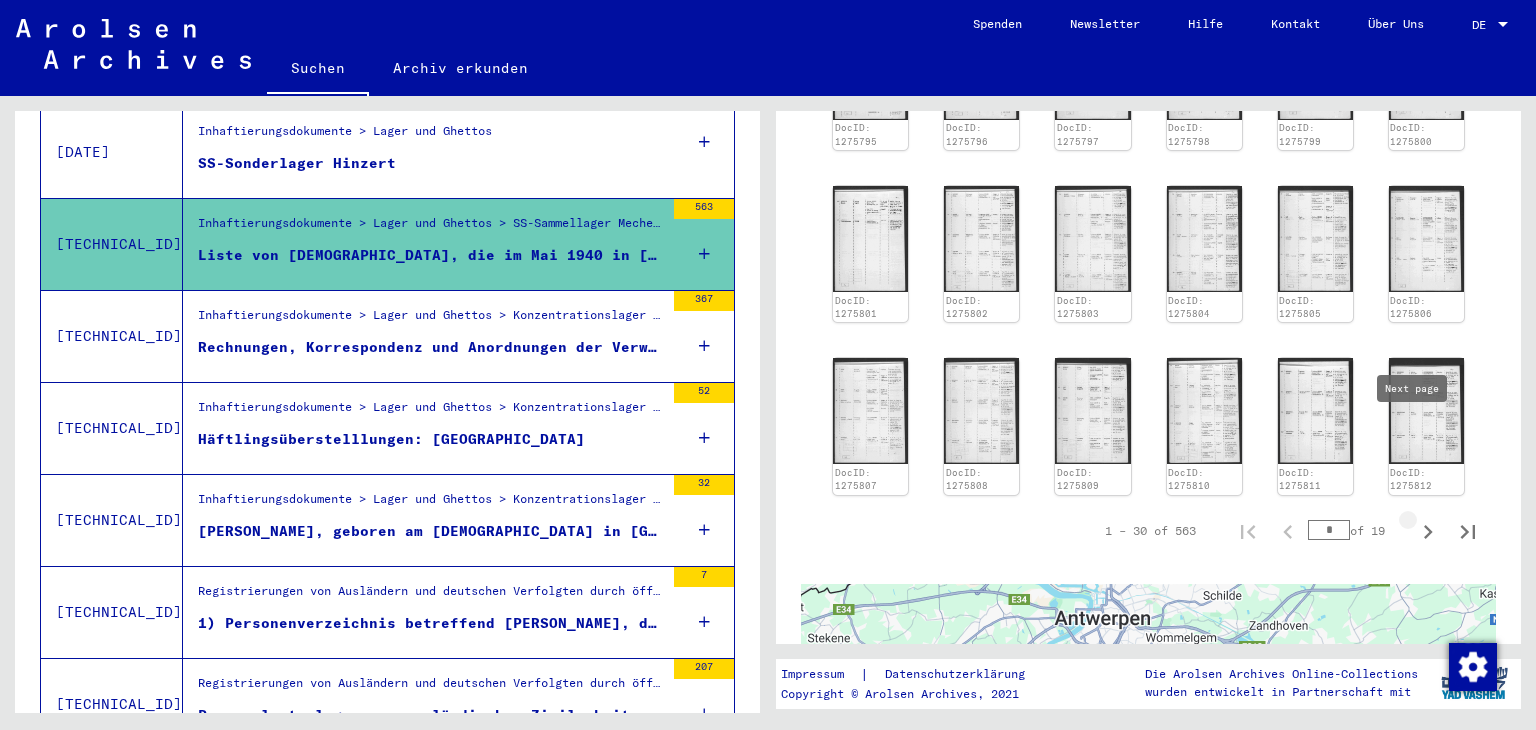click 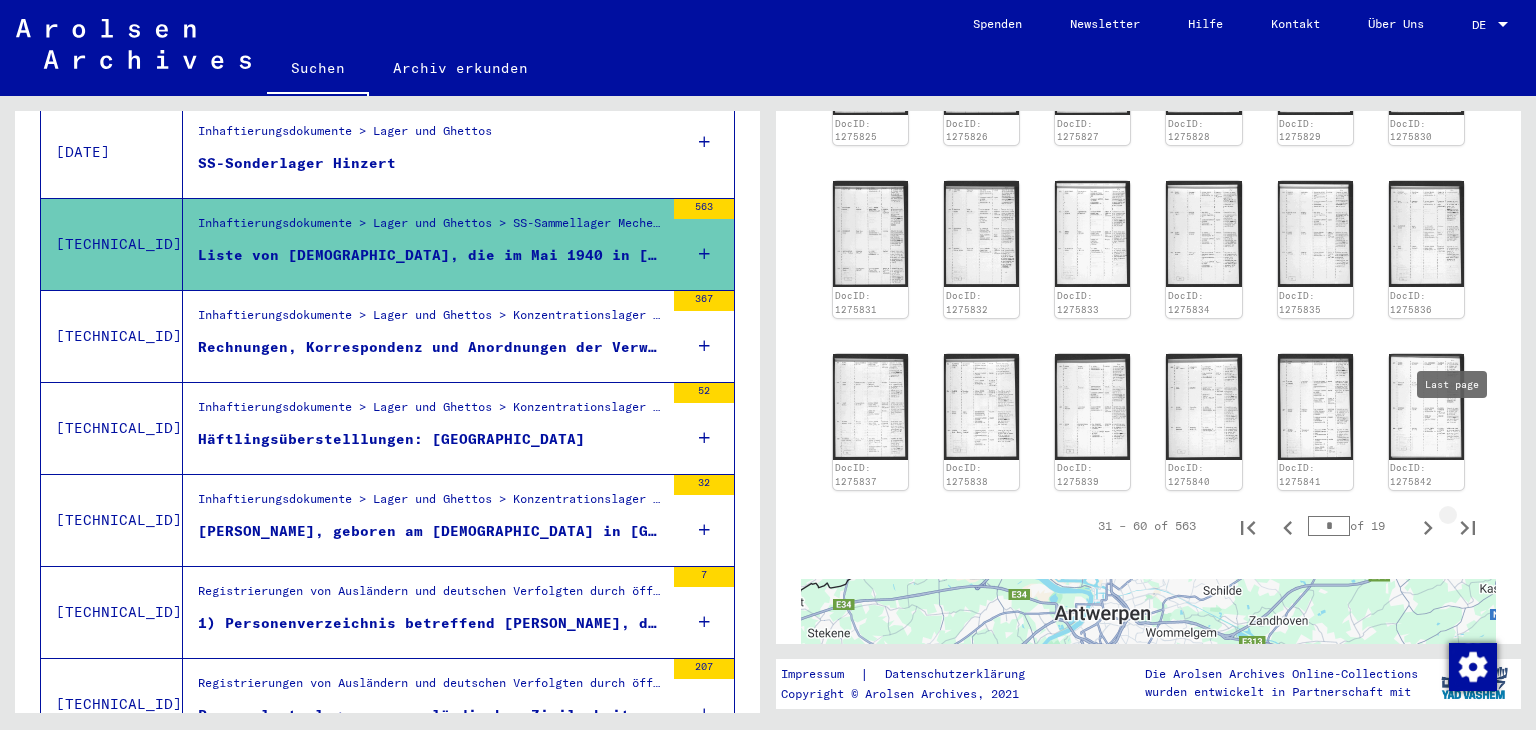 click 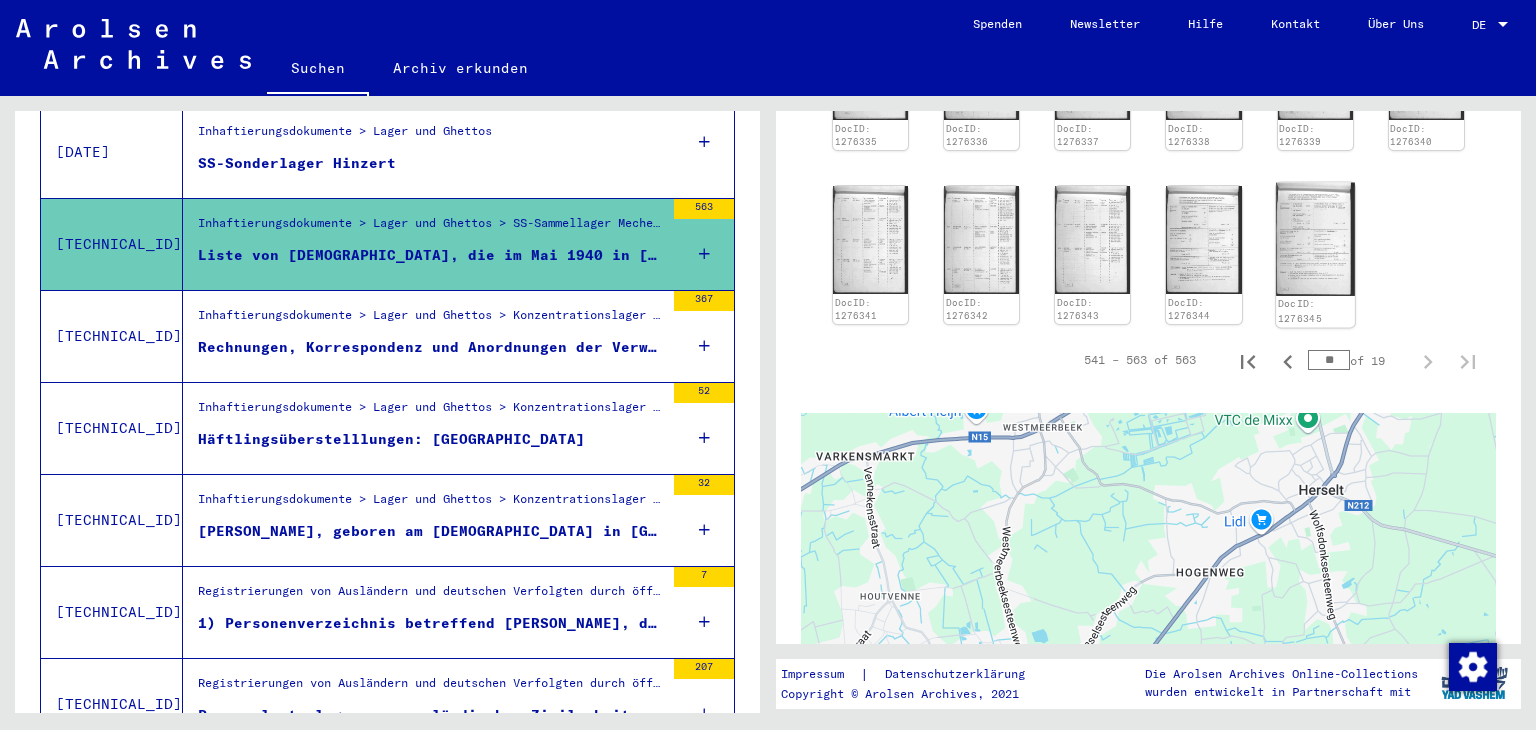 click 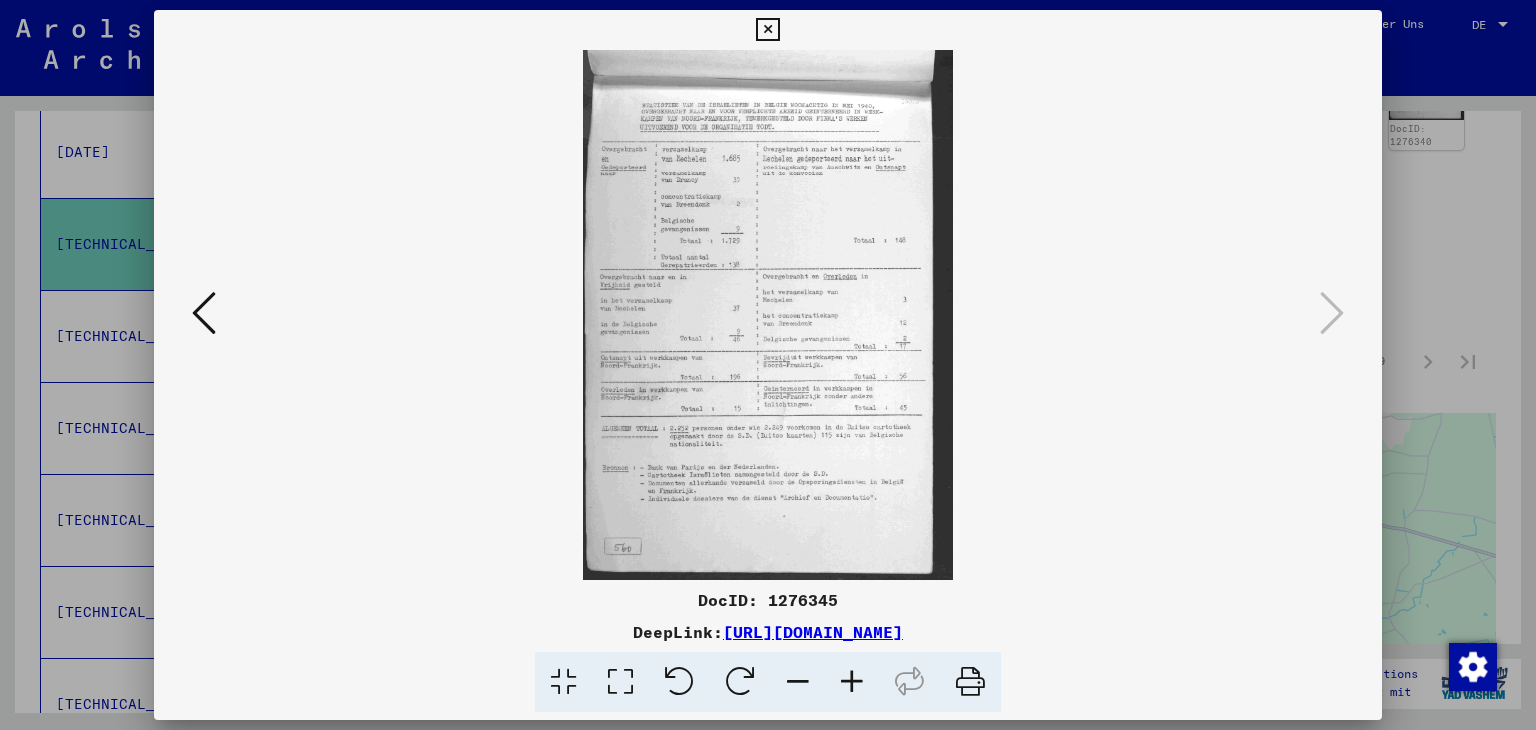 click at bounding box center (620, 682) 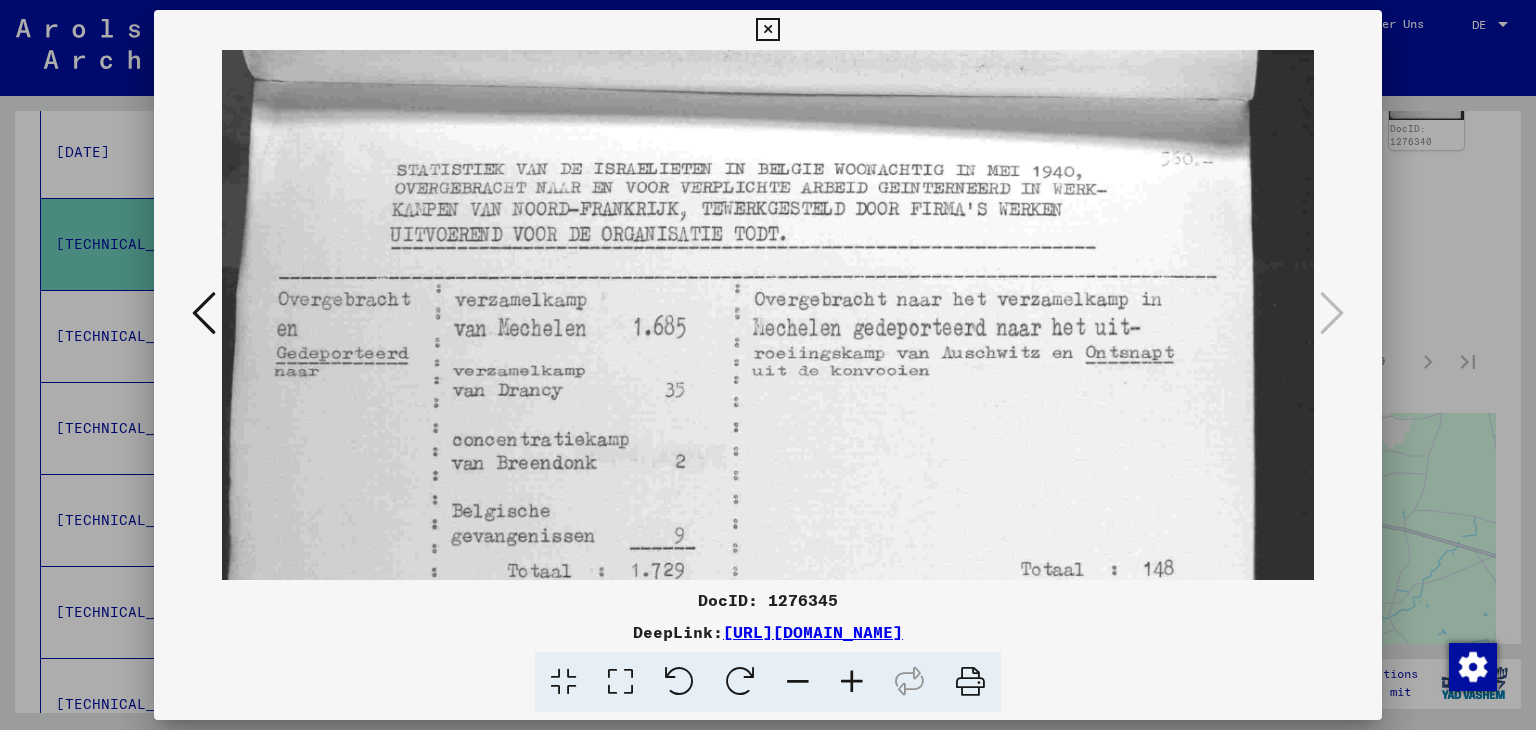 scroll, scrollTop: 57, scrollLeft: 0, axis: vertical 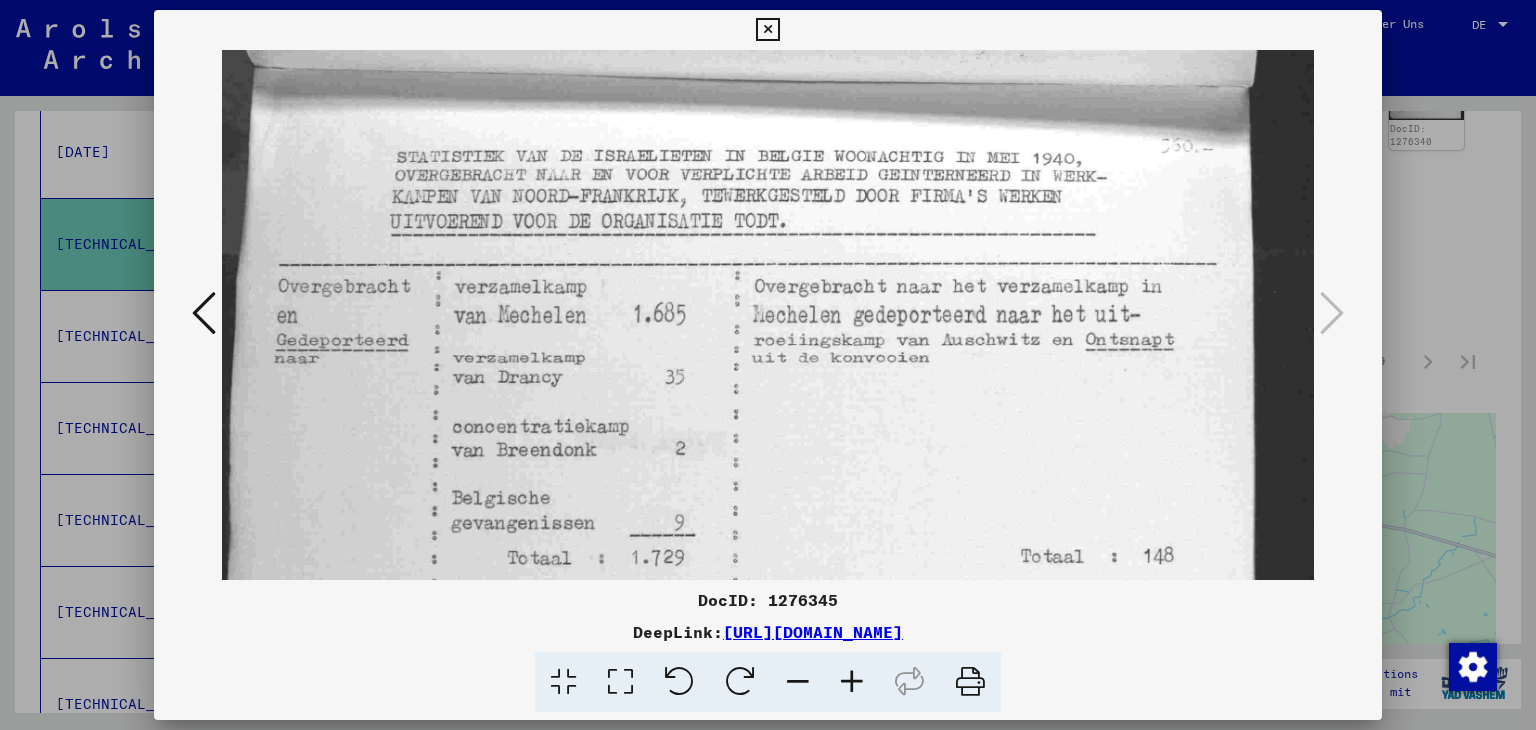 drag, startPoint x: 894, startPoint y: 513, endPoint x: 898, endPoint y: 458, distance: 55.145264 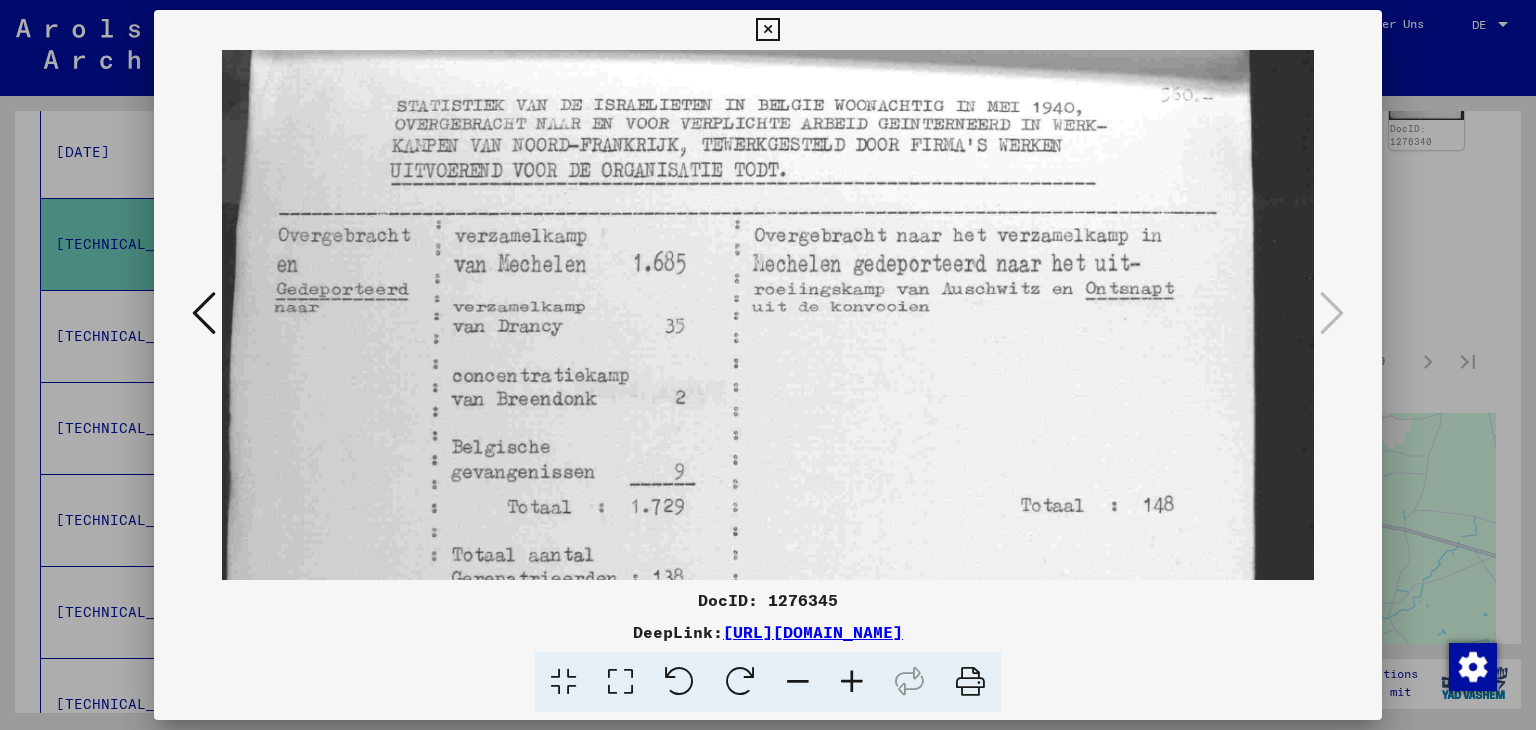 drag, startPoint x: 899, startPoint y: 489, endPoint x: 904, endPoint y: 436, distance: 53.235325 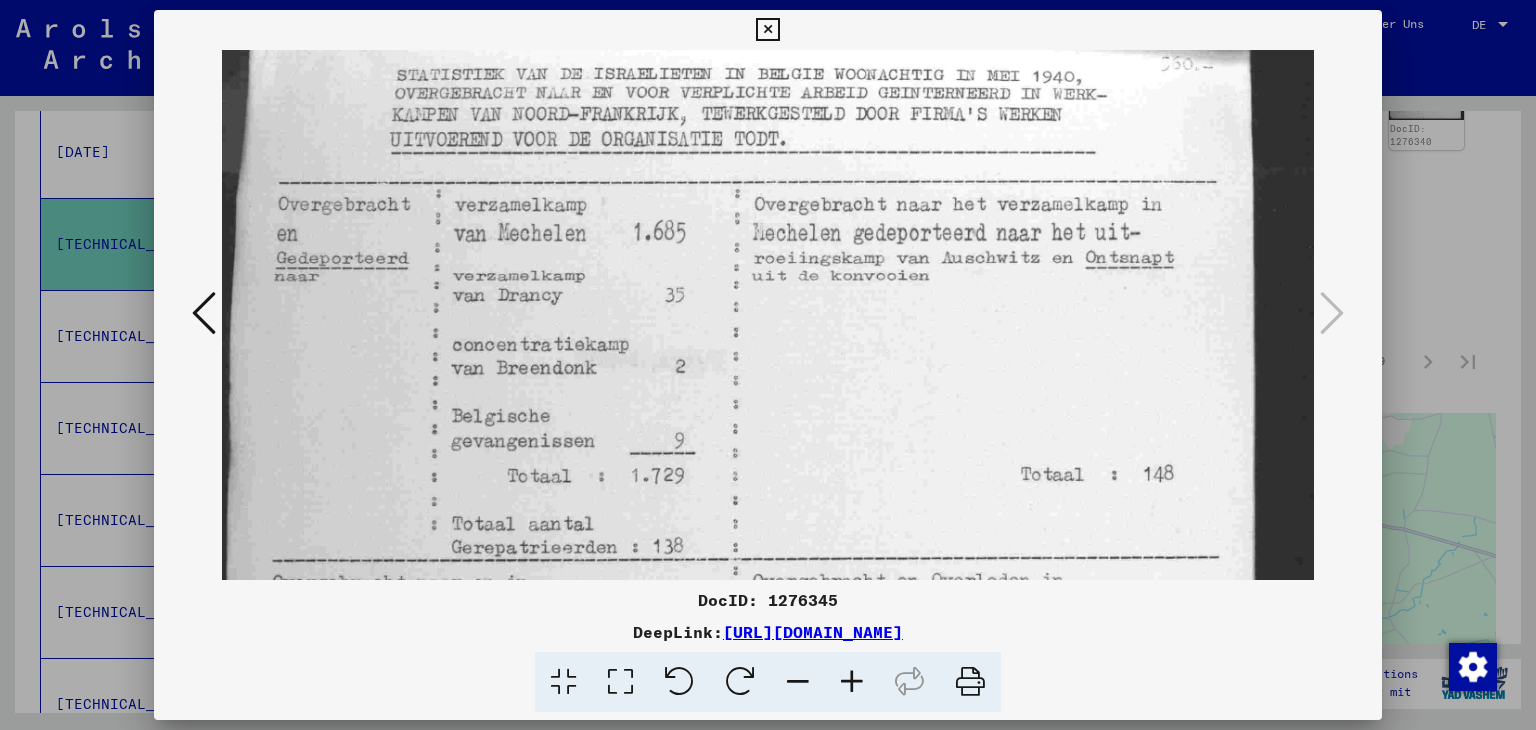 scroll, scrollTop: 141, scrollLeft: 0, axis: vertical 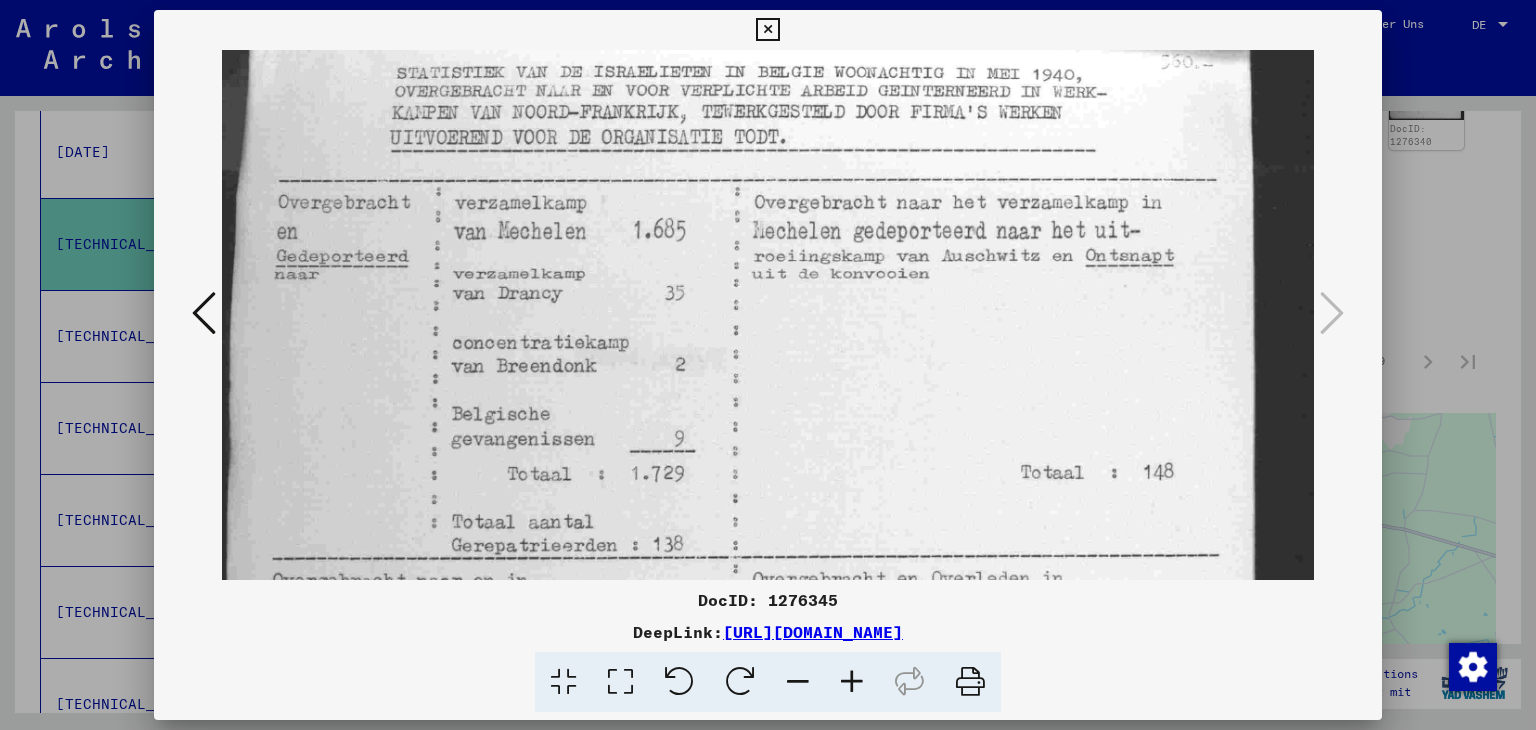 drag, startPoint x: 887, startPoint y: 461, endPoint x: 891, endPoint y: 430, distance: 31.257 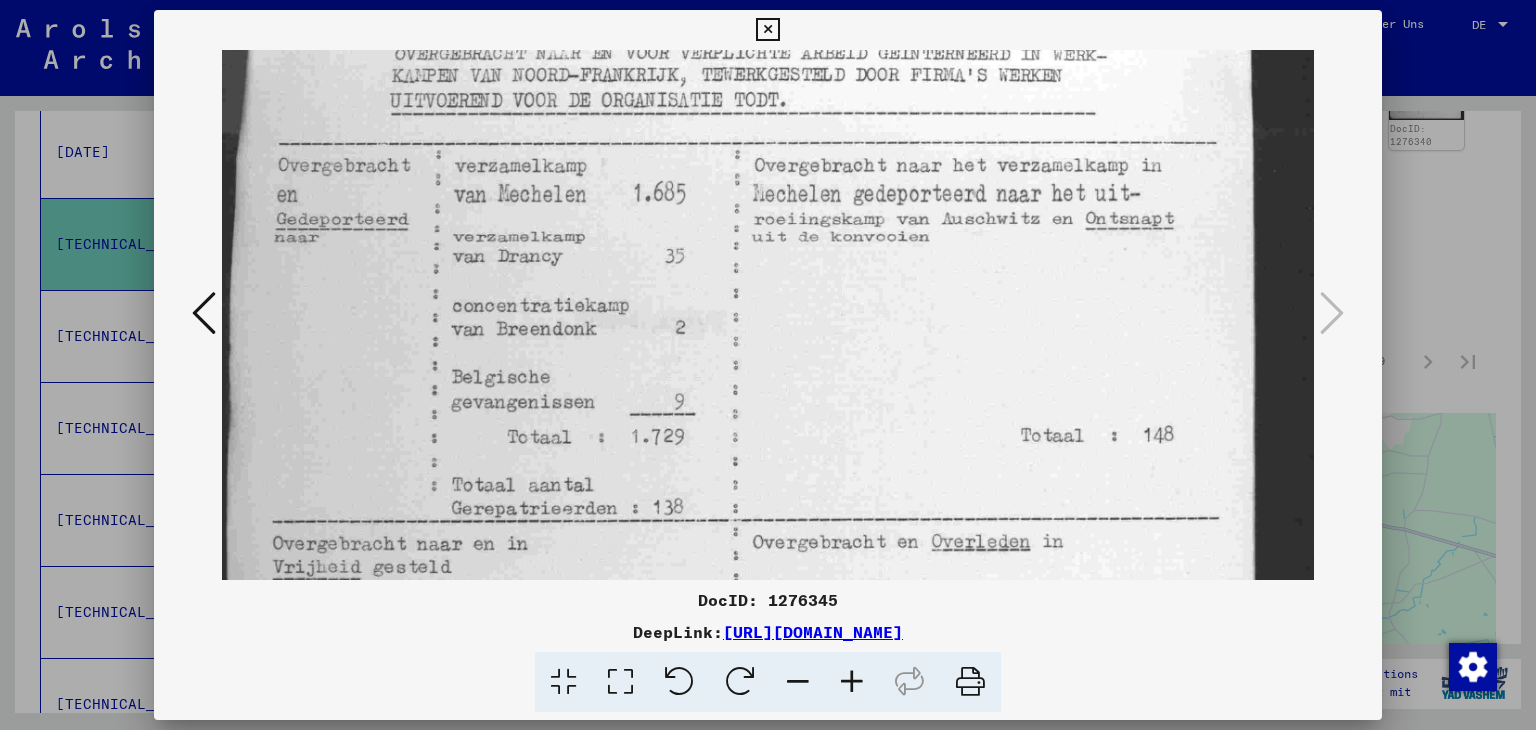 scroll, scrollTop: 180, scrollLeft: 0, axis: vertical 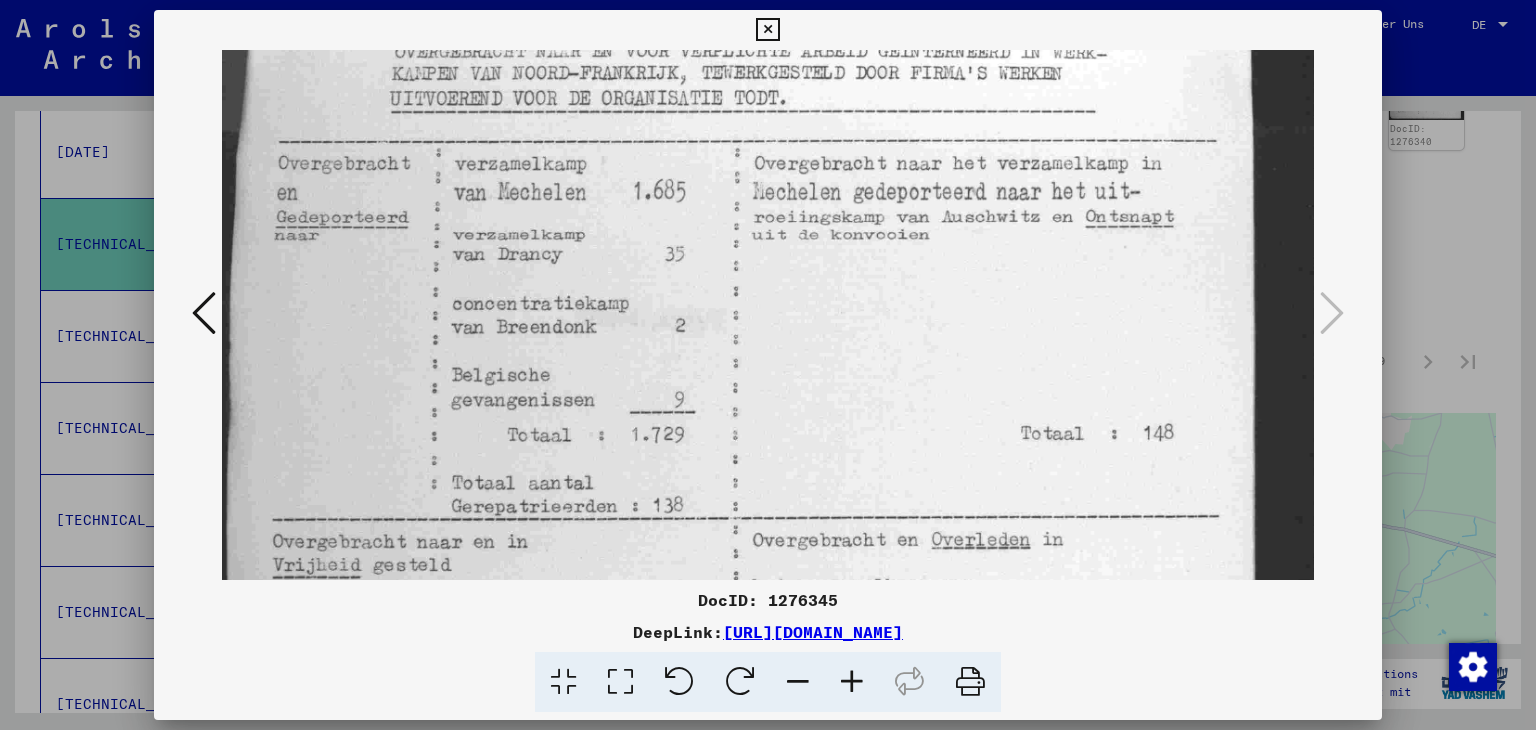 drag, startPoint x: 903, startPoint y: 443, endPoint x: 911, endPoint y: 421, distance: 23.409399 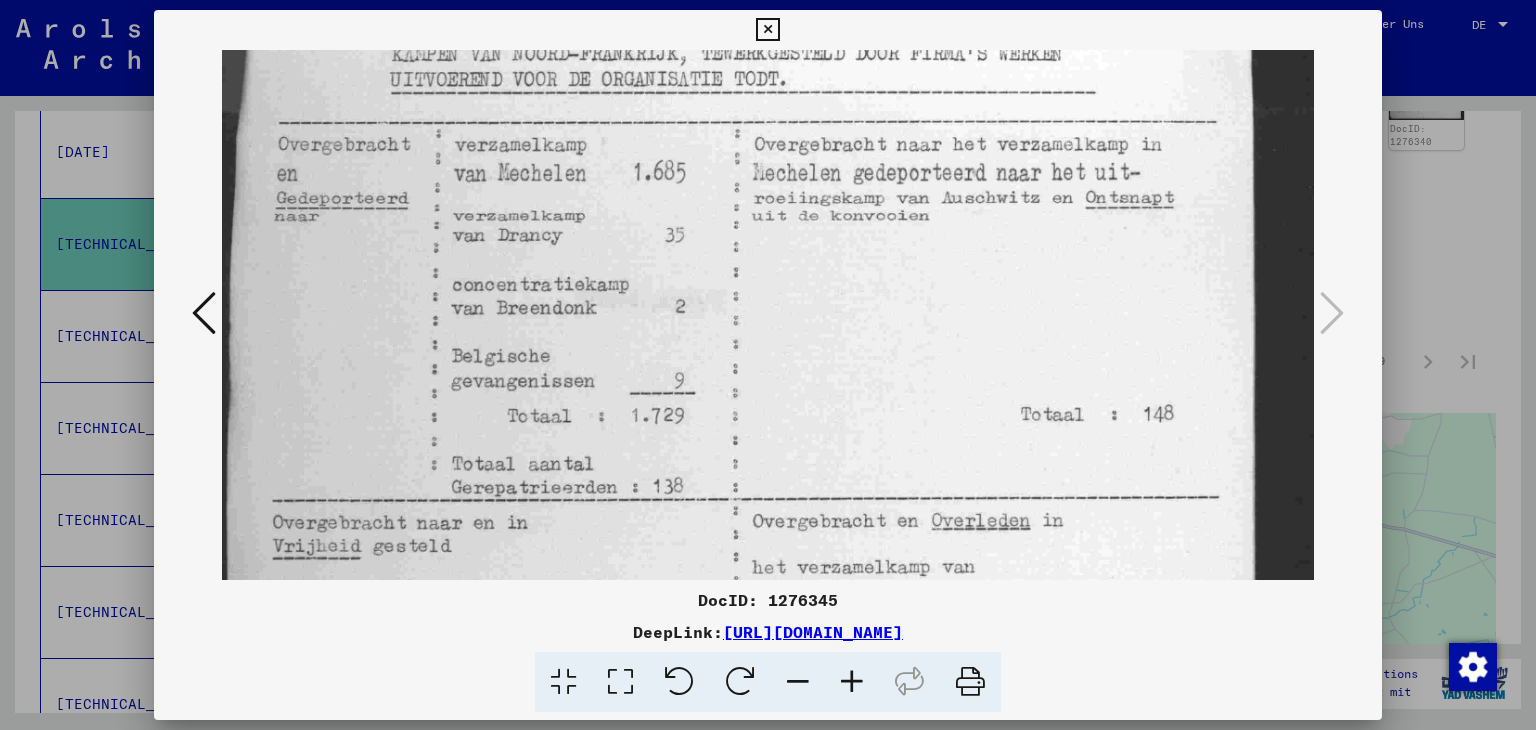 scroll, scrollTop: 203, scrollLeft: 0, axis: vertical 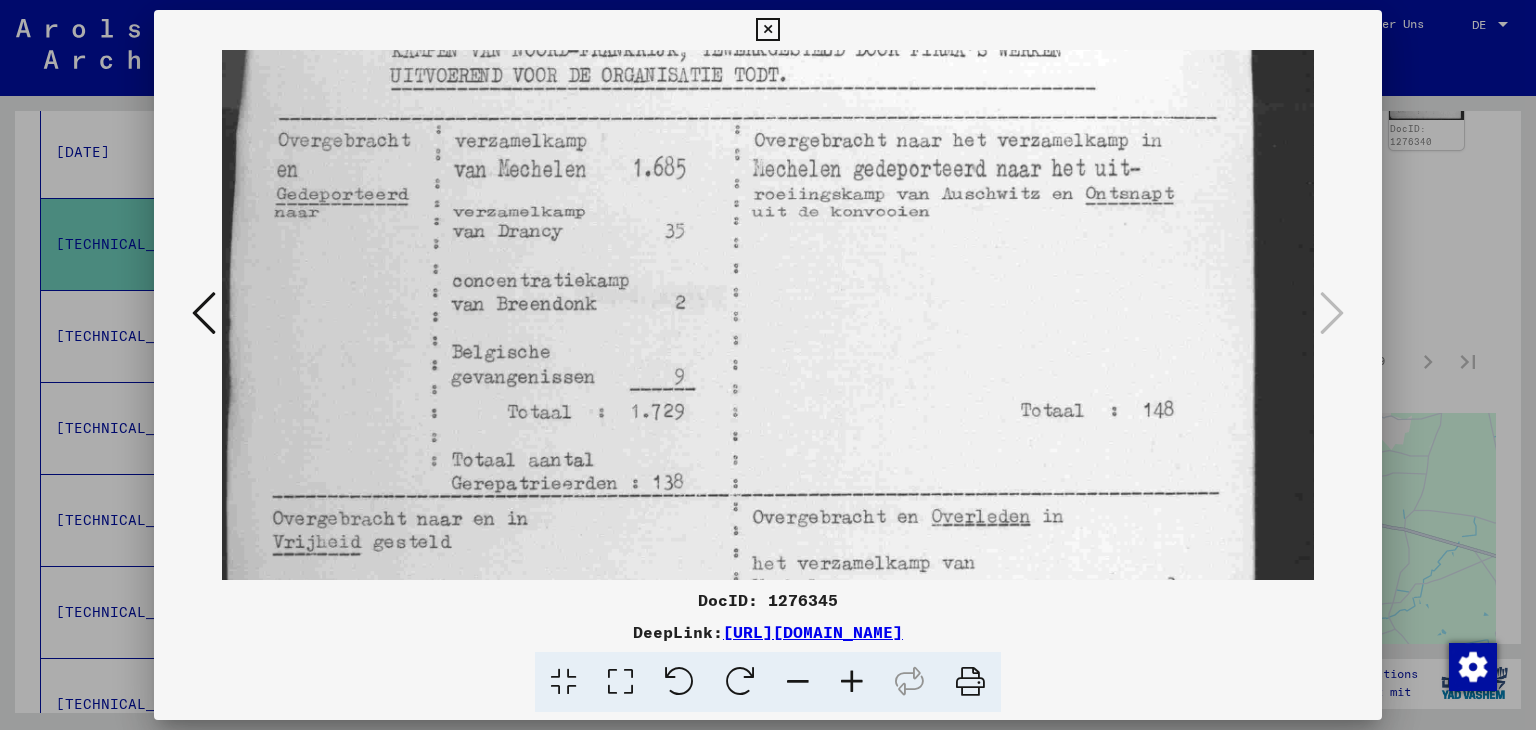 drag, startPoint x: 911, startPoint y: 431, endPoint x: 912, endPoint y: 408, distance: 23.021729 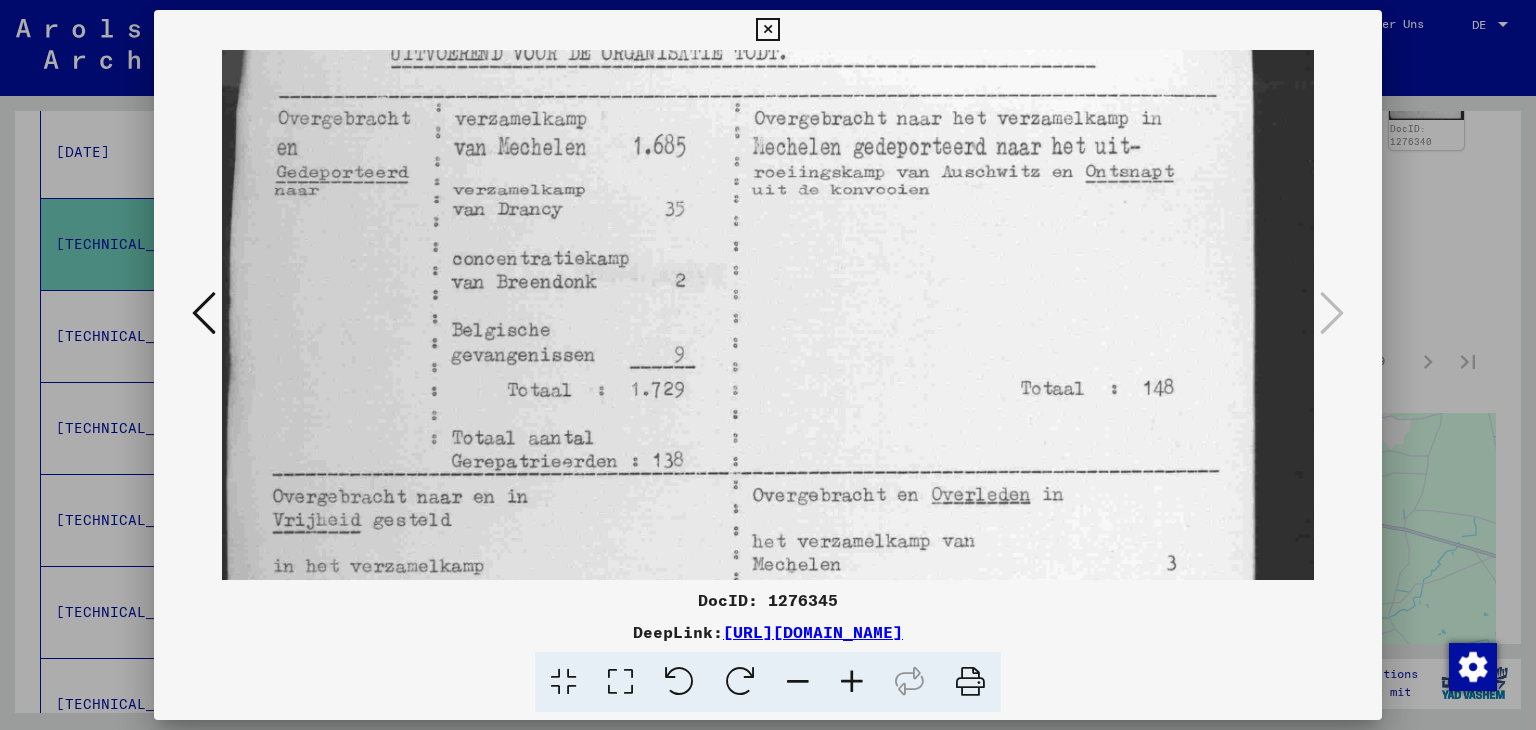 scroll, scrollTop: 228, scrollLeft: 0, axis: vertical 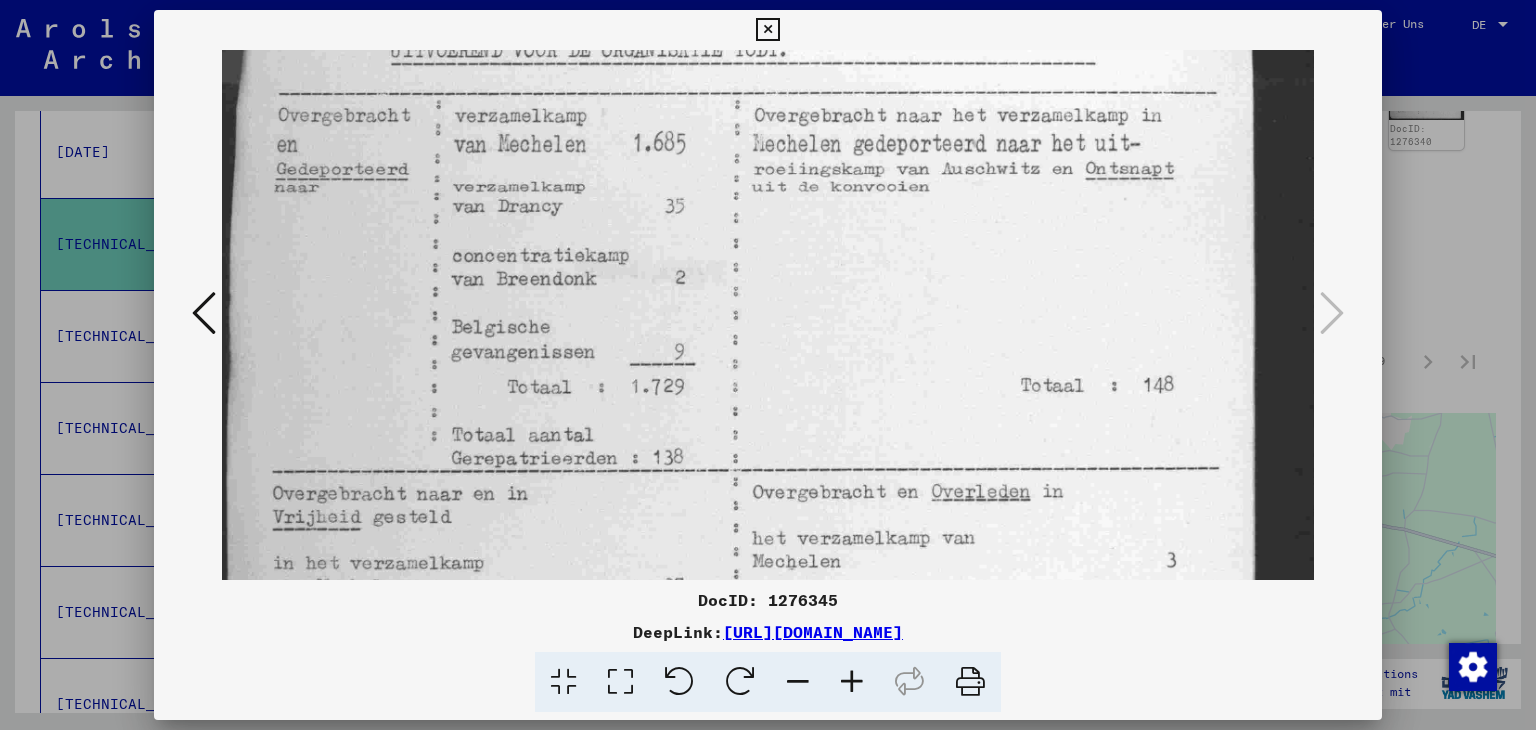 drag, startPoint x: 911, startPoint y: 443, endPoint x: 911, endPoint y: 417, distance: 26 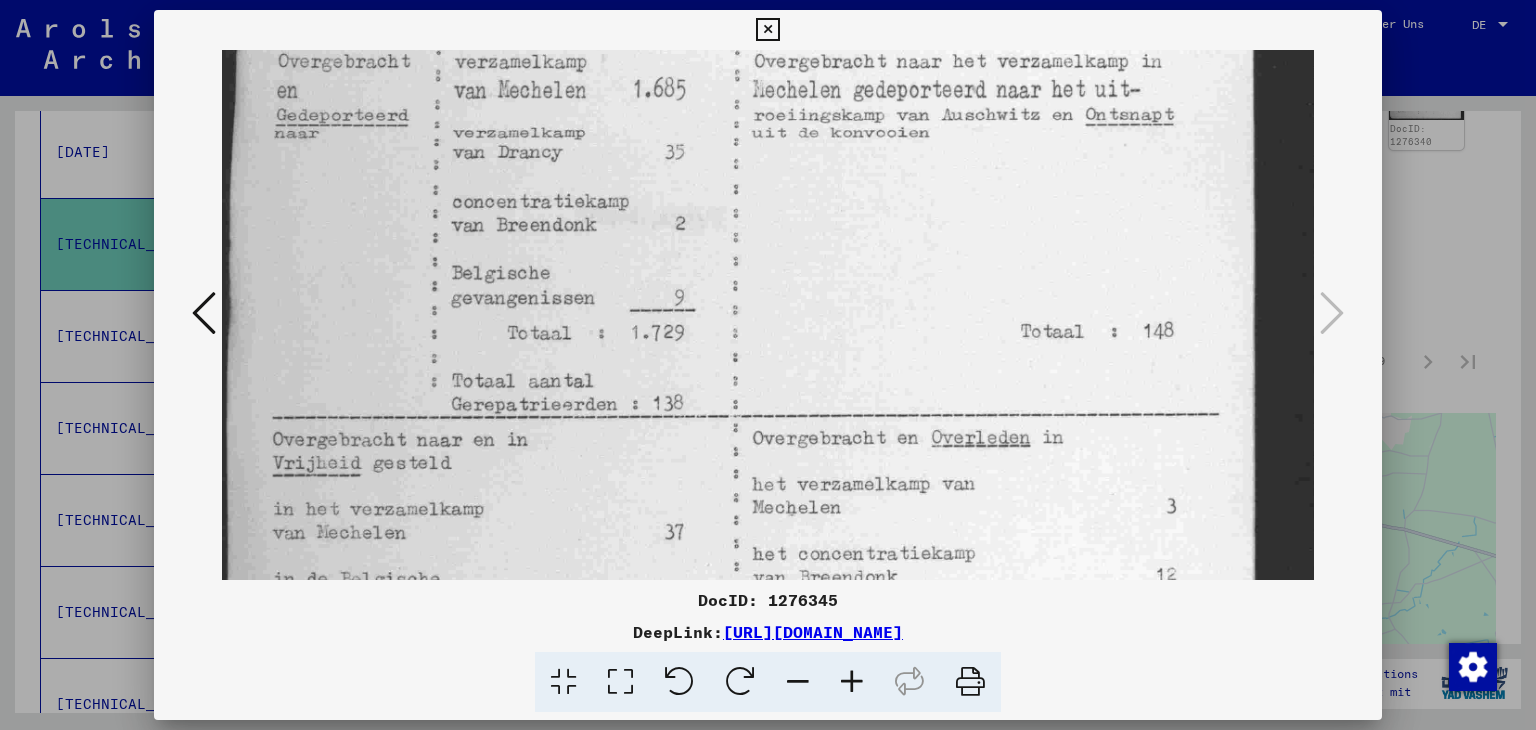 scroll, scrollTop: 283, scrollLeft: 0, axis: vertical 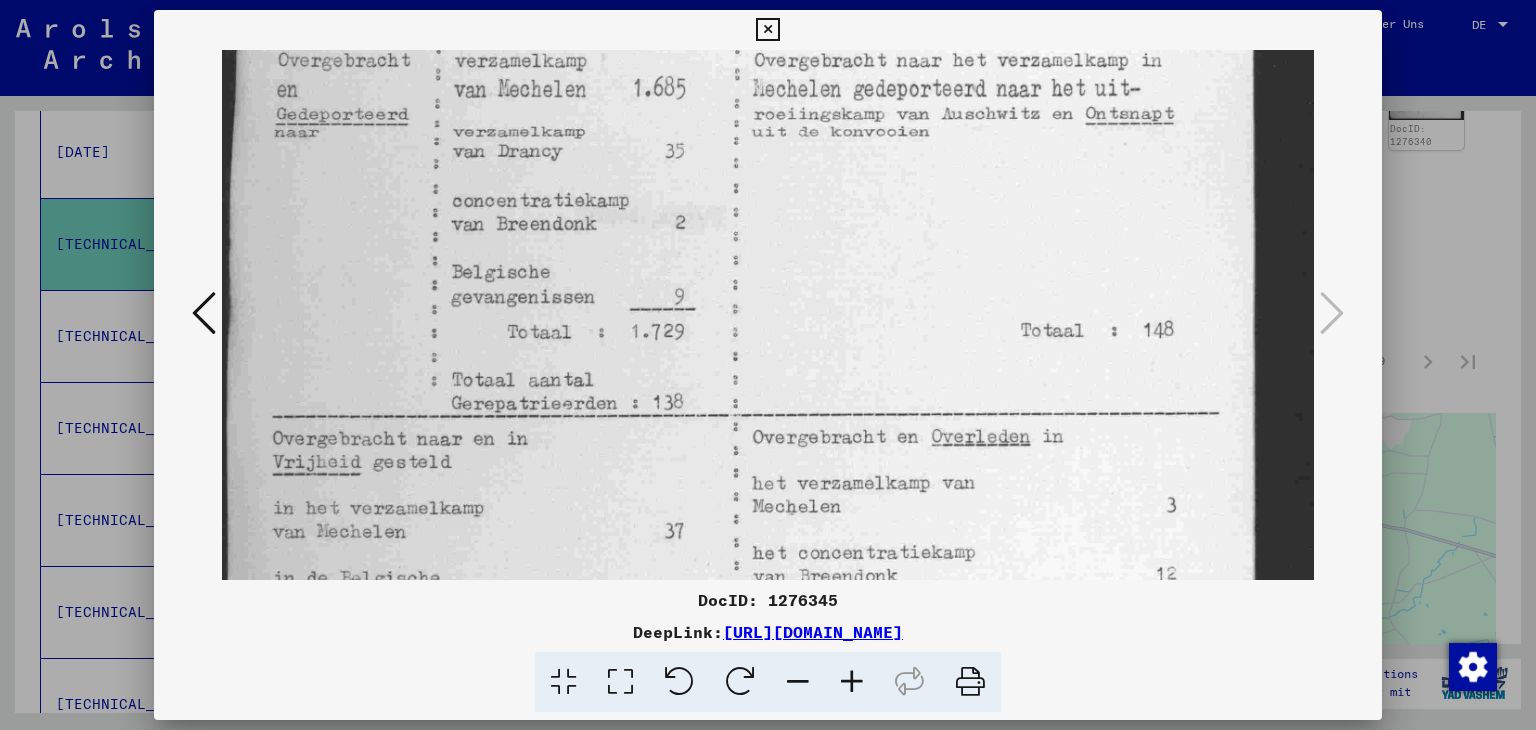 drag, startPoint x: 954, startPoint y: 419, endPoint x: 954, endPoint y: 366, distance: 53 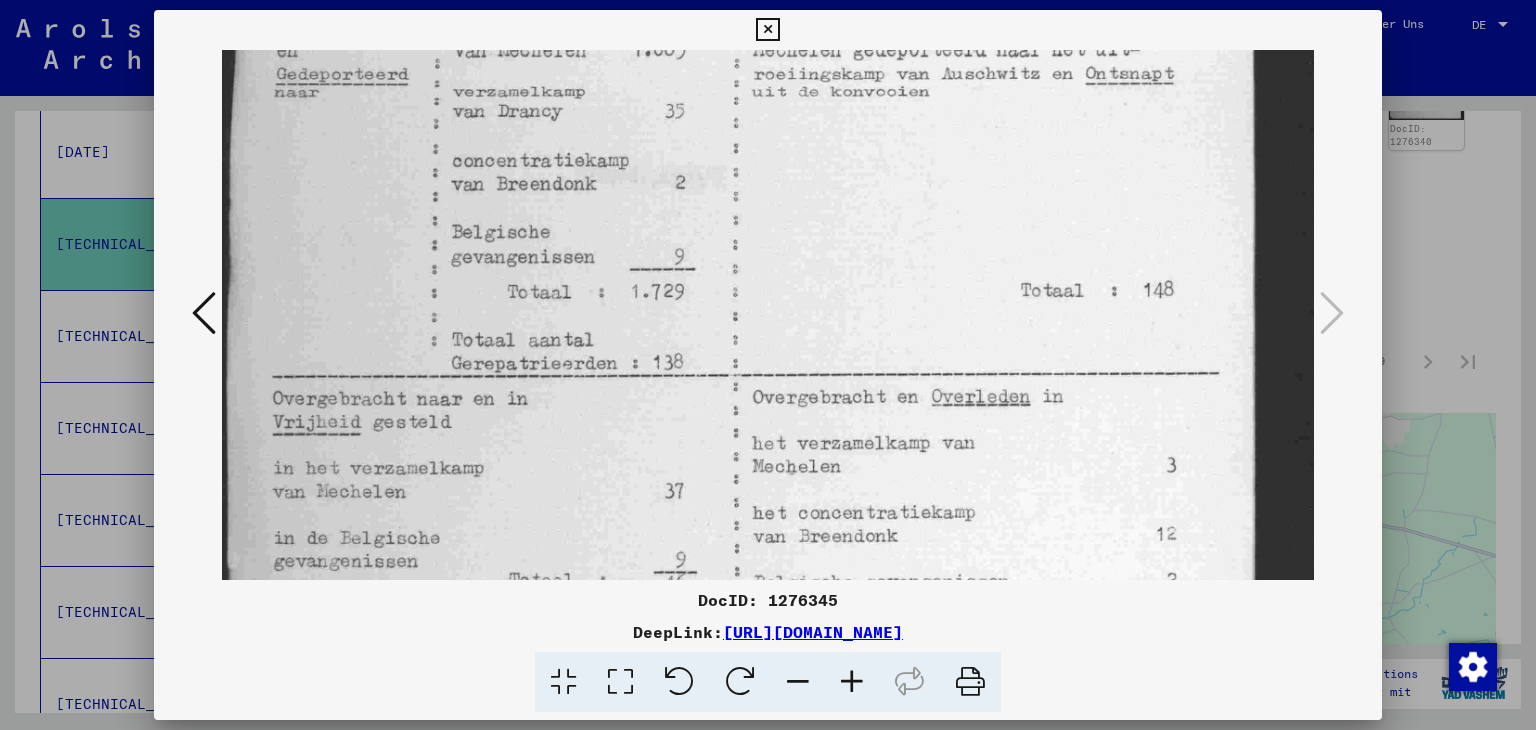 drag, startPoint x: 949, startPoint y: 364, endPoint x: 948, endPoint y: 330, distance: 34.0147 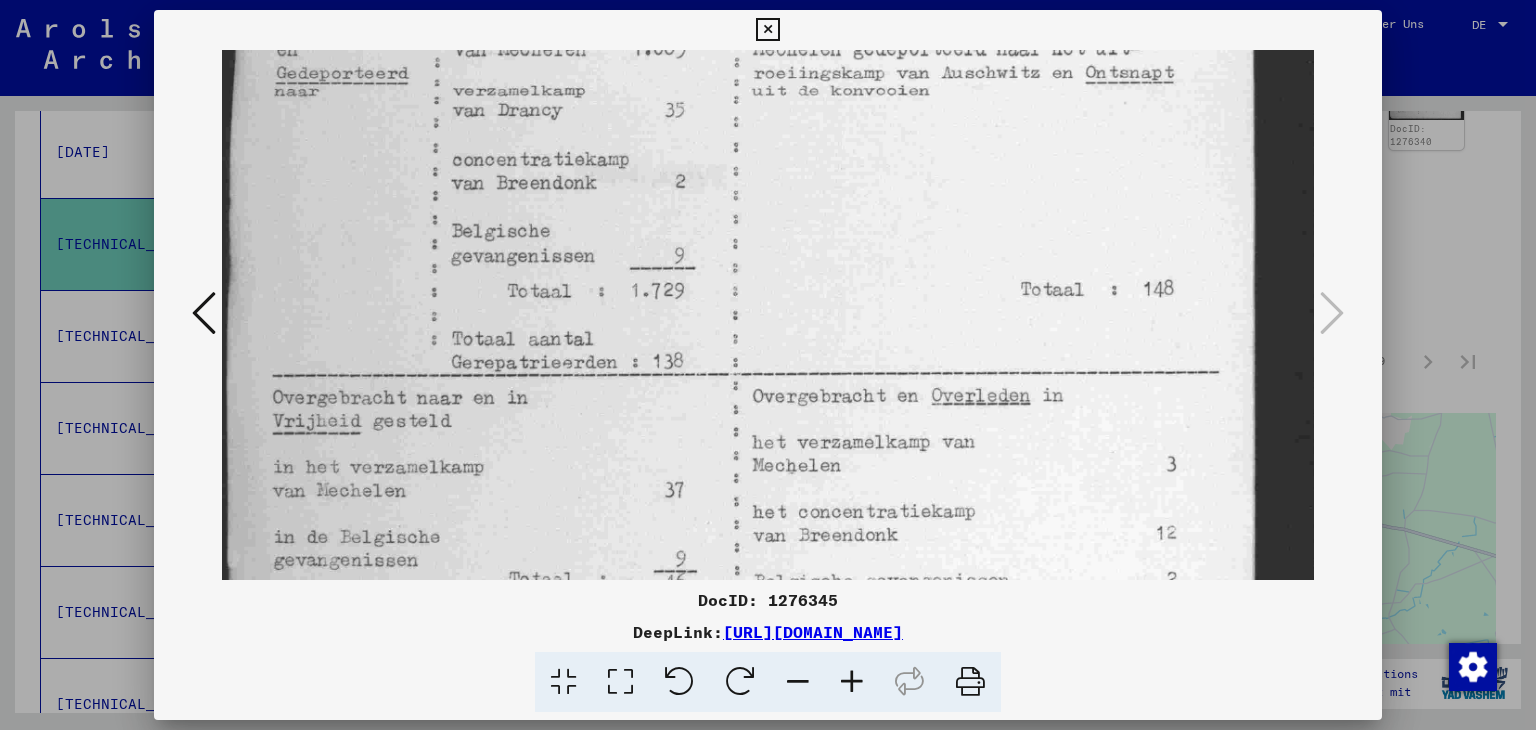 scroll, scrollTop: 355, scrollLeft: 0, axis: vertical 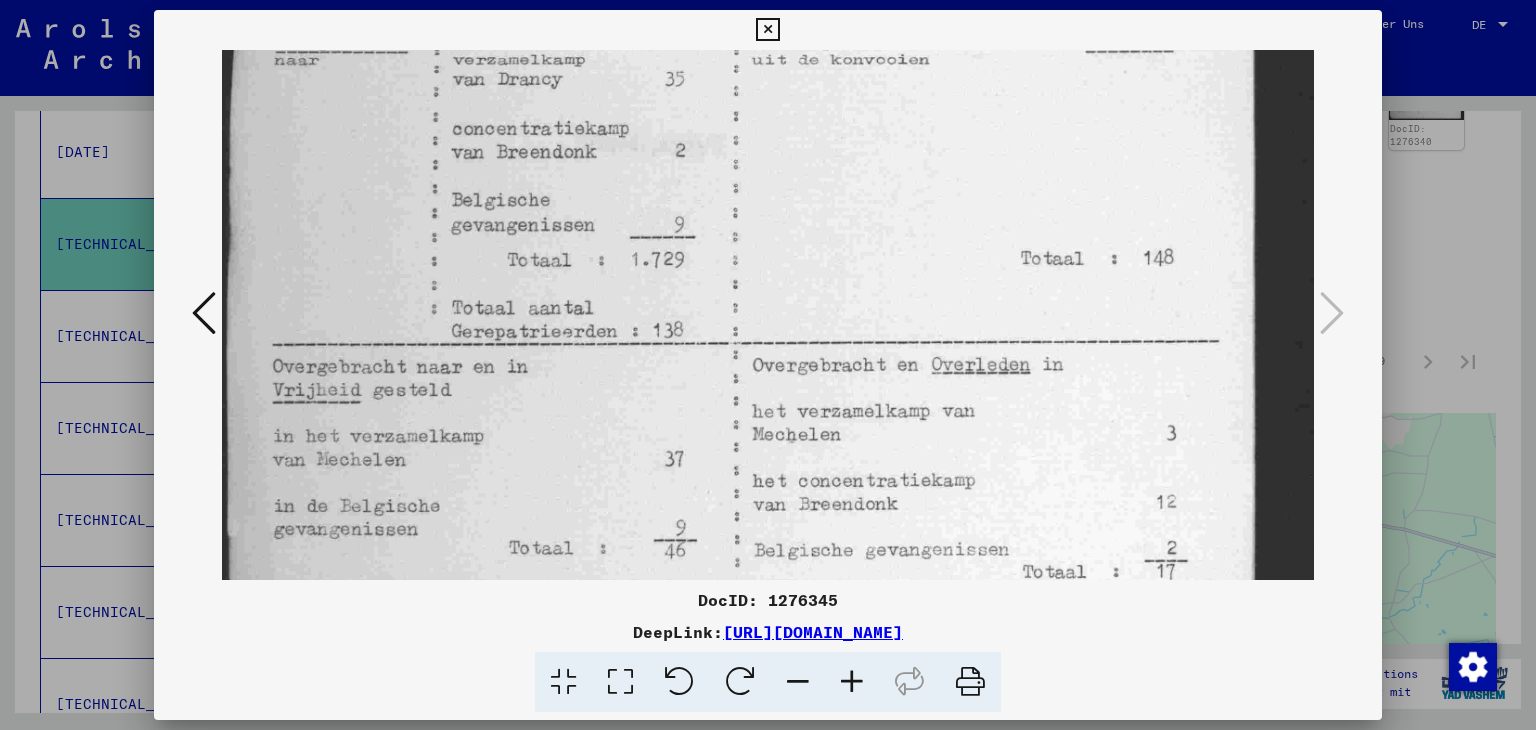 drag, startPoint x: 948, startPoint y: 351, endPoint x: 949, endPoint y: 321, distance: 30.016663 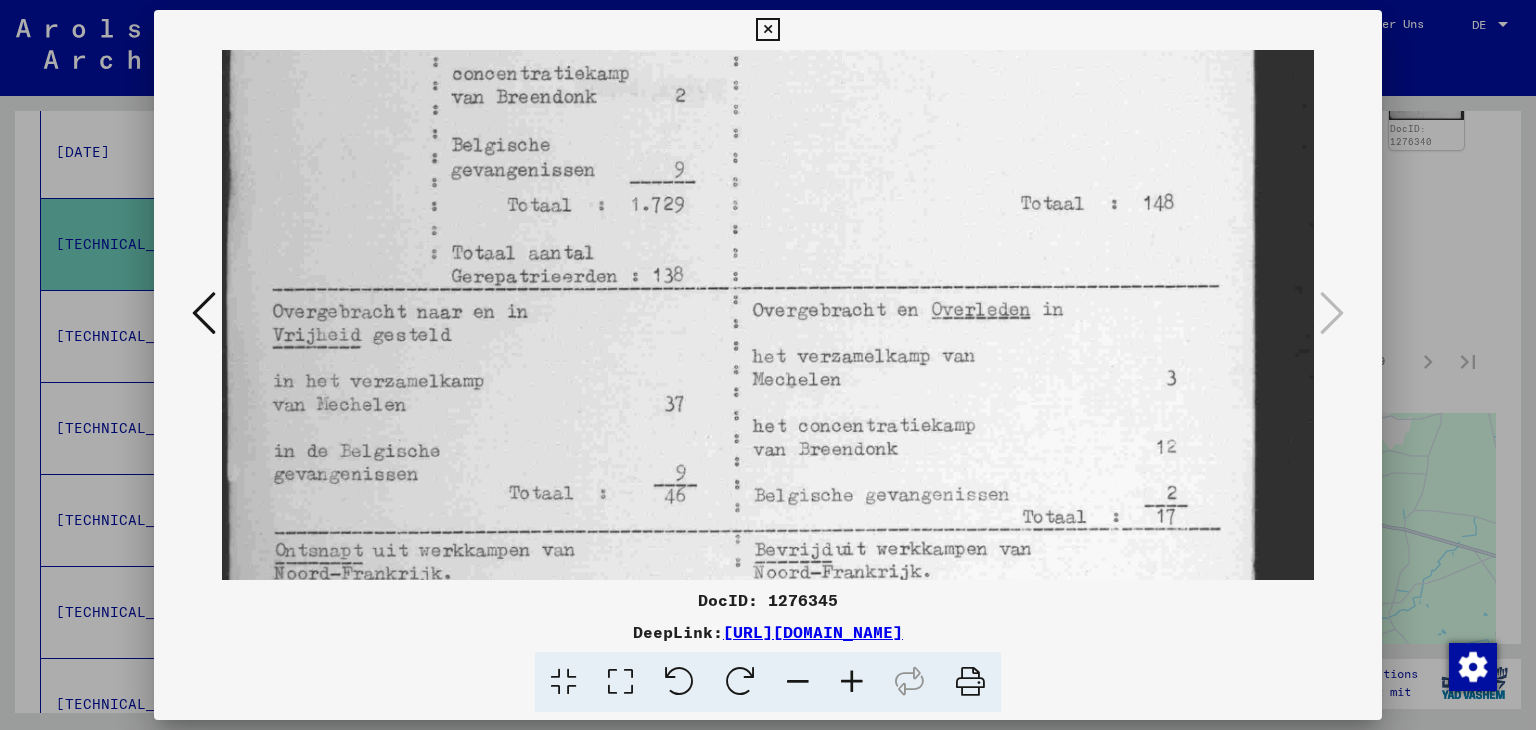 drag, startPoint x: 1020, startPoint y: 427, endPoint x: 1031, endPoint y: 366, distance: 61.983868 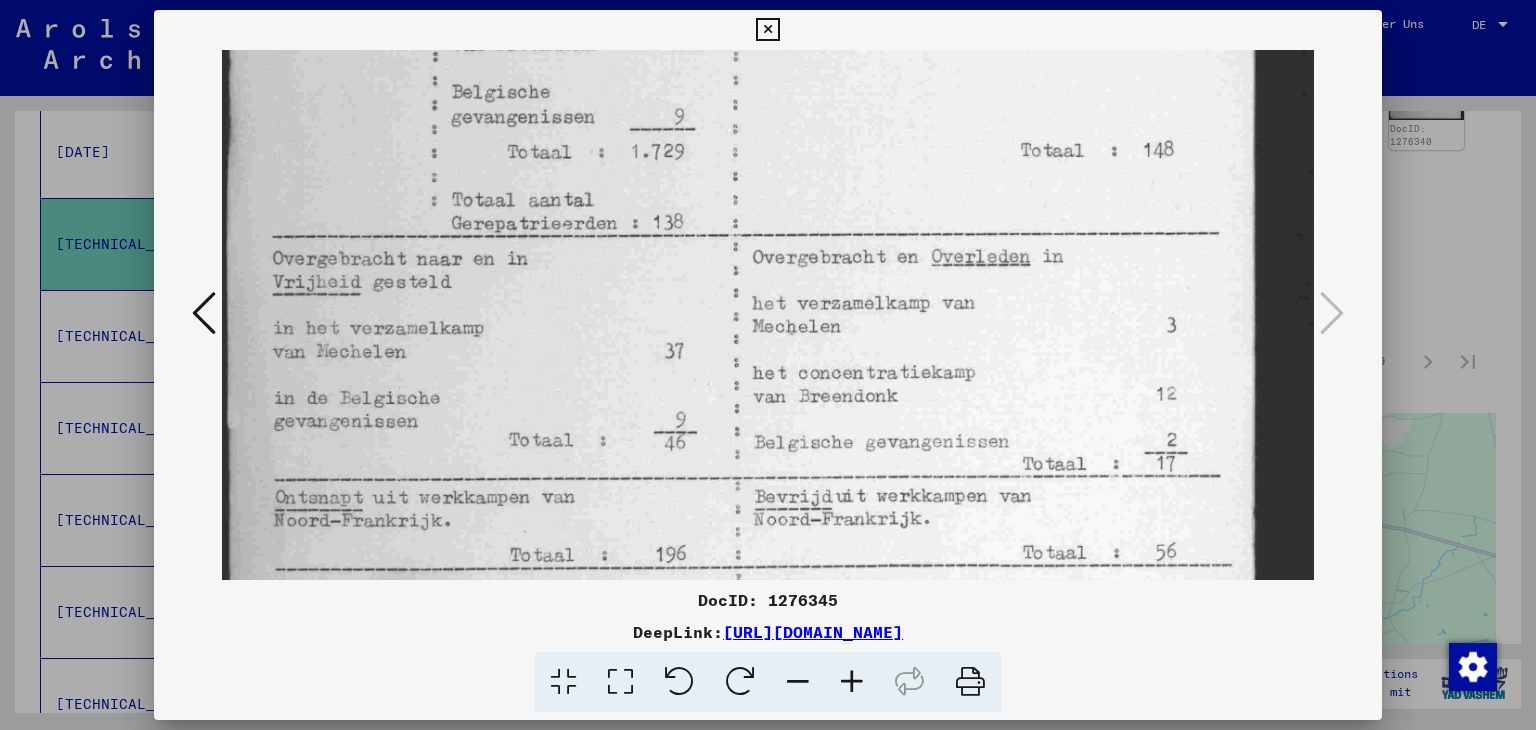 scroll, scrollTop: 464, scrollLeft: 0, axis: vertical 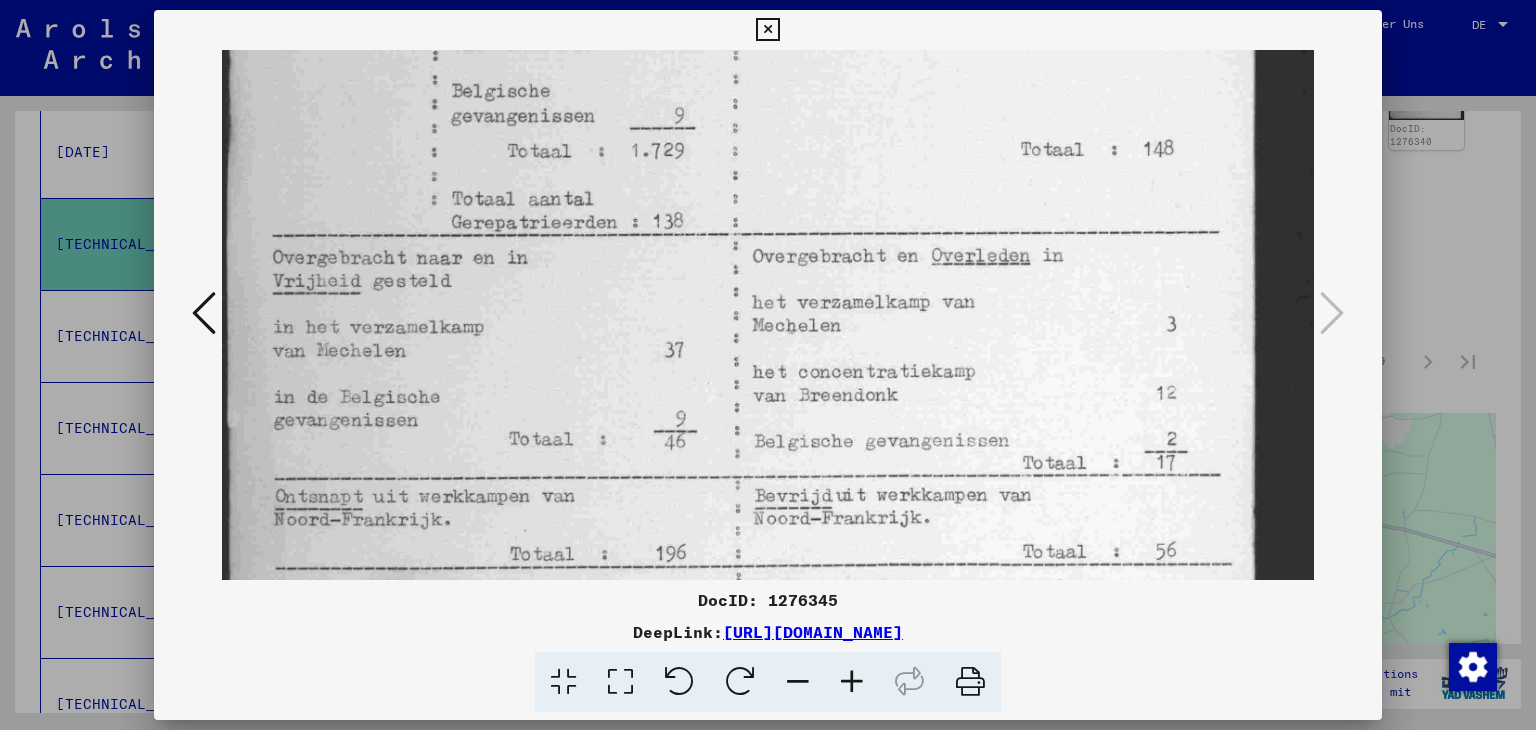 drag, startPoint x: 1034, startPoint y: 424, endPoint x: 1037, endPoint y: 378, distance: 46.09772 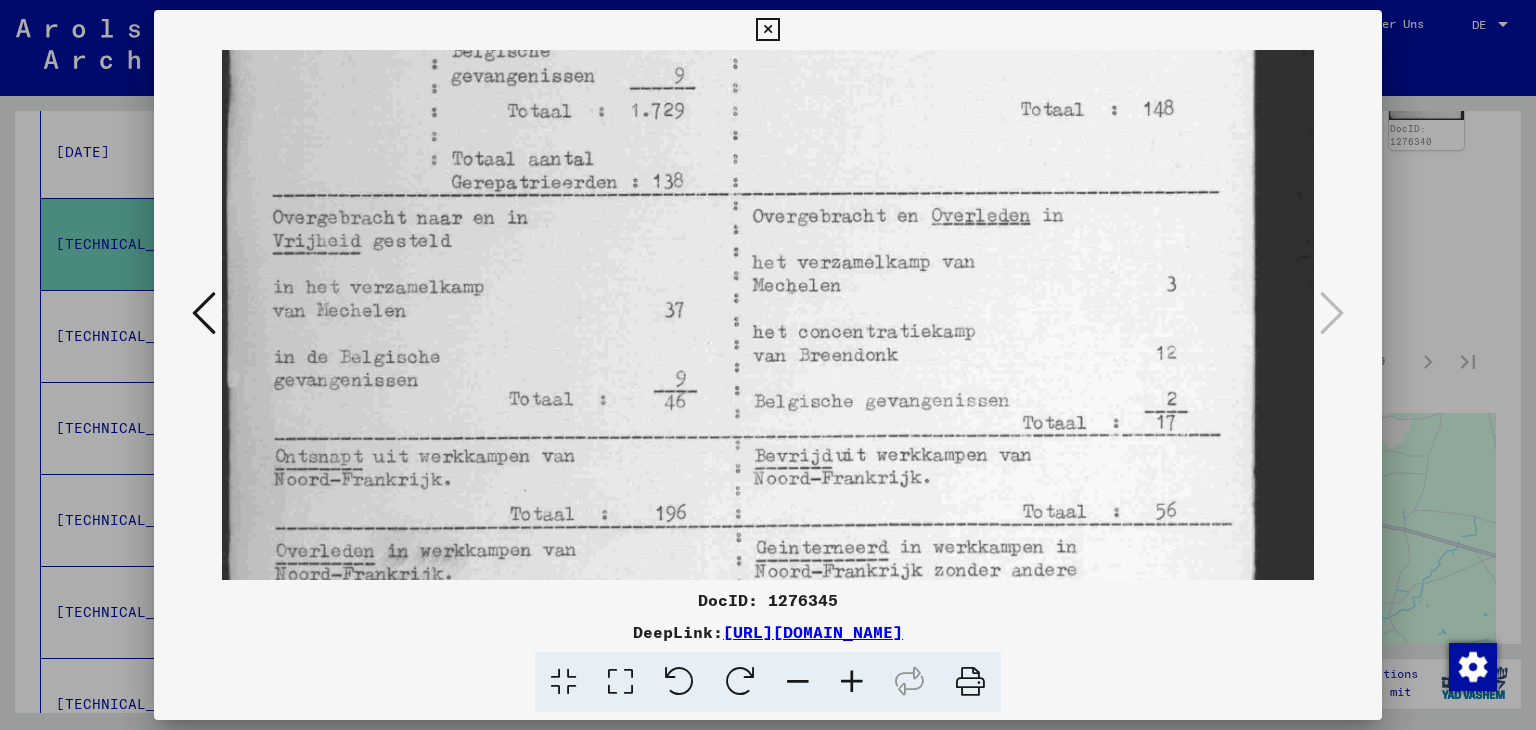 drag, startPoint x: 1040, startPoint y: 430, endPoint x: 1038, endPoint y: 391, distance: 39.051247 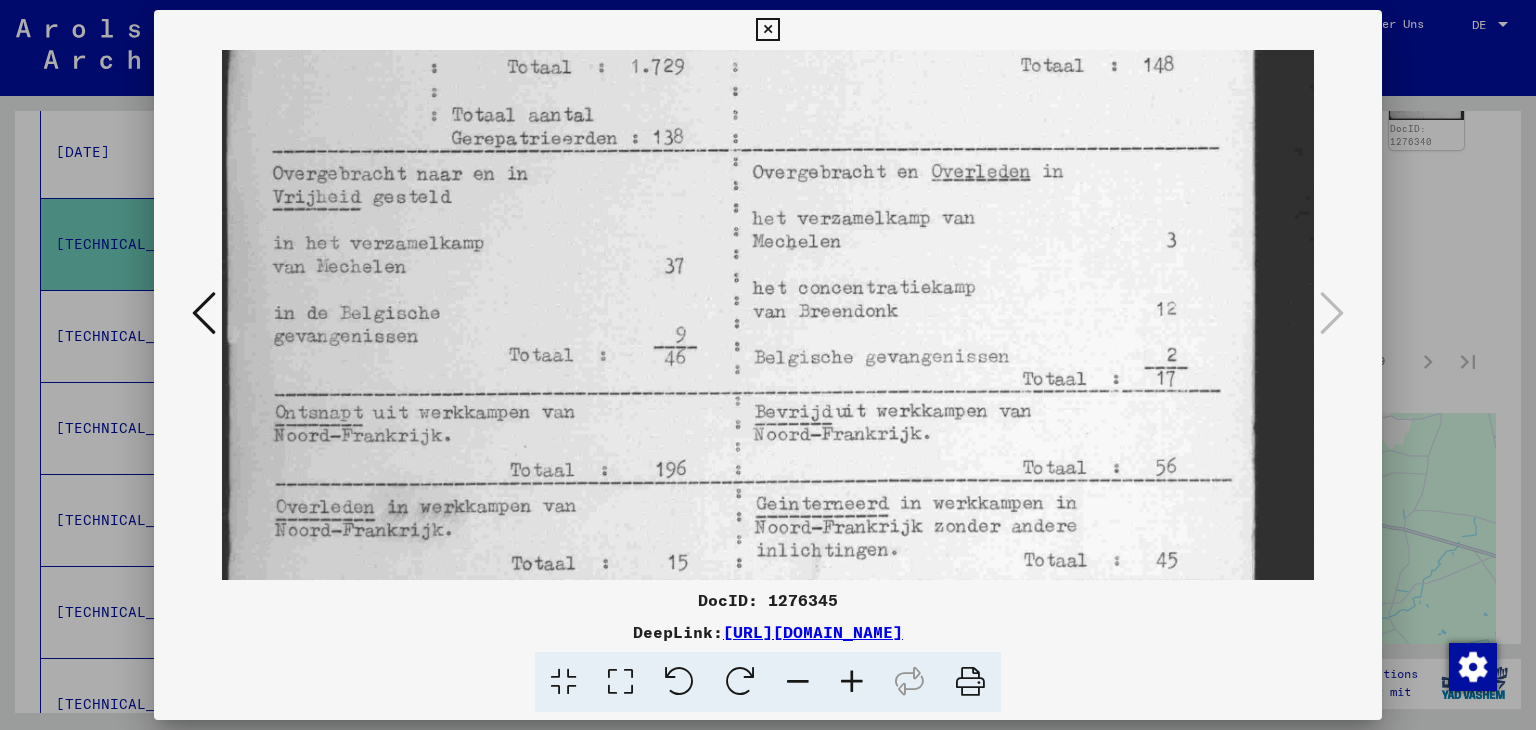 drag, startPoint x: 1033, startPoint y: 424, endPoint x: 1036, endPoint y: 381, distance: 43.104523 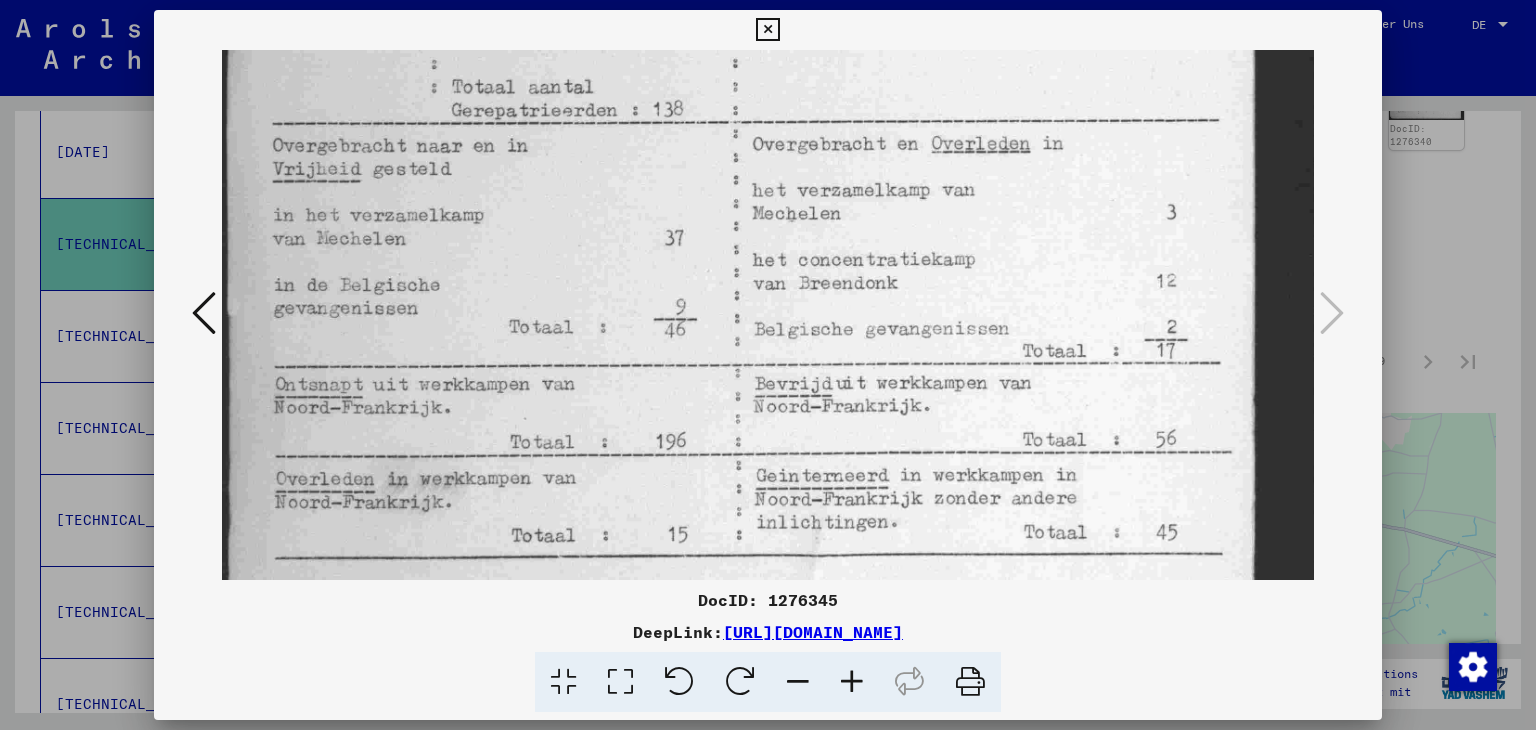 scroll, scrollTop: 577, scrollLeft: 0, axis: vertical 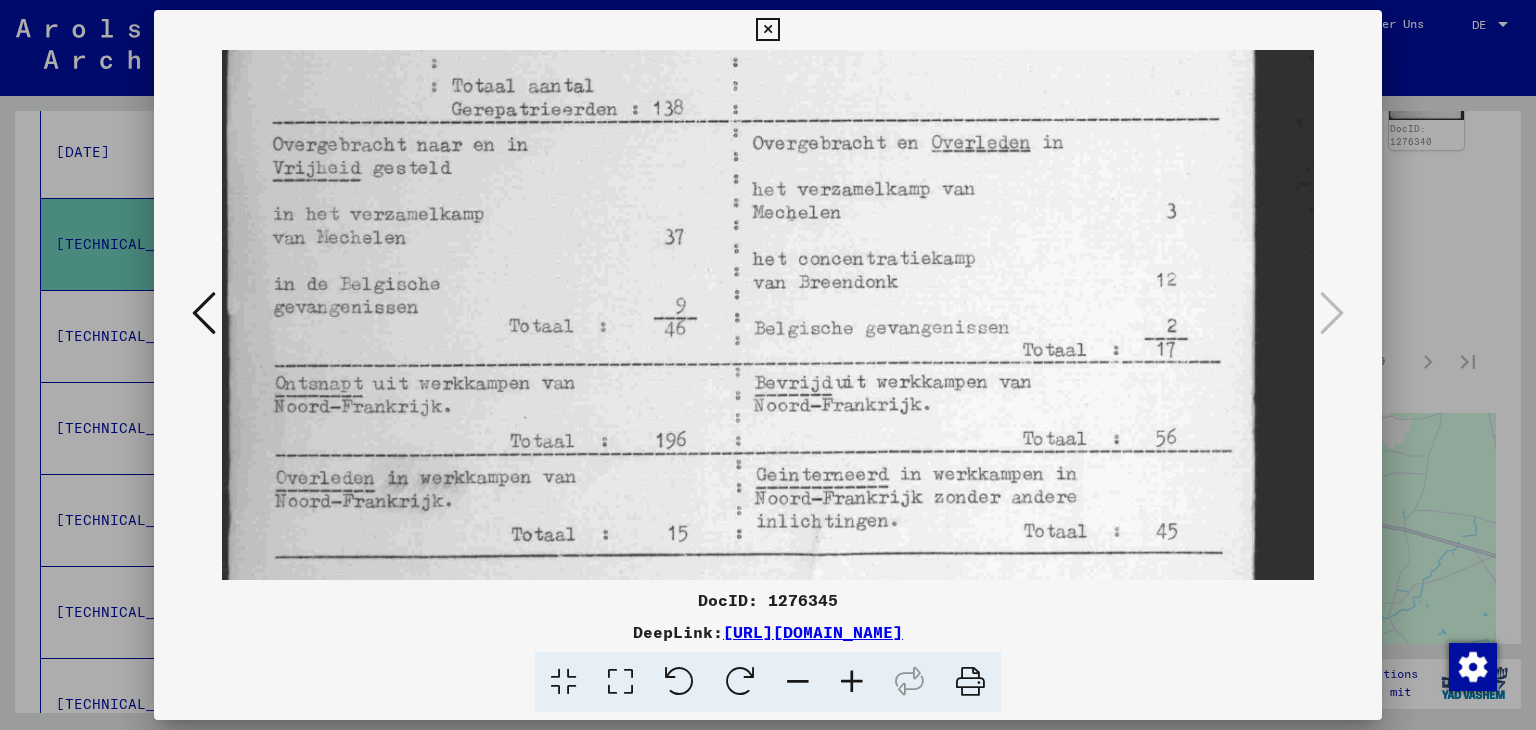 drag, startPoint x: 1021, startPoint y: 400, endPoint x: 1022, endPoint y: 388, distance: 12.0415945 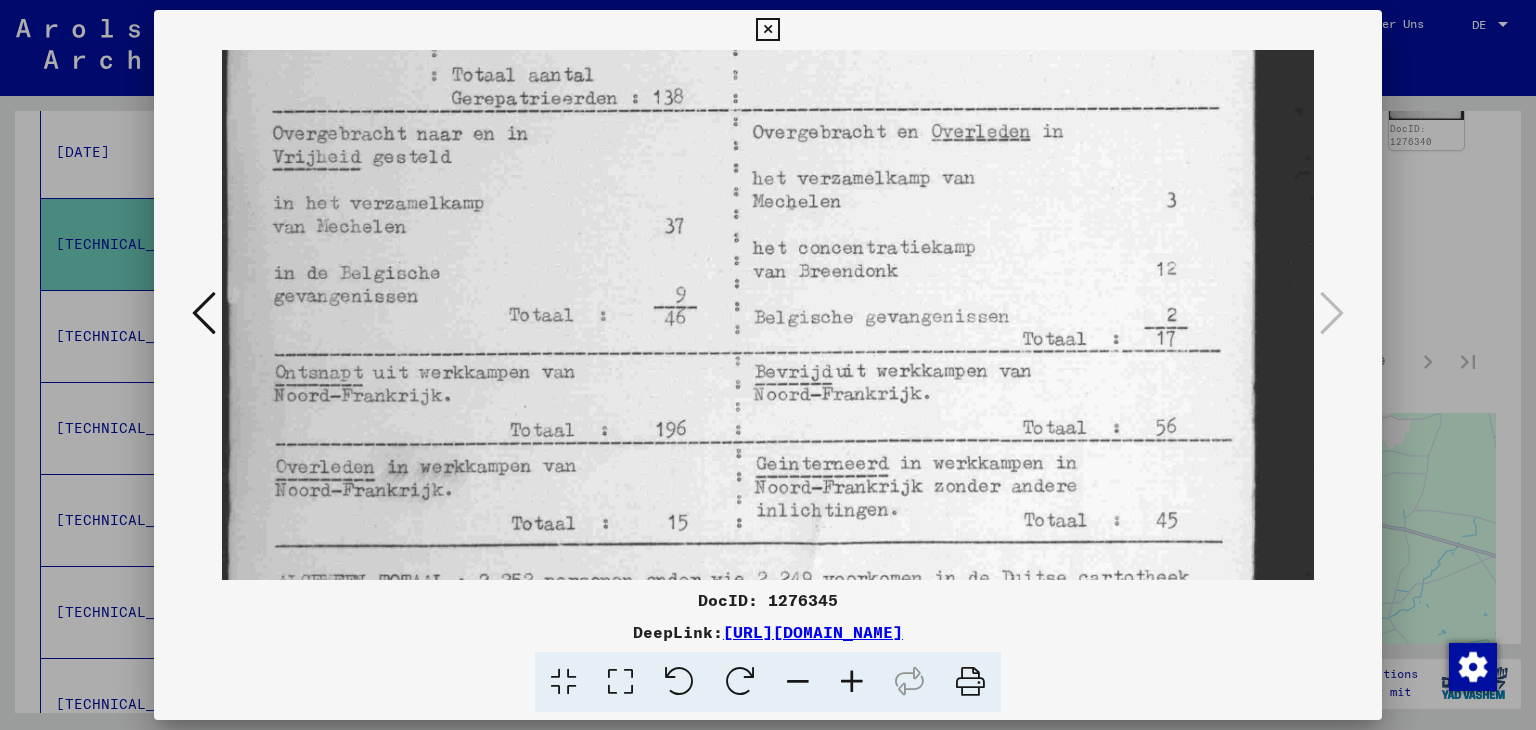 scroll, scrollTop: 601, scrollLeft: 0, axis: vertical 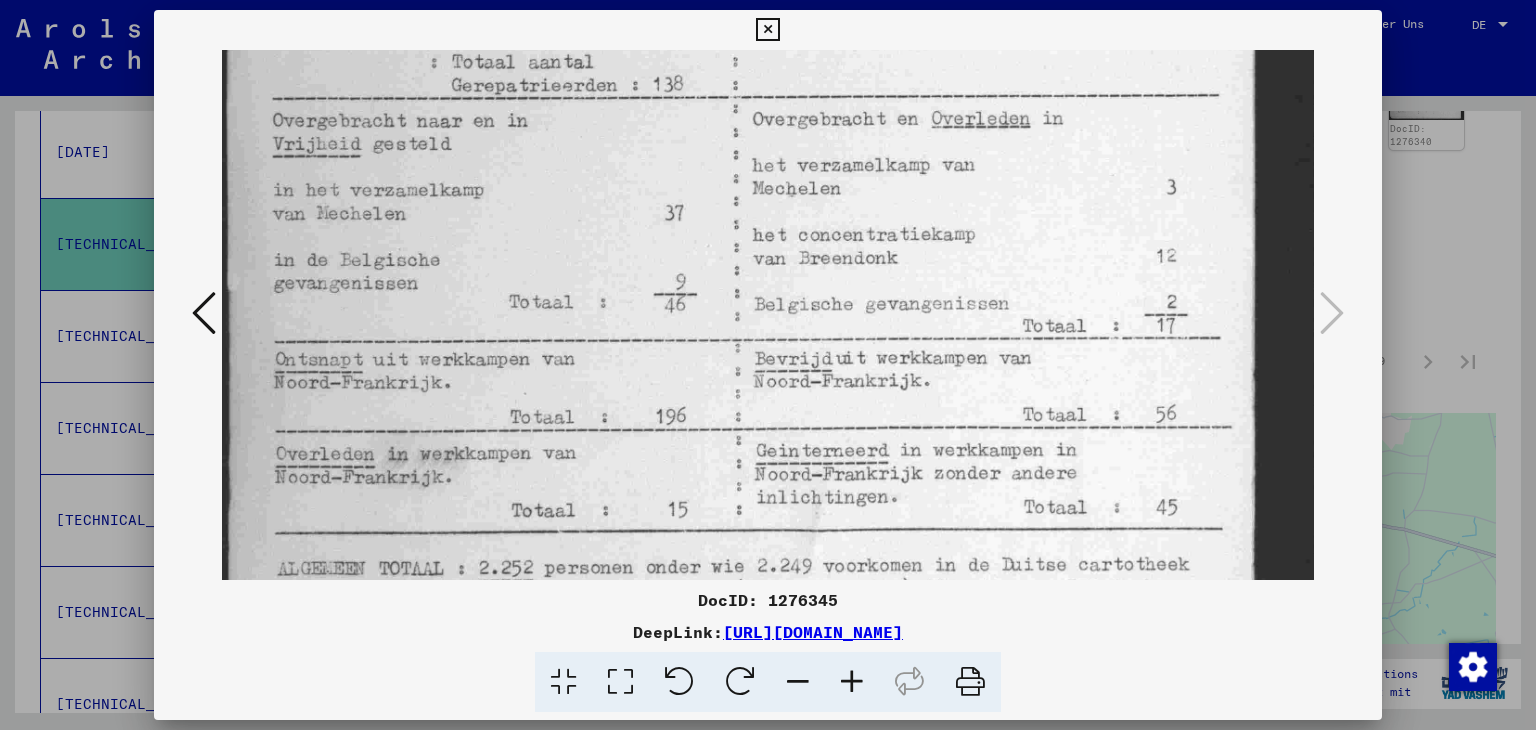 drag, startPoint x: 1004, startPoint y: 425, endPoint x: 1008, endPoint y: 401, distance: 24.33105 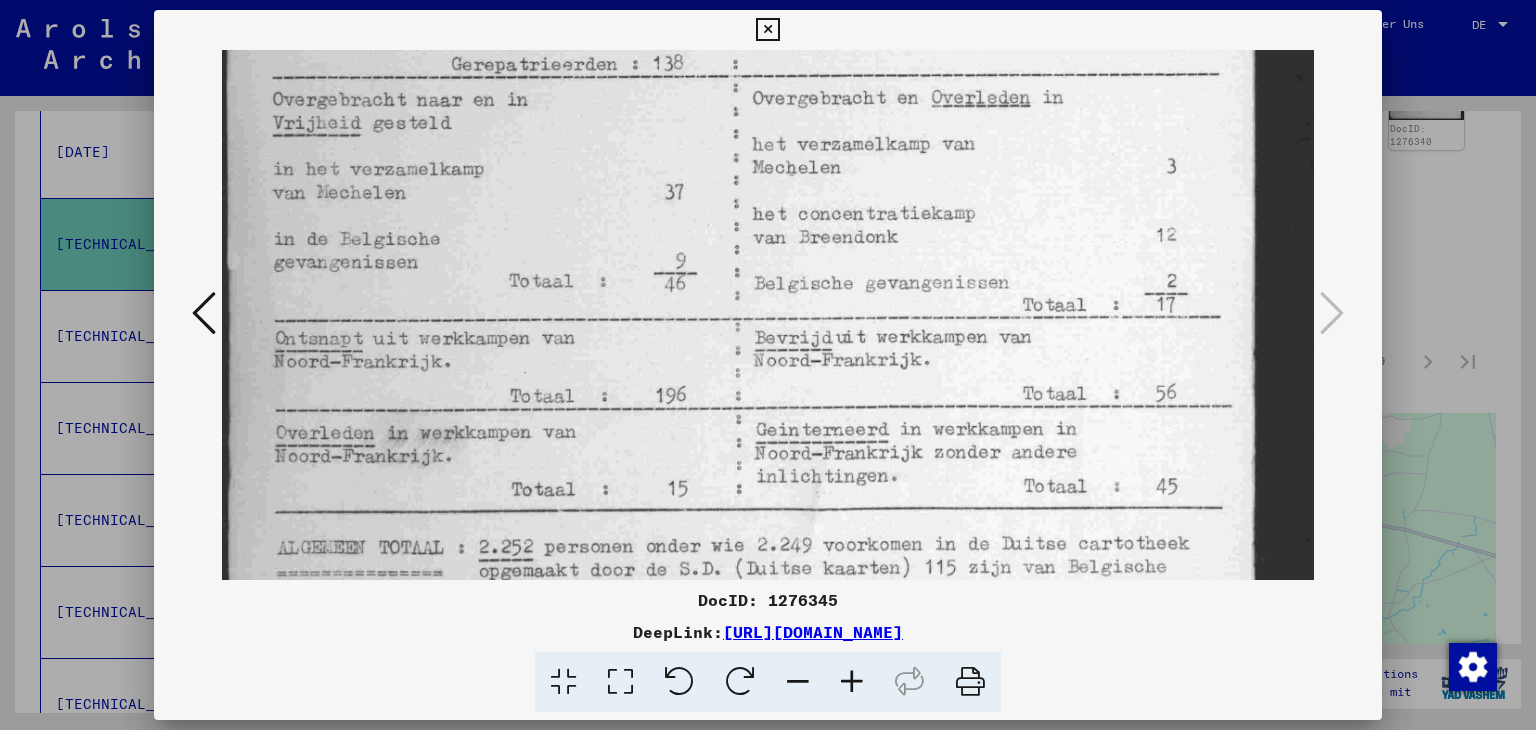 drag, startPoint x: 1073, startPoint y: 437, endPoint x: 1075, endPoint y: 416, distance: 21.095022 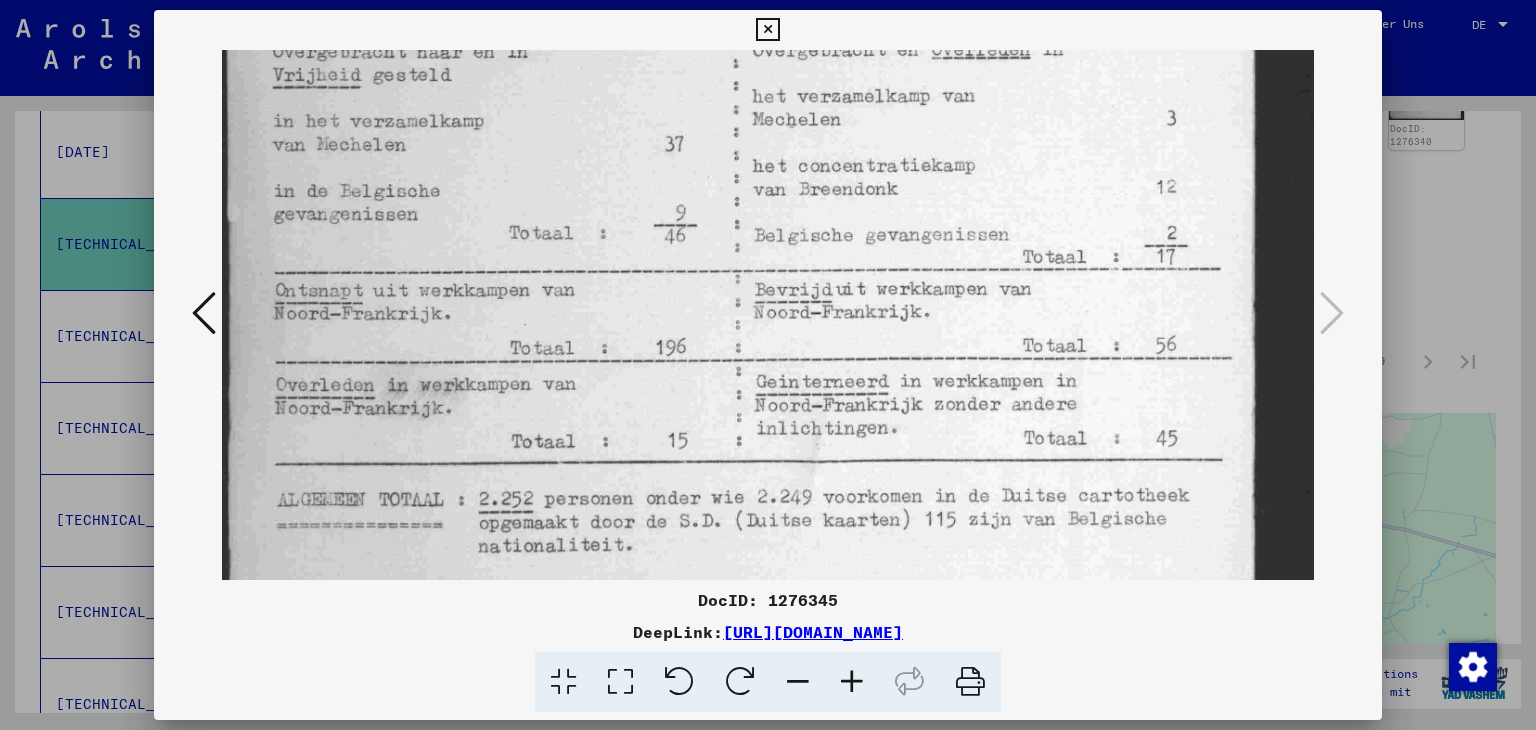 drag, startPoint x: 1092, startPoint y: 424, endPoint x: 1094, endPoint y: 376, distance: 48.04165 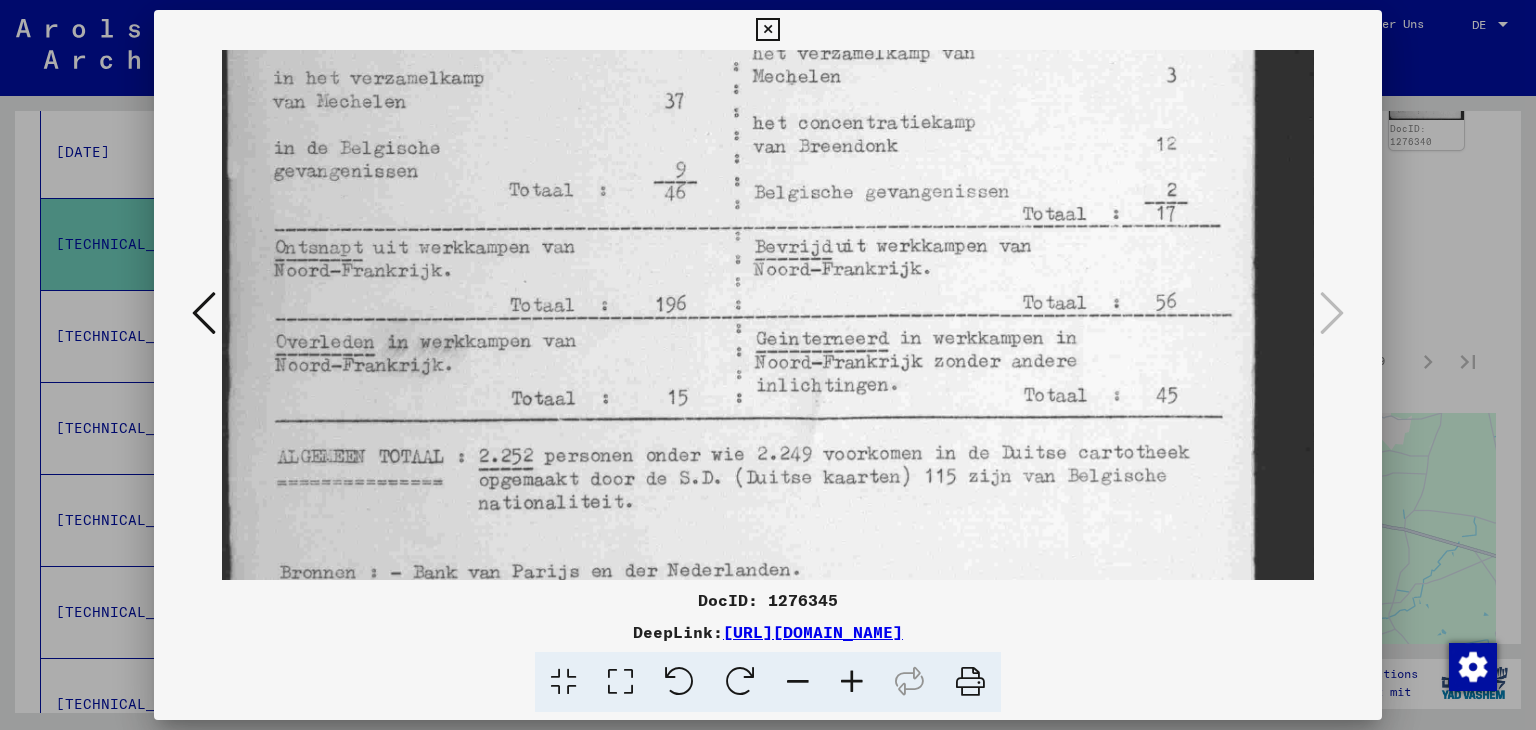 drag, startPoint x: 1087, startPoint y: 425, endPoint x: 1089, endPoint y: 383, distance: 42.047592 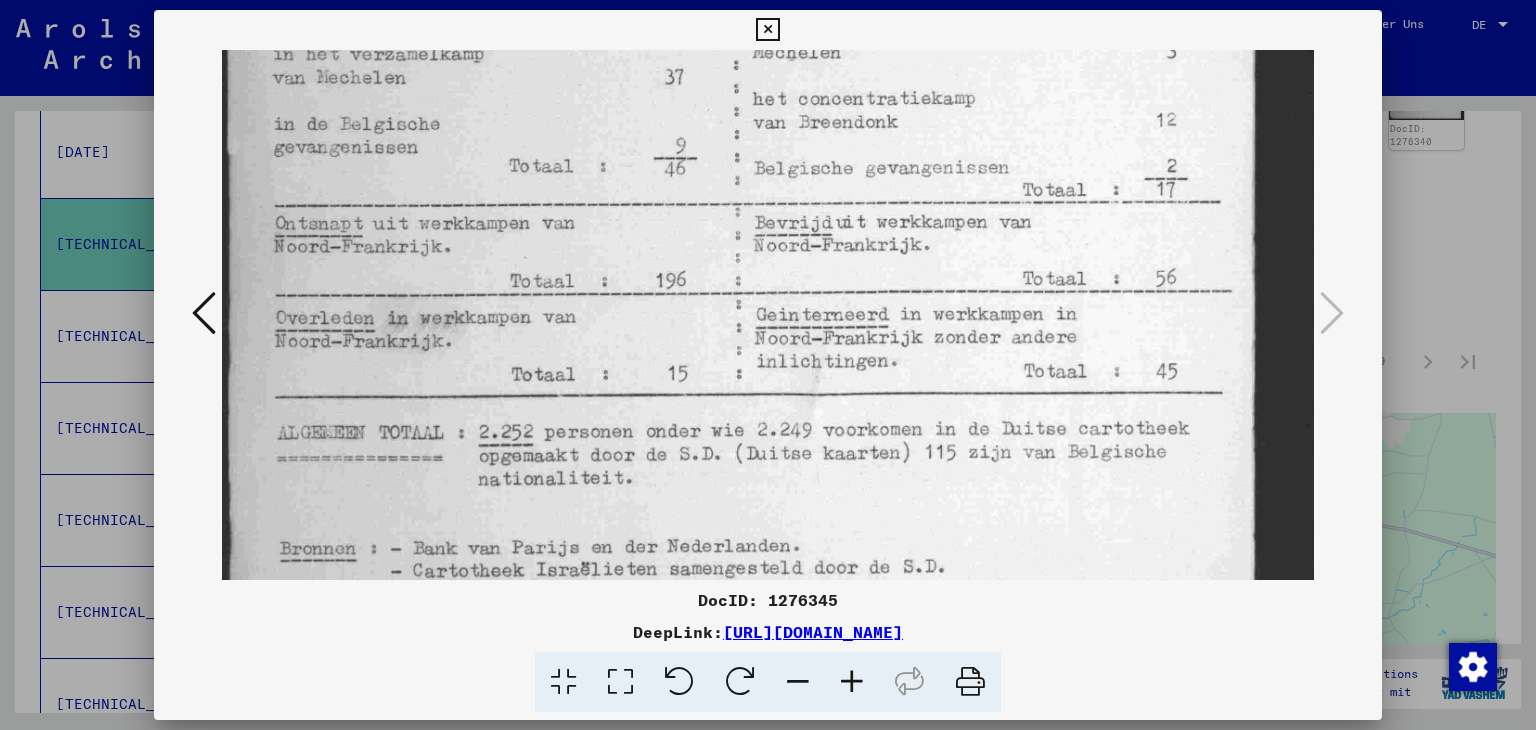 drag, startPoint x: 1073, startPoint y: 402, endPoint x: 1079, endPoint y: 378, distance: 24.738634 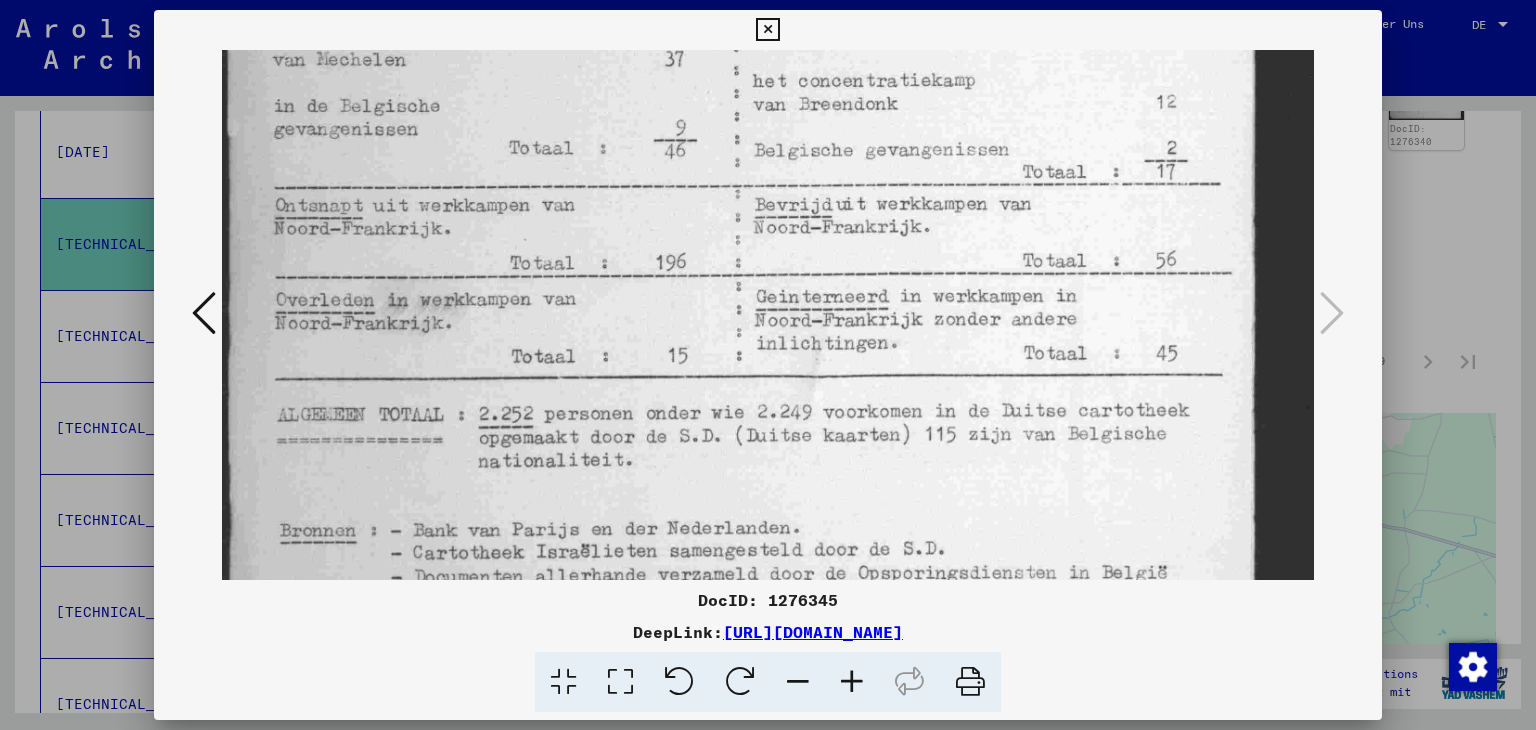 click at bounding box center (768, 79) 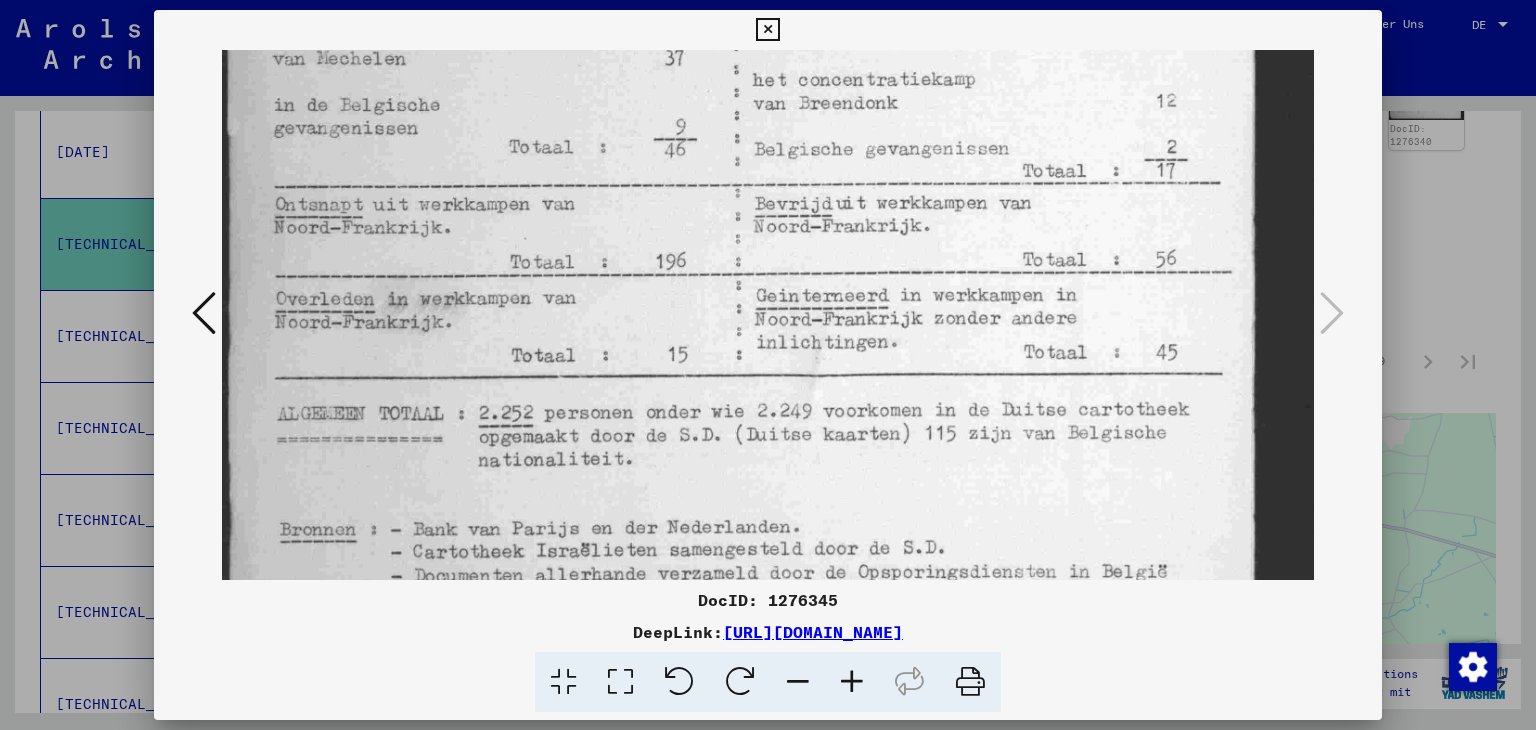 scroll, scrollTop: 756, scrollLeft: 0, axis: vertical 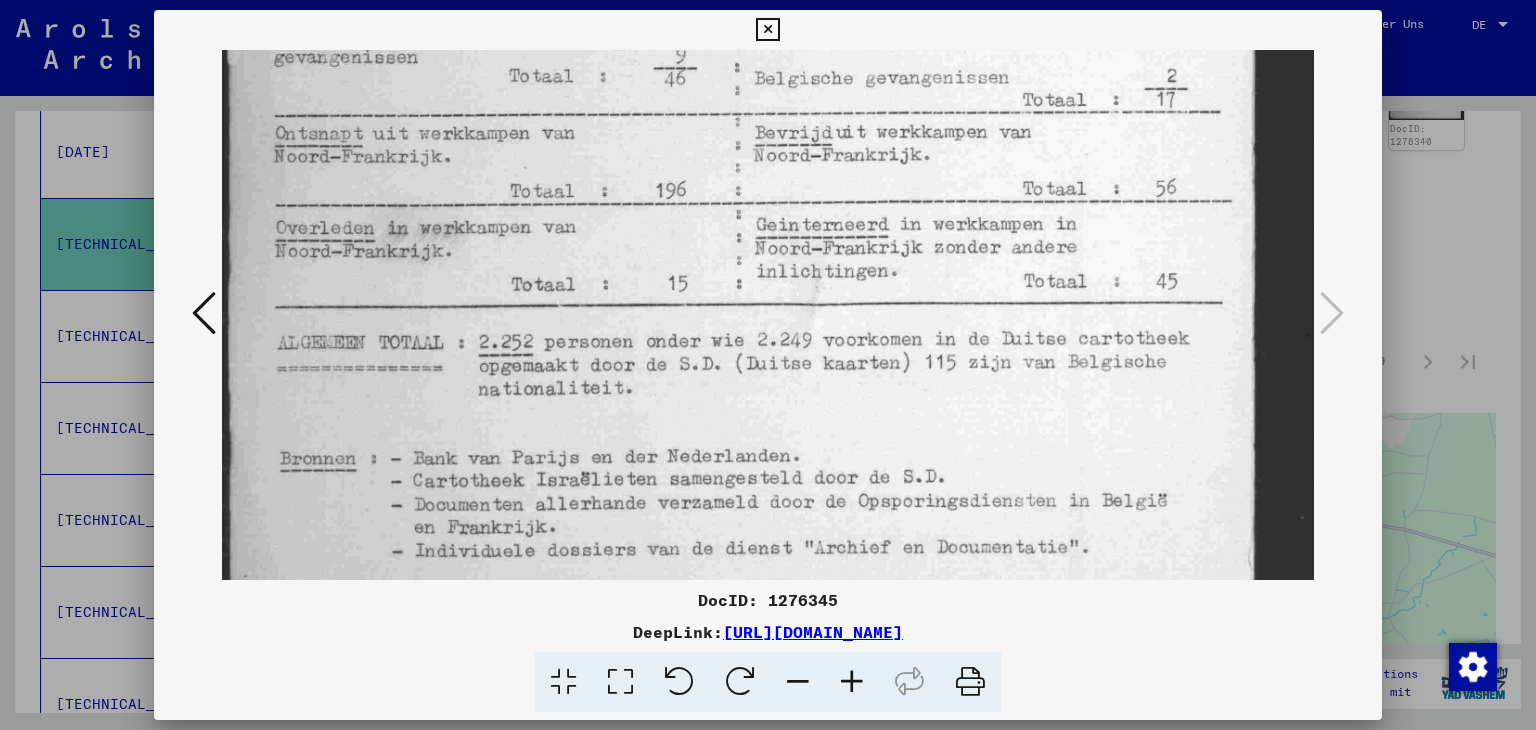 drag, startPoint x: 450, startPoint y: 434, endPoint x: 452, endPoint y: 367, distance: 67.02985 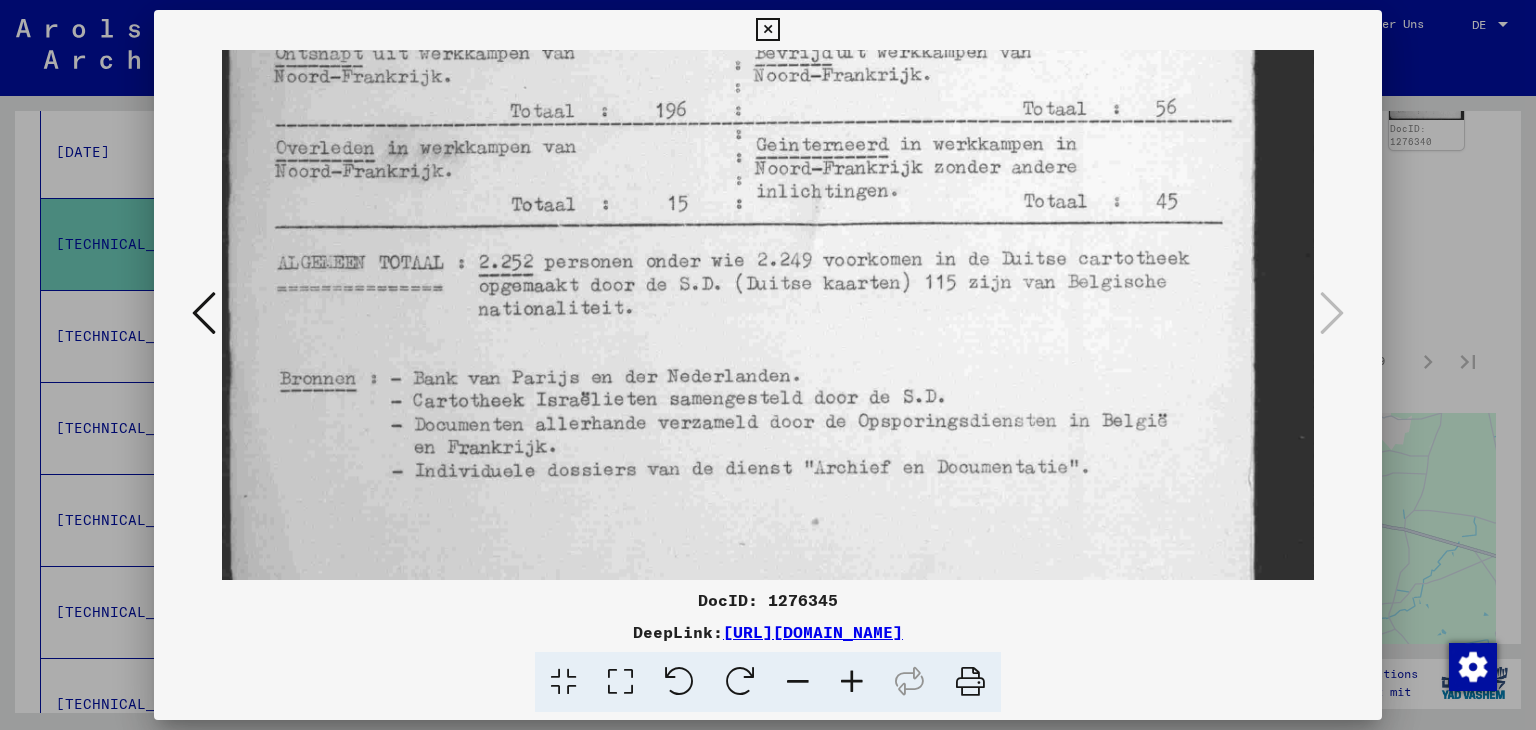 drag, startPoint x: 464, startPoint y: 329, endPoint x: 465, endPoint y: 305, distance: 24.020824 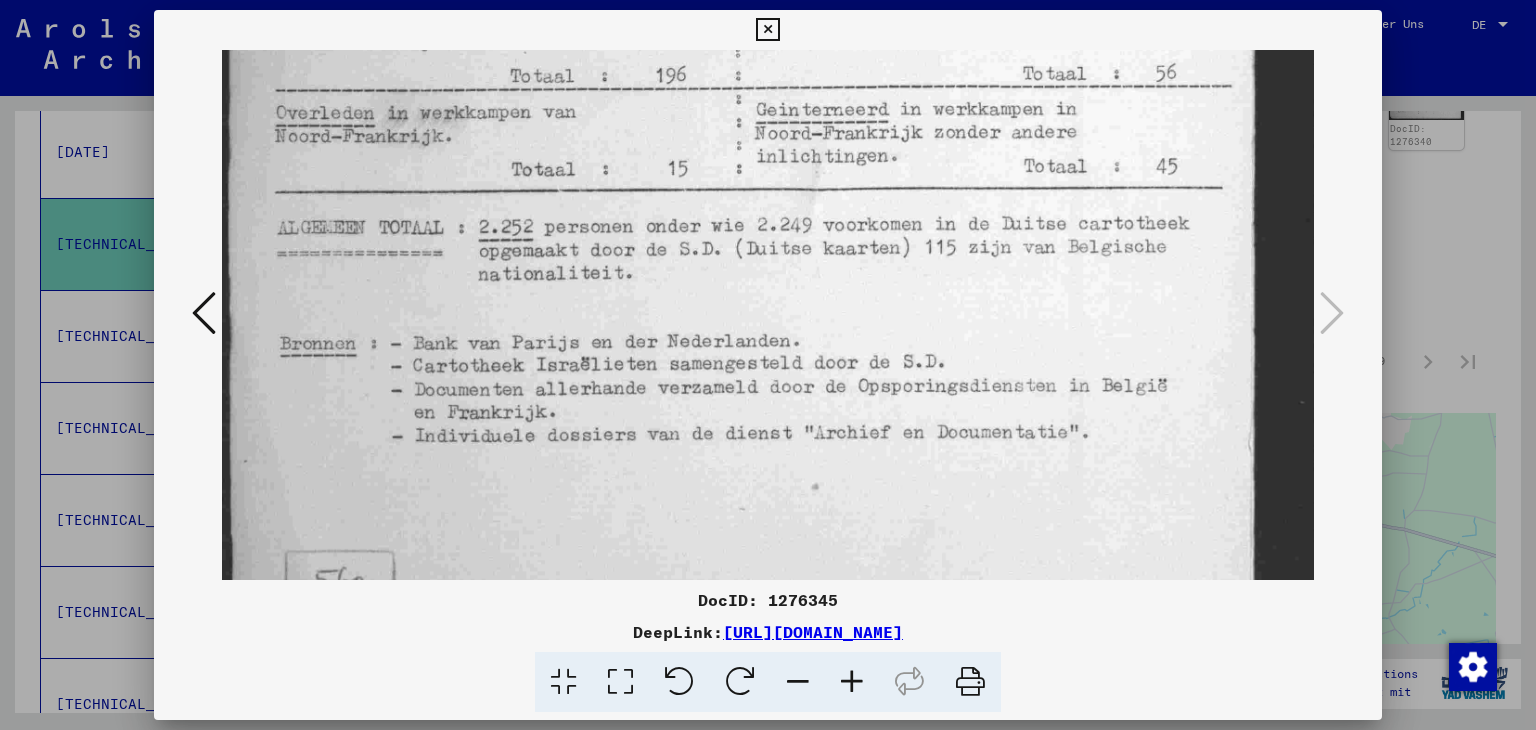 drag, startPoint x: 468, startPoint y: 339, endPoint x: 470, endPoint y: 306, distance: 33.06055 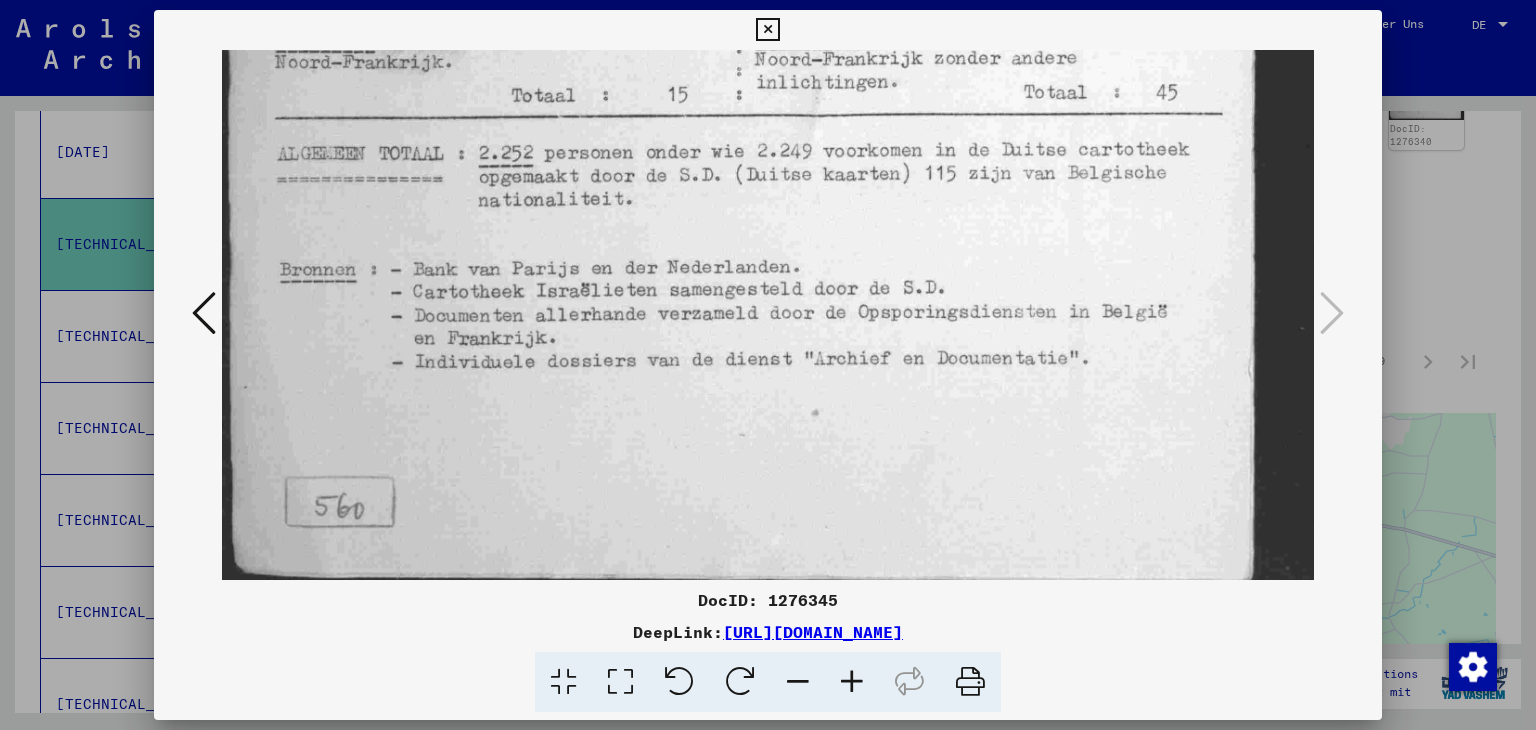 drag, startPoint x: 484, startPoint y: 316, endPoint x: 489, endPoint y: 330, distance: 14.866069 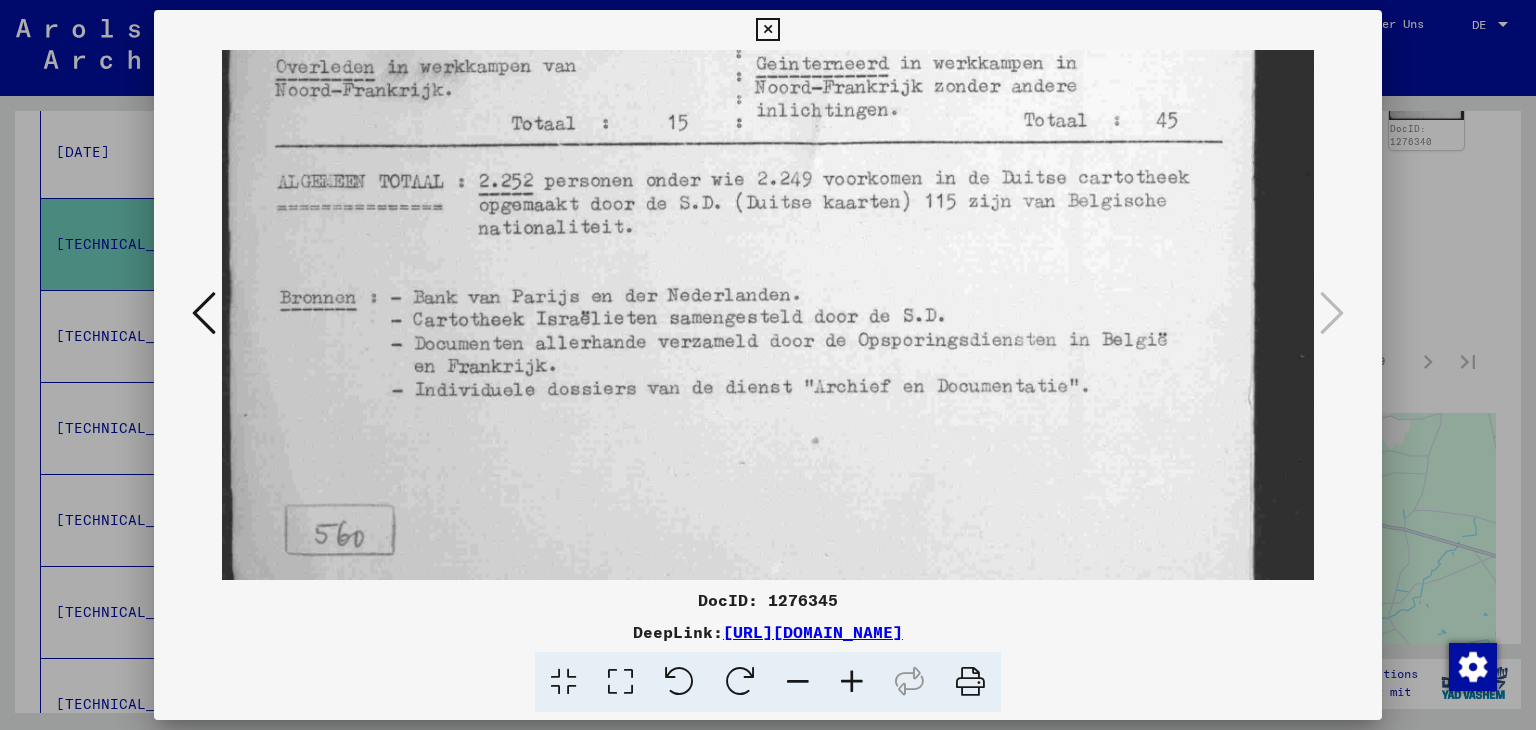 scroll, scrollTop: 978, scrollLeft: 0, axis: vertical 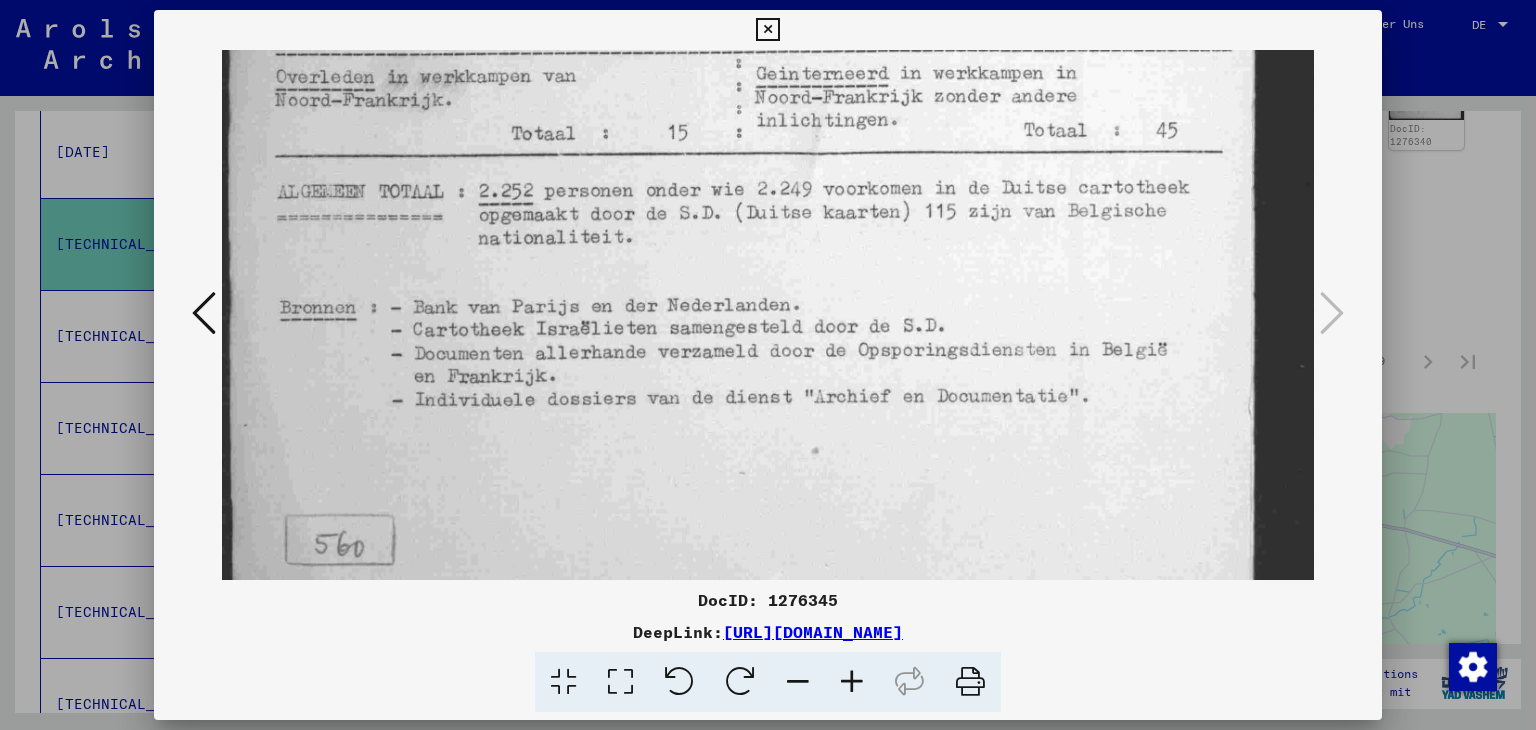 drag, startPoint x: 492, startPoint y: 309, endPoint x: 496, endPoint y: 348, distance: 39.20459 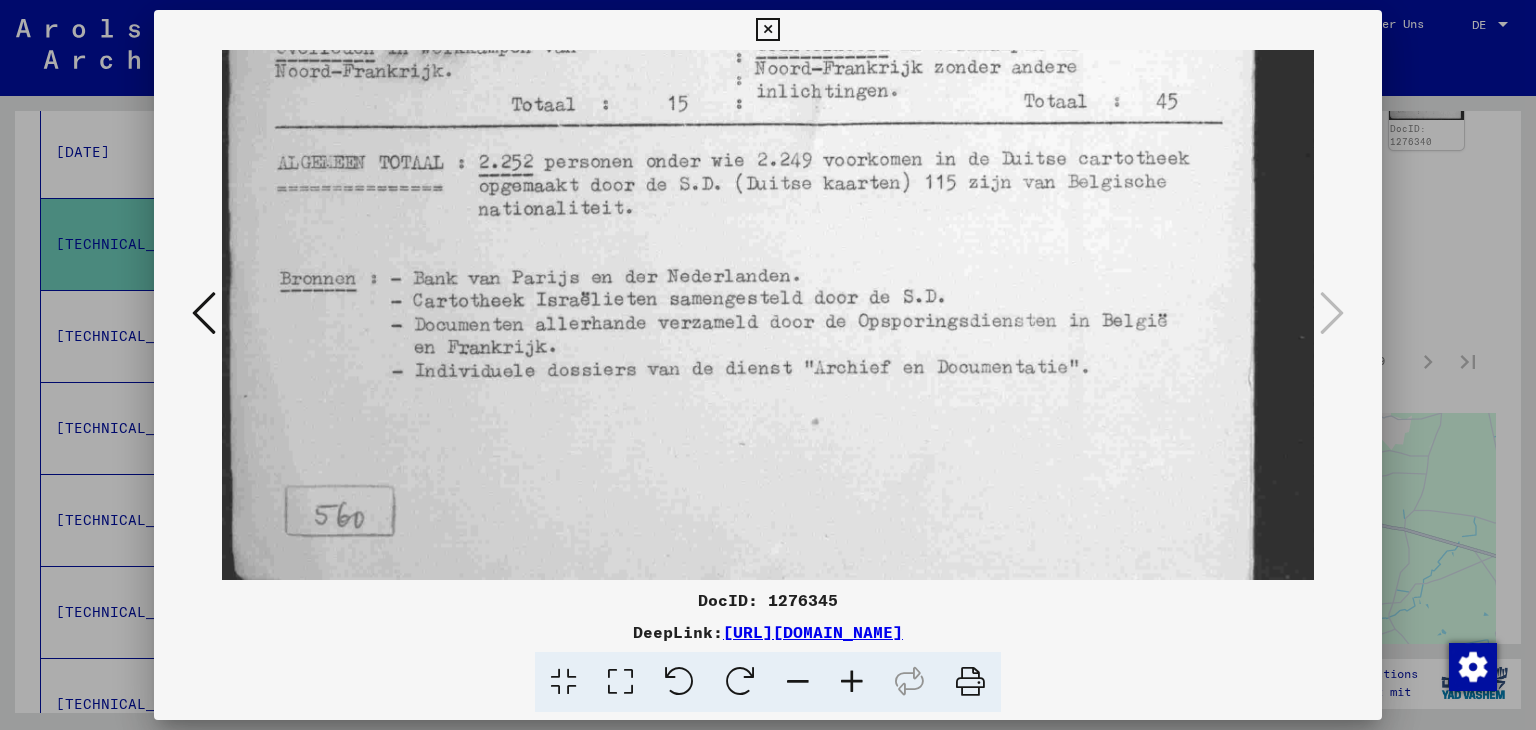 drag, startPoint x: 520, startPoint y: 369, endPoint x: 517, endPoint y: 341, distance: 28.160255 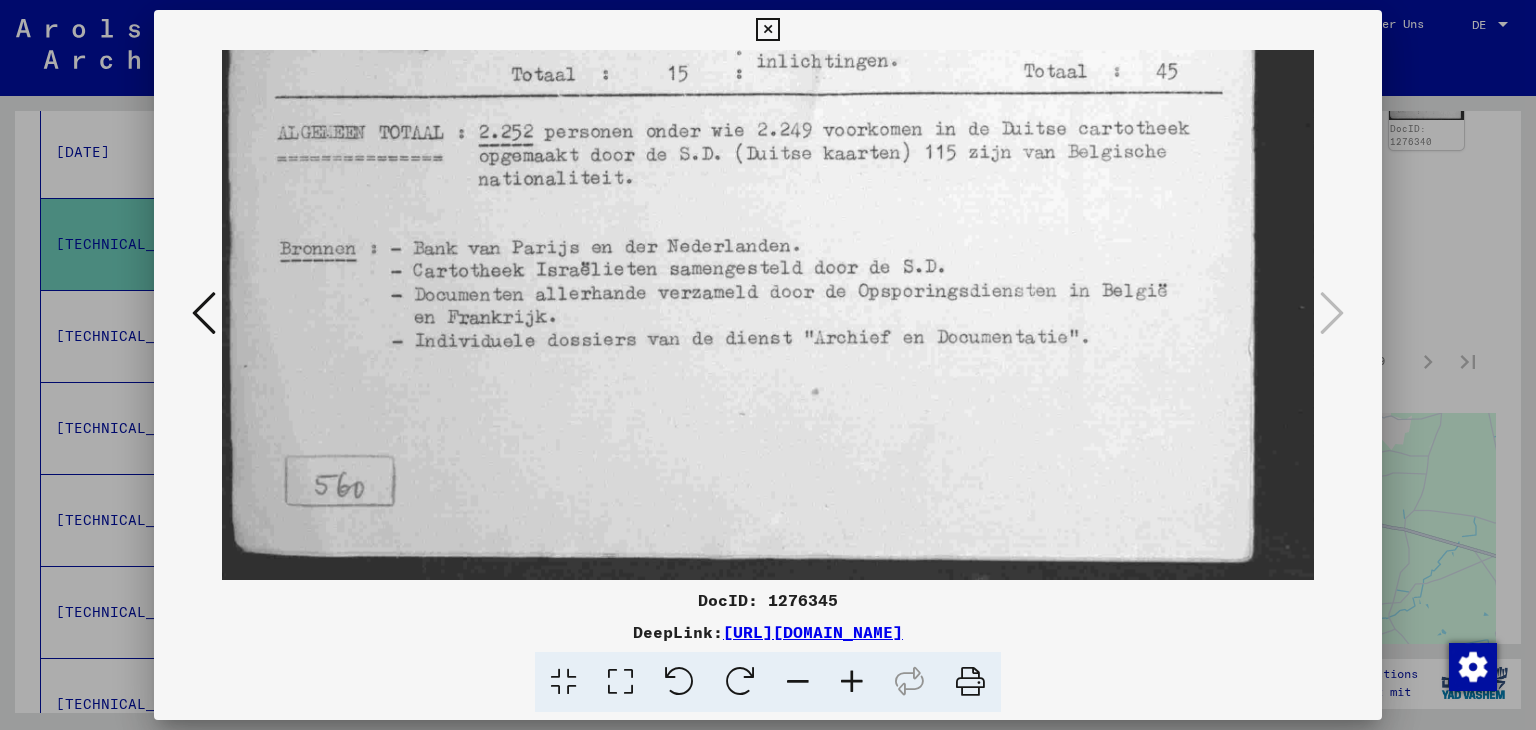 drag, startPoint x: 513, startPoint y: 396, endPoint x: 524, endPoint y: 236, distance: 160.37769 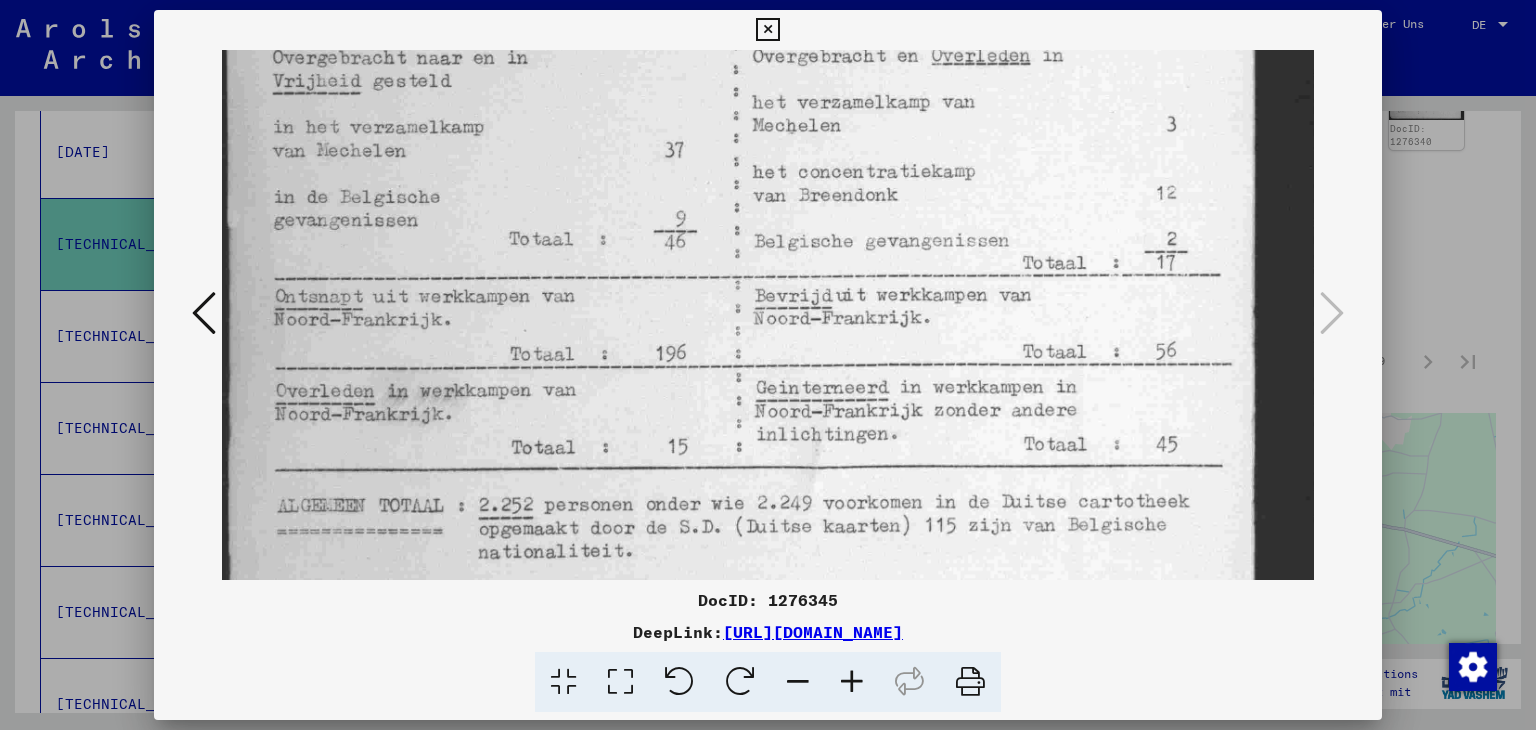 drag, startPoint x: 530, startPoint y: 222, endPoint x: 535, endPoint y: 593, distance: 371.0337 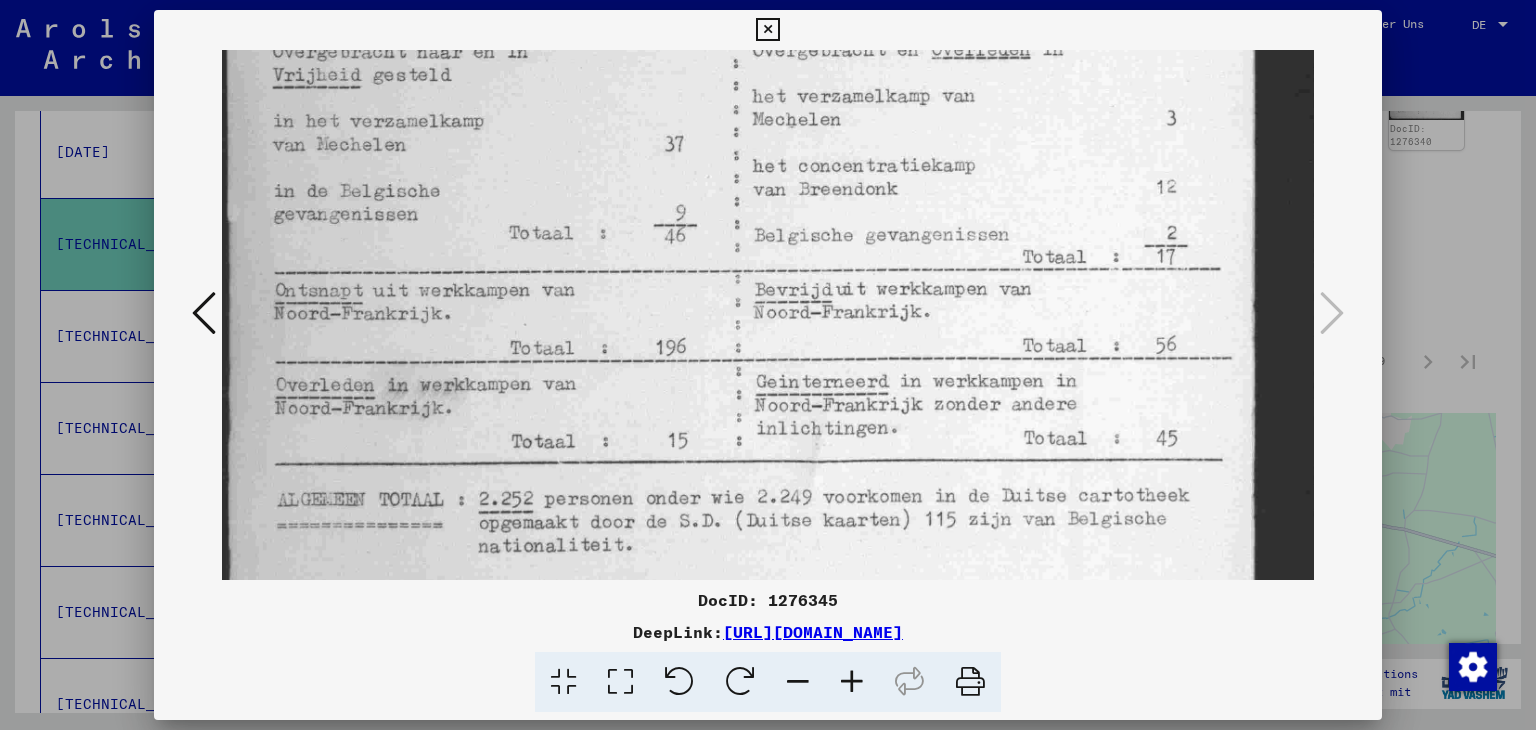 click at bounding box center (204, 313) 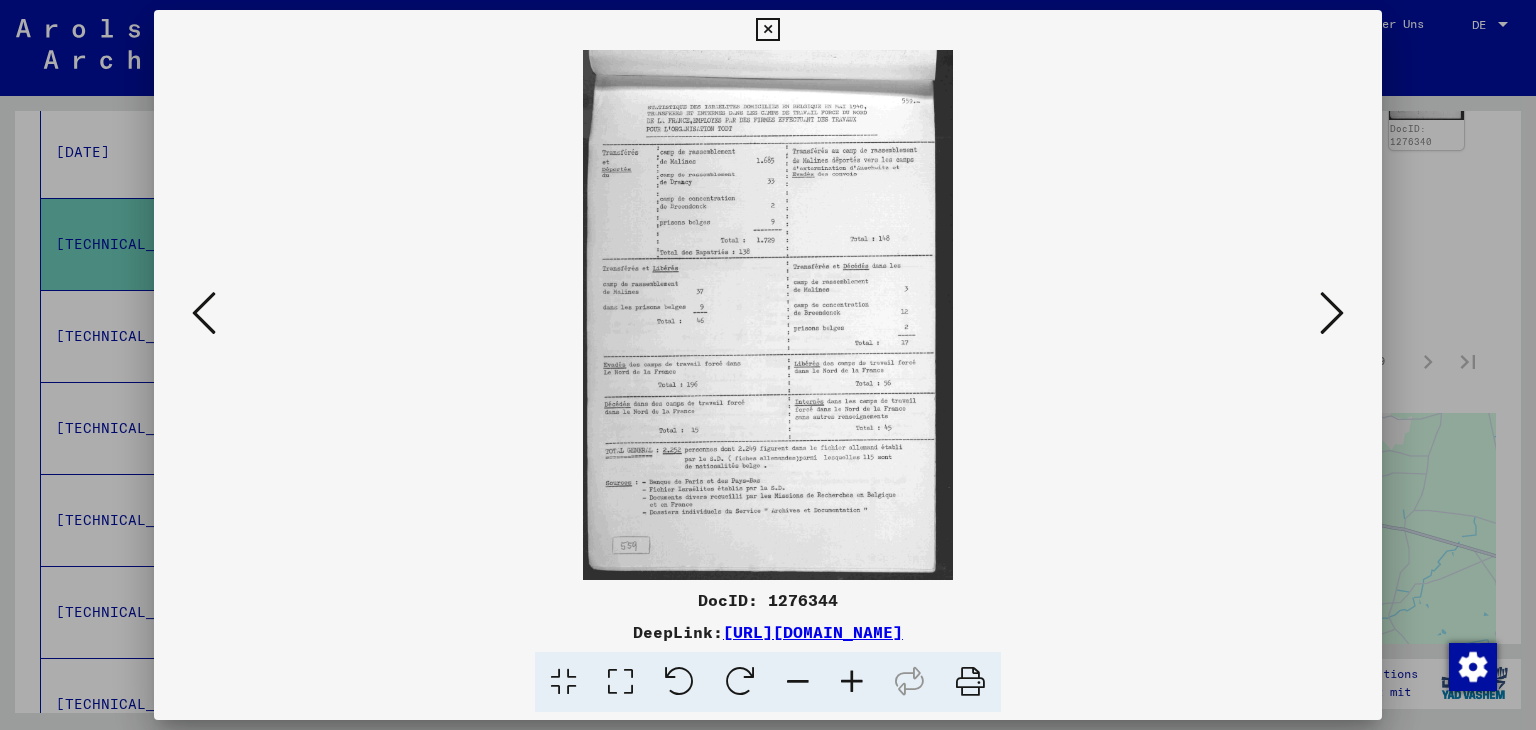 scroll, scrollTop: 0, scrollLeft: 0, axis: both 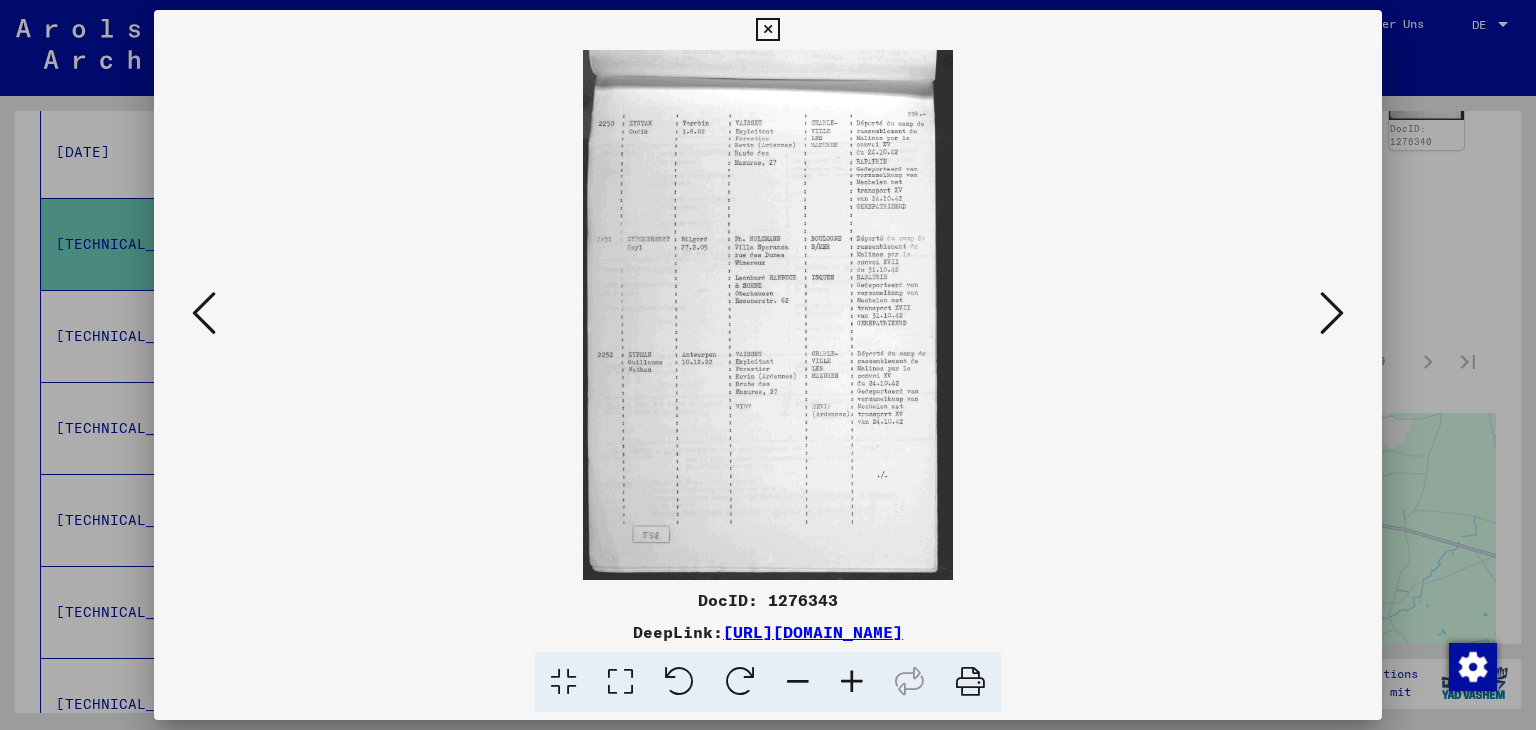 click at bounding box center [620, 682] 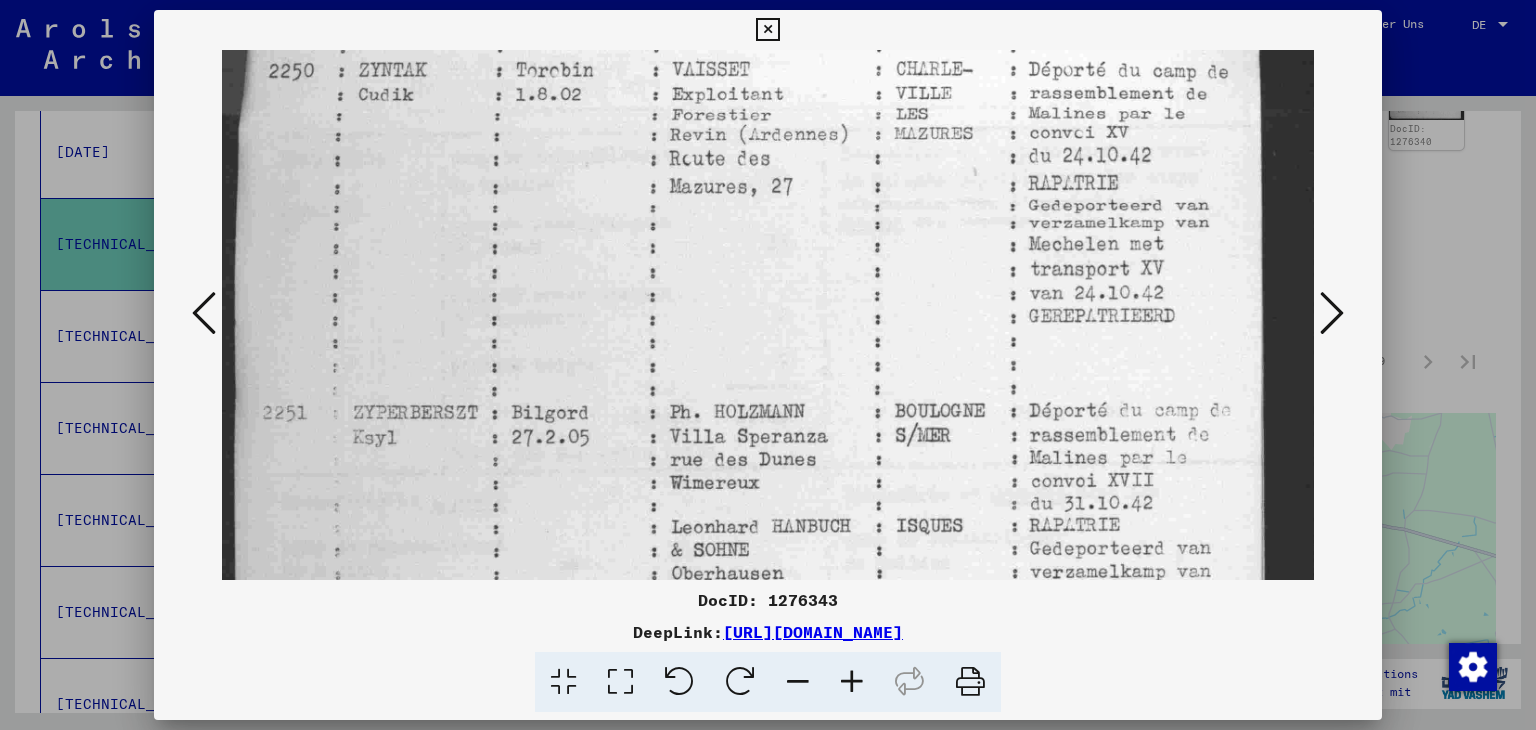 drag, startPoint x: 710, startPoint y: 510, endPoint x: 719, endPoint y: 314, distance: 196.20653 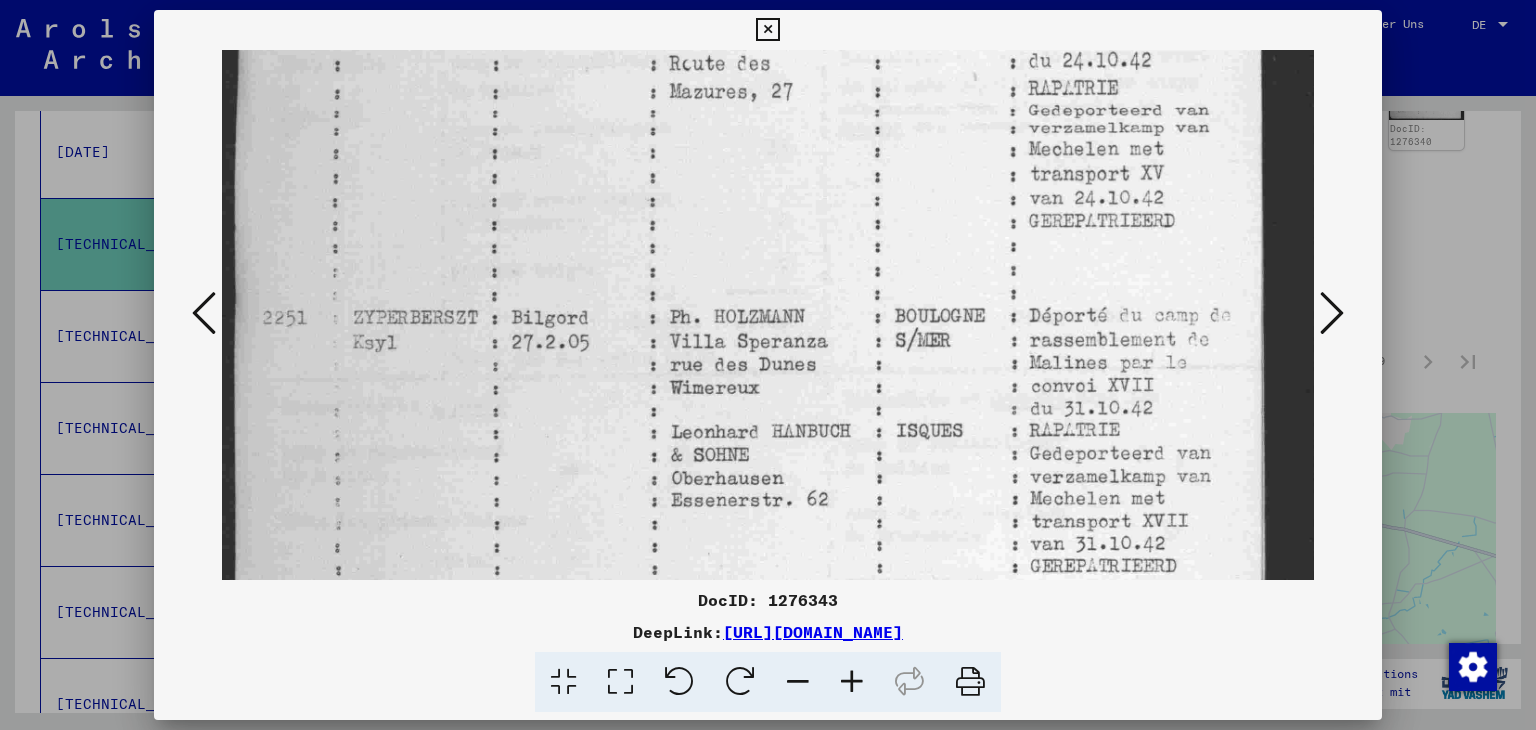 drag, startPoint x: 720, startPoint y: 351, endPoint x: 721, endPoint y: 256, distance: 95.005264 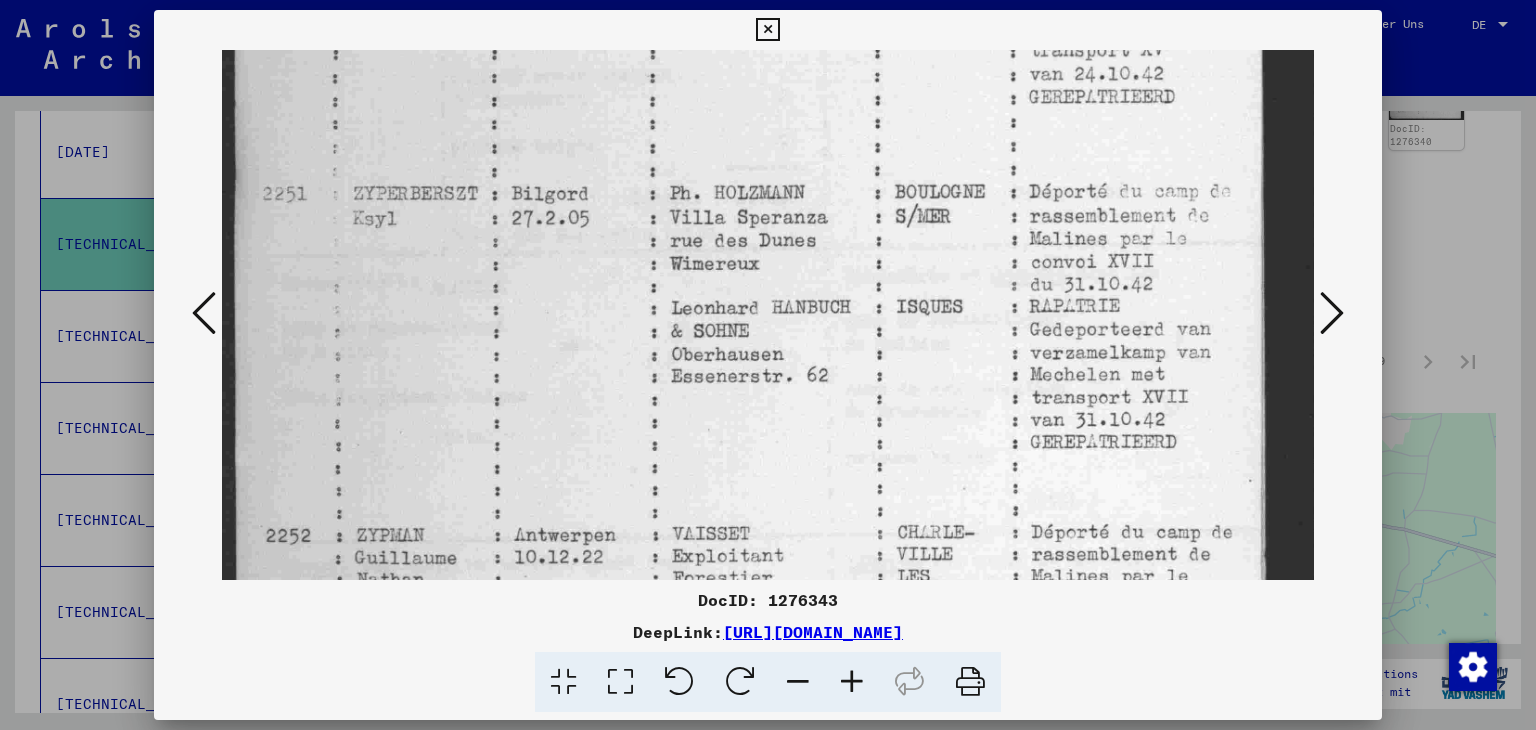 drag, startPoint x: 717, startPoint y: 338, endPoint x: 720, endPoint y: 218, distance: 120.03749 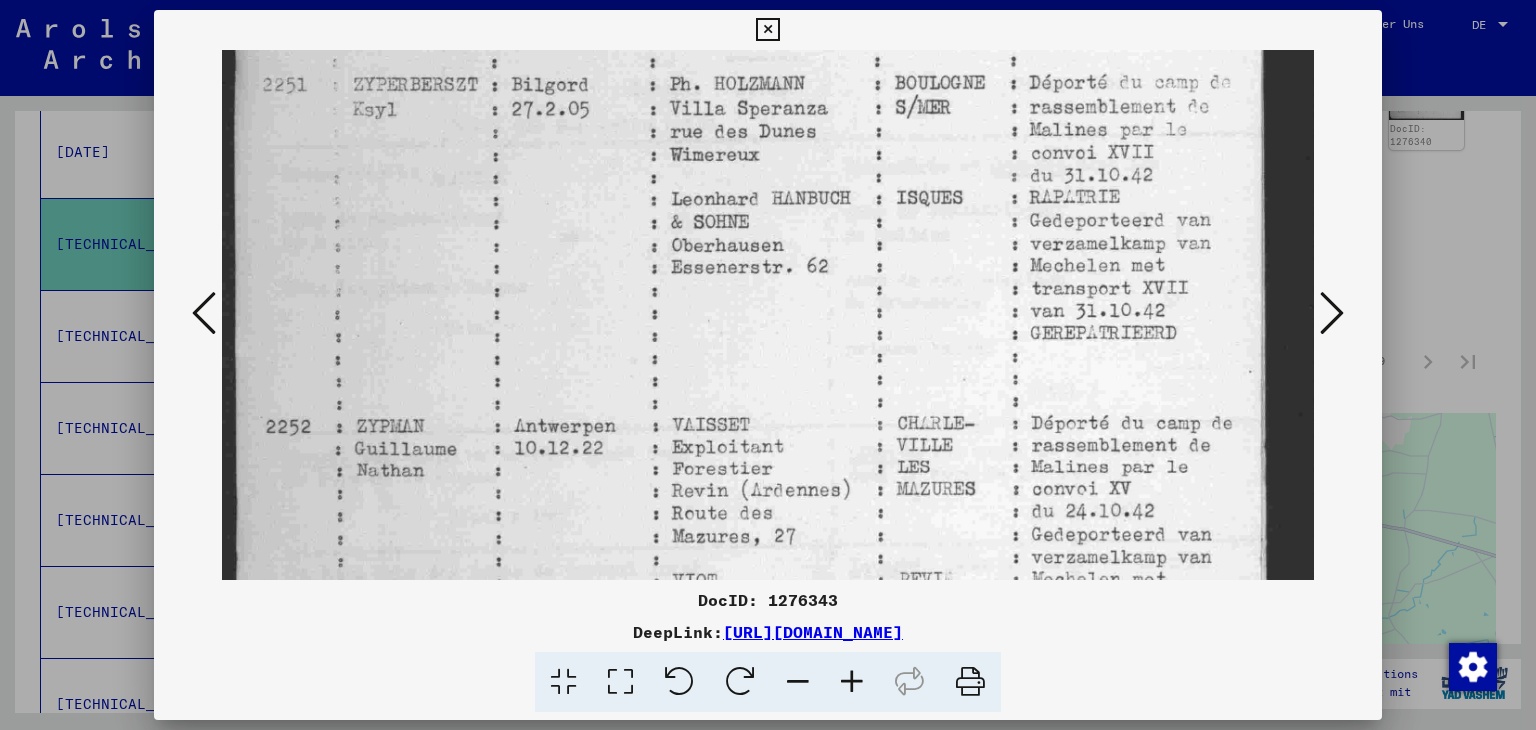 drag, startPoint x: 718, startPoint y: 289, endPoint x: 713, endPoint y: 181, distance: 108.11568 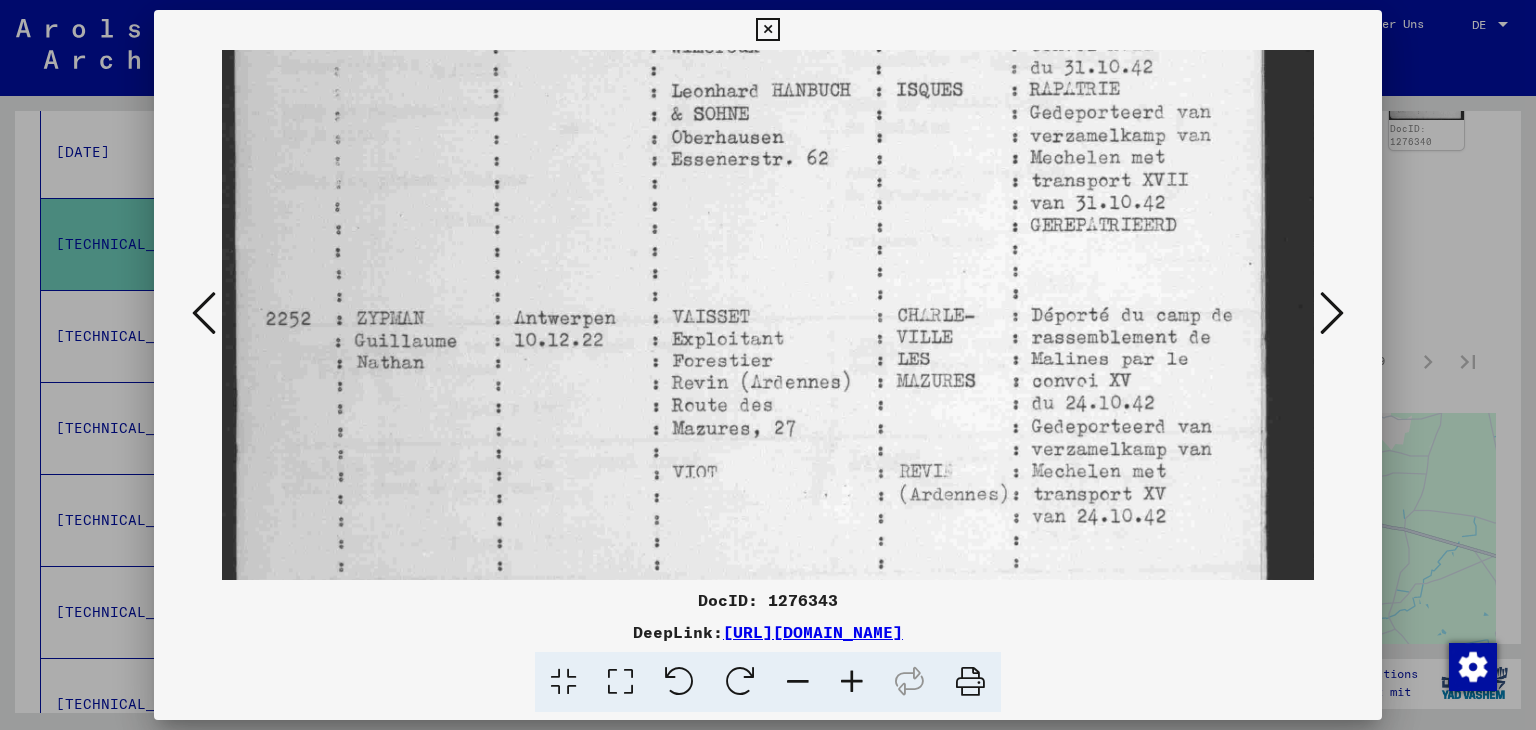 drag, startPoint x: 712, startPoint y: 245, endPoint x: 714, endPoint y: 137, distance: 108.01852 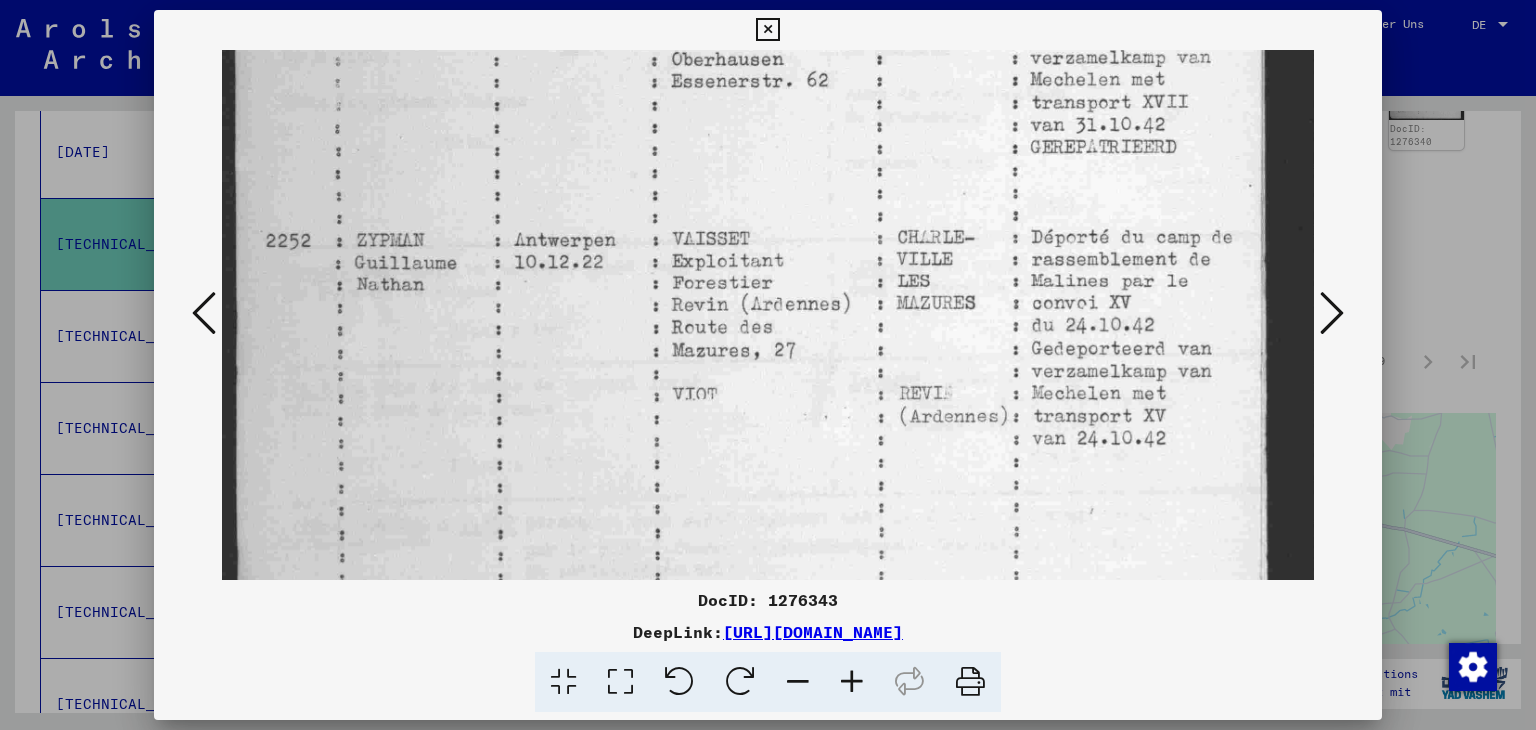 drag, startPoint x: 717, startPoint y: 245, endPoint x: 728, endPoint y: 169, distance: 76.79192 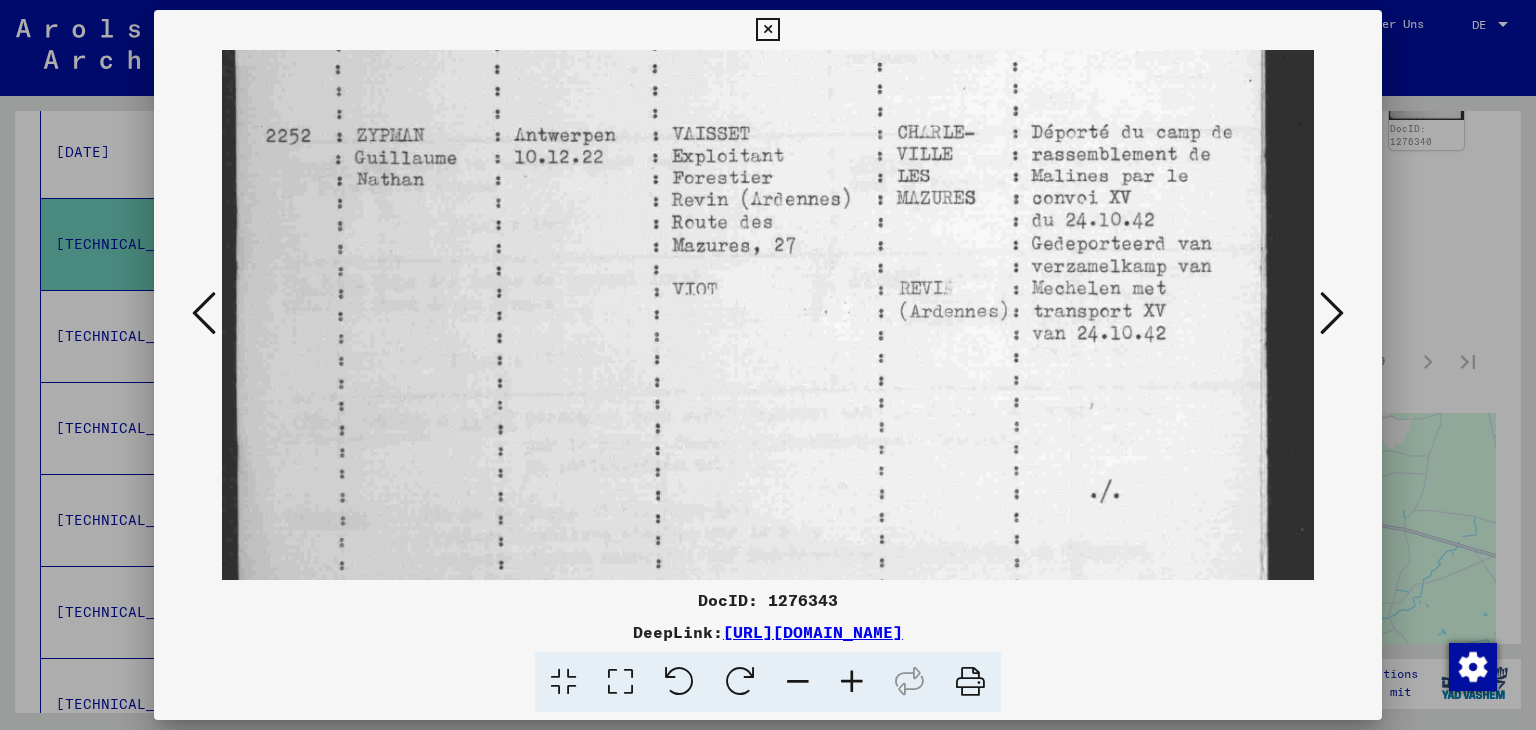 drag, startPoint x: 724, startPoint y: 260, endPoint x: 723, endPoint y: 145, distance: 115.00435 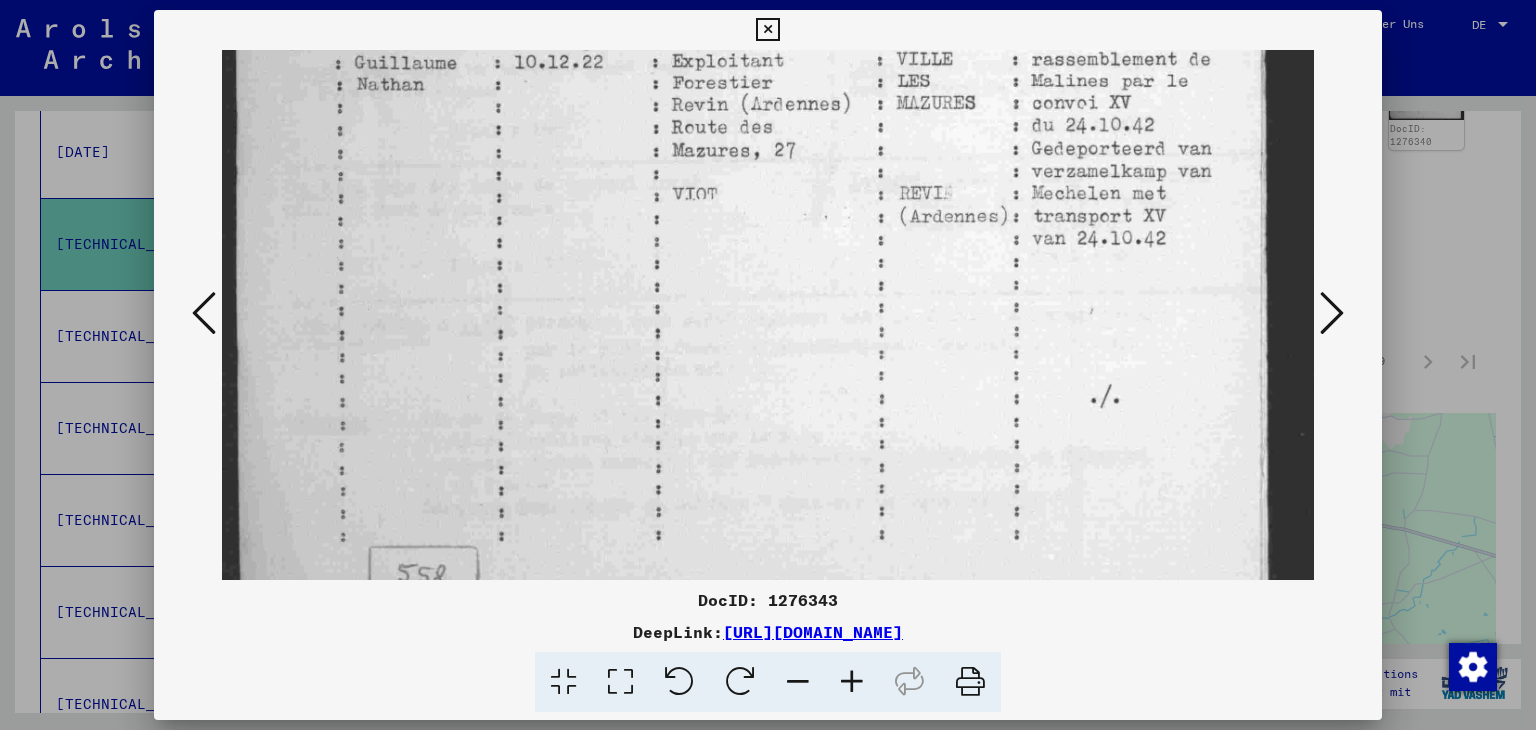 click at bounding box center (768, -77) 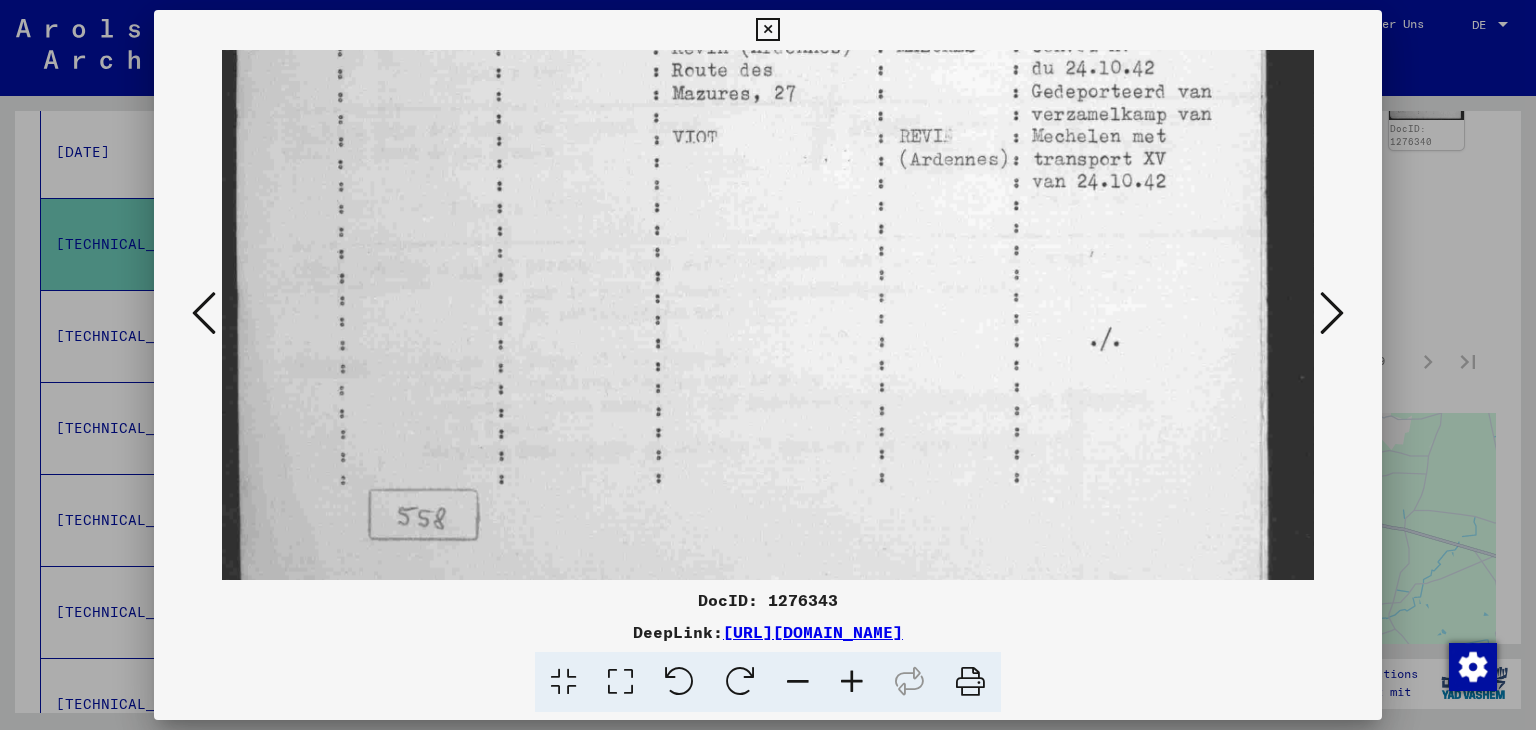 click at bounding box center [768, -134] 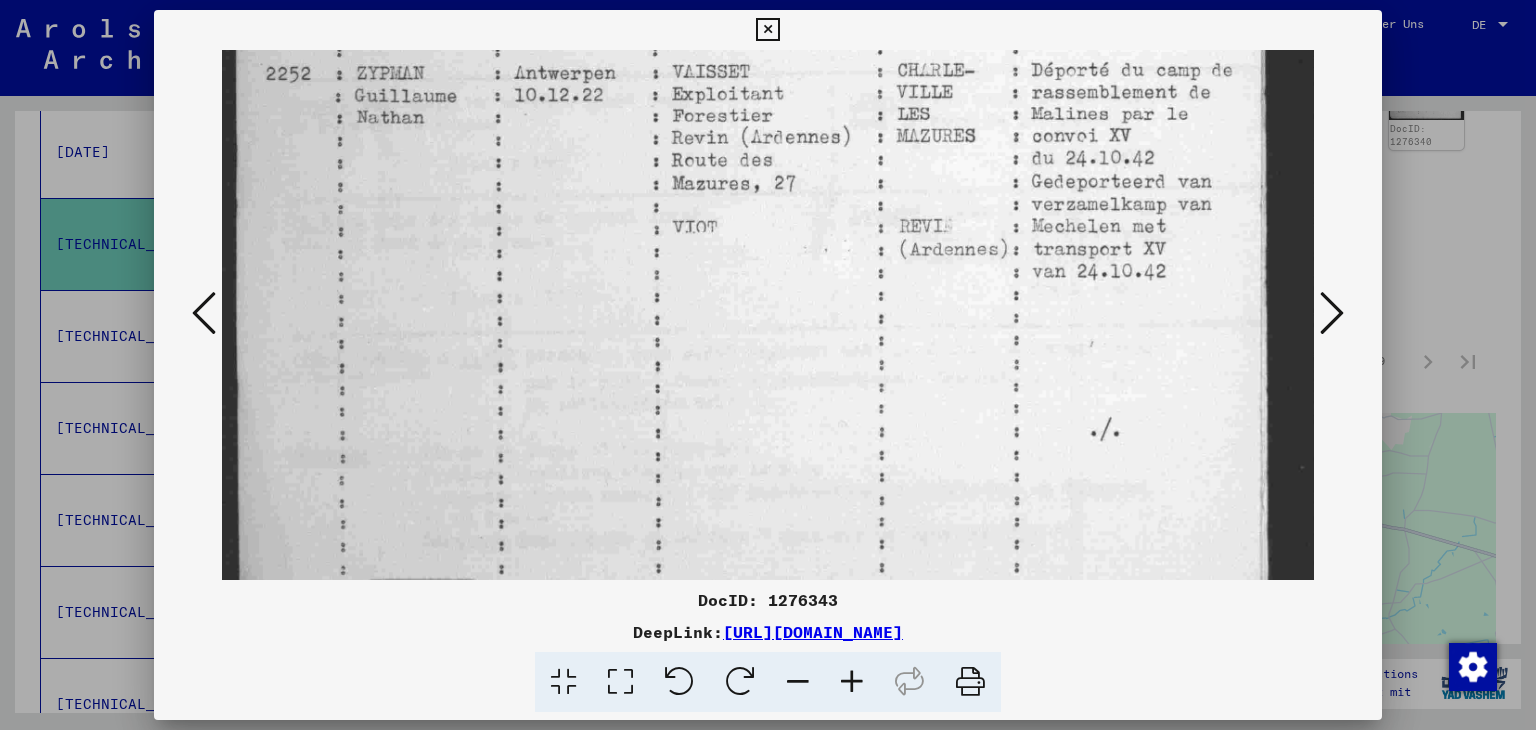 drag, startPoint x: 728, startPoint y: 238, endPoint x: 732, endPoint y: 330, distance: 92.086914 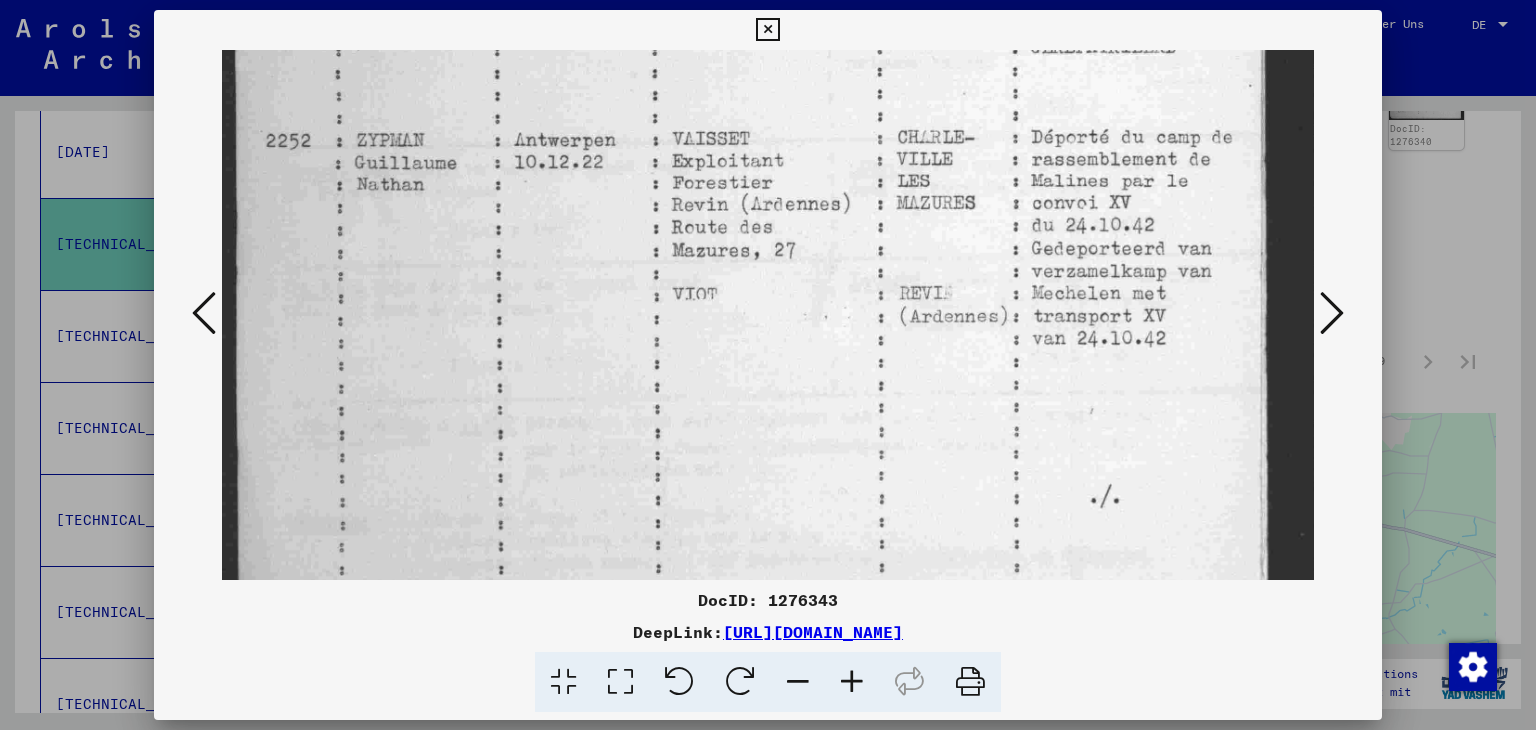 drag, startPoint x: 733, startPoint y: 246, endPoint x: 733, endPoint y: 311, distance: 65 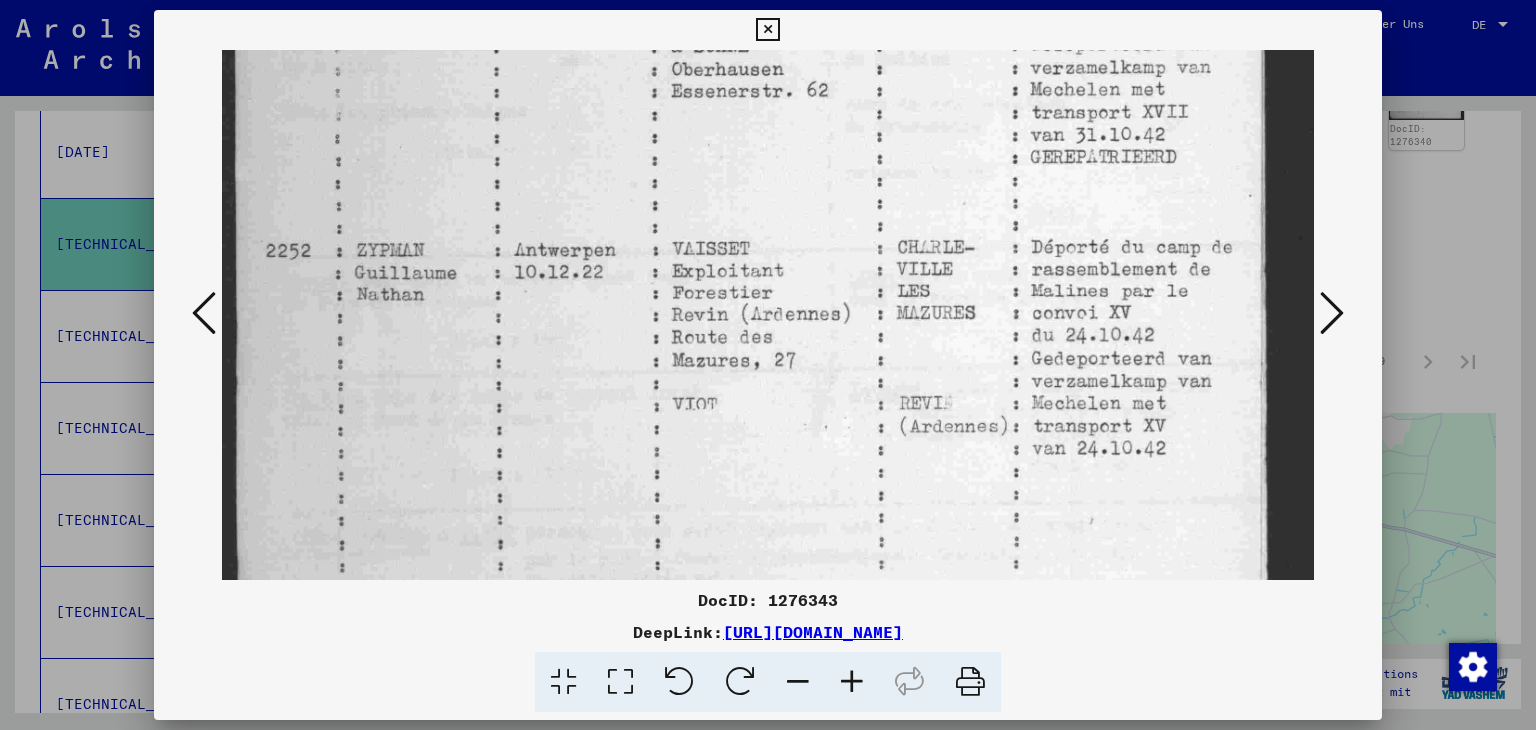 drag, startPoint x: 730, startPoint y: 209, endPoint x: 732, endPoint y: 321, distance: 112.01785 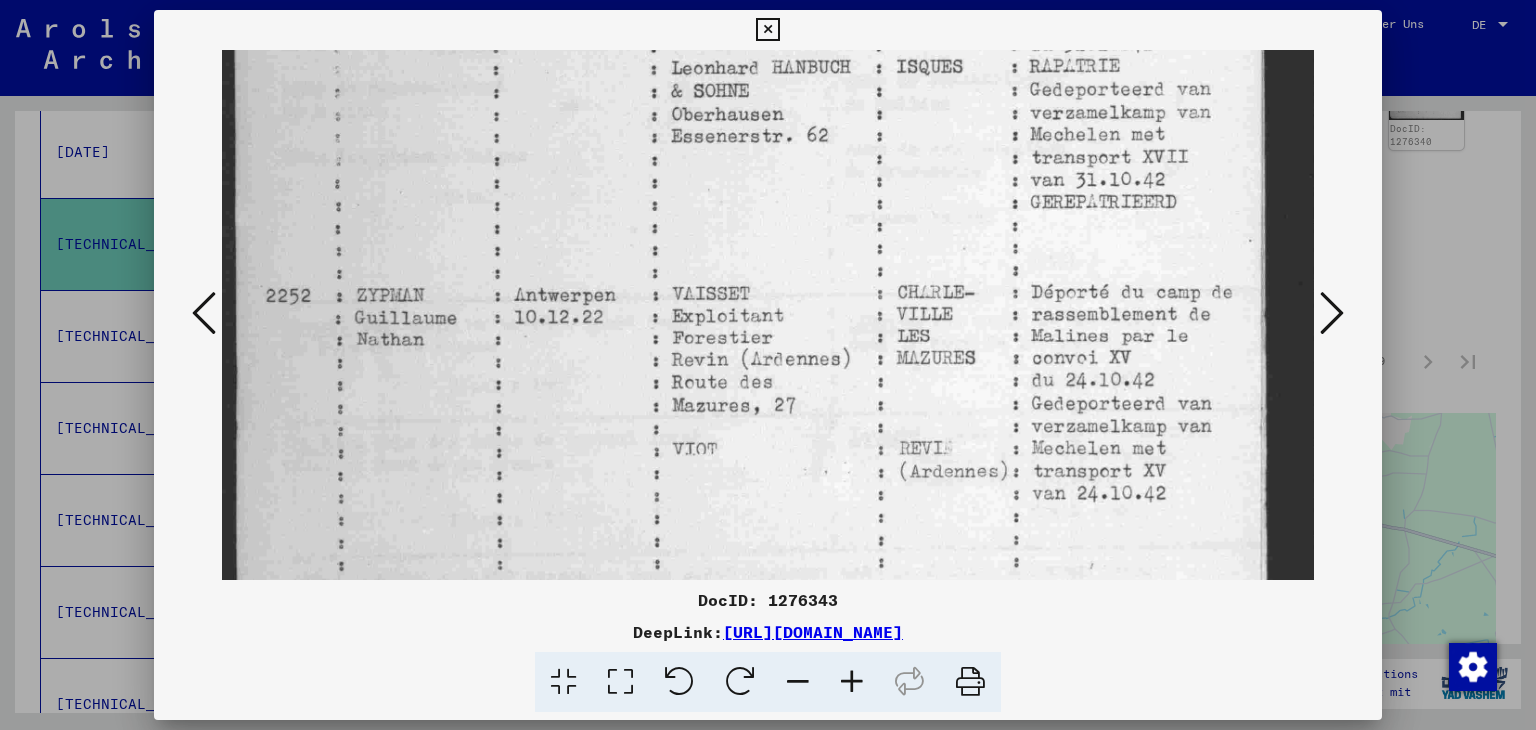 drag, startPoint x: 734, startPoint y: 287, endPoint x: 736, endPoint y: 334, distance: 47.042534 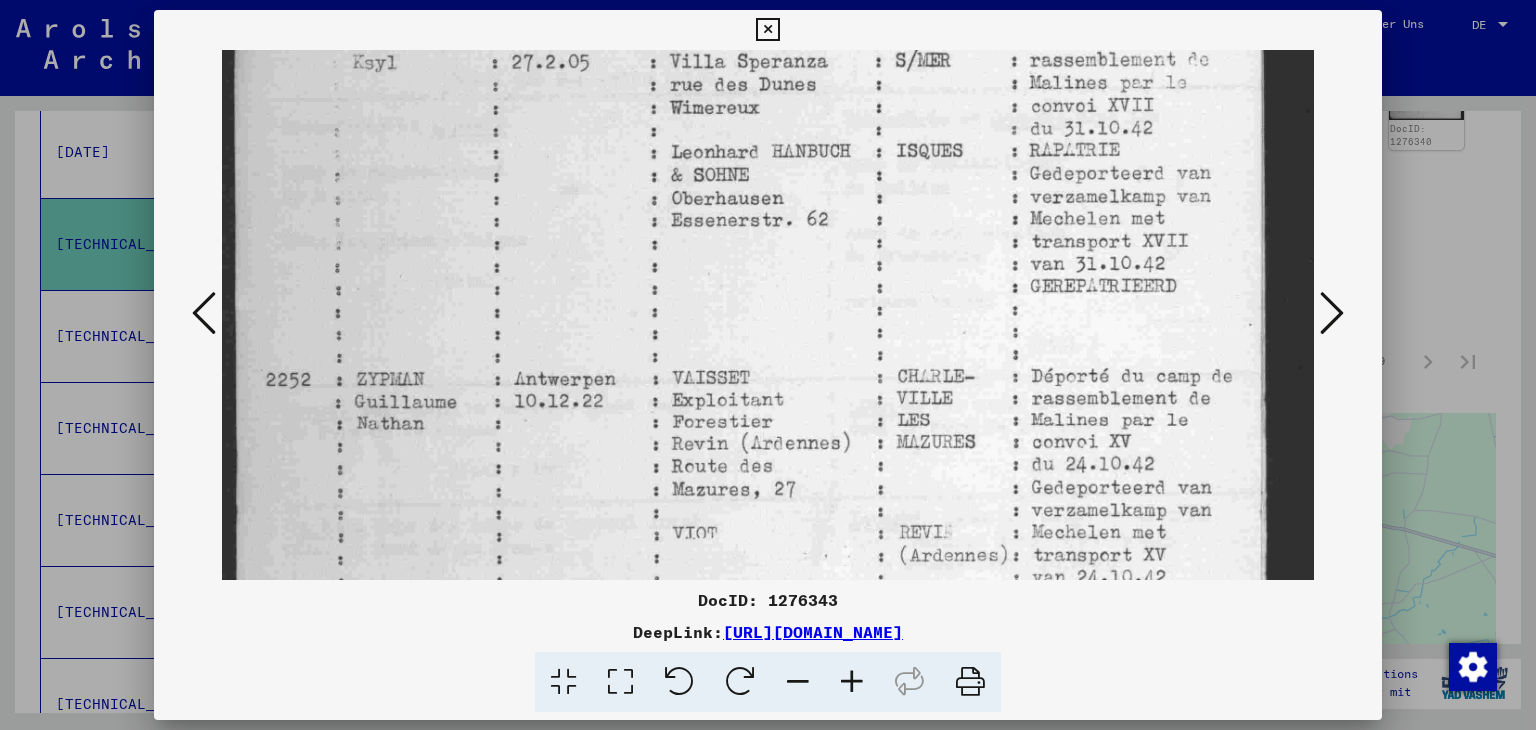drag, startPoint x: 736, startPoint y: 281, endPoint x: 734, endPoint y: 365, distance: 84.0238 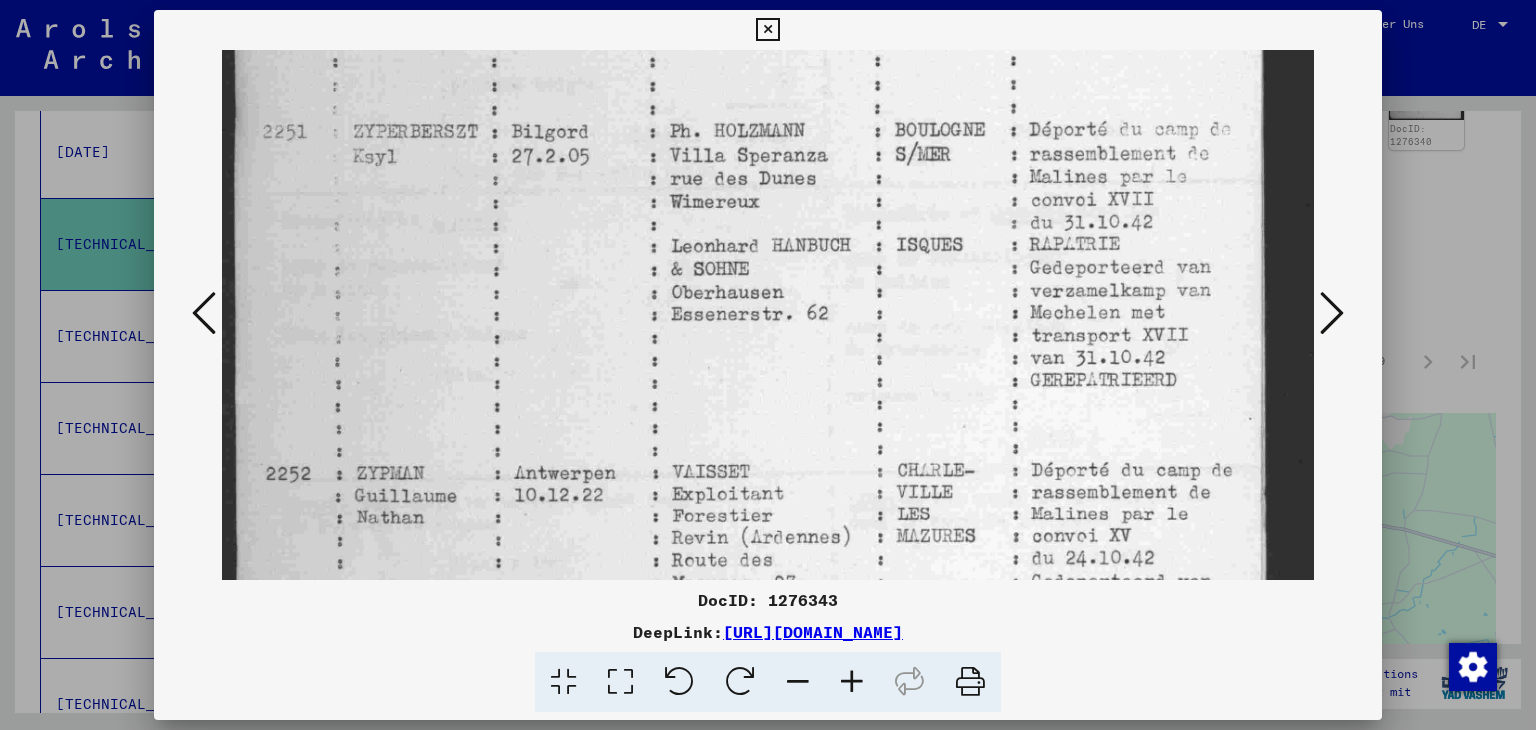 drag, startPoint x: 733, startPoint y: 220, endPoint x: 732, endPoint y: 308, distance: 88.005684 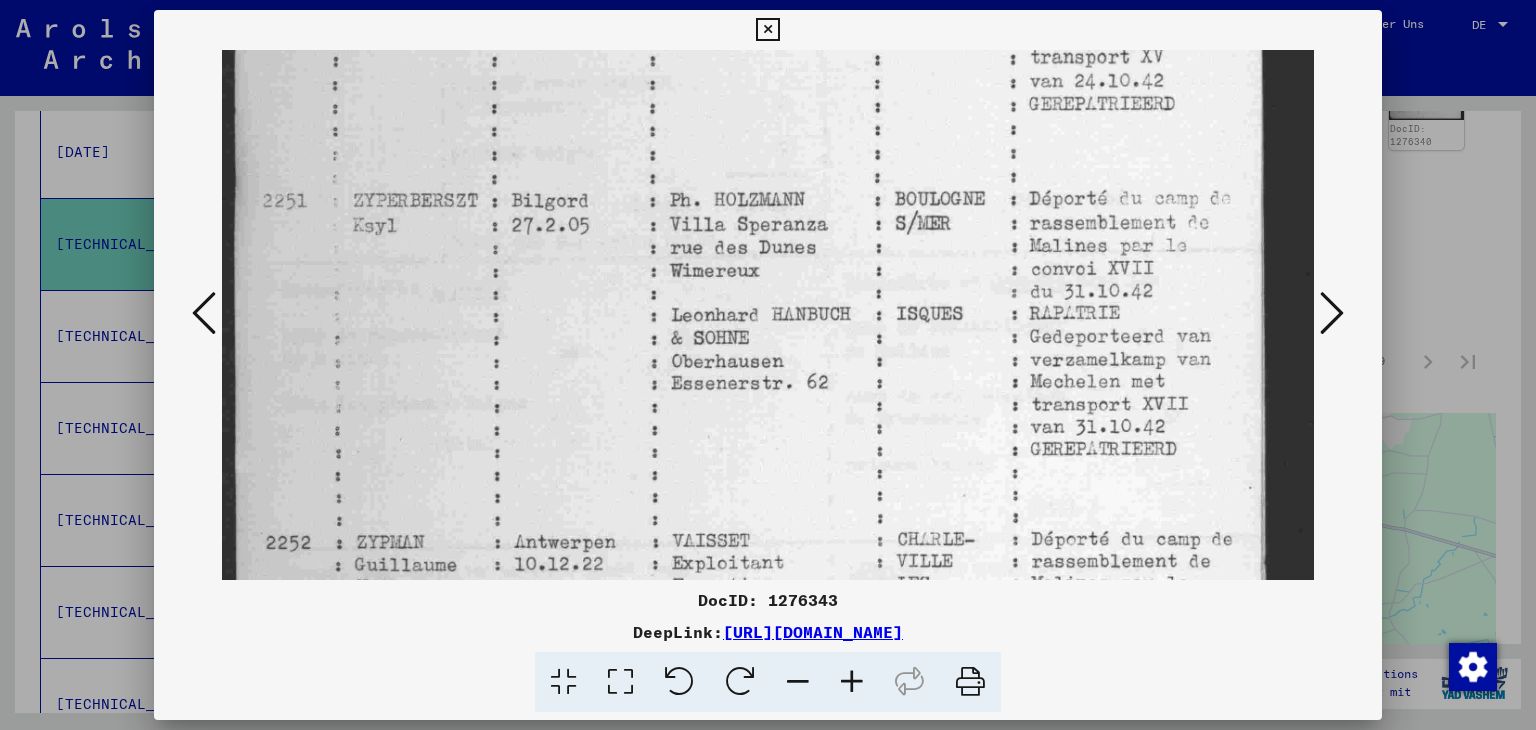 drag, startPoint x: 731, startPoint y: 215, endPoint x: 731, endPoint y: 199, distance: 16 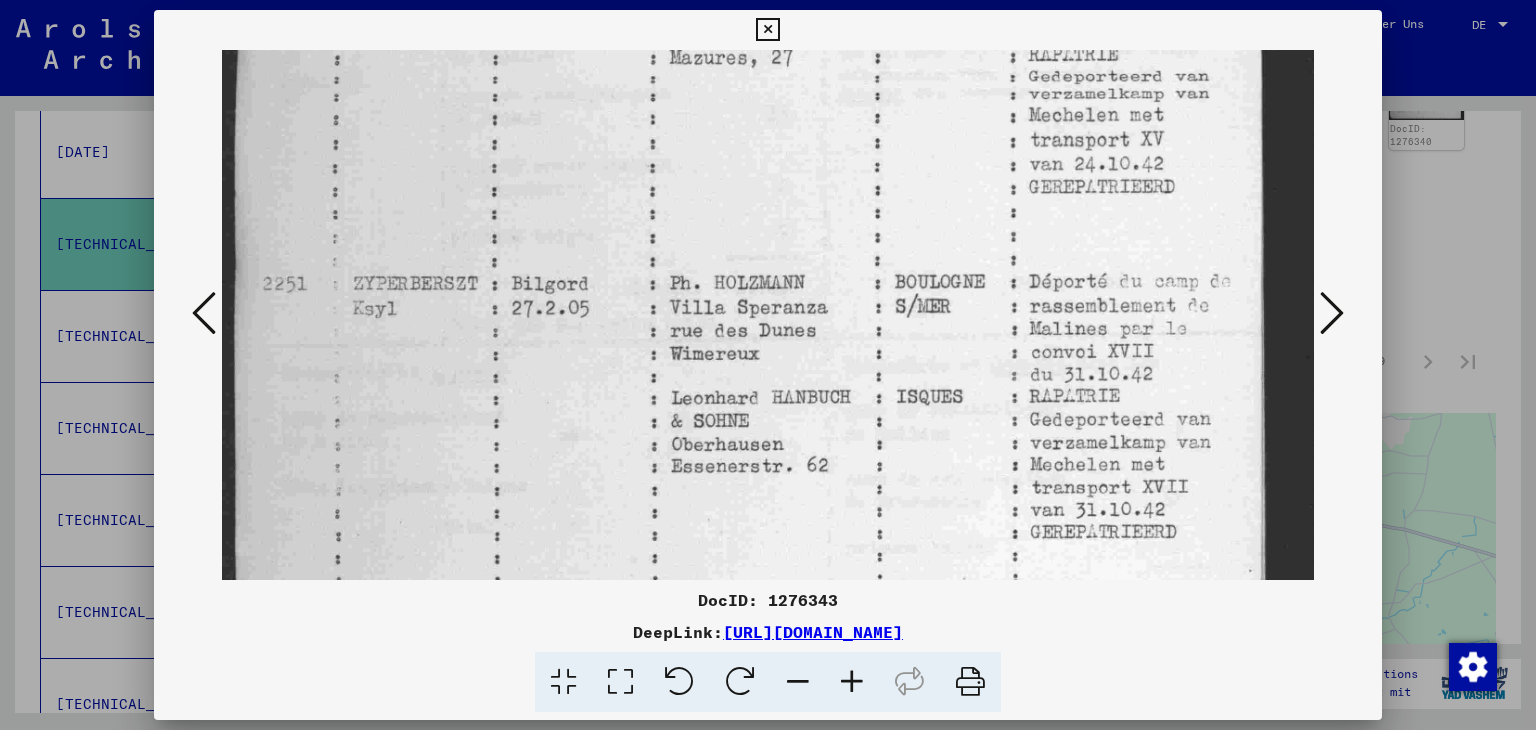 drag, startPoint x: 730, startPoint y: 188, endPoint x: 726, endPoint y: 165, distance: 23.345236 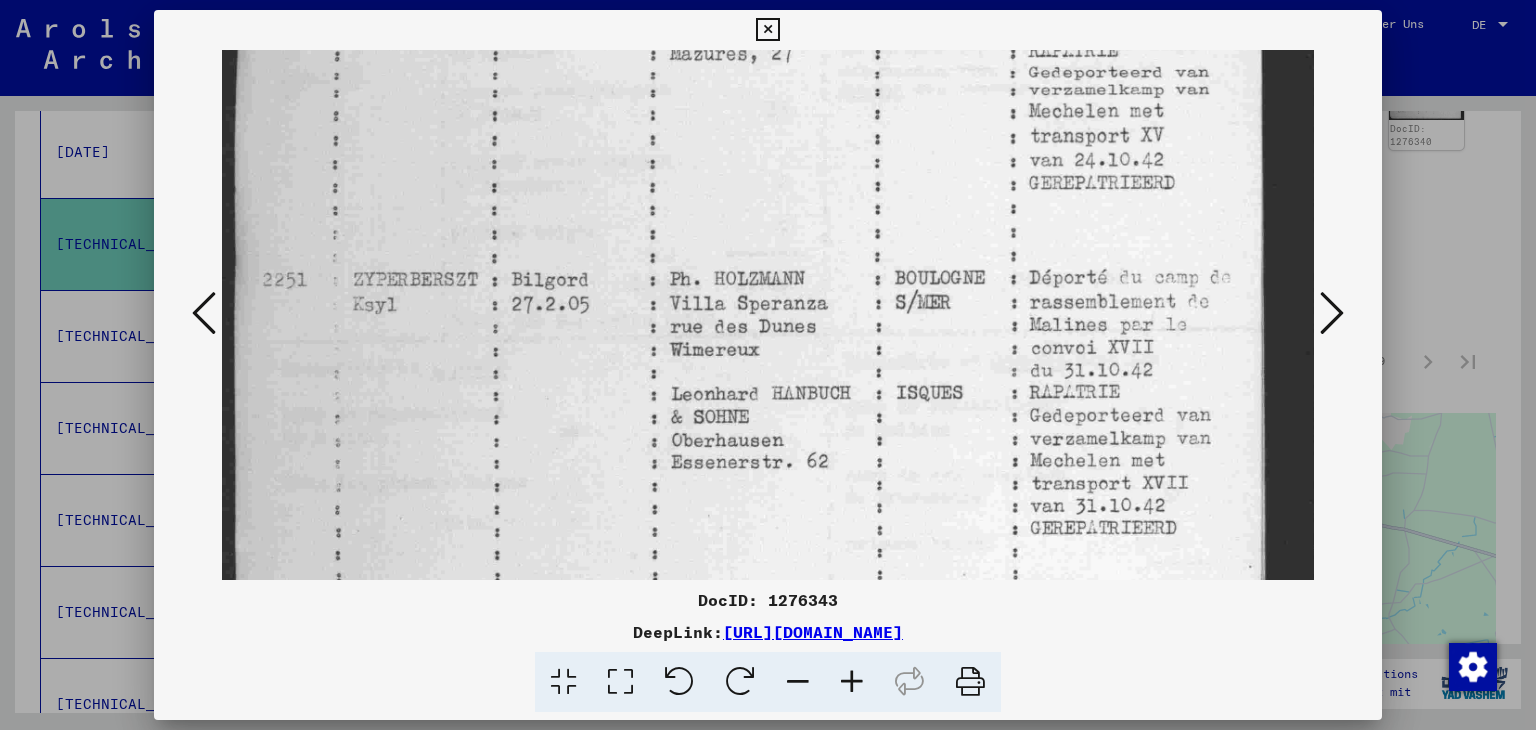 scroll, scrollTop: 238, scrollLeft: 0, axis: vertical 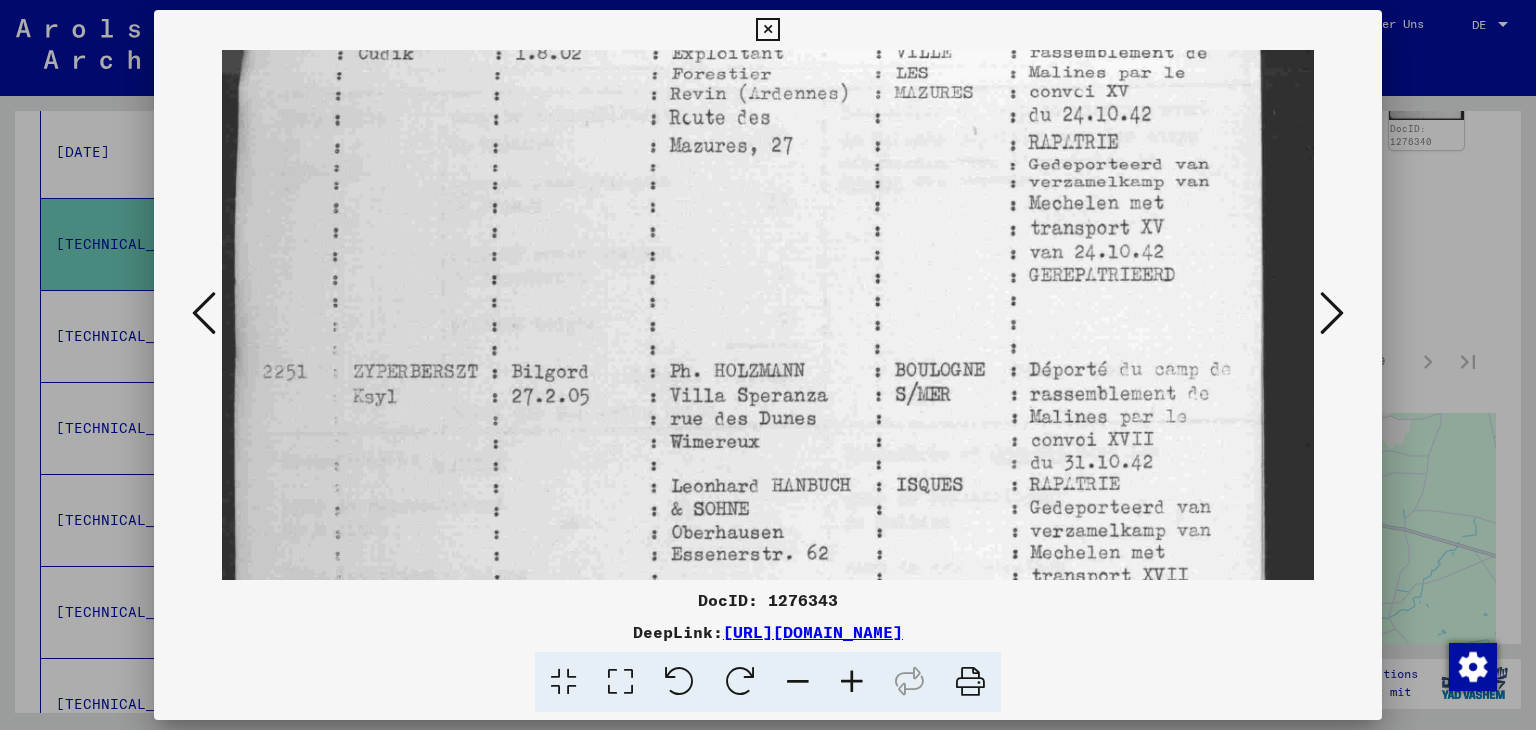drag, startPoint x: 726, startPoint y: 151, endPoint x: 720, endPoint y: 245, distance: 94.19129 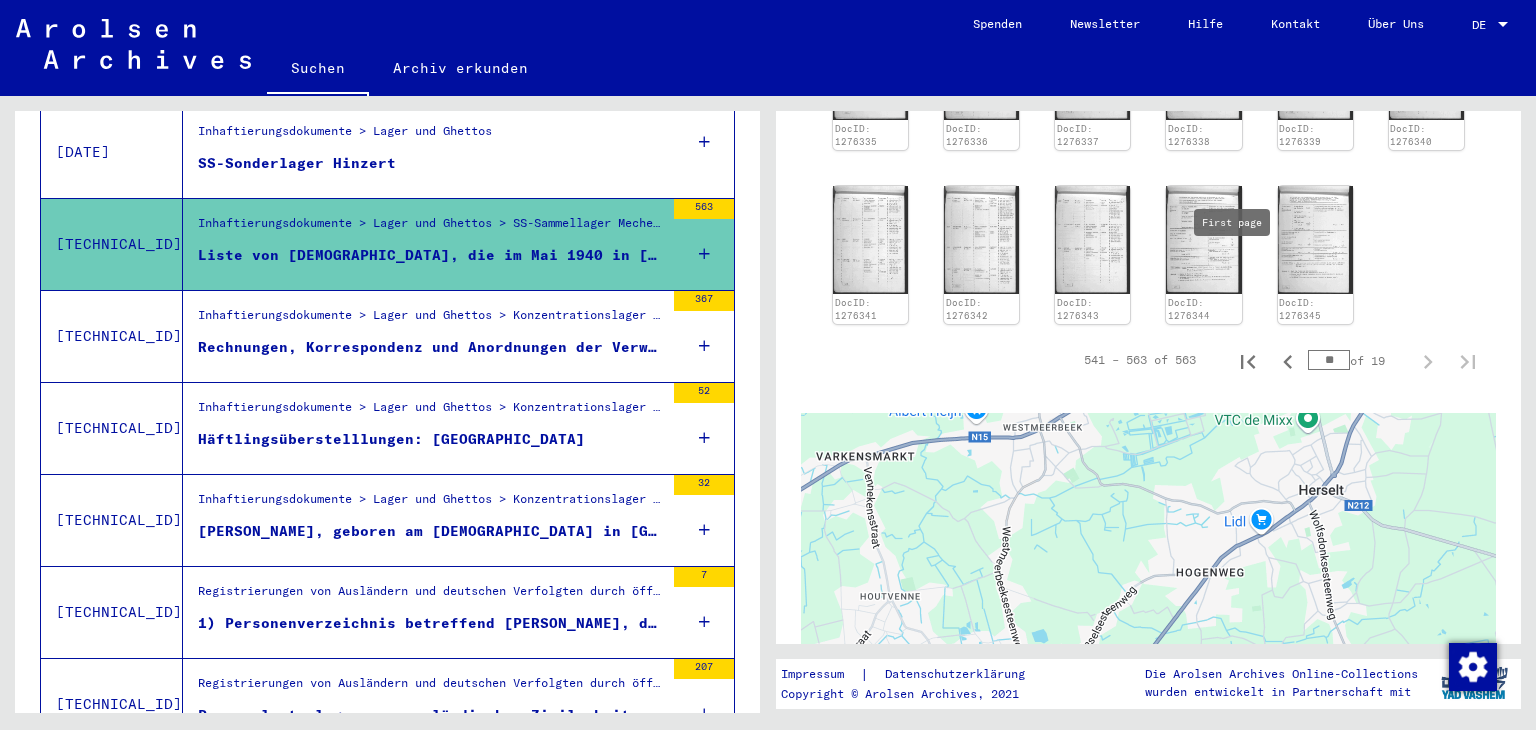 click 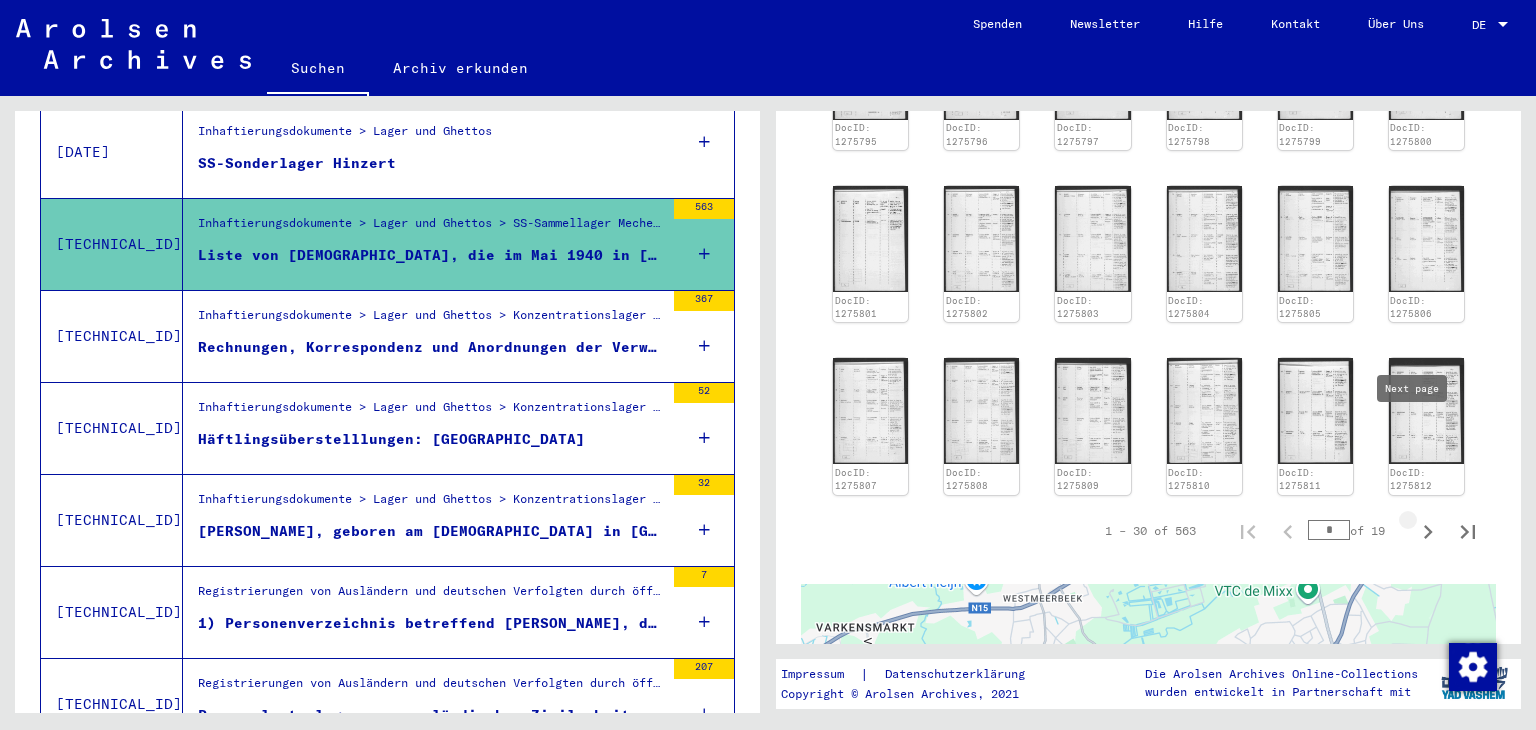 click 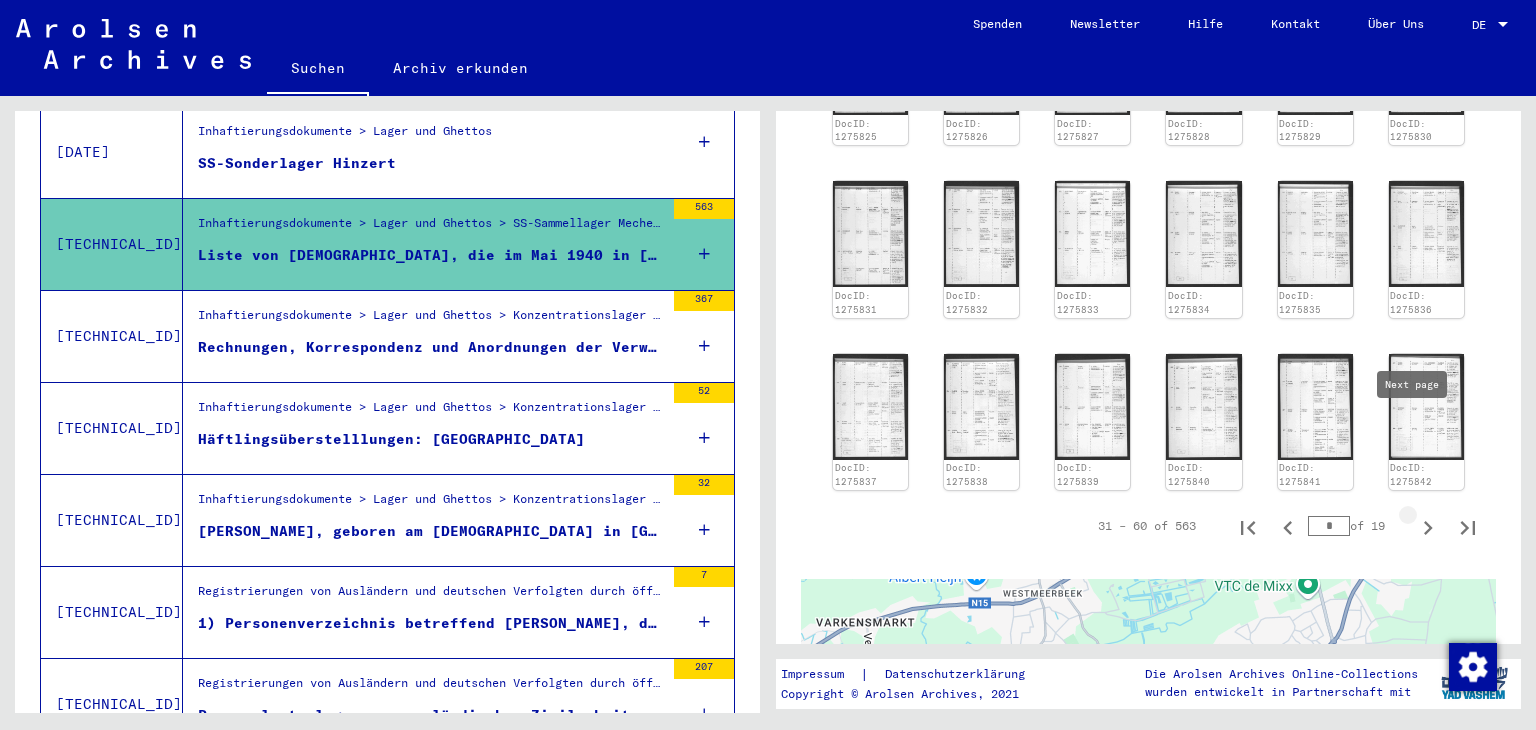 click 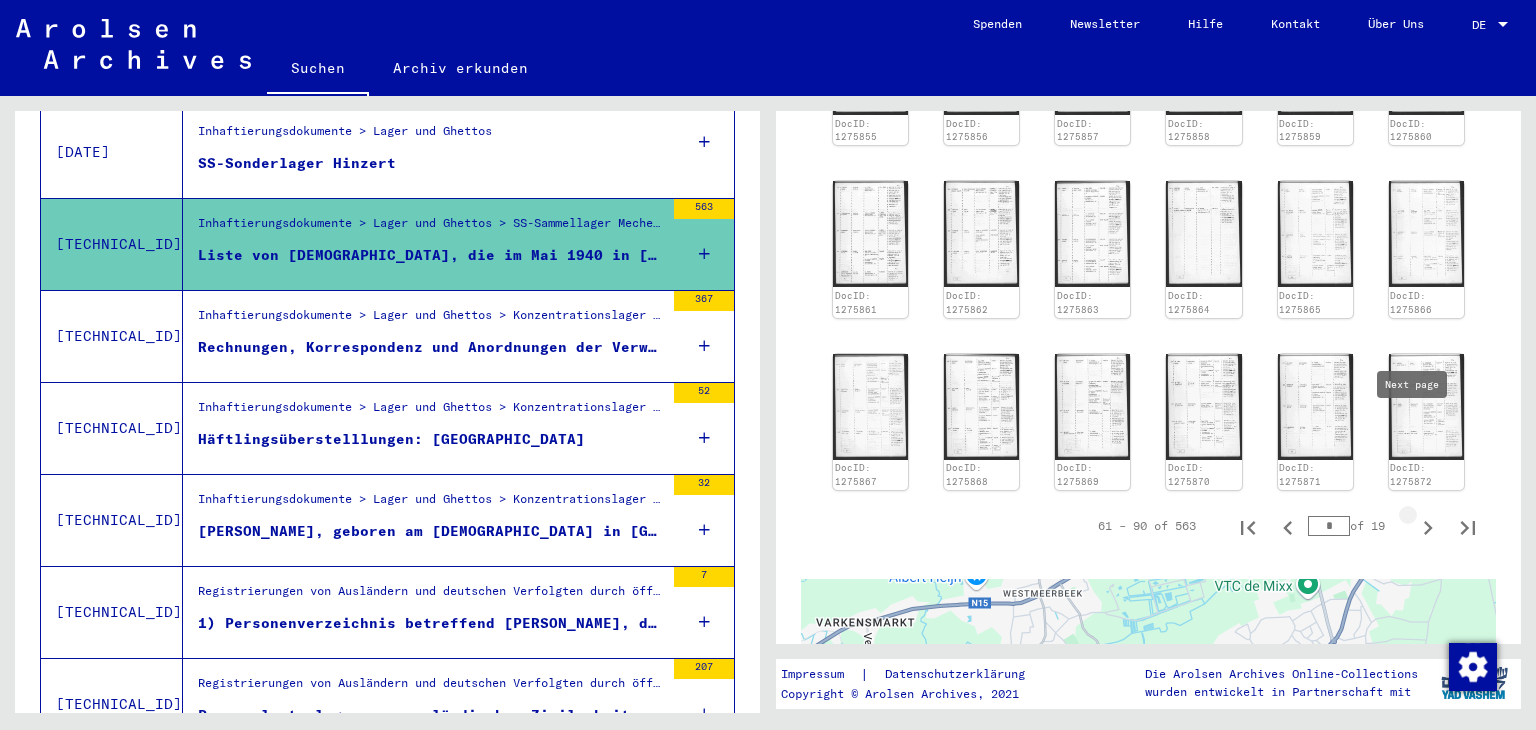 click 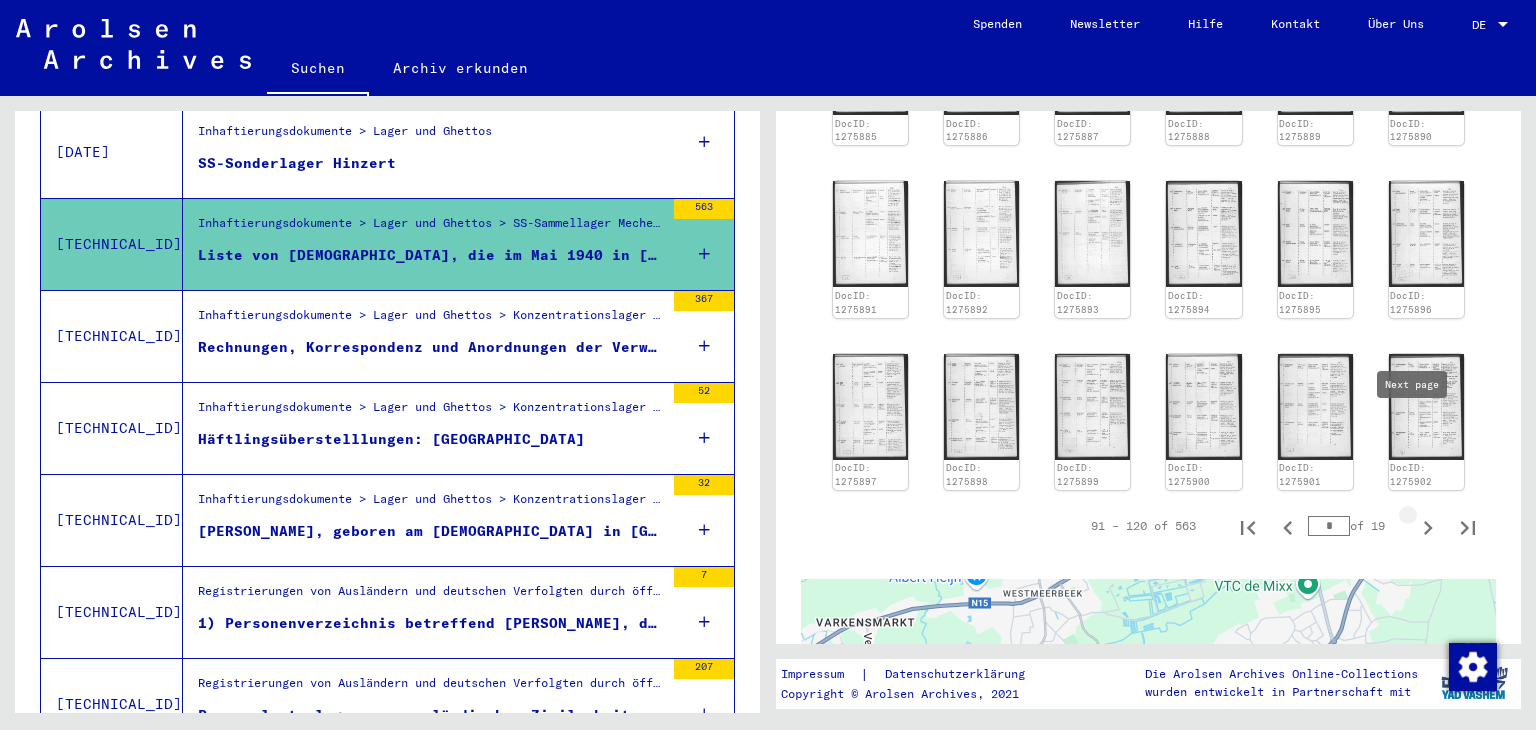 click 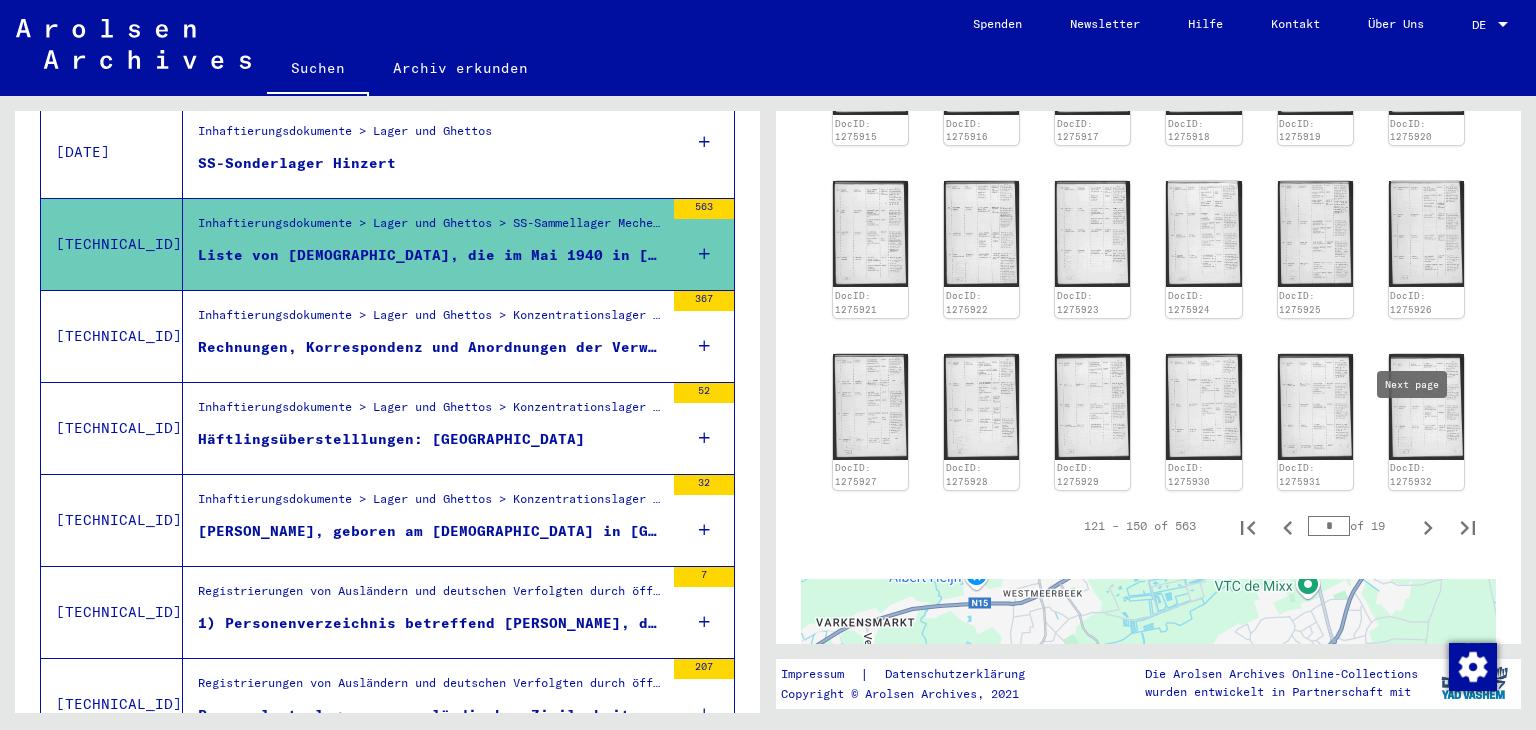click 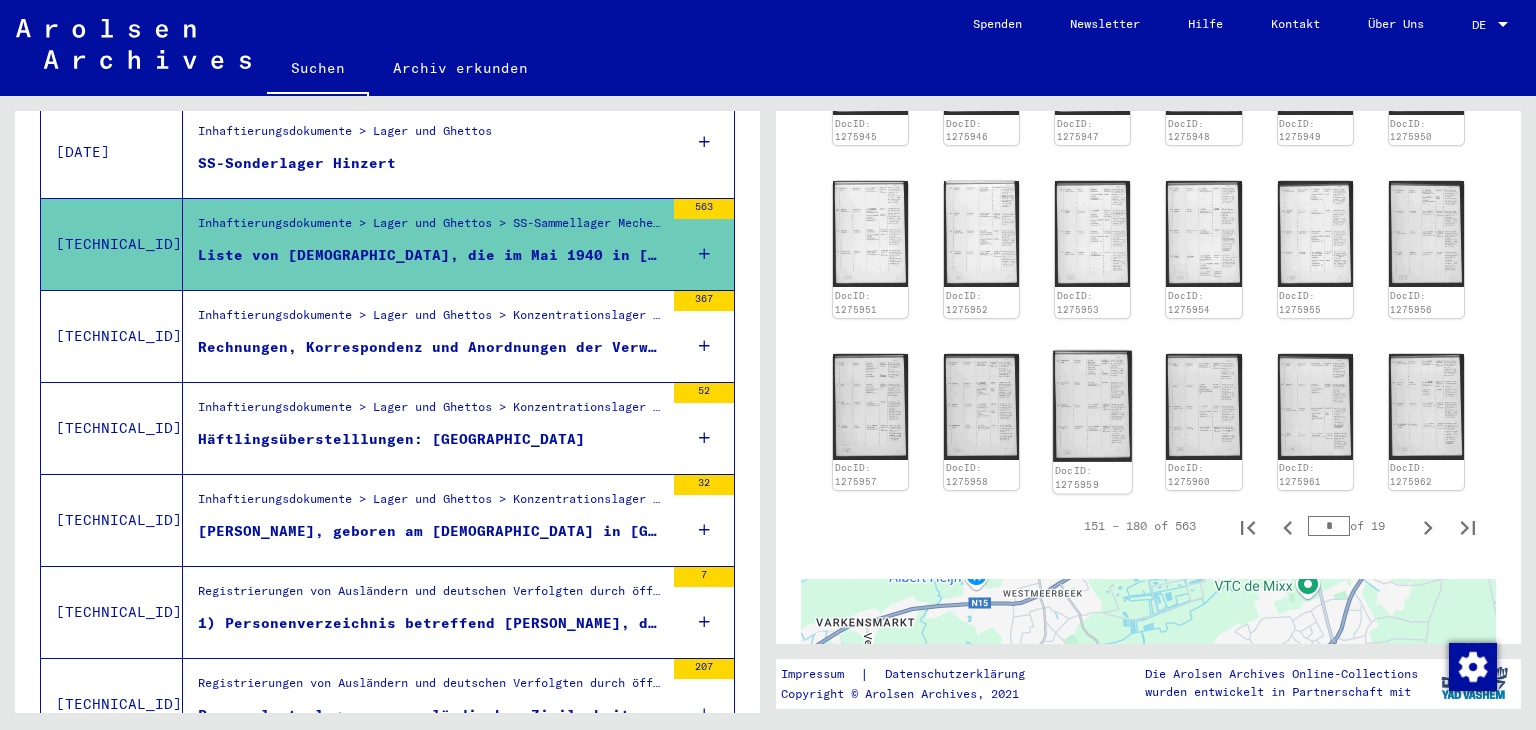 click 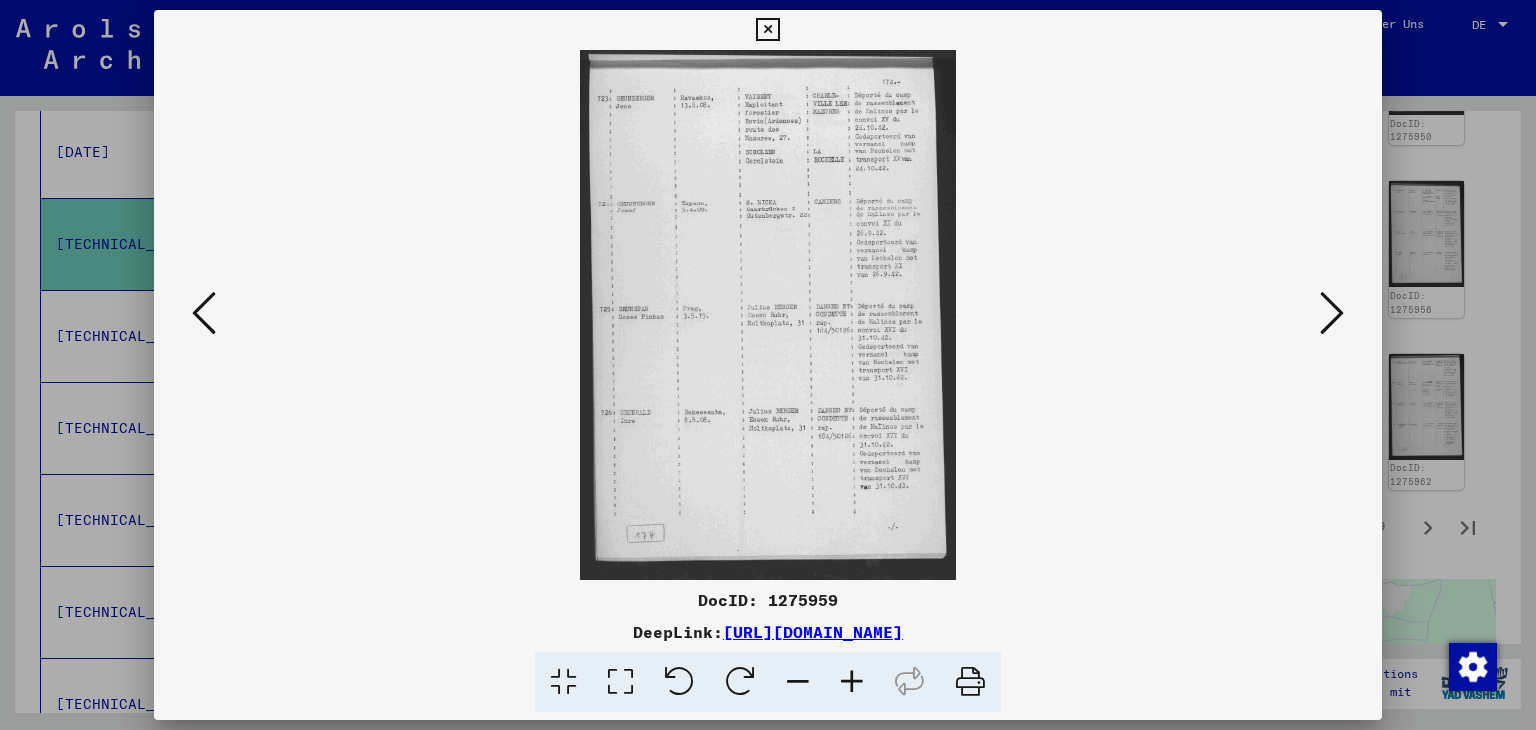 click at bounding box center (204, 313) 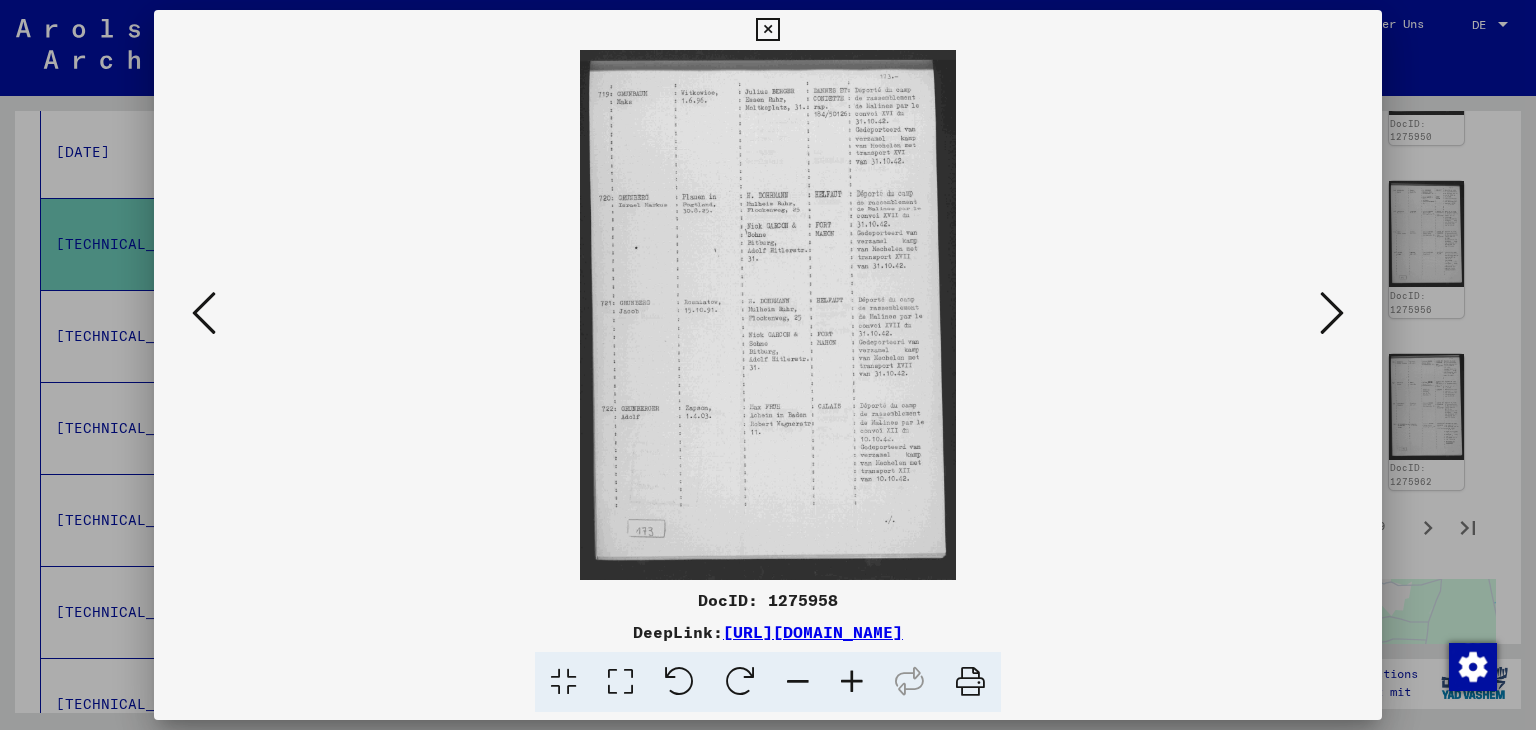 click at bounding box center (204, 313) 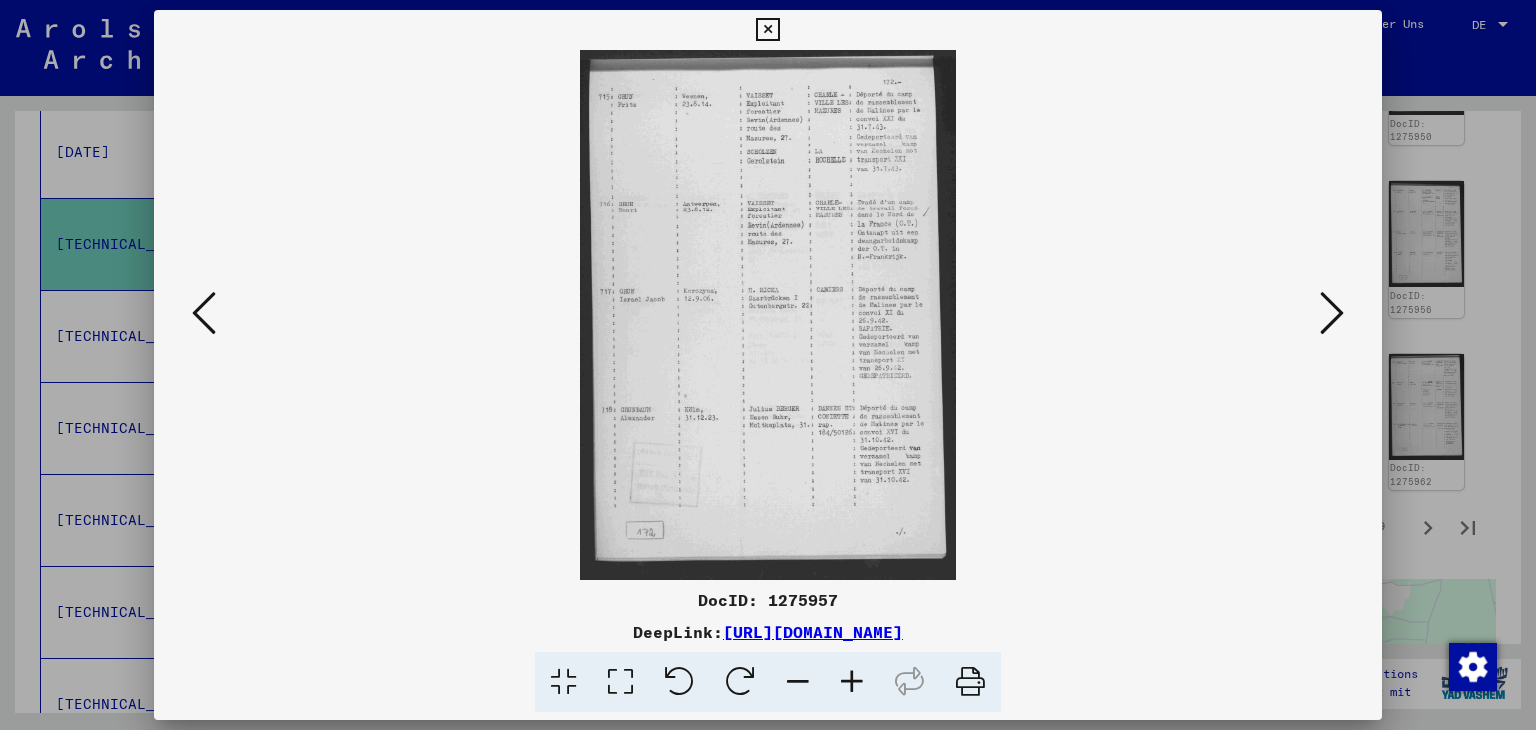 click at bounding box center [204, 313] 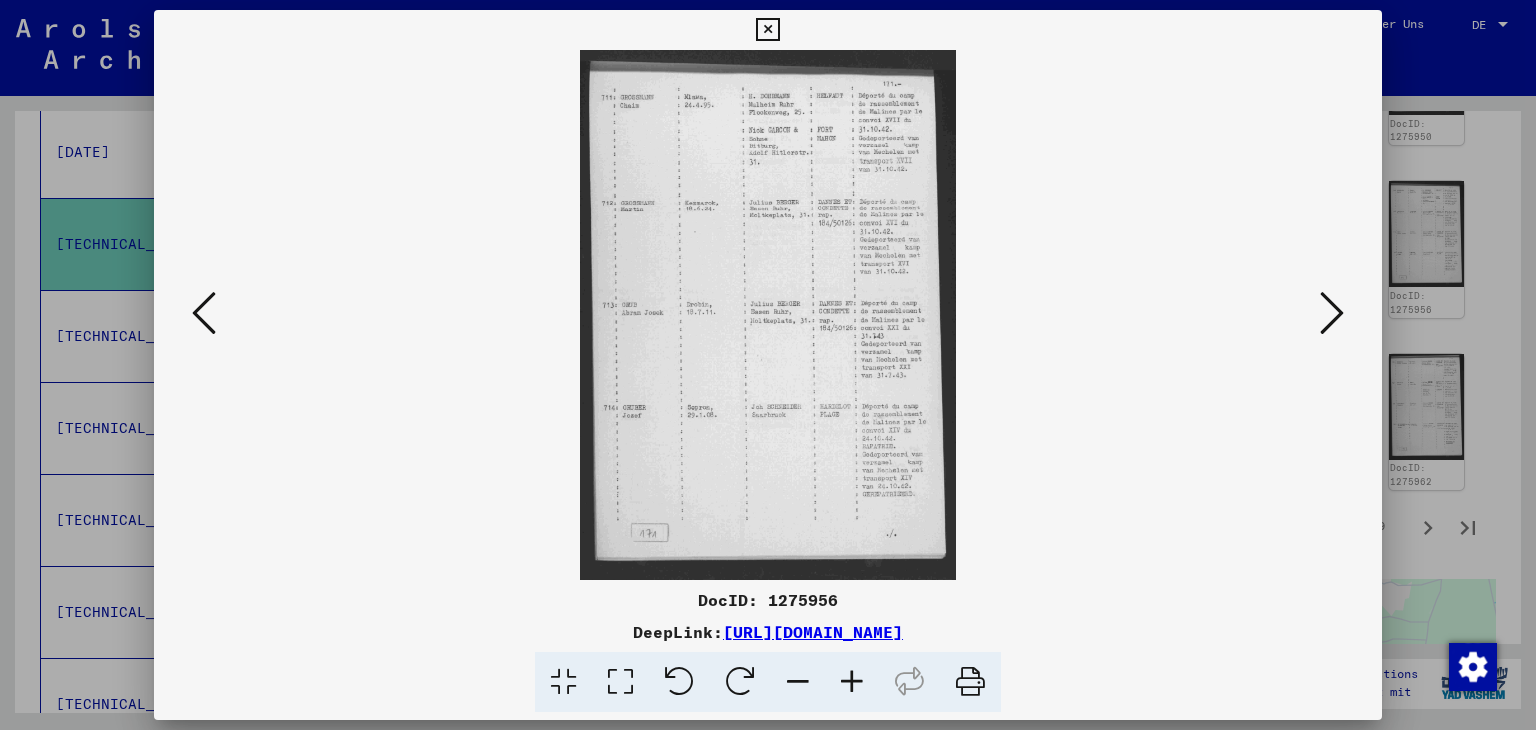 click at bounding box center (204, 313) 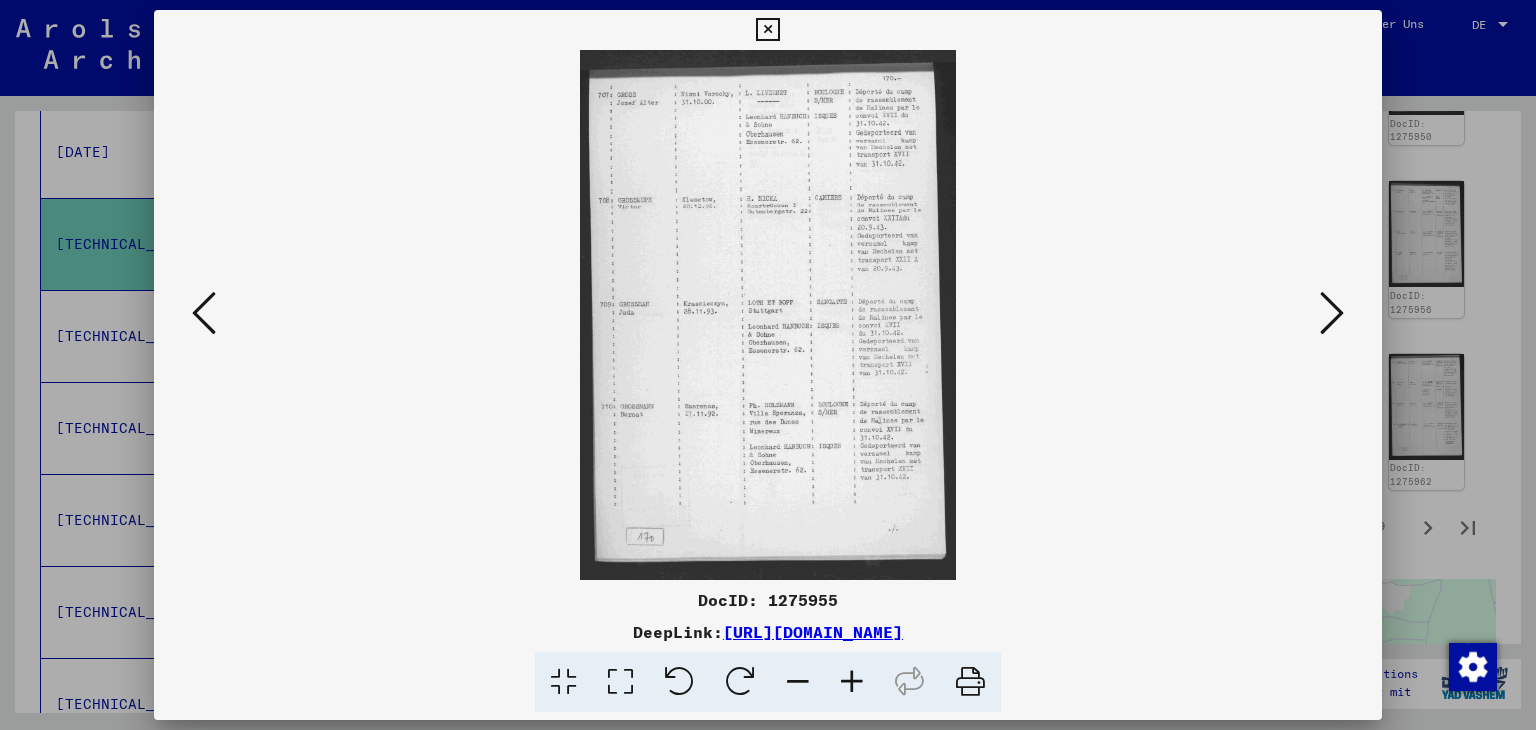 click at bounding box center (204, 313) 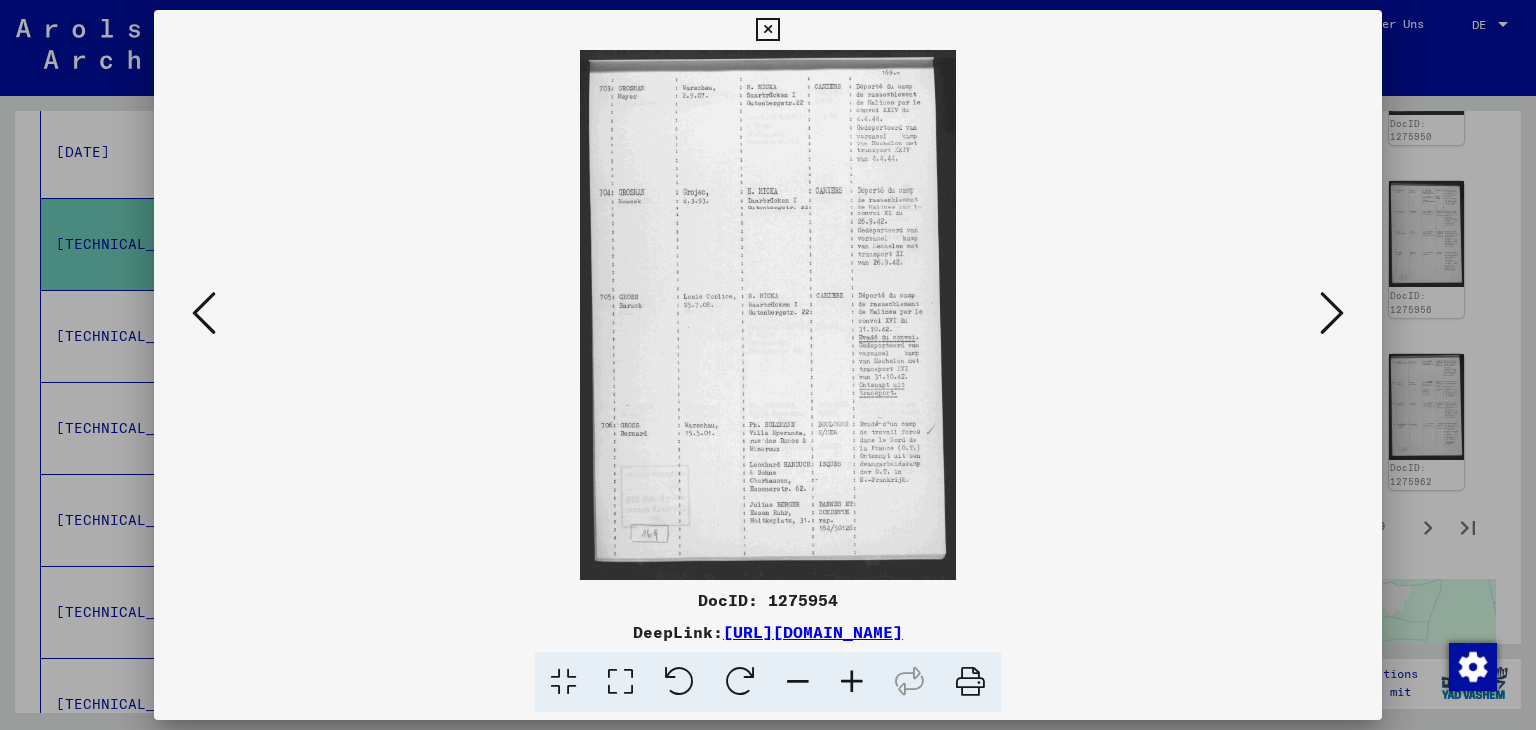 click at bounding box center [204, 313] 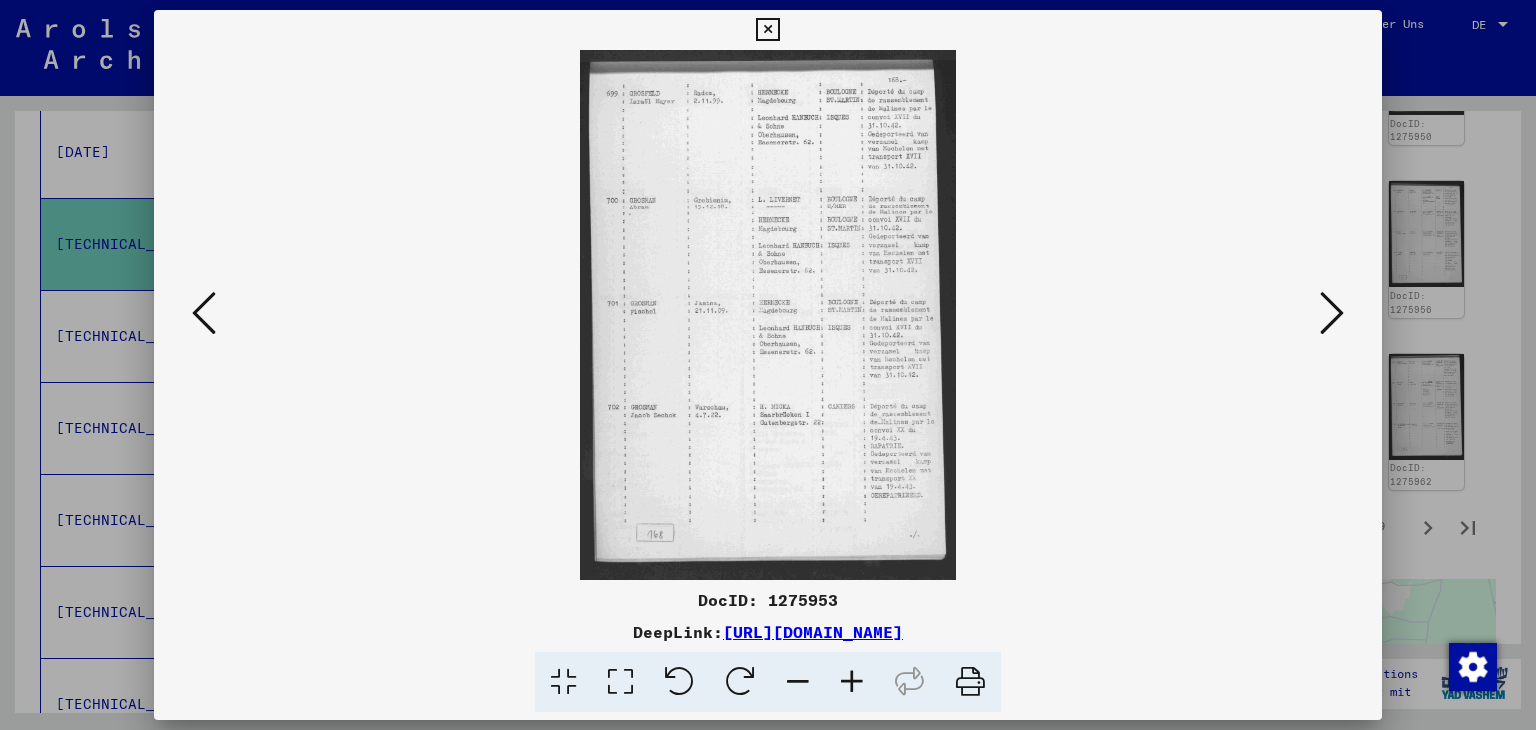 click at bounding box center (204, 313) 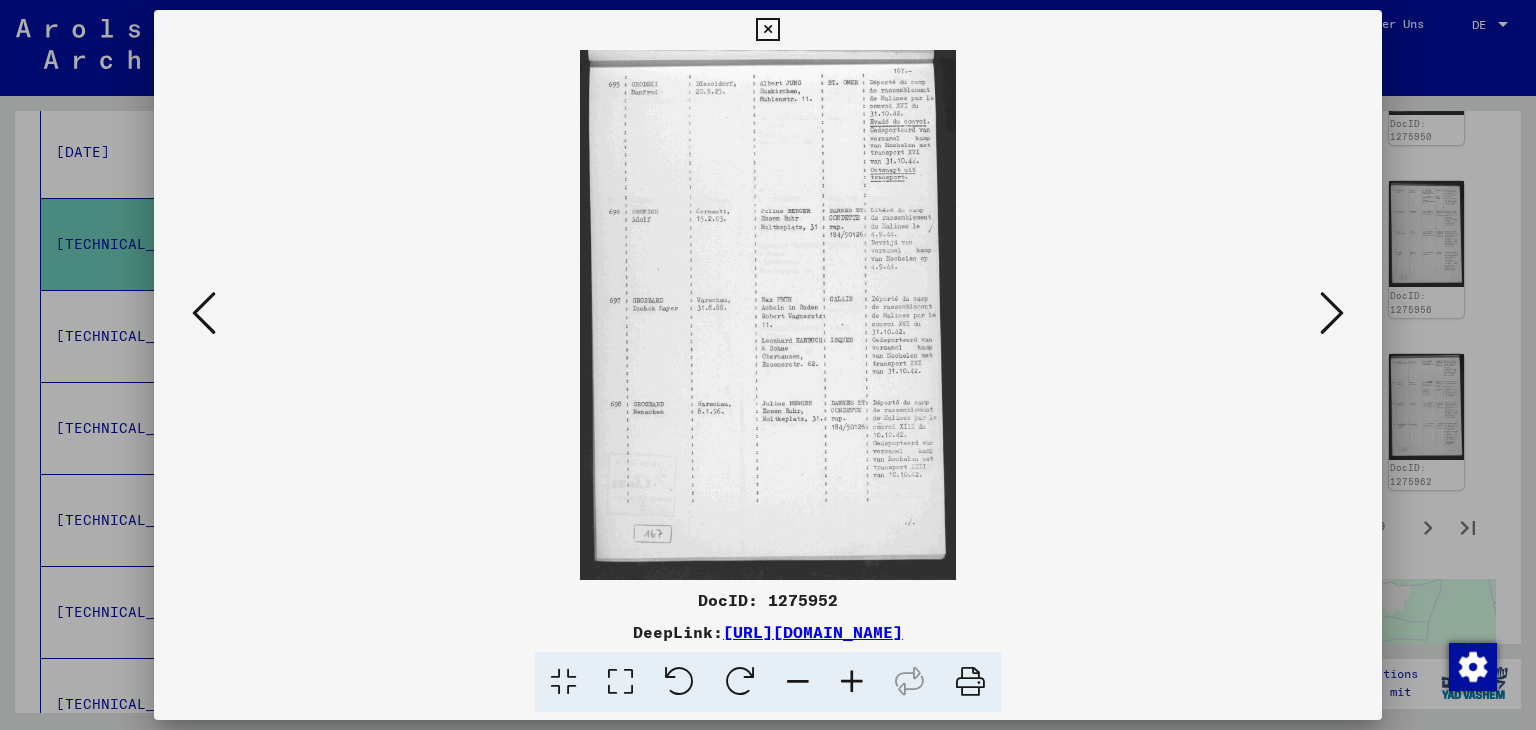 click at bounding box center (204, 313) 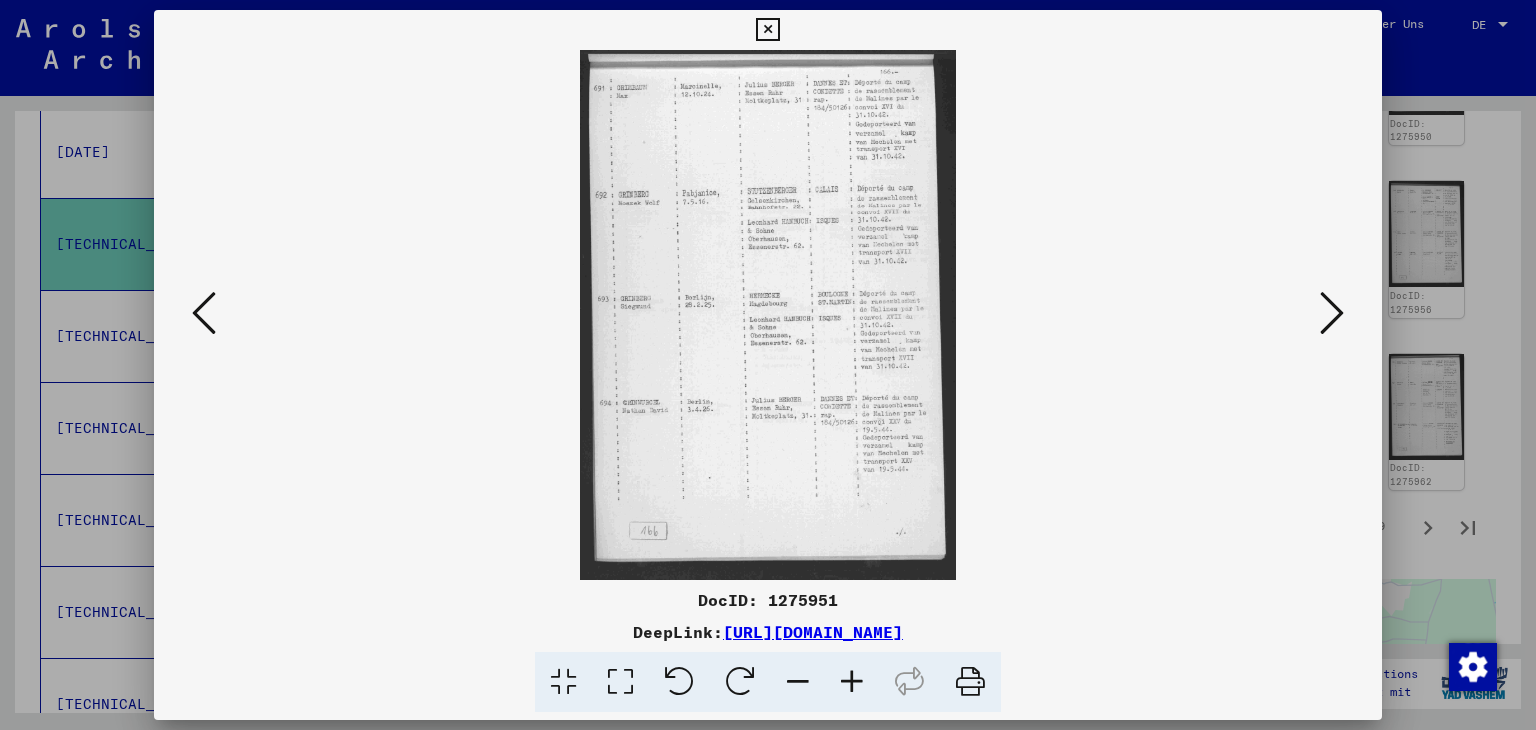 click at bounding box center [204, 313] 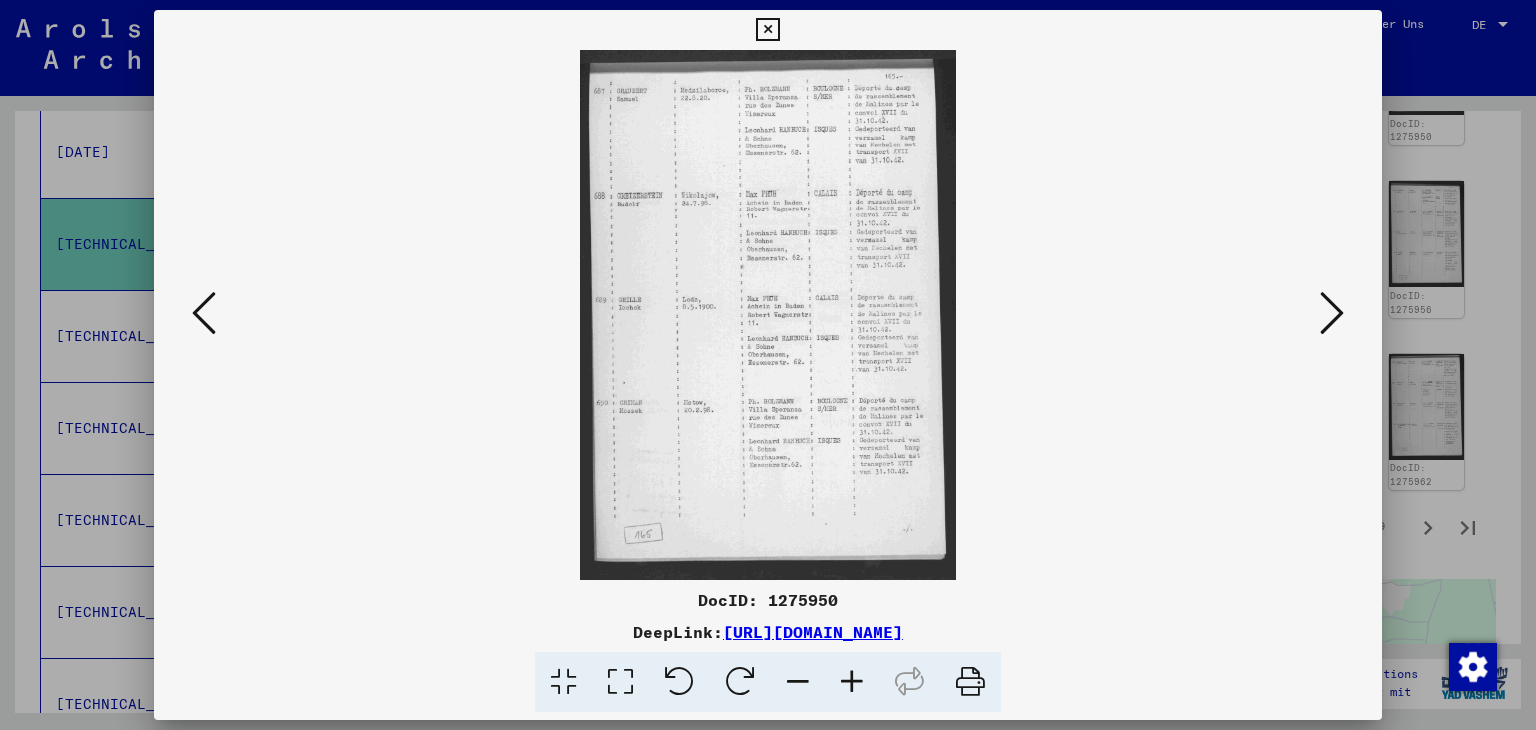 click at bounding box center (204, 313) 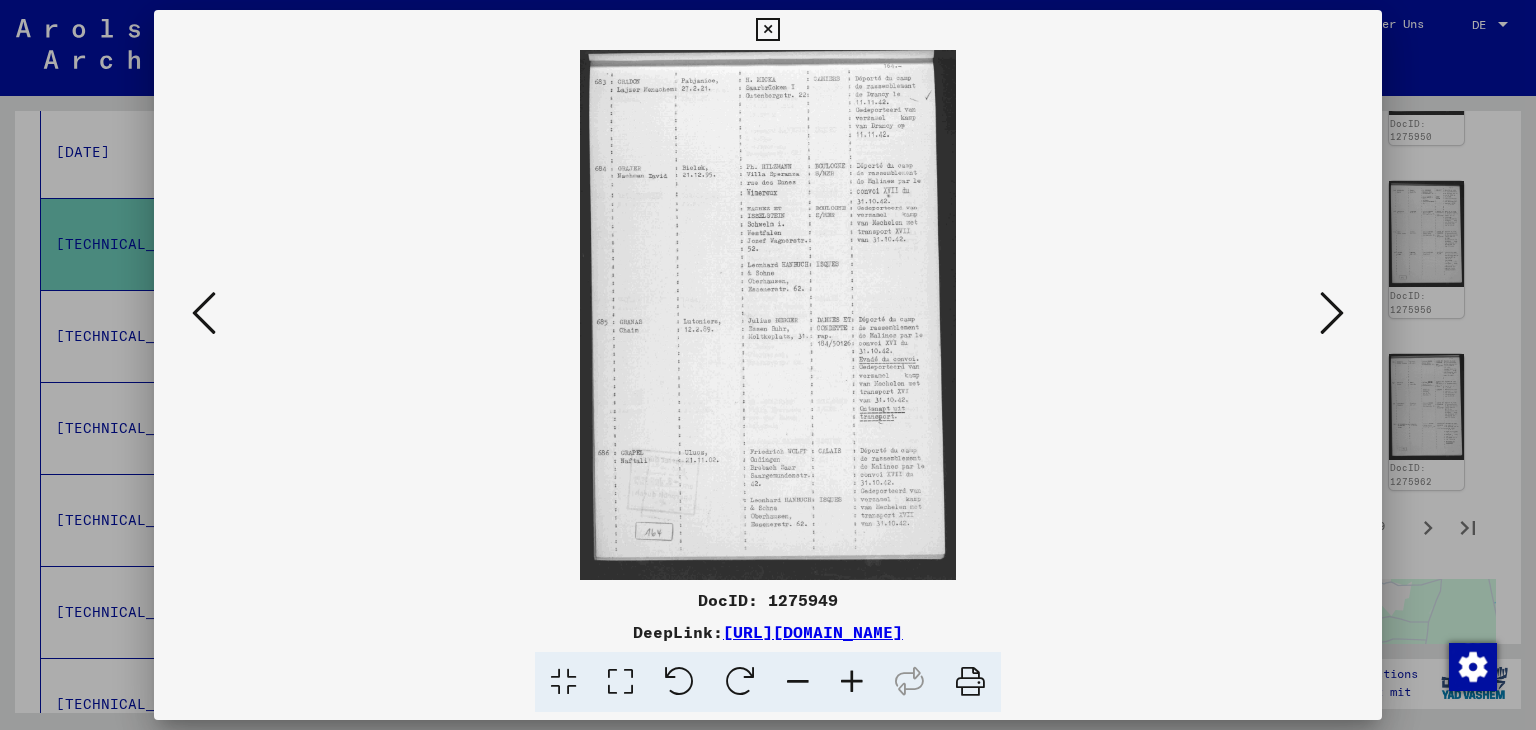 click at bounding box center [204, 313] 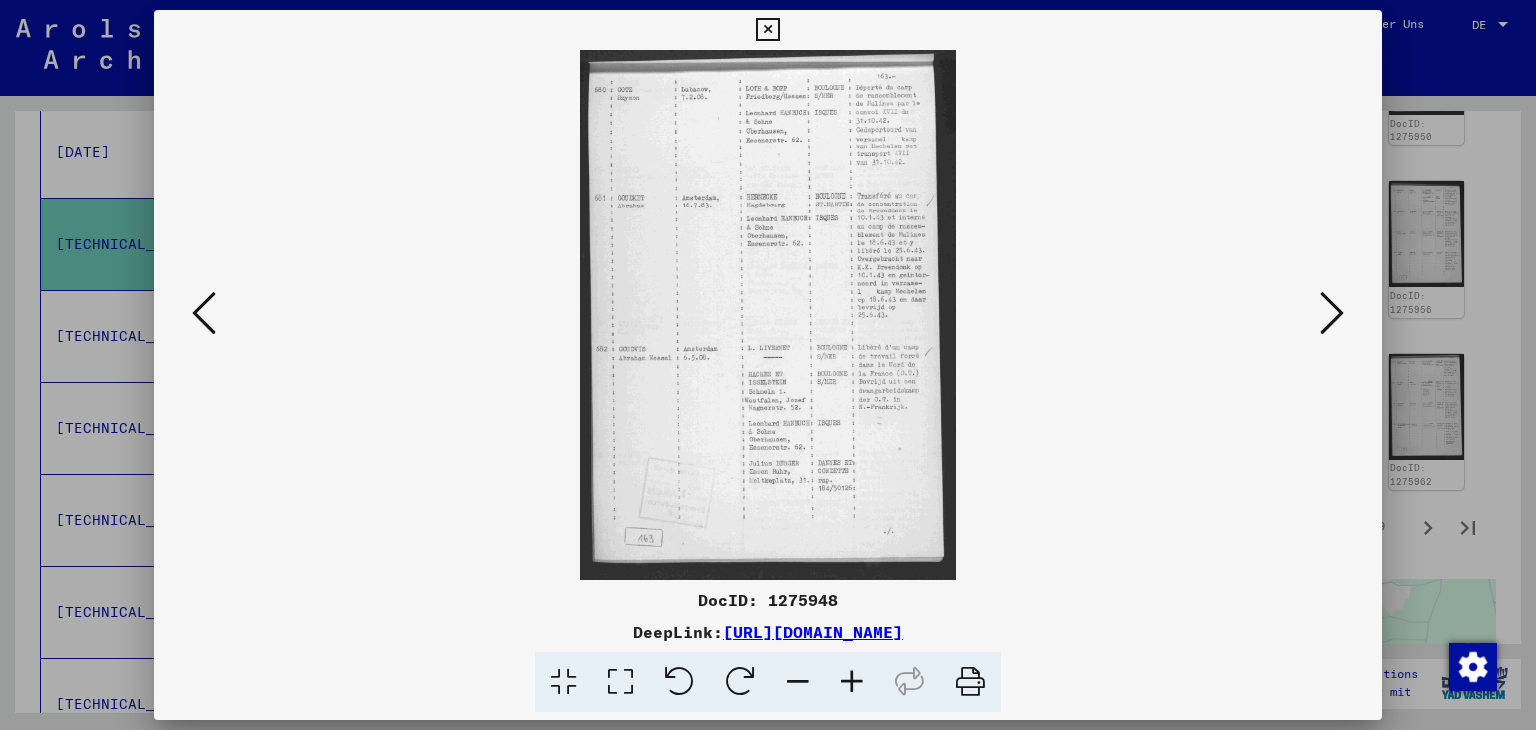 click at bounding box center (204, 313) 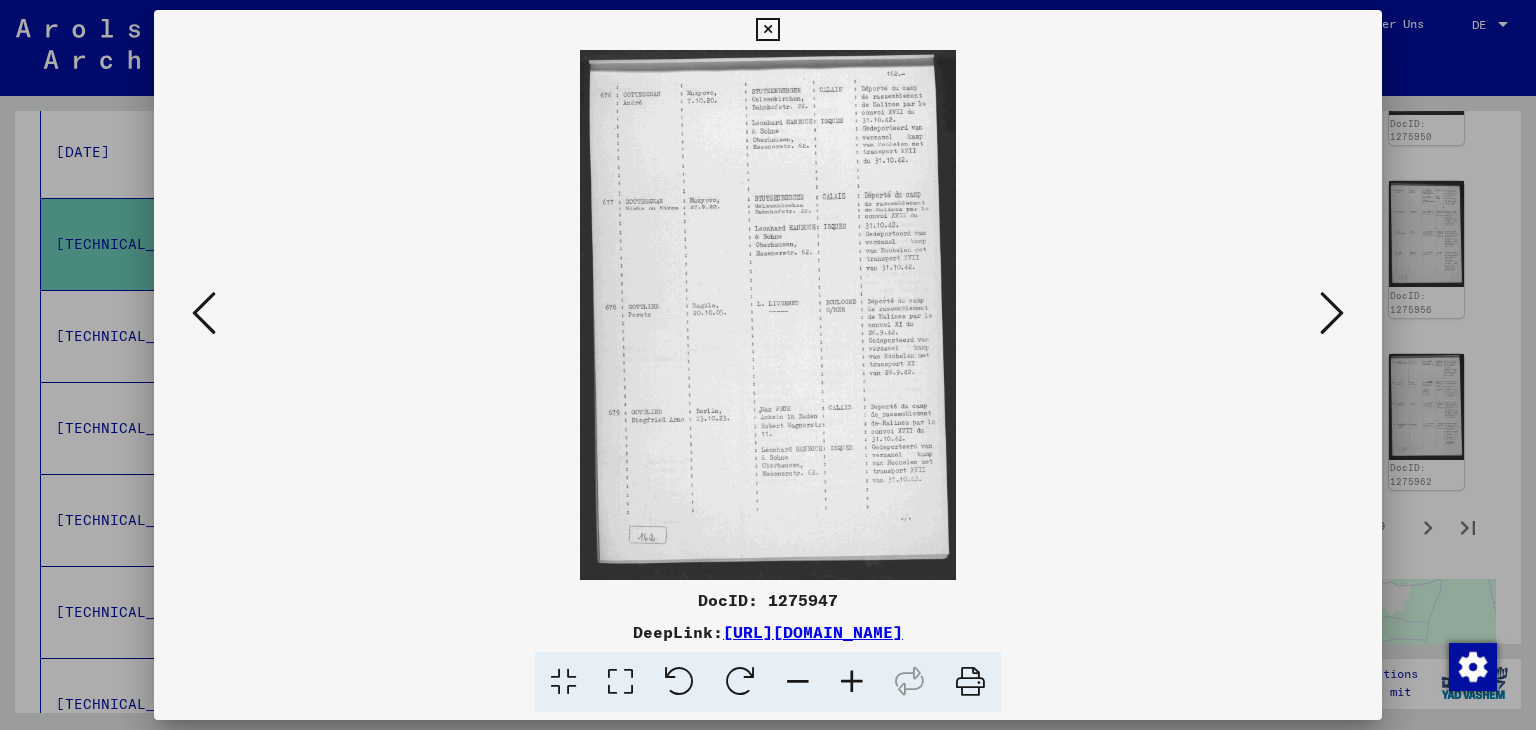 click at bounding box center (204, 313) 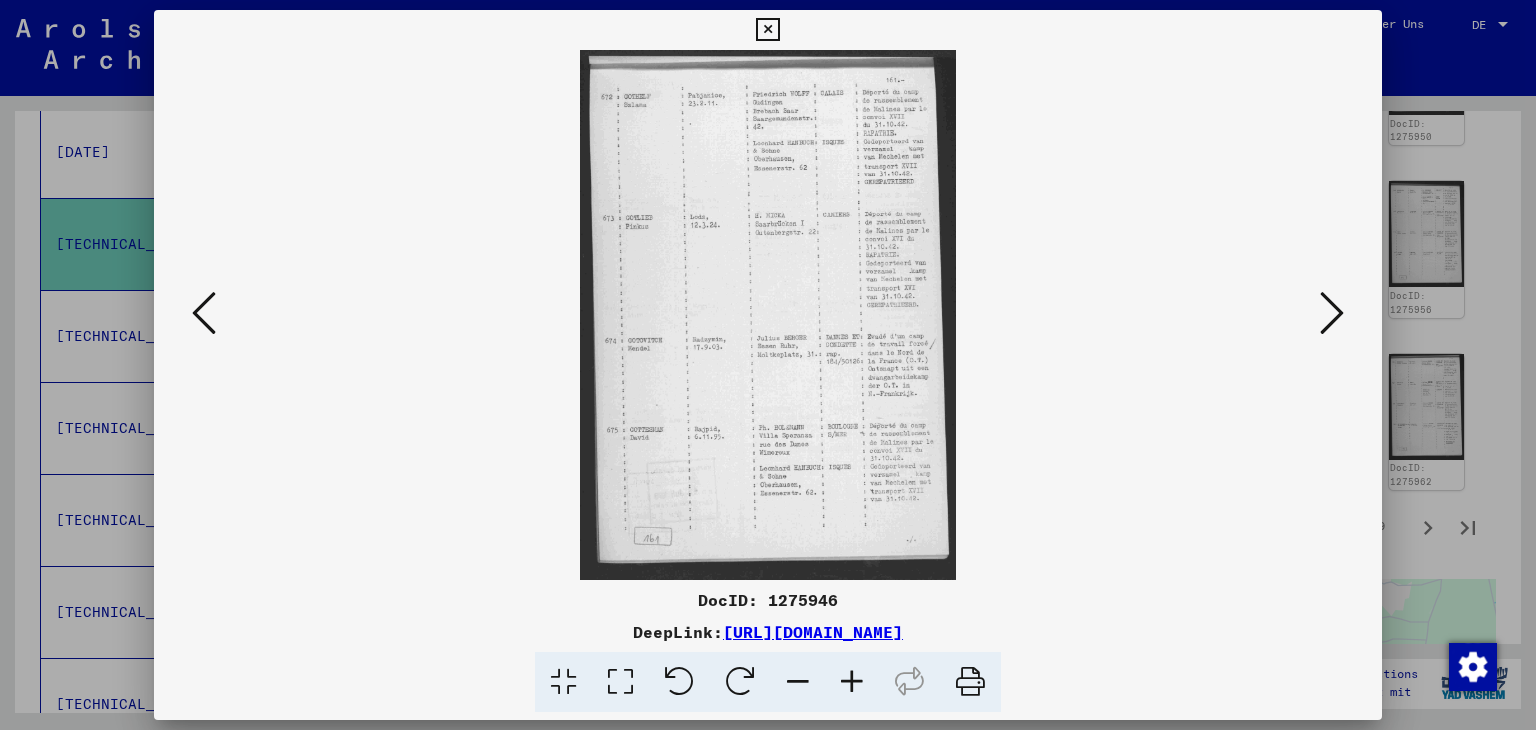click at bounding box center [204, 313] 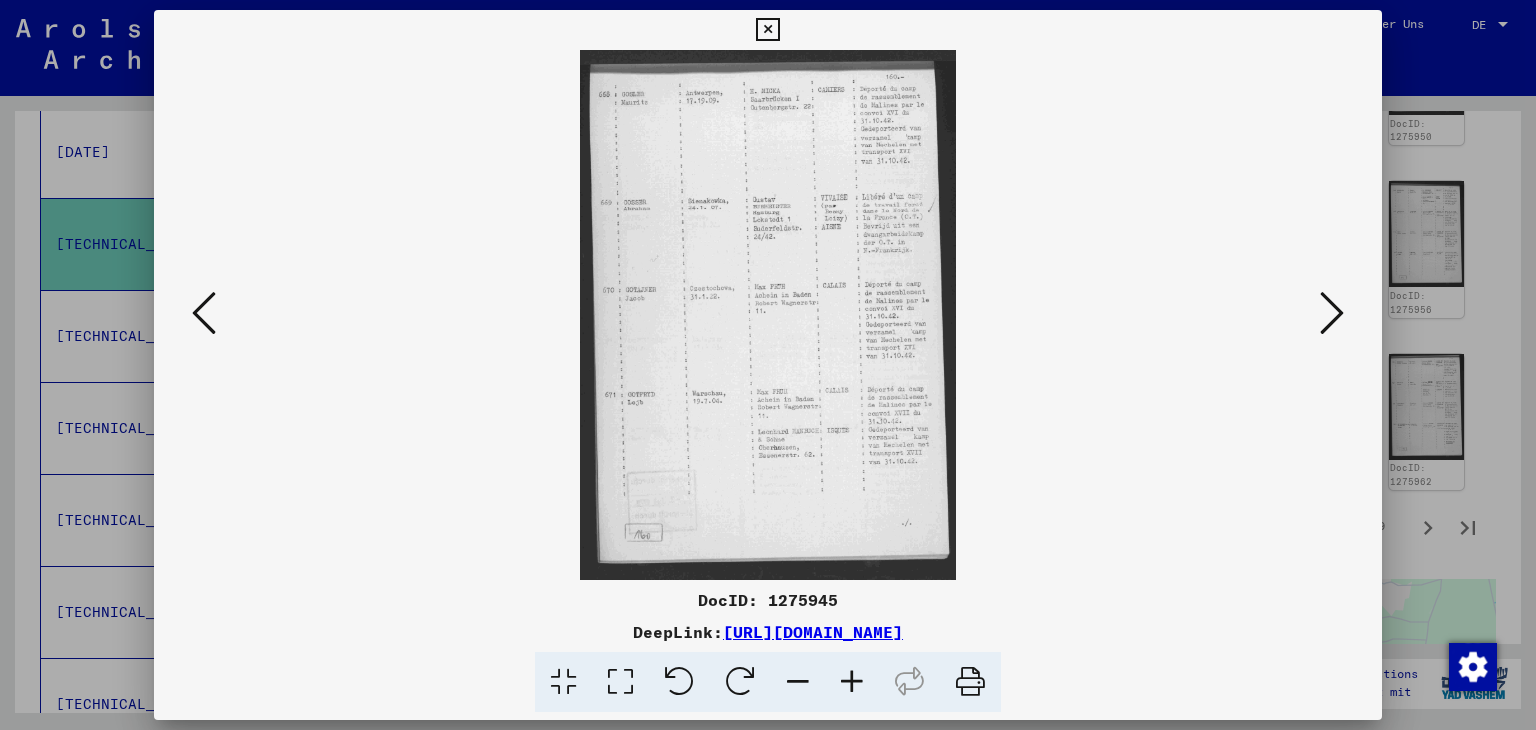 click at bounding box center [204, 313] 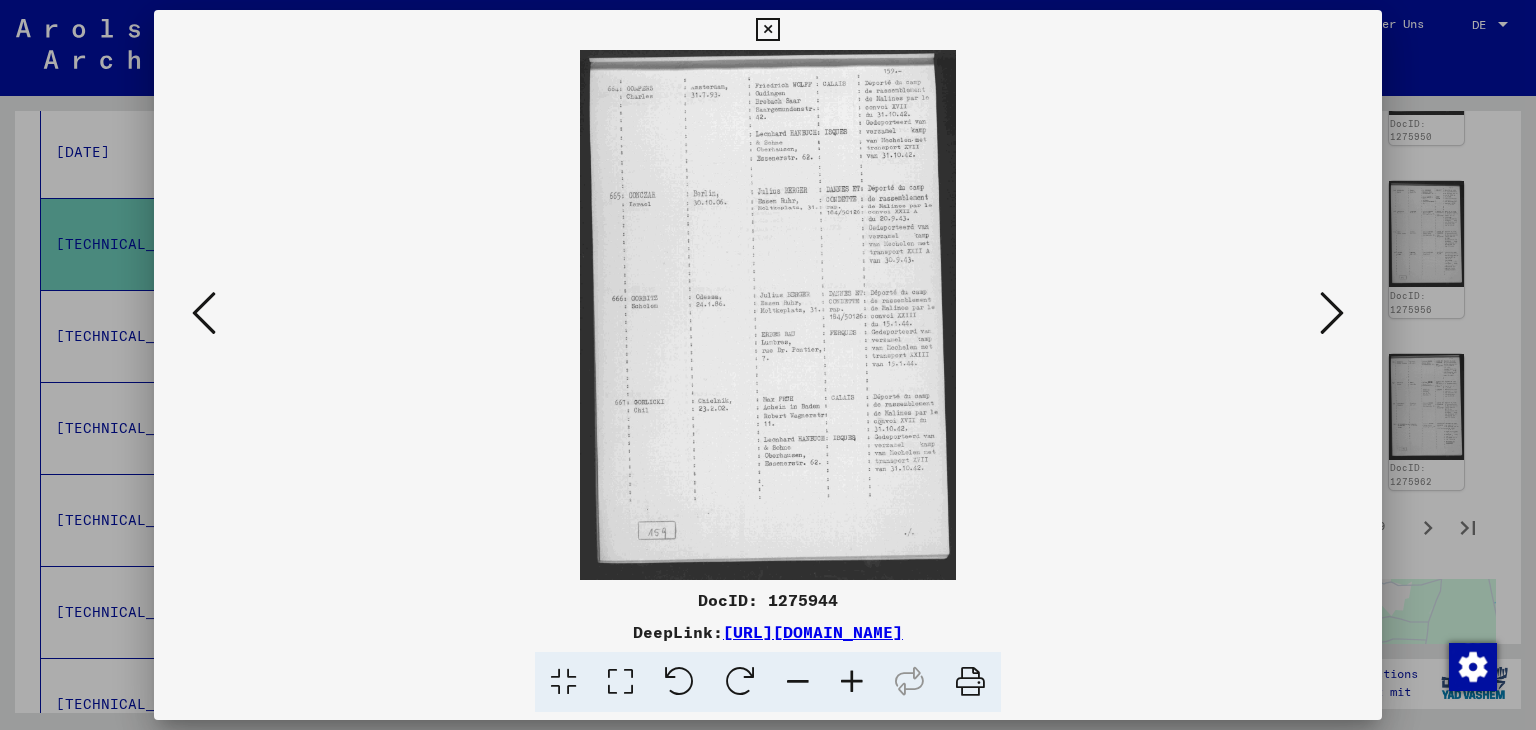 click at bounding box center (204, 313) 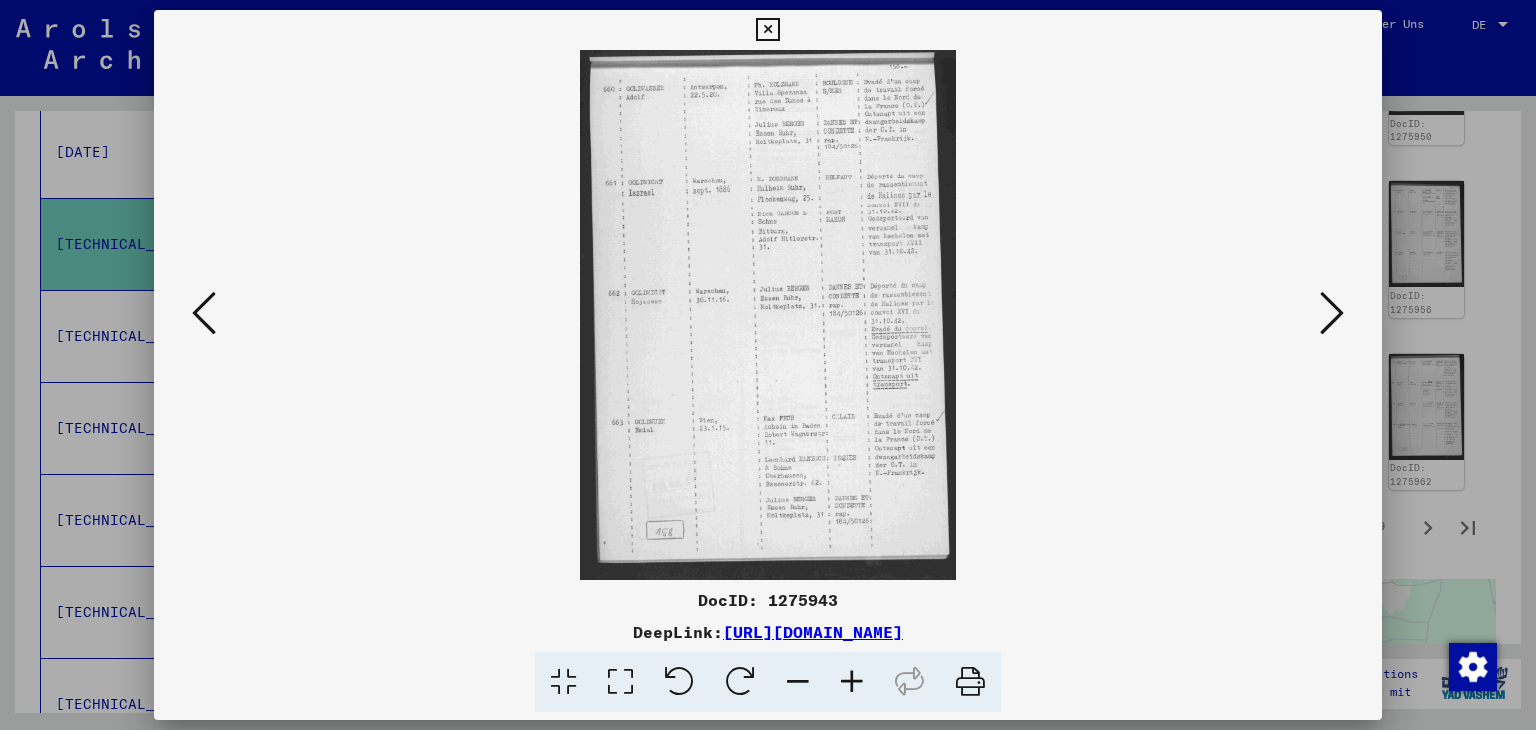 click at bounding box center (204, 313) 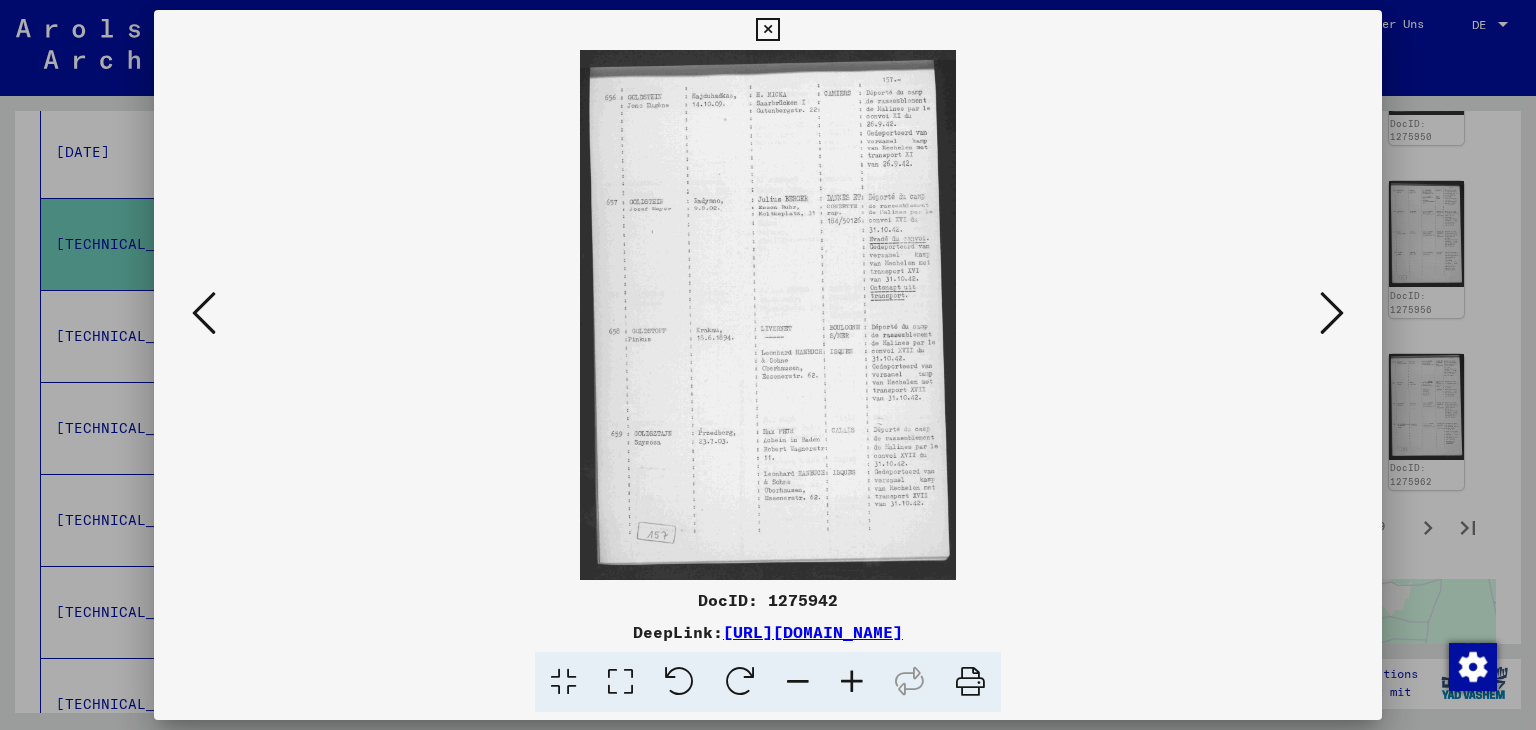click at bounding box center [204, 313] 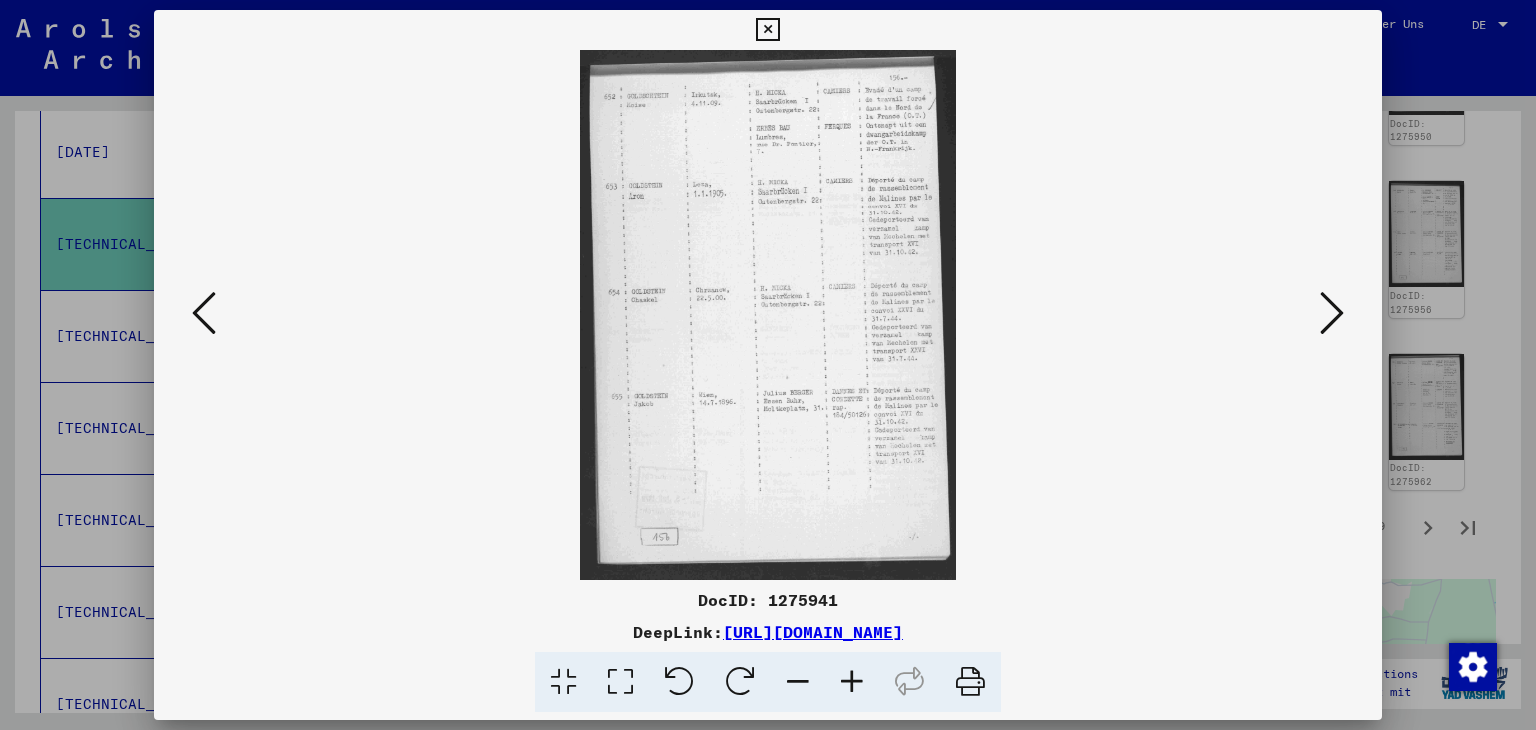 click at bounding box center (204, 313) 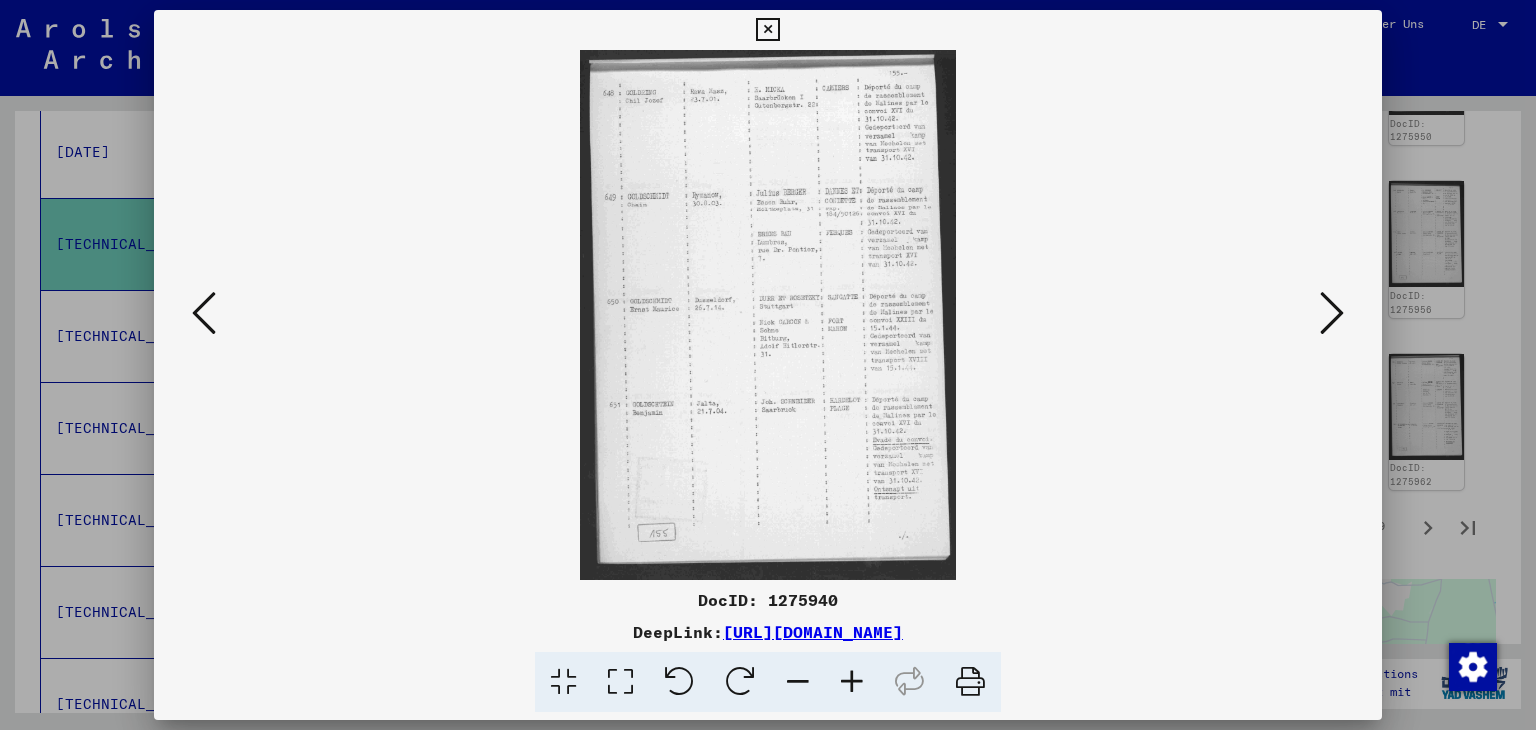 click at bounding box center (204, 313) 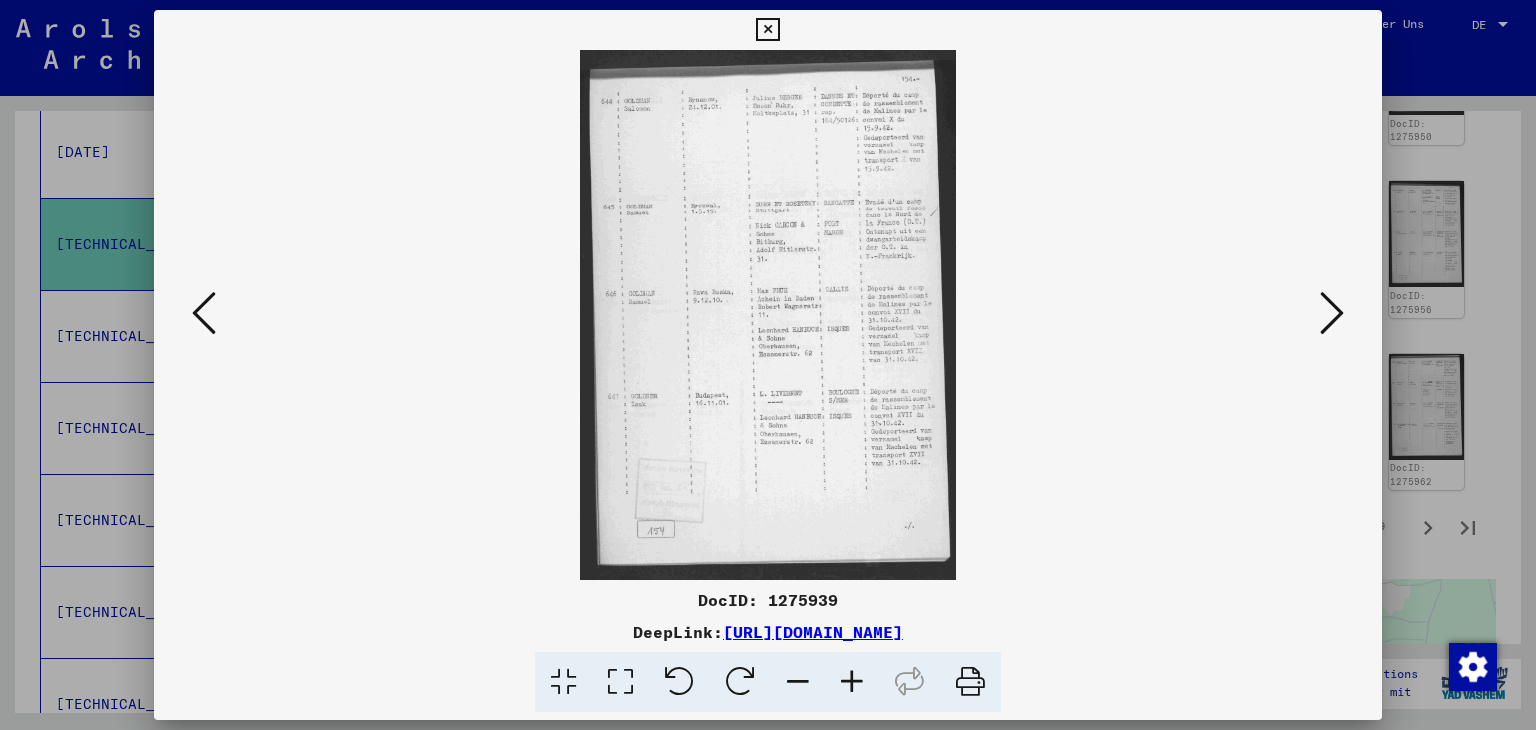 click at bounding box center [204, 313] 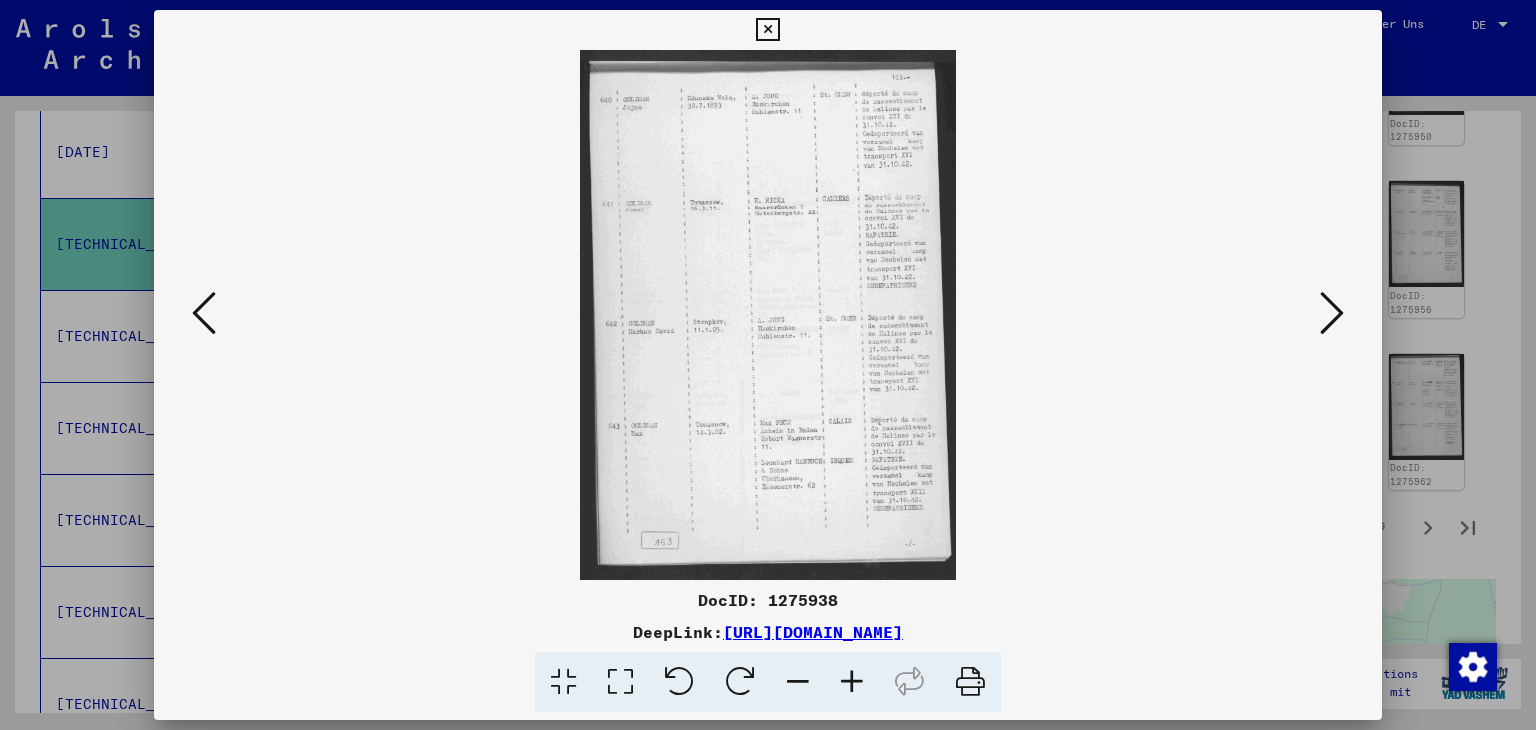 click at bounding box center (204, 313) 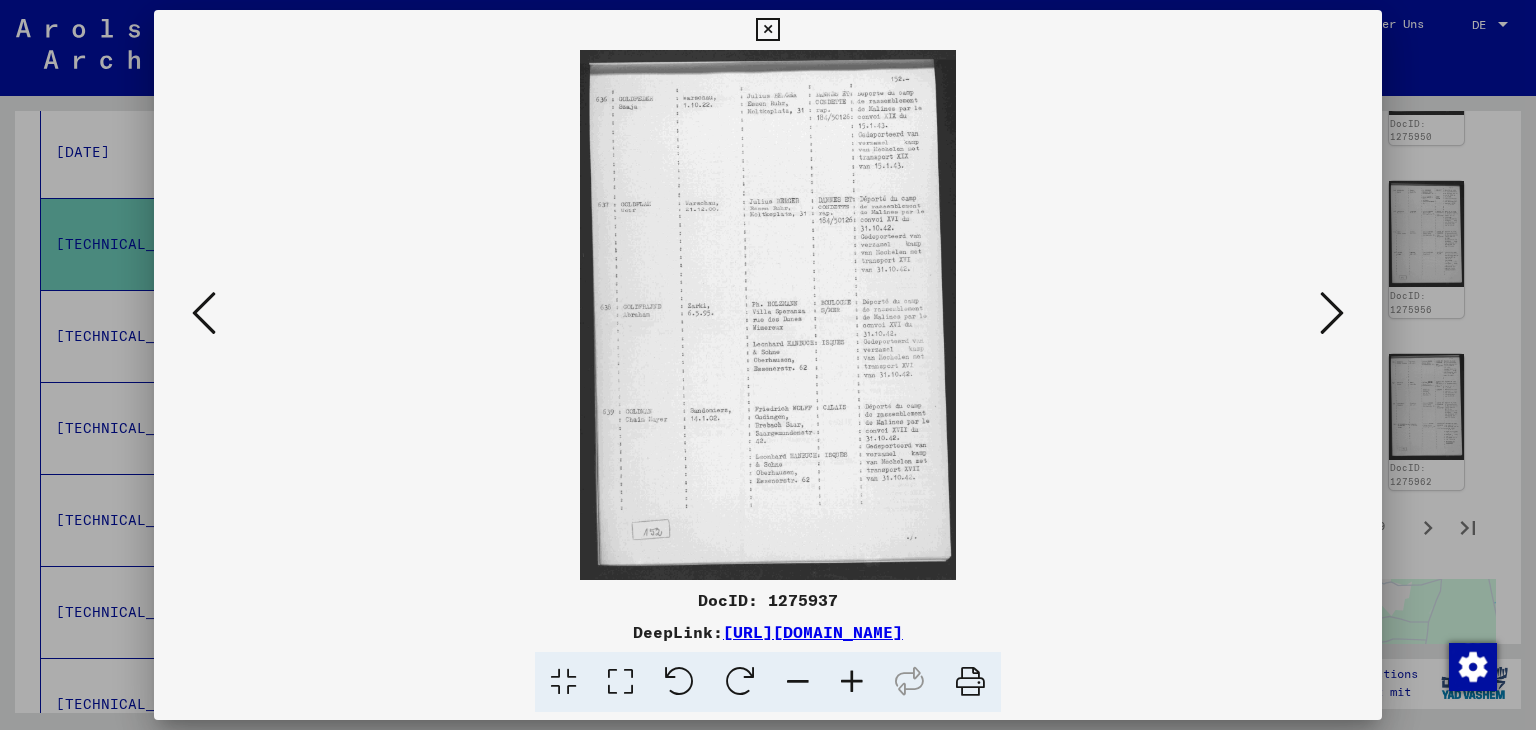 click at bounding box center [204, 313] 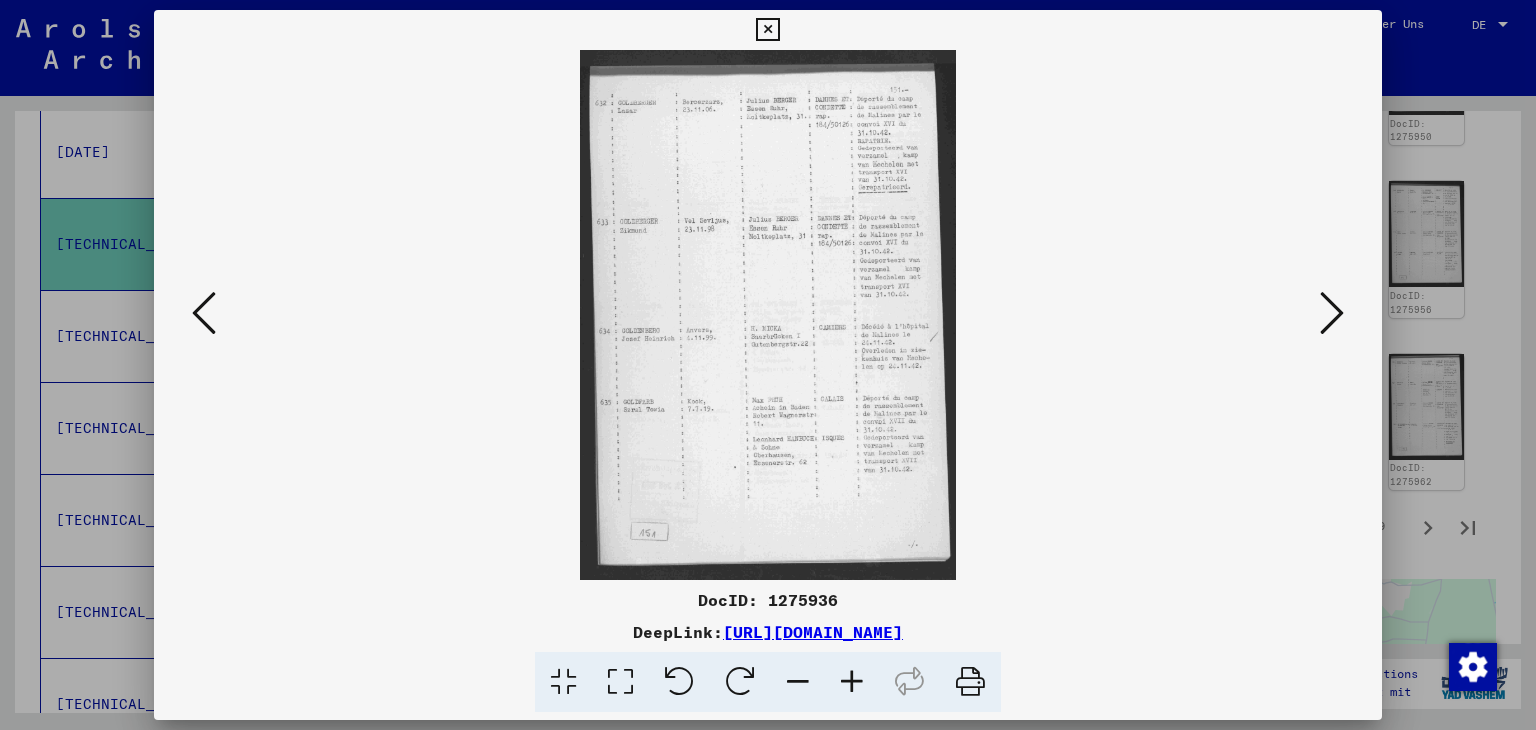 click at bounding box center [204, 313] 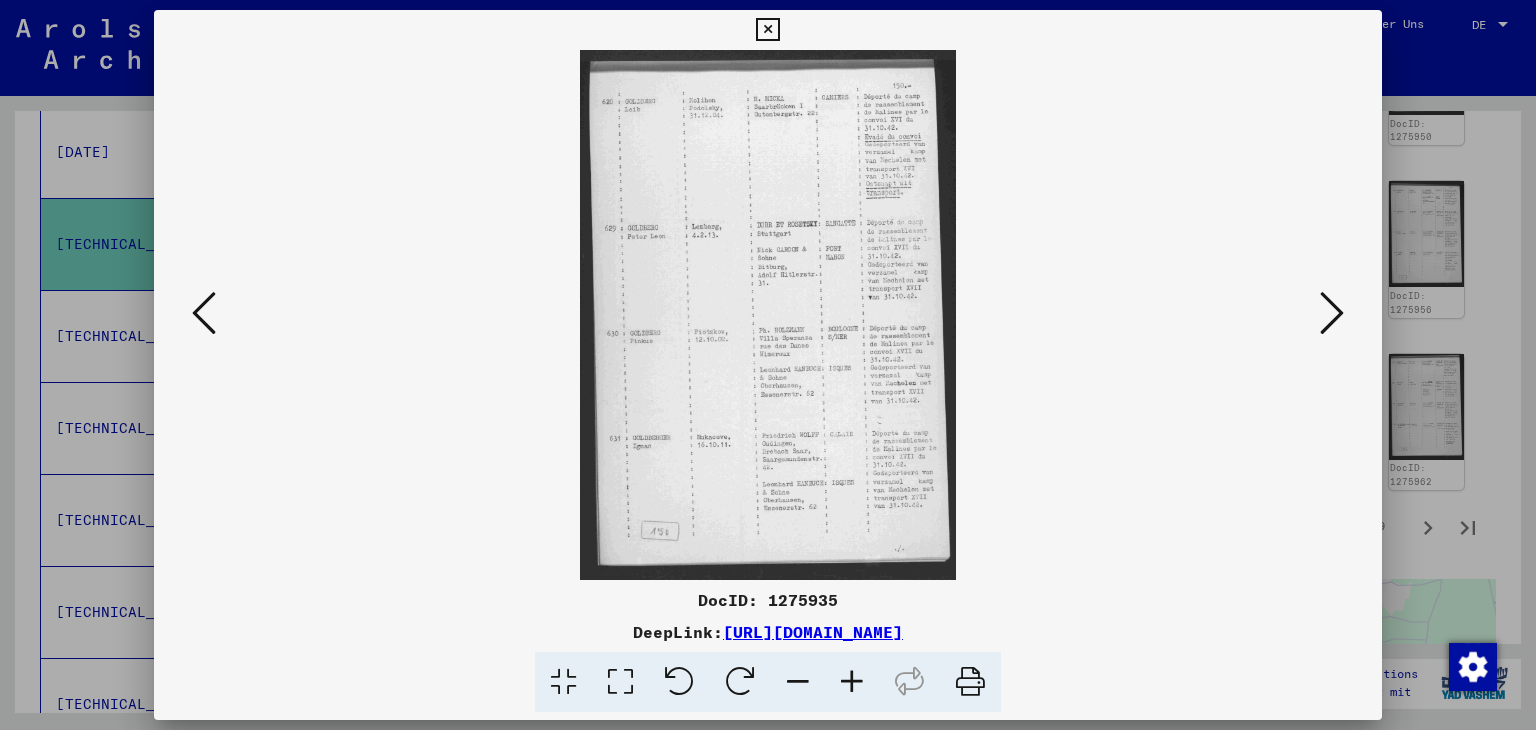 click at bounding box center [204, 313] 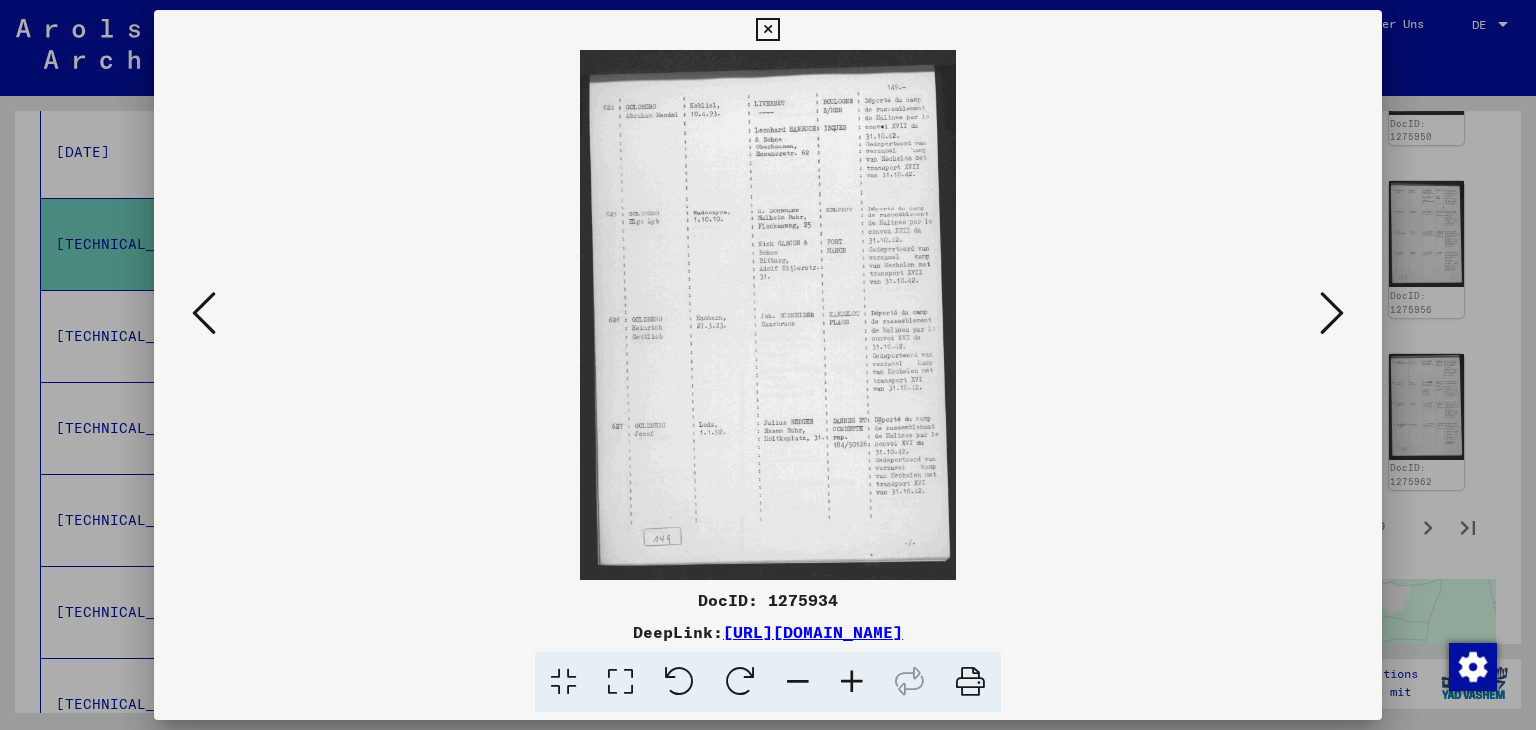 click at bounding box center [204, 313] 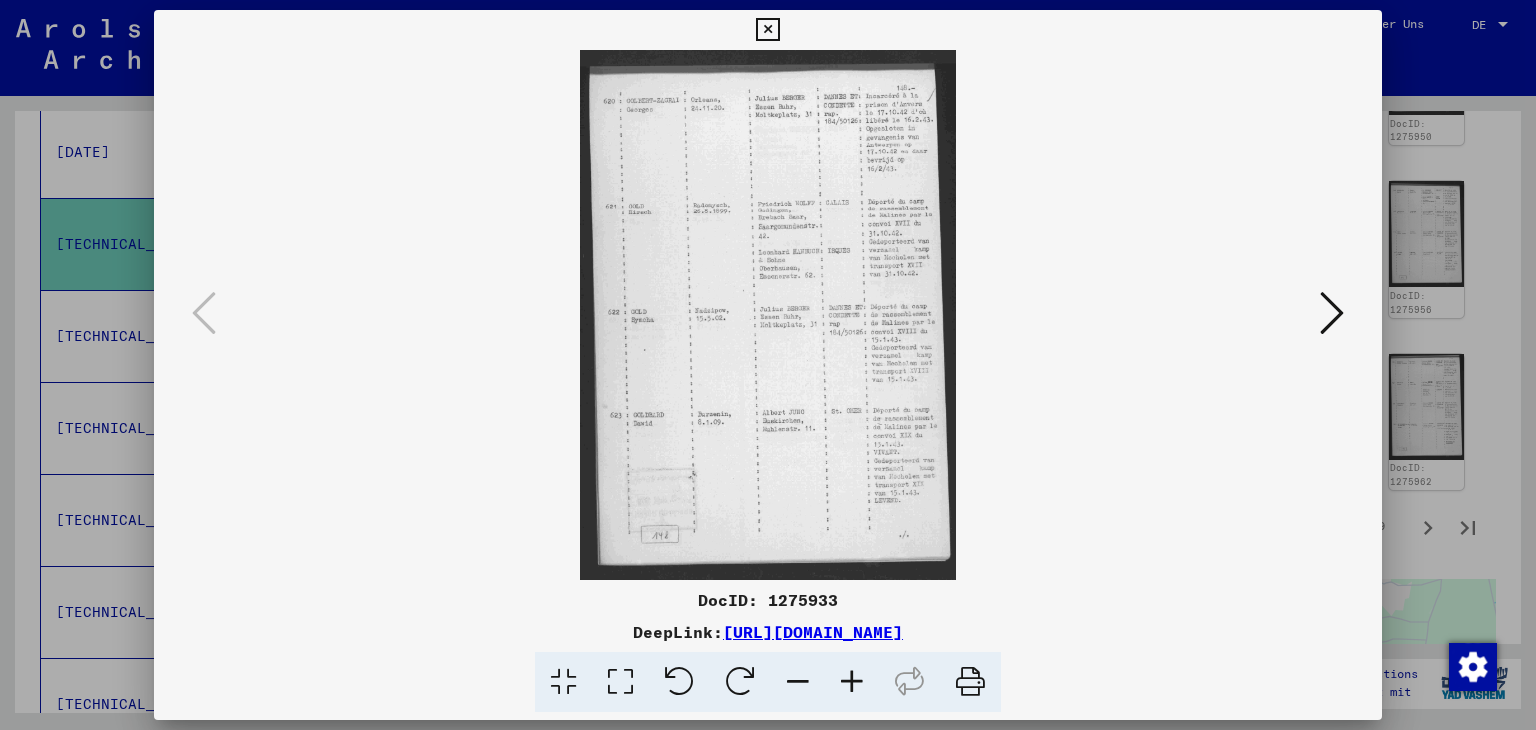 click at bounding box center (767, 30) 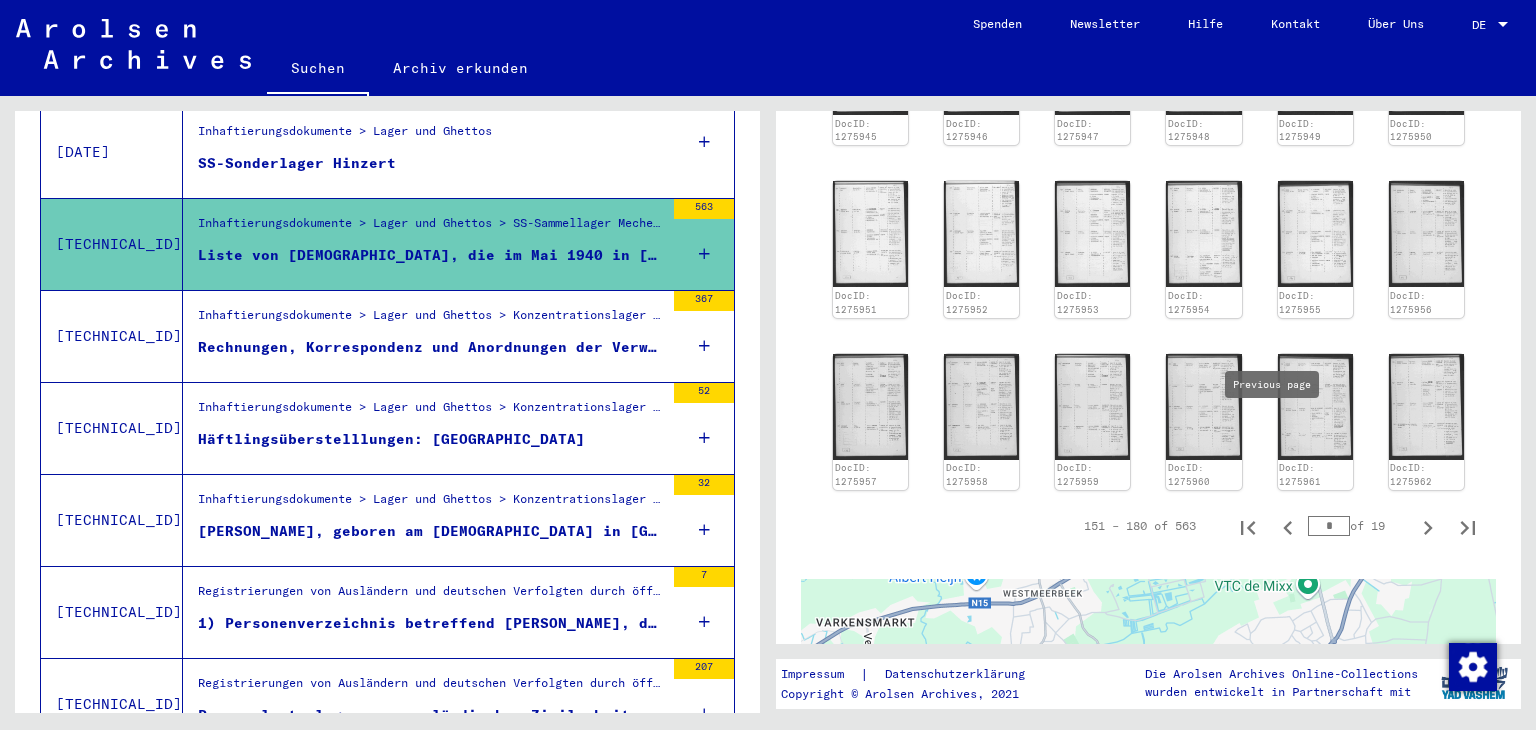 click 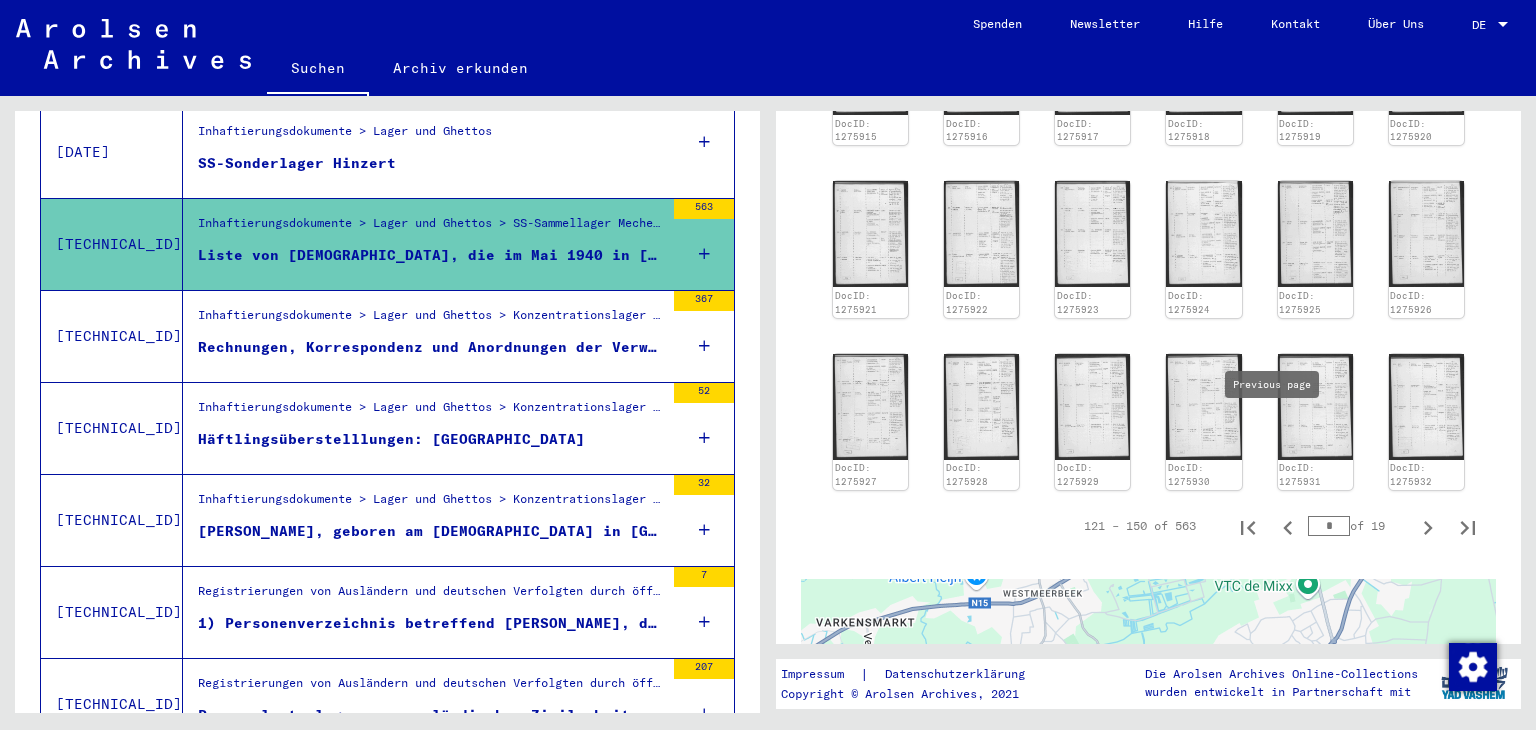 click 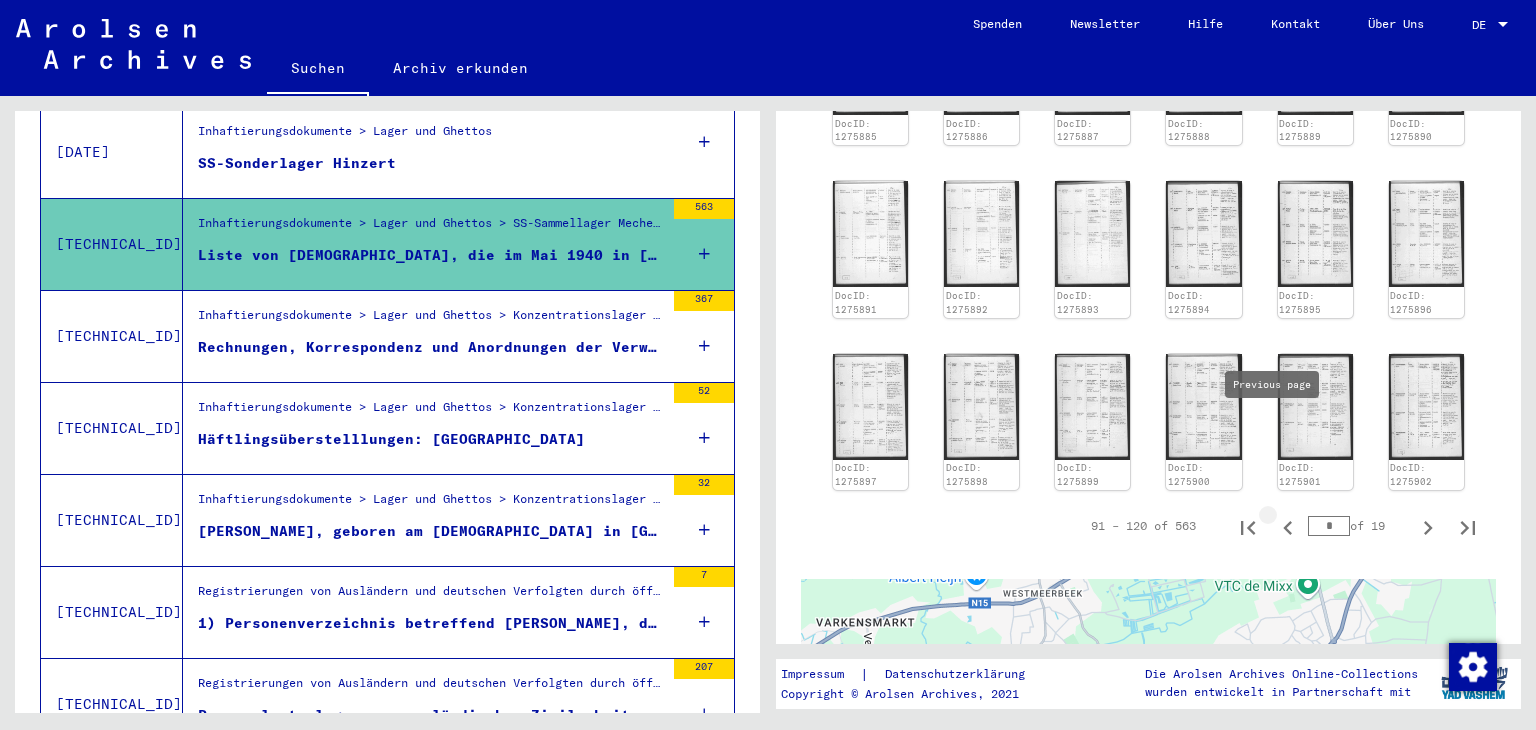 click 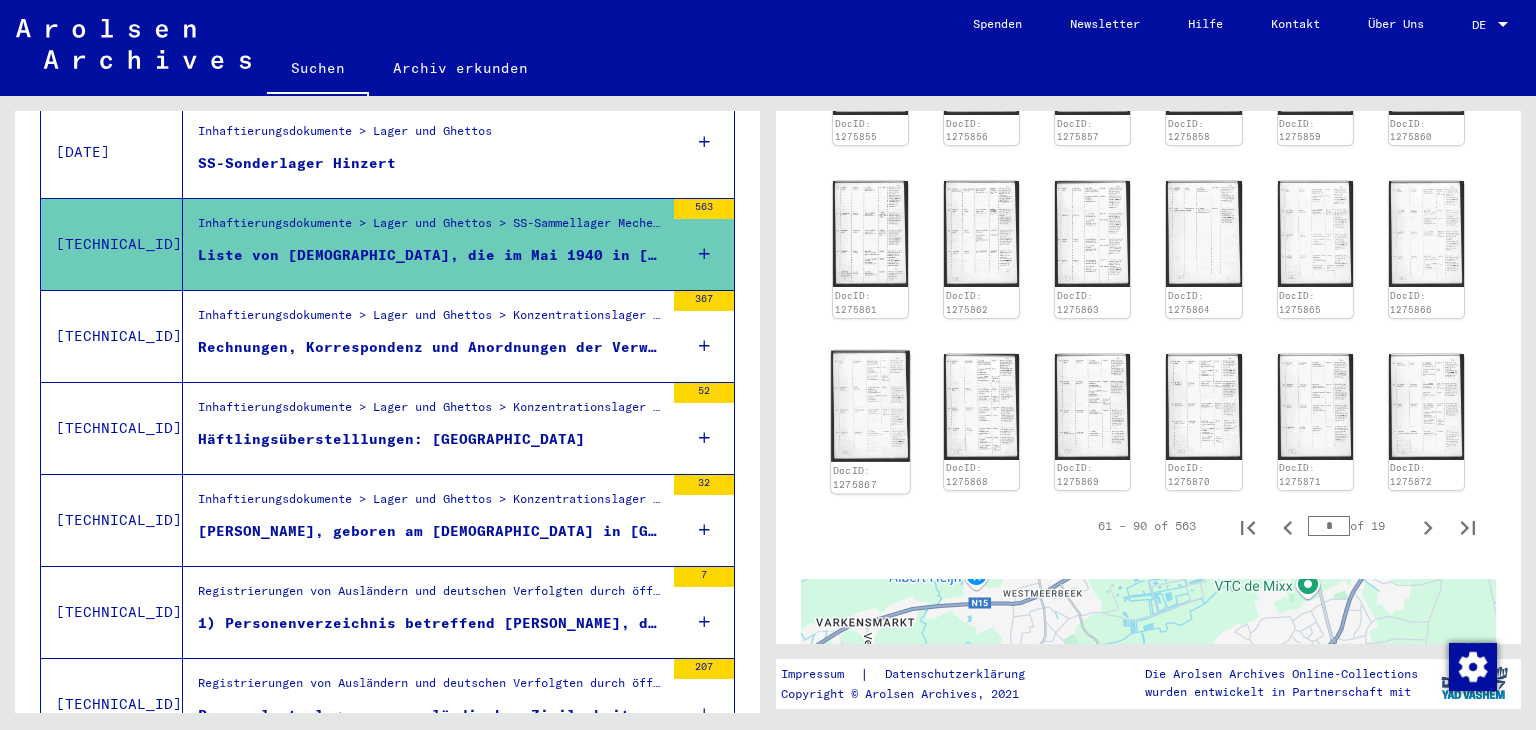 click 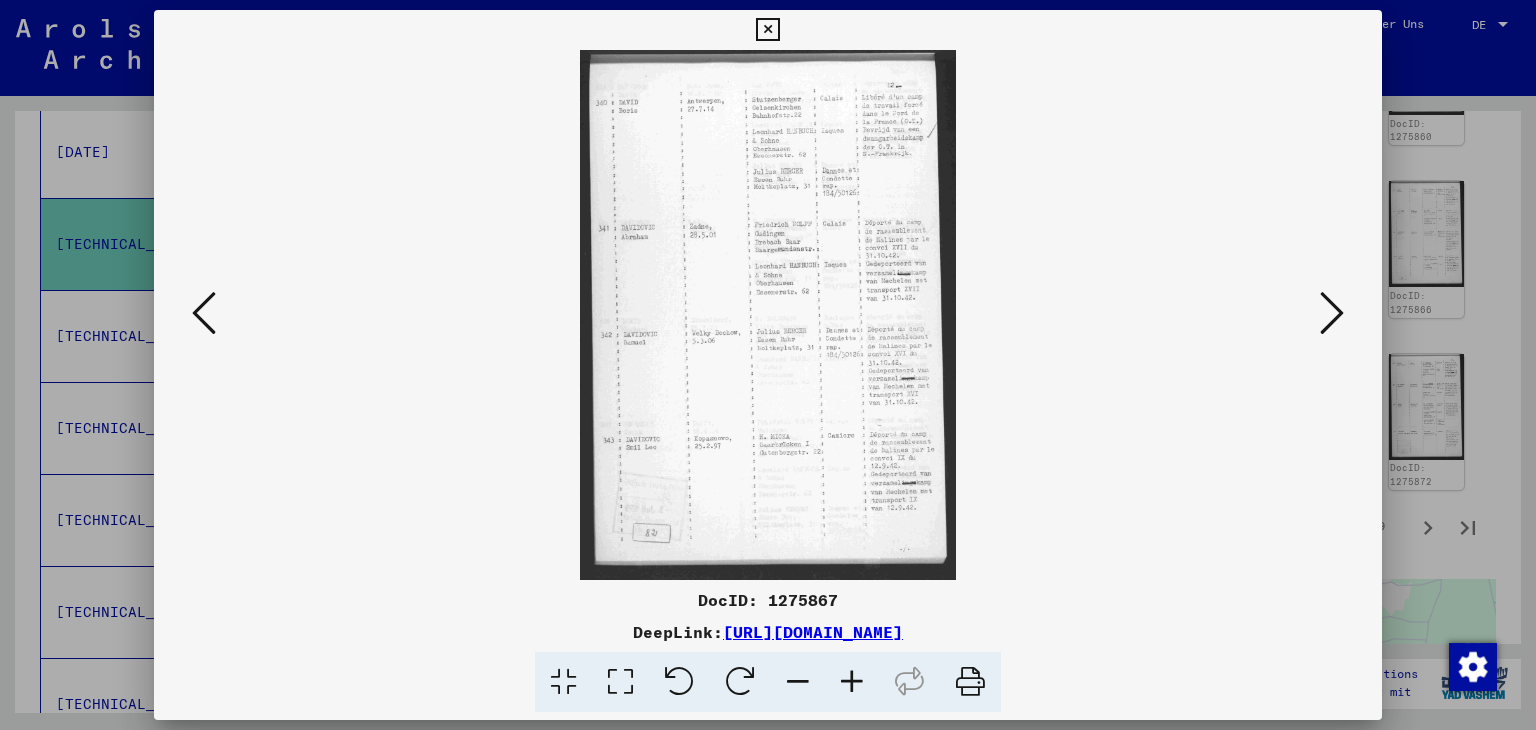 click at bounding box center (204, 313) 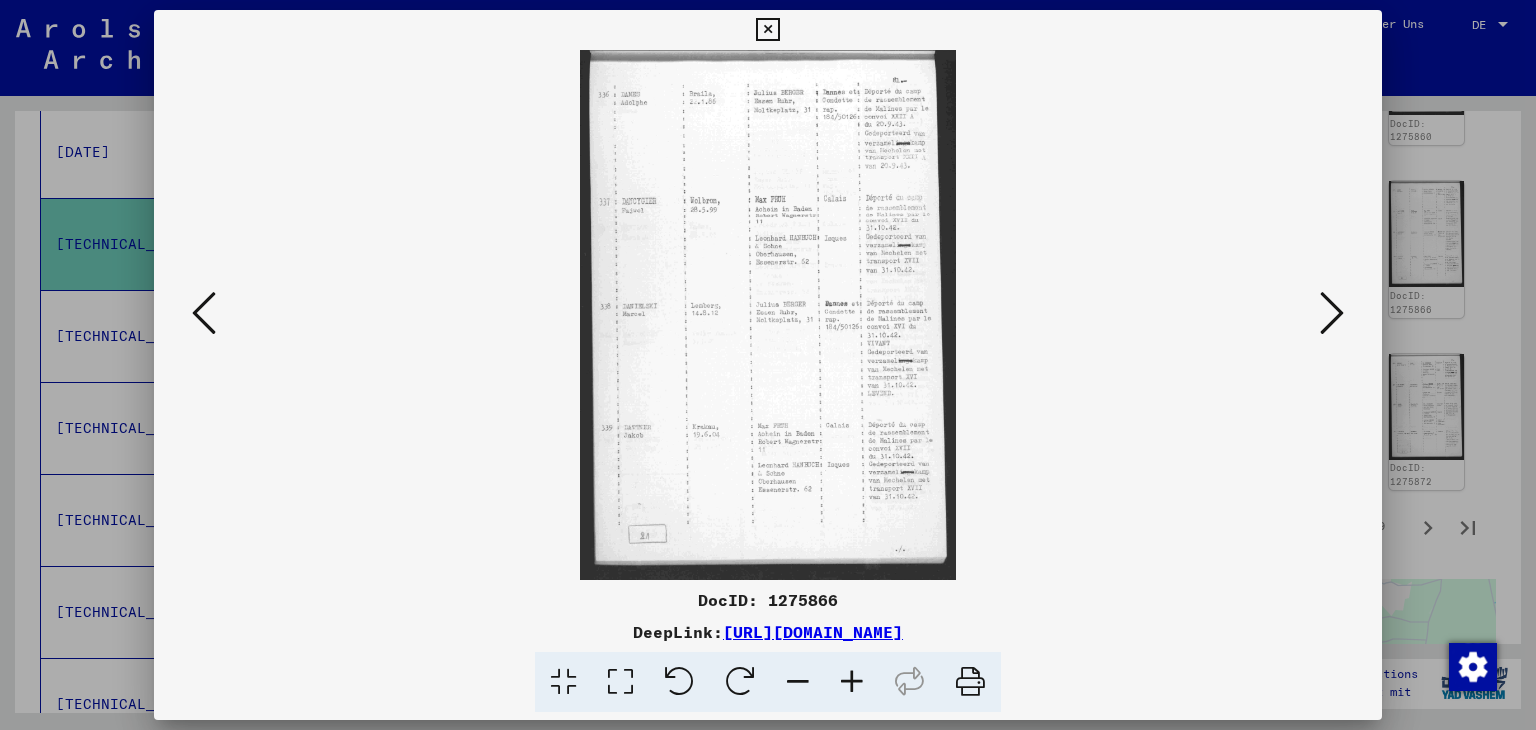 click at bounding box center (204, 313) 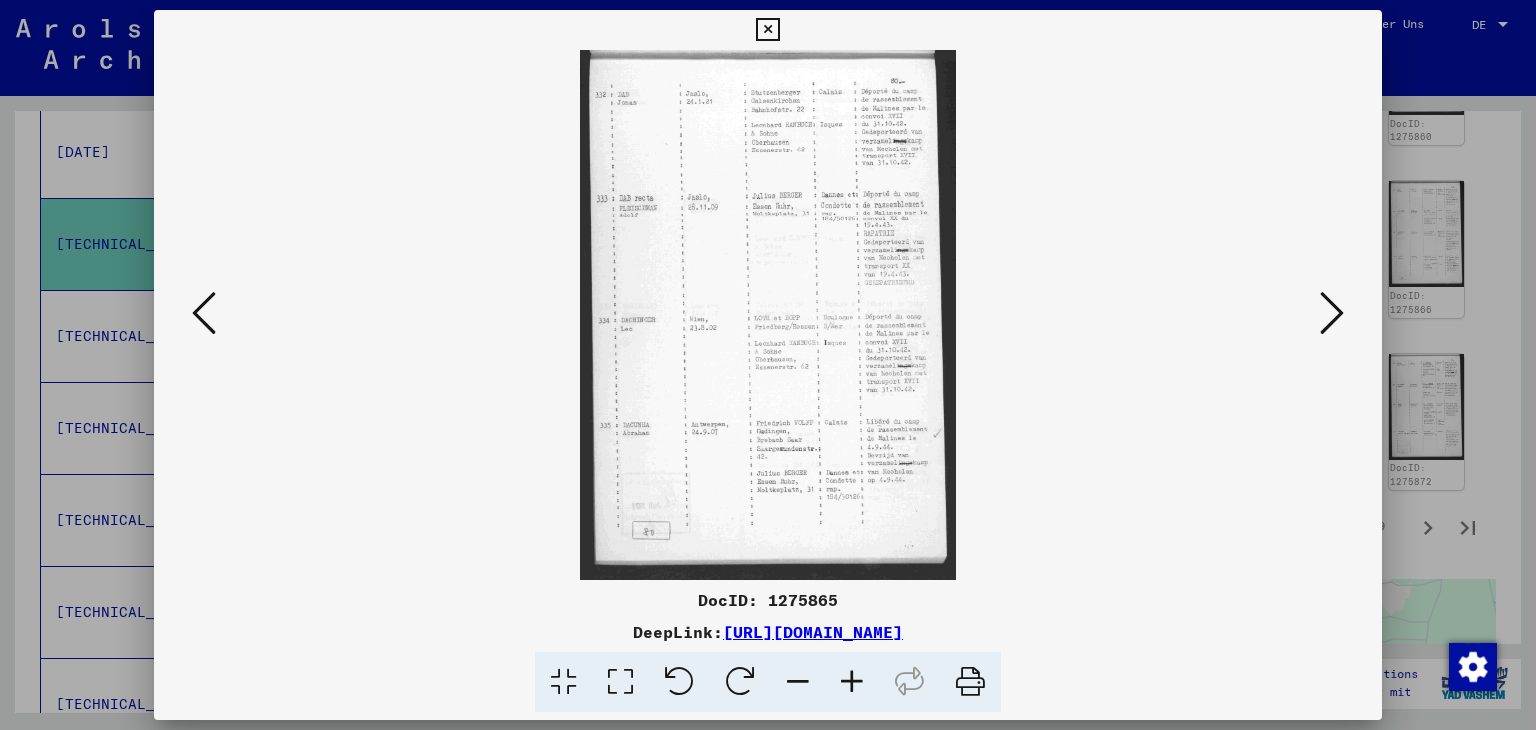 click at bounding box center (204, 313) 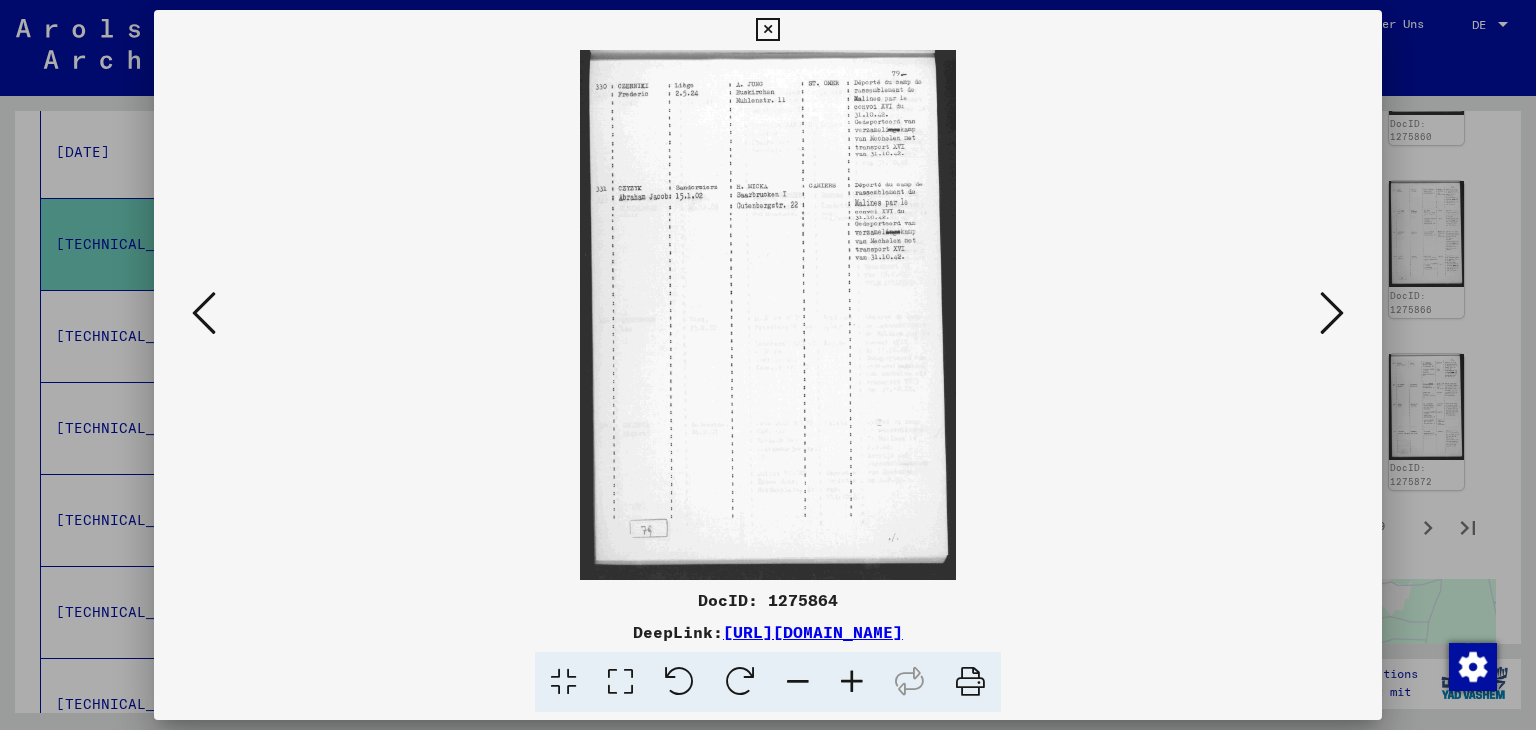 click at bounding box center [204, 313] 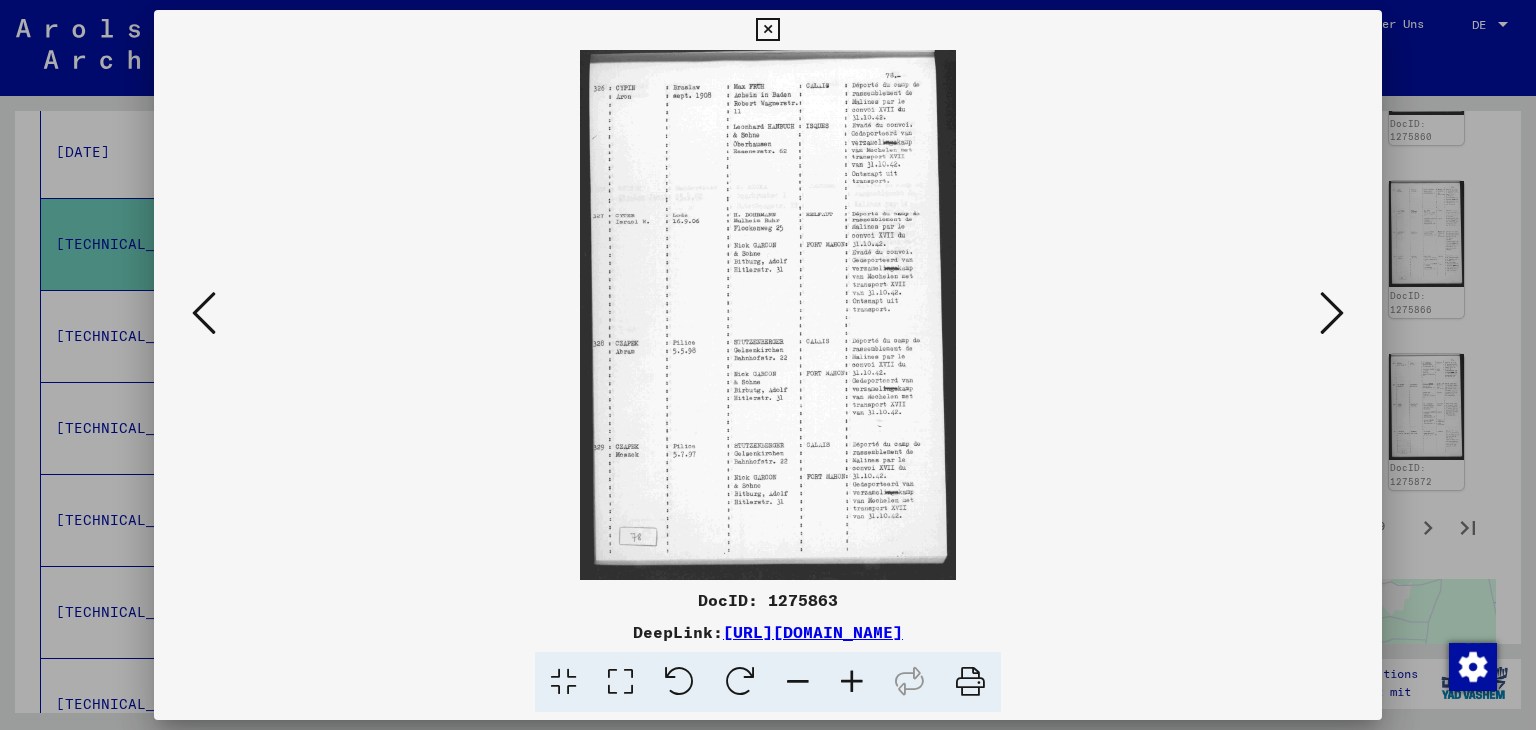 click at bounding box center (204, 313) 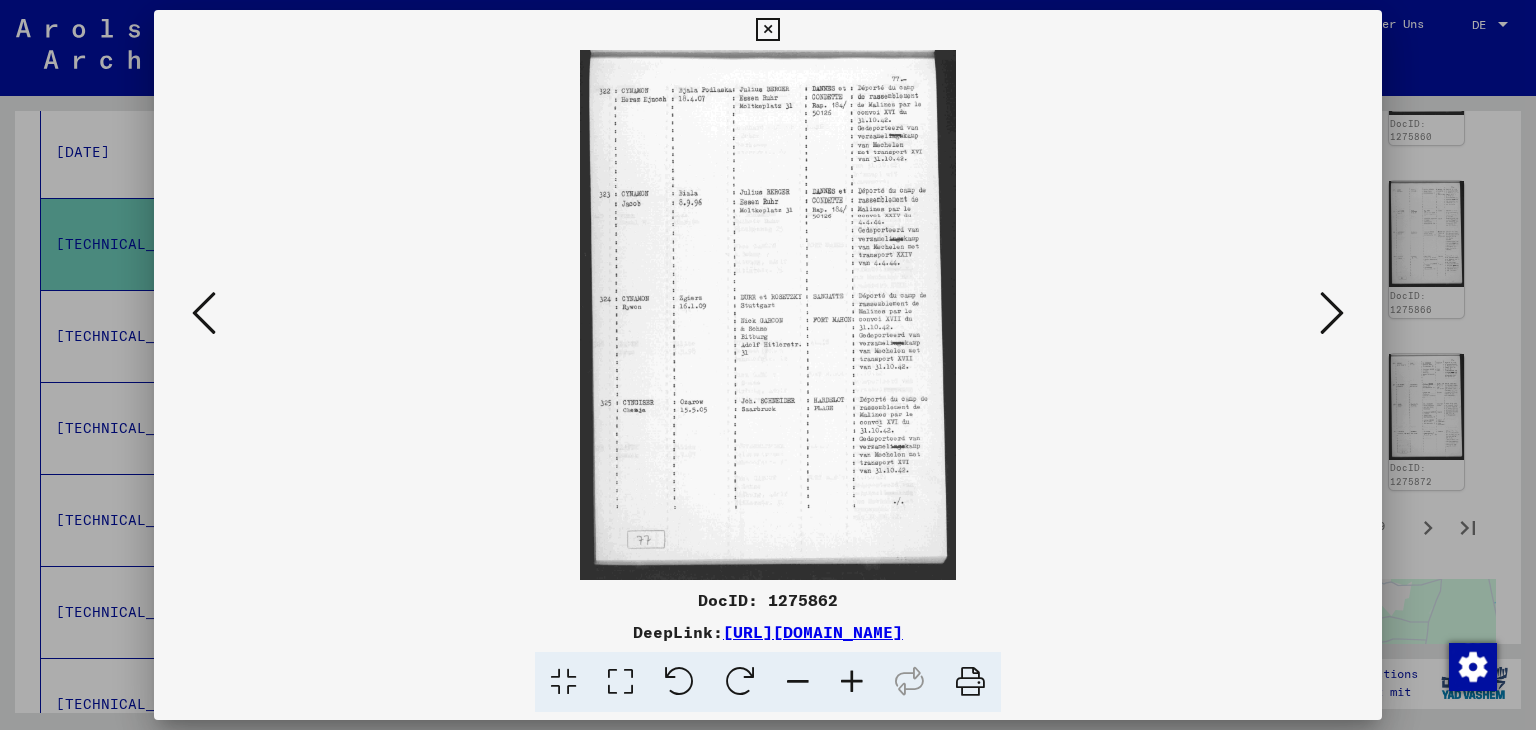 click at bounding box center (204, 313) 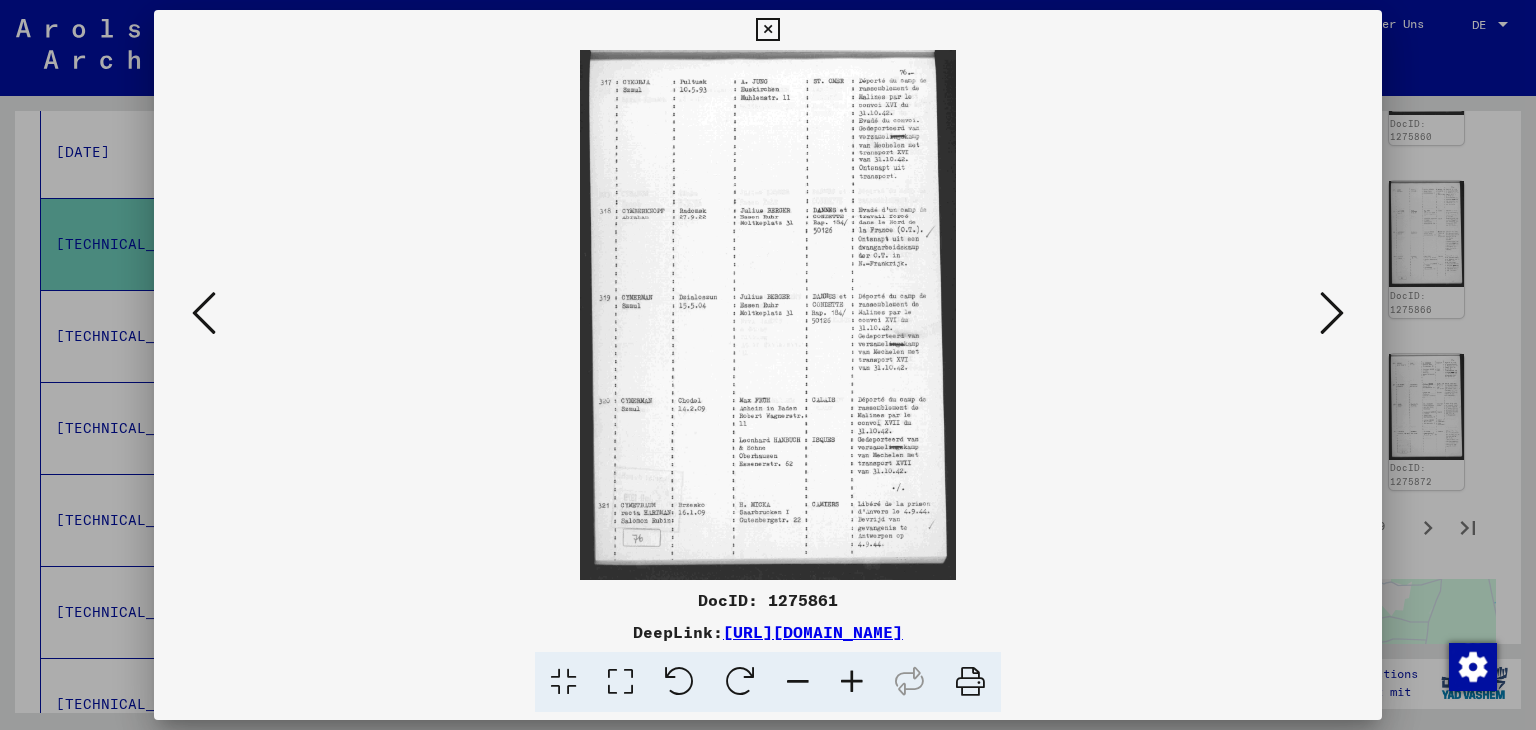 click at bounding box center [204, 313] 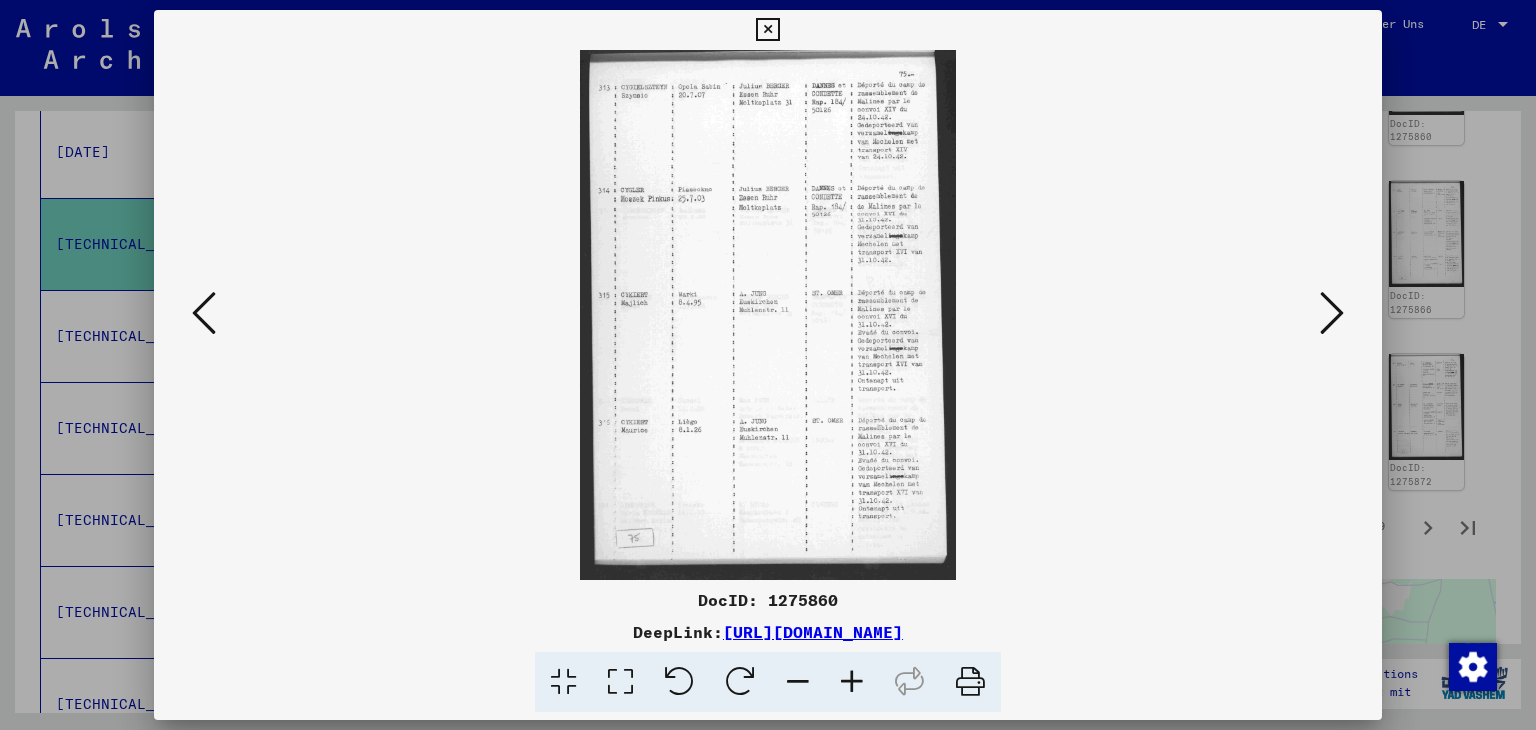 click at bounding box center (204, 313) 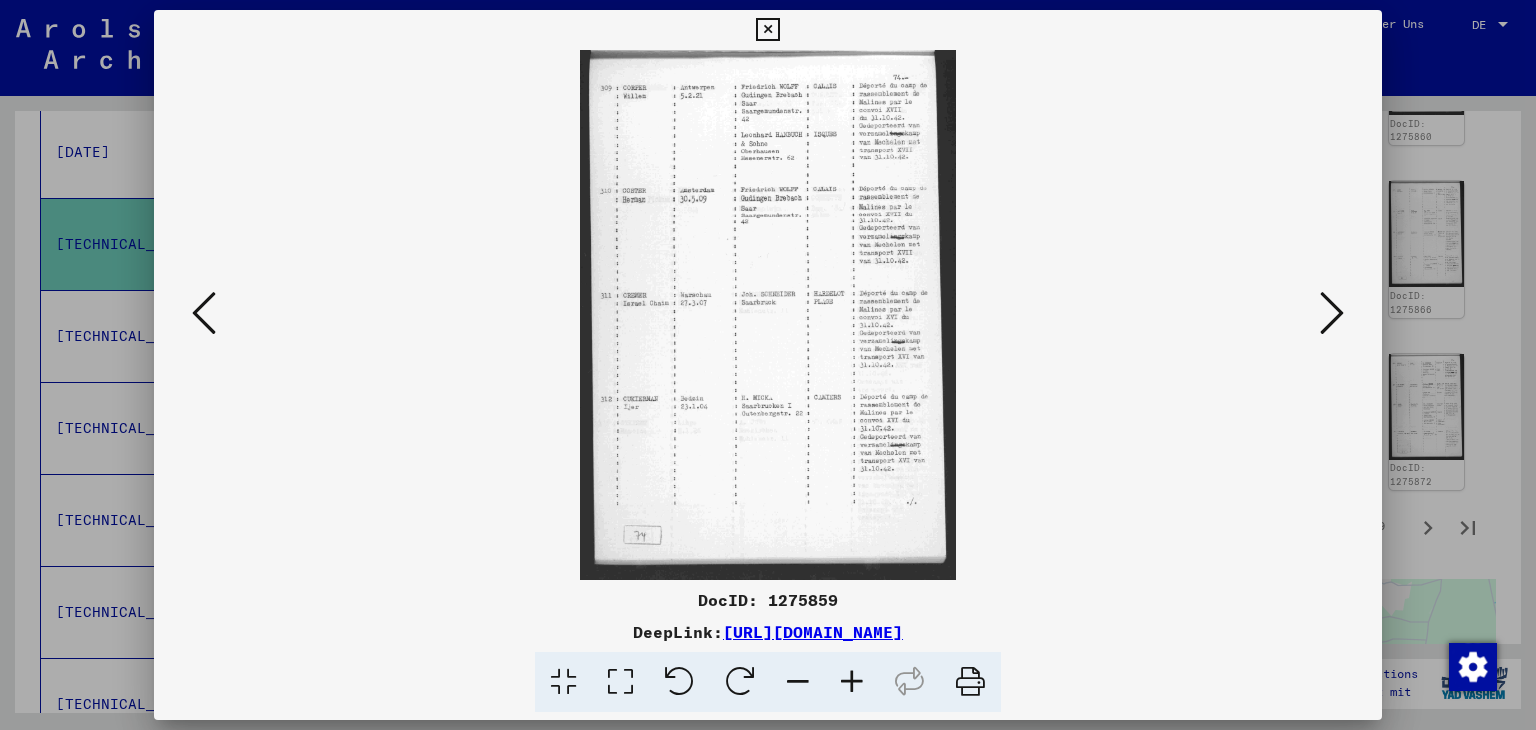 click at bounding box center [204, 313] 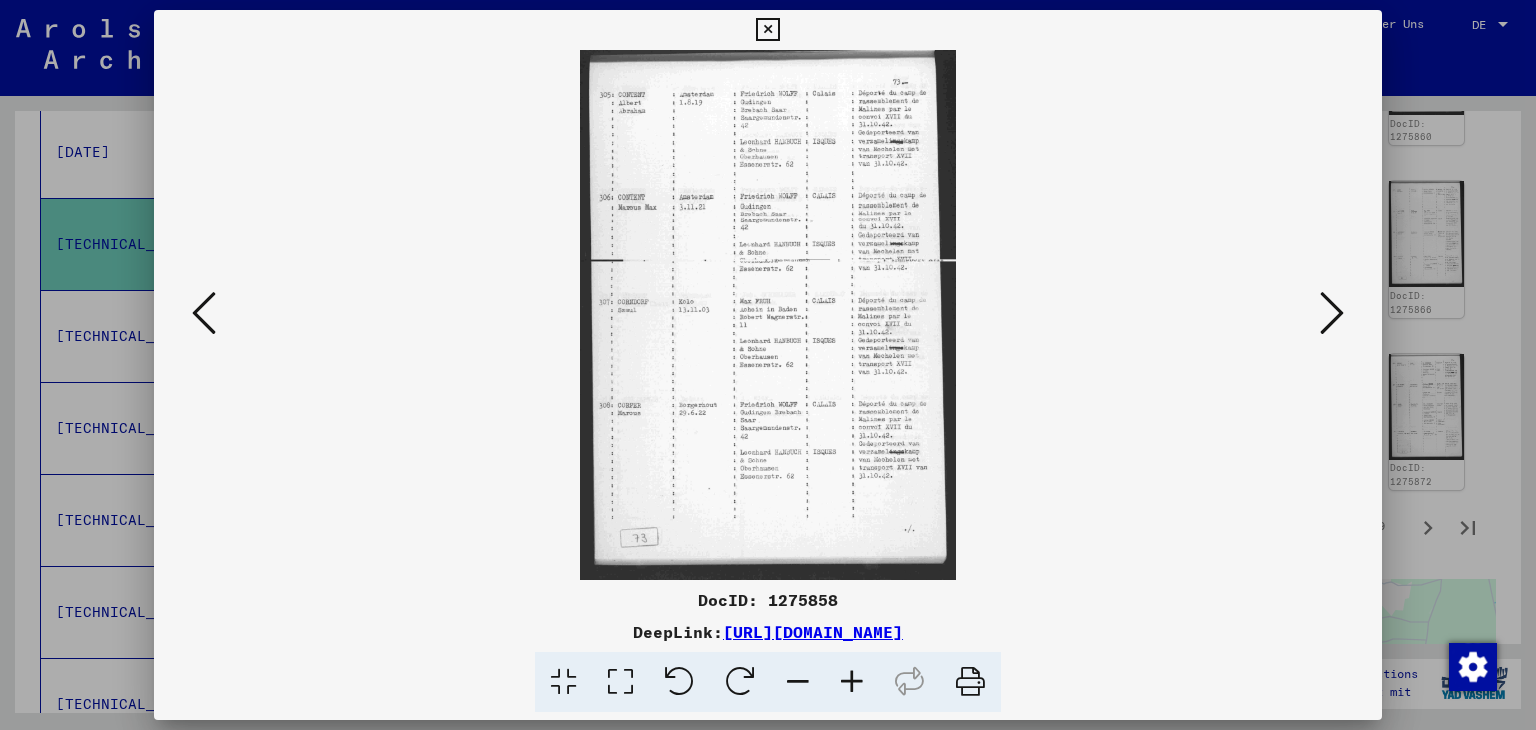 click at bounding box center [204, 313] 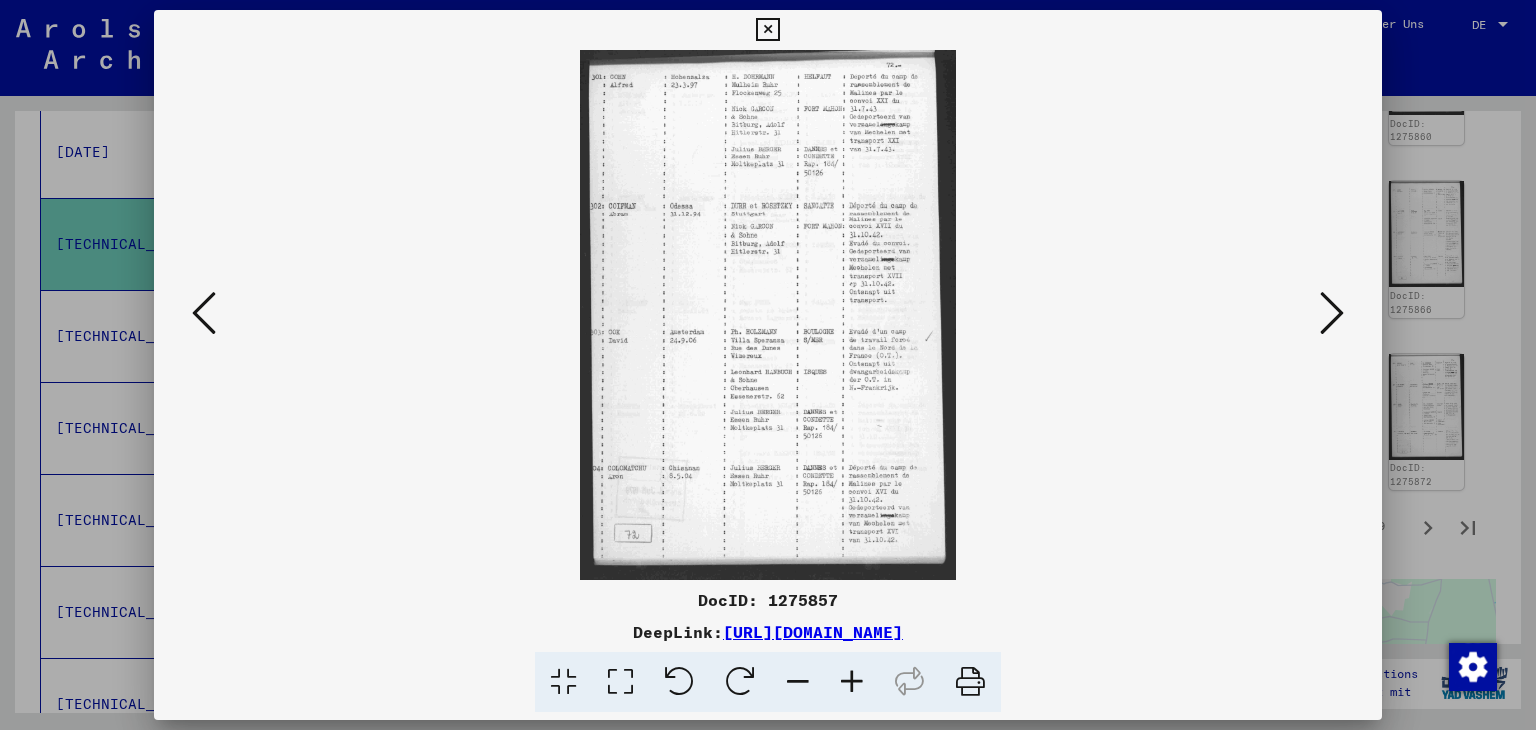 click at bounding box center (204, 313) 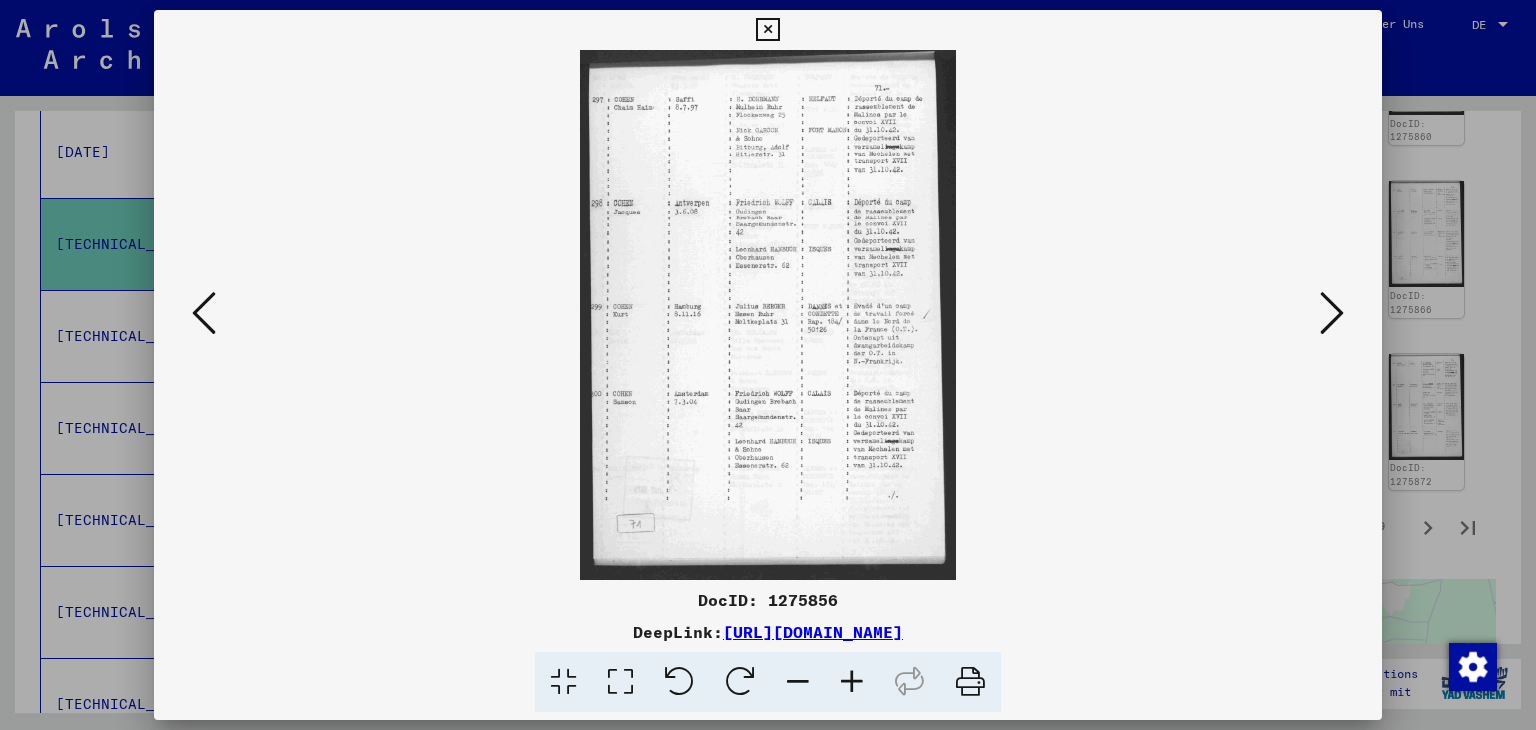 click at bounding box center (204, 313) 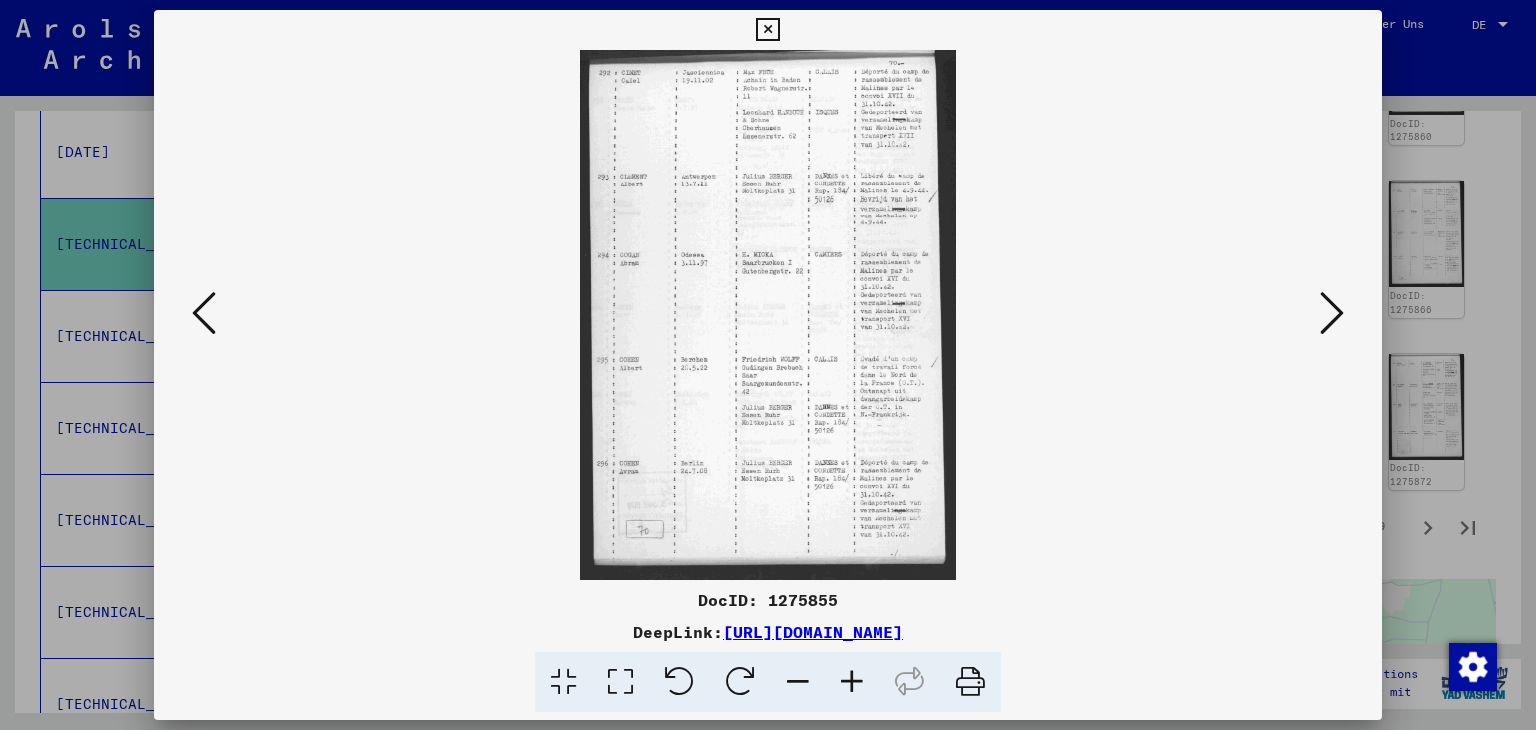 click at bounding box center [204, 313] 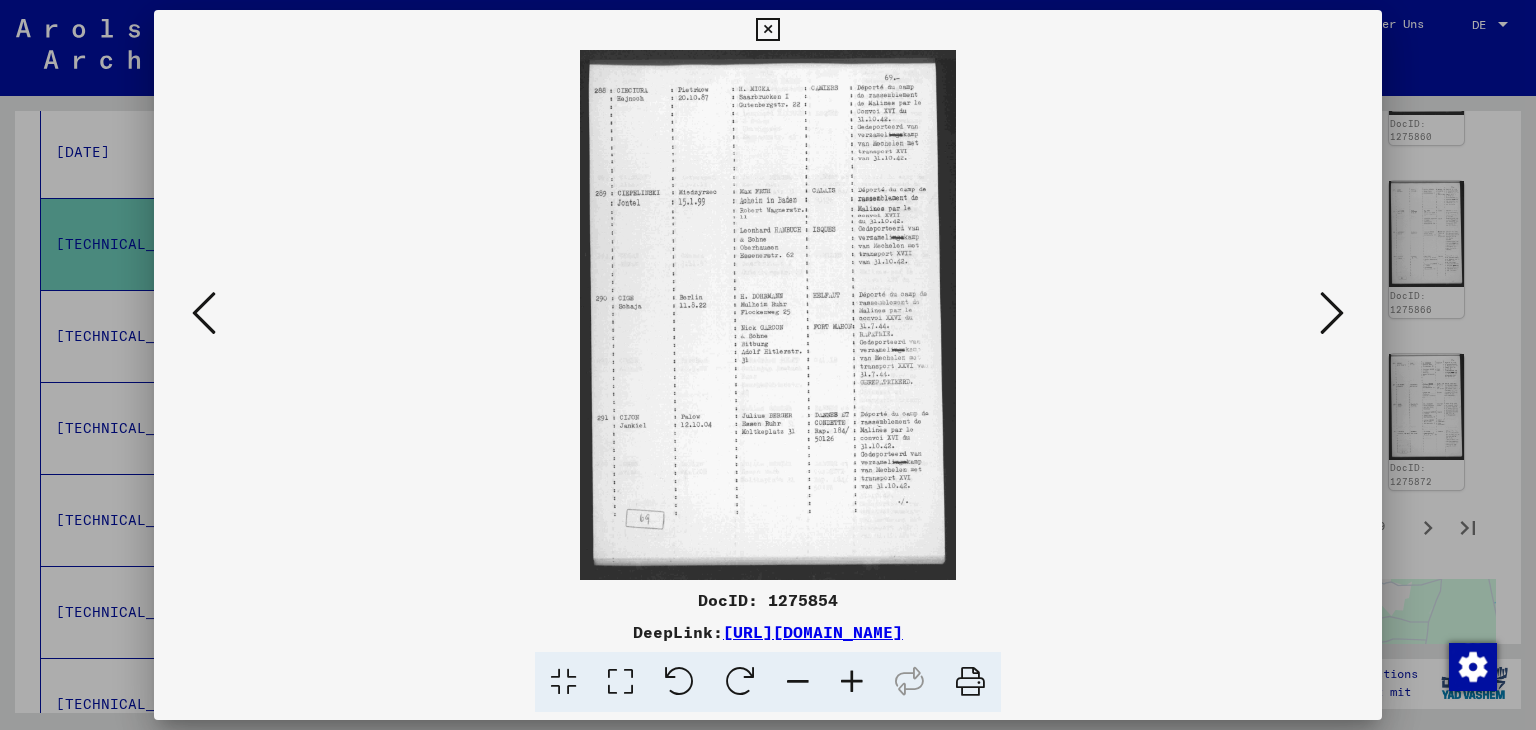 click at bounding box center [204, 313] 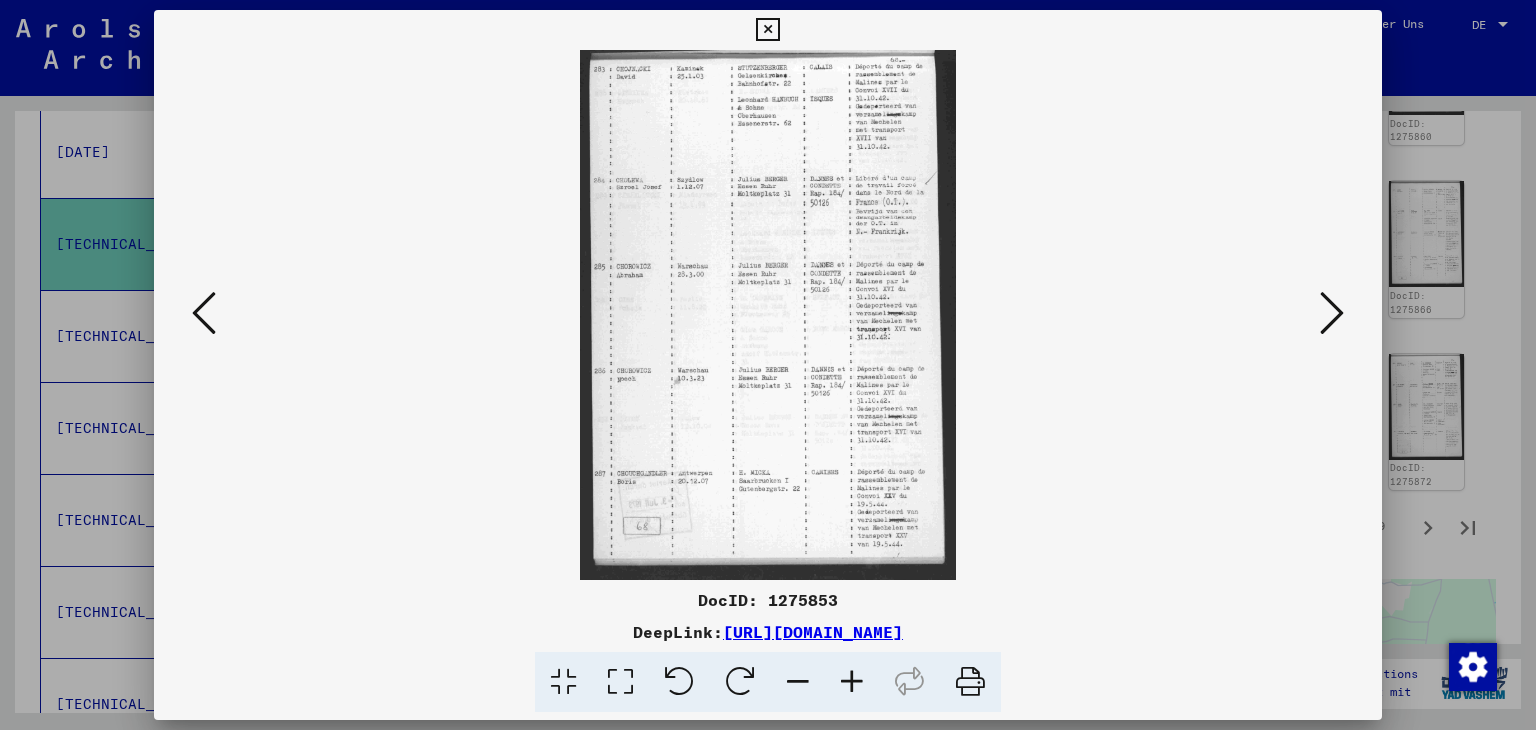 click at bounding box center [620, 682] 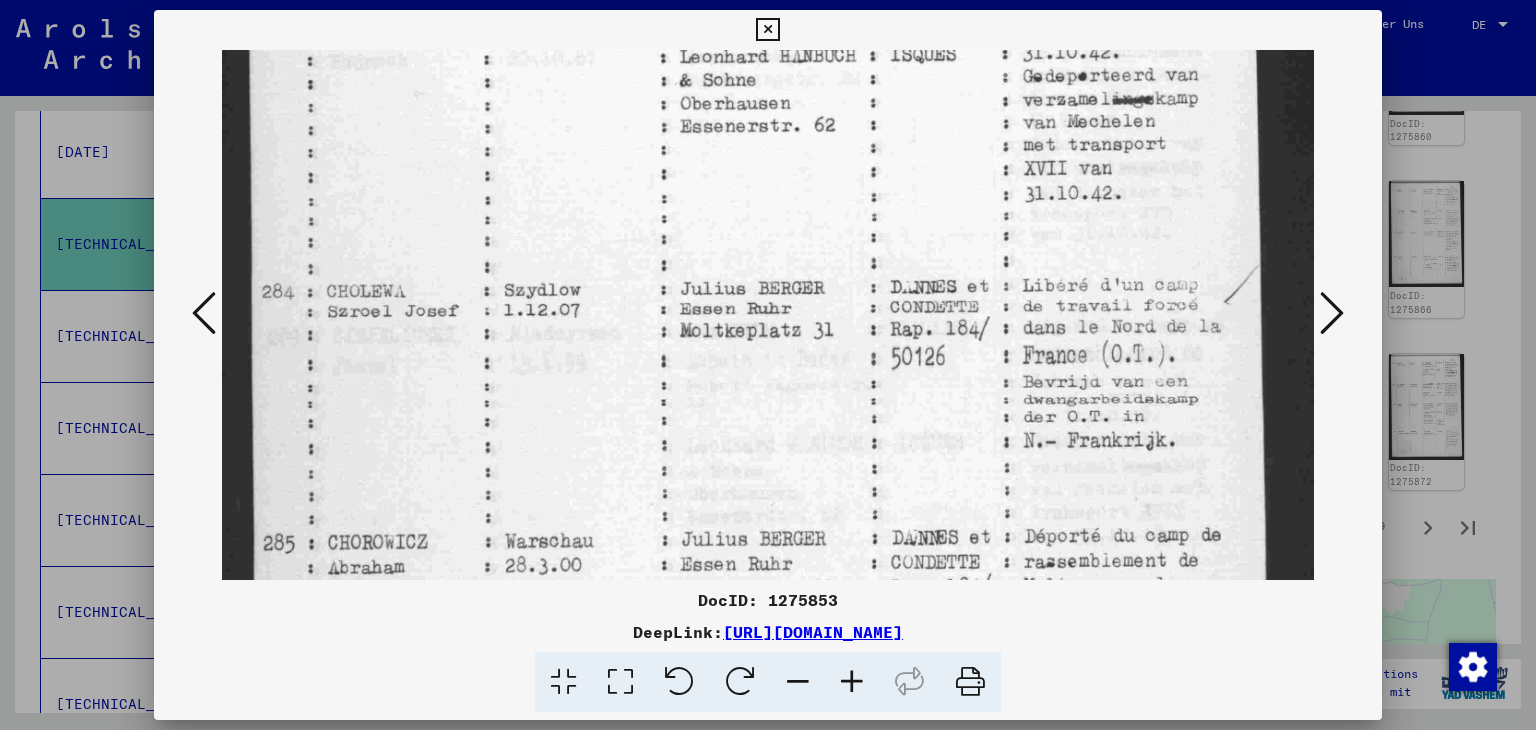 drag, startPoint x: 897, startPoint y: 293, endPoint x: 901, endPoint y: 160, distance: 133.06013 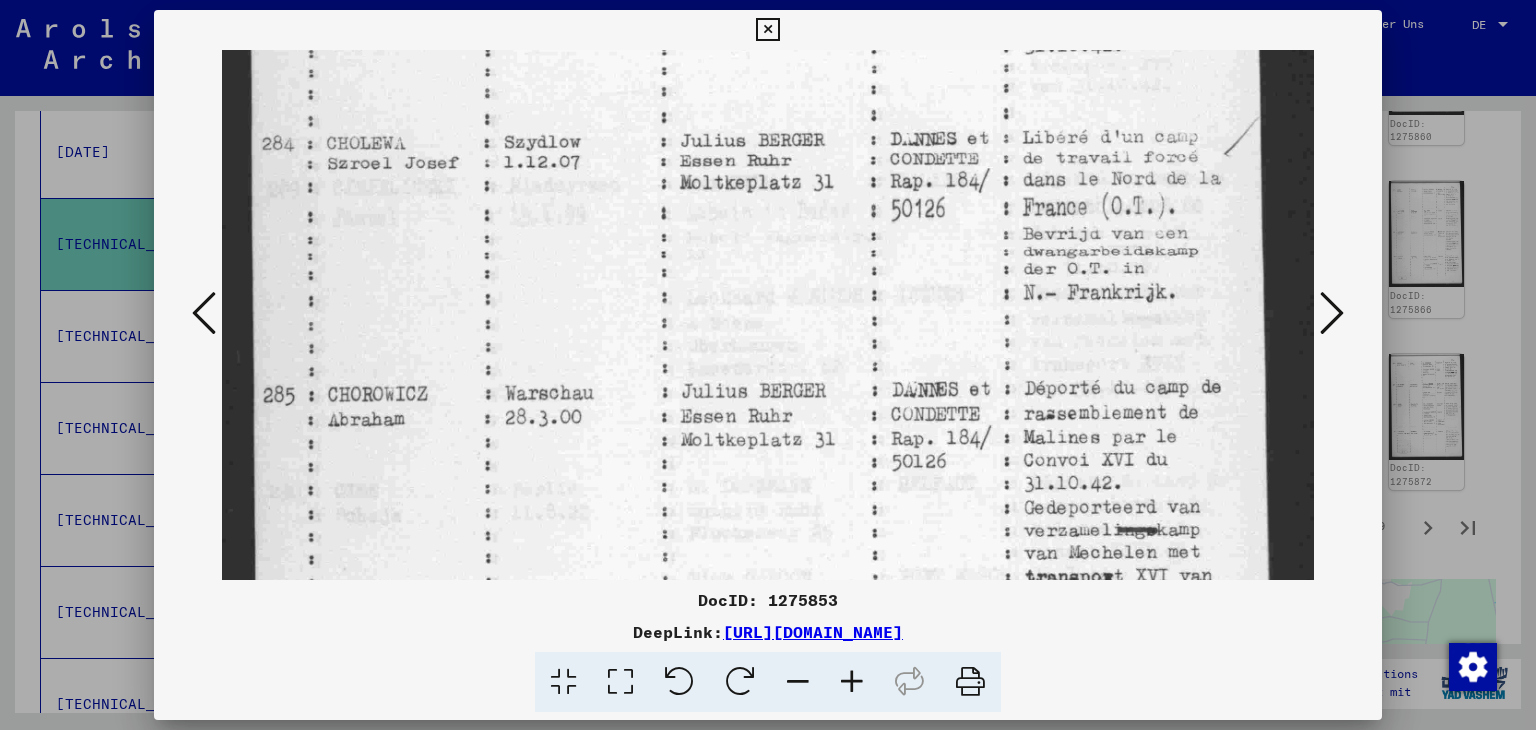drag, startPoint x: 896, startPoint y: 319, endPoint x: 907, endPoint y: 173, distance: 146.4138 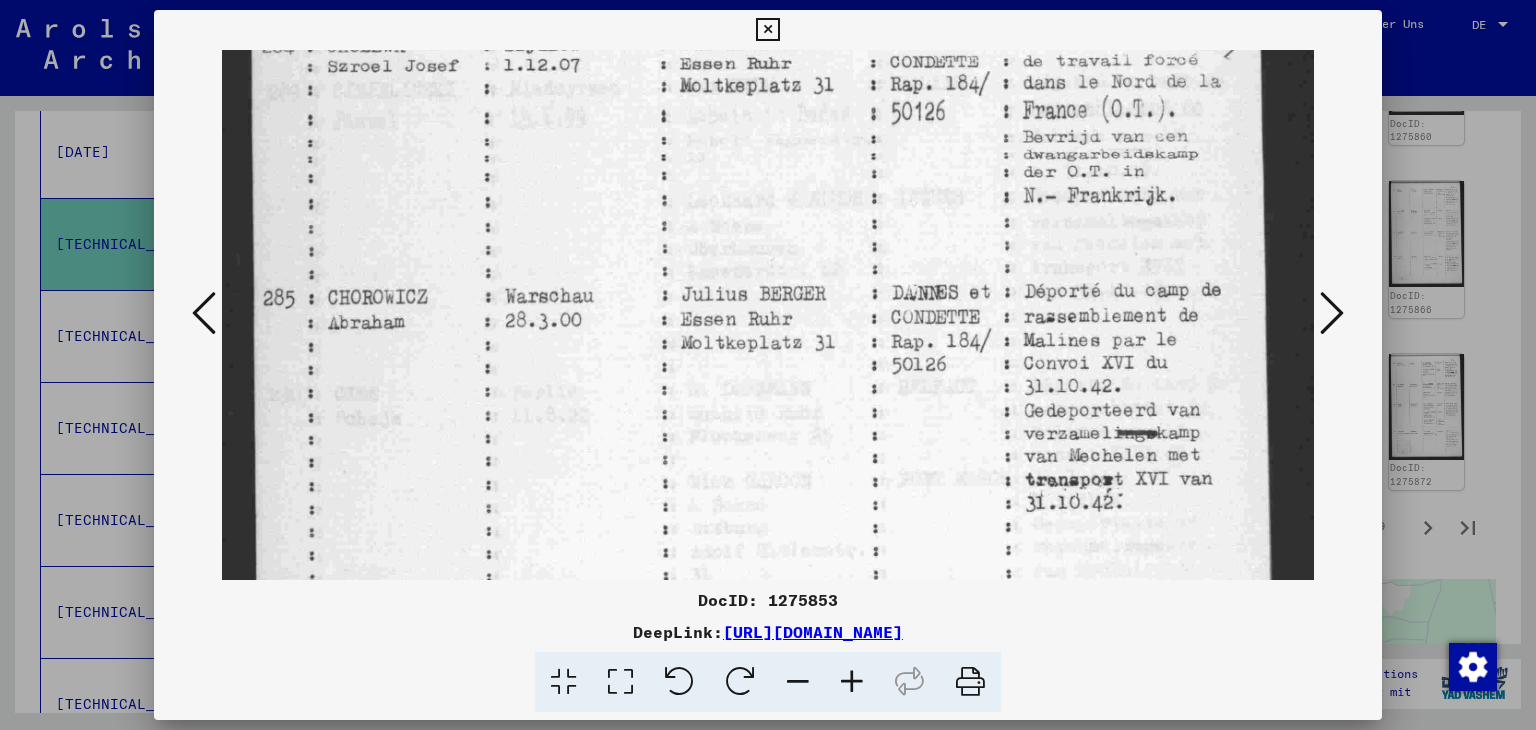 scroll, scrollTop: 424, scrollLeft: 0, axis: vertical 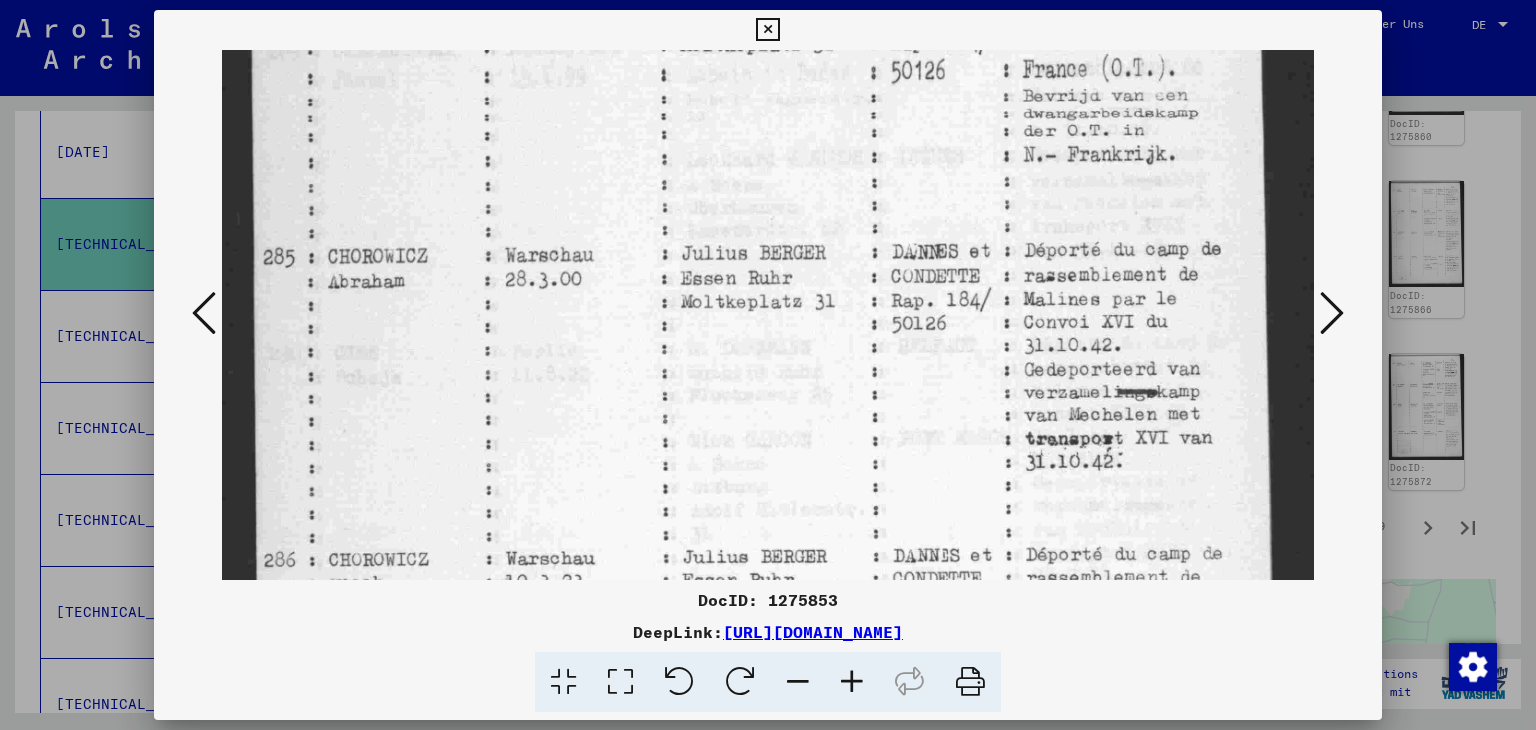 drag, startPoint x: 916, startPoint y: 269, endPoint x: 920, endPoint y: 132, distance: 137.05838 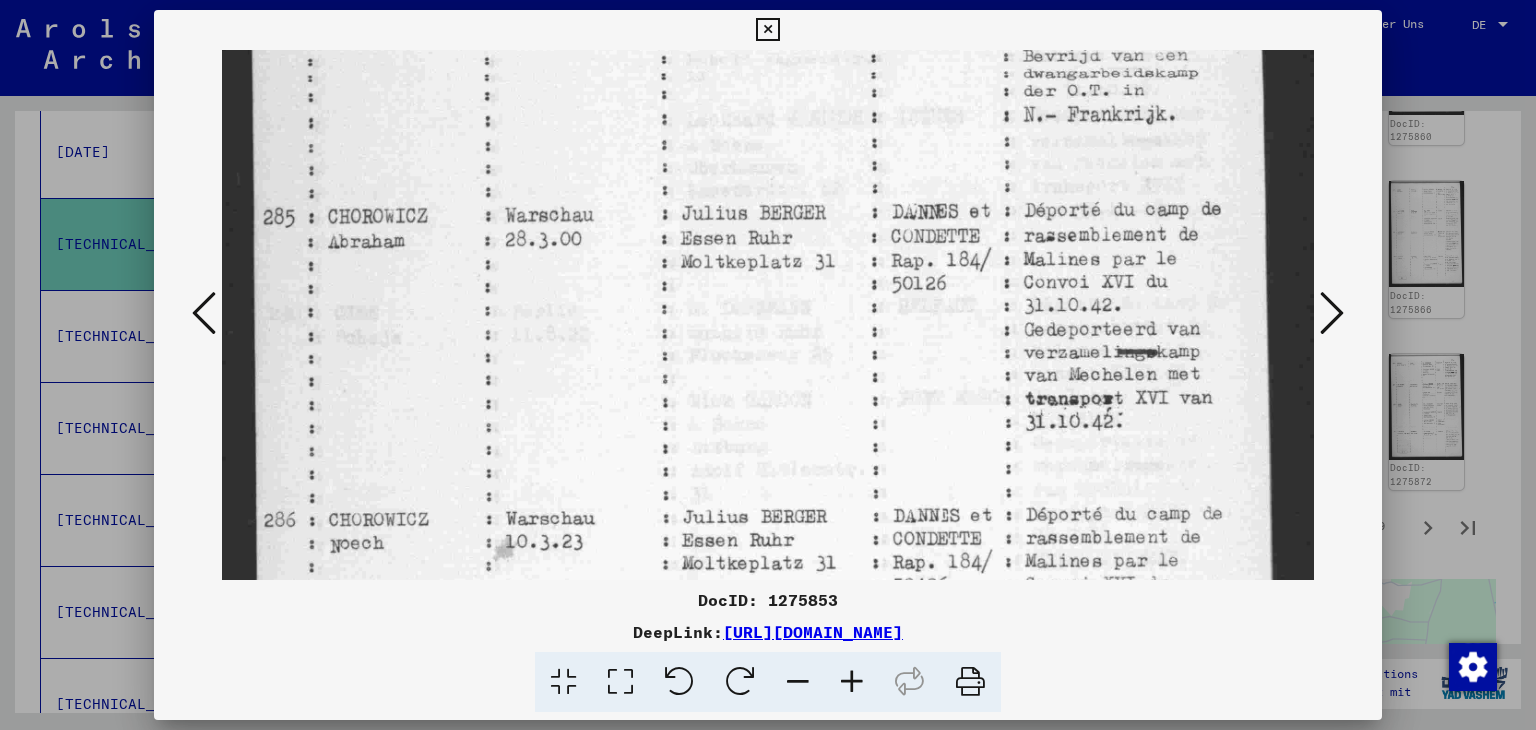 drag, startPoint x: 938, startPoint y: 277, endPoint x: 938, endPoint y: 239, distance: 38 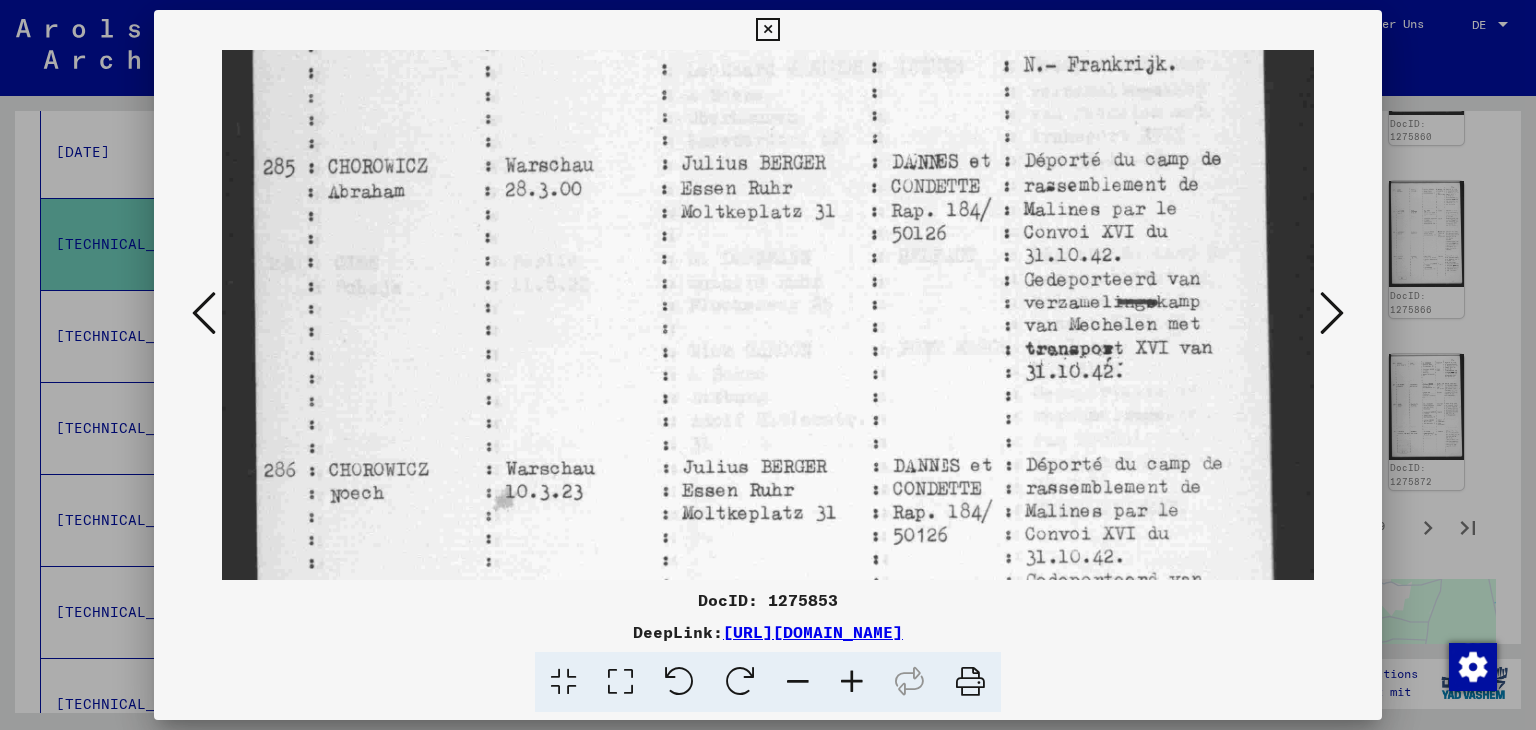drag, startPoint x: 940, startPoint y: 264, endPoint x: 939, endPoint y: 218, distance: 46.010868 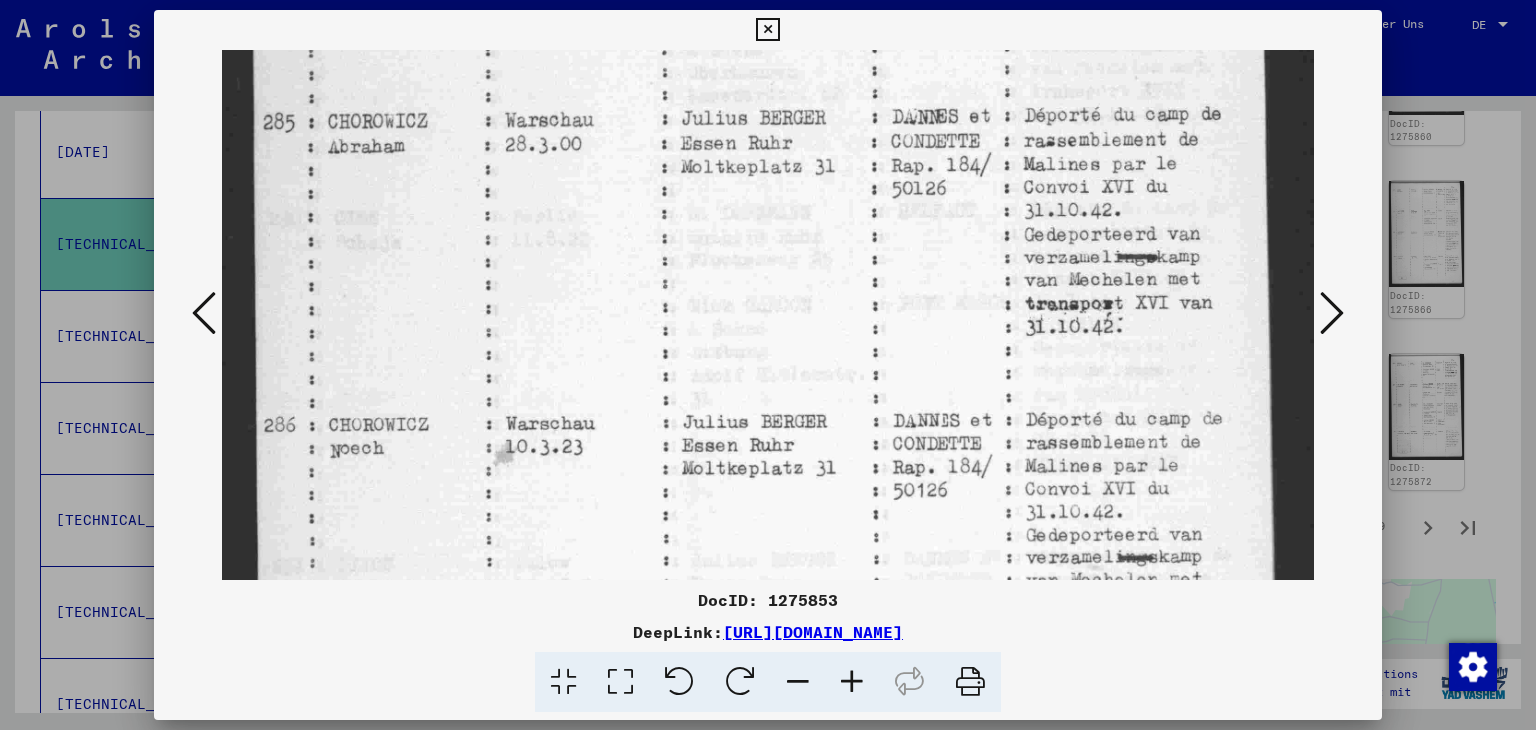 drag, startPoint x: 936, startPoint y: 287, endPoint x: 936, endPoint y: 243, distance: 44 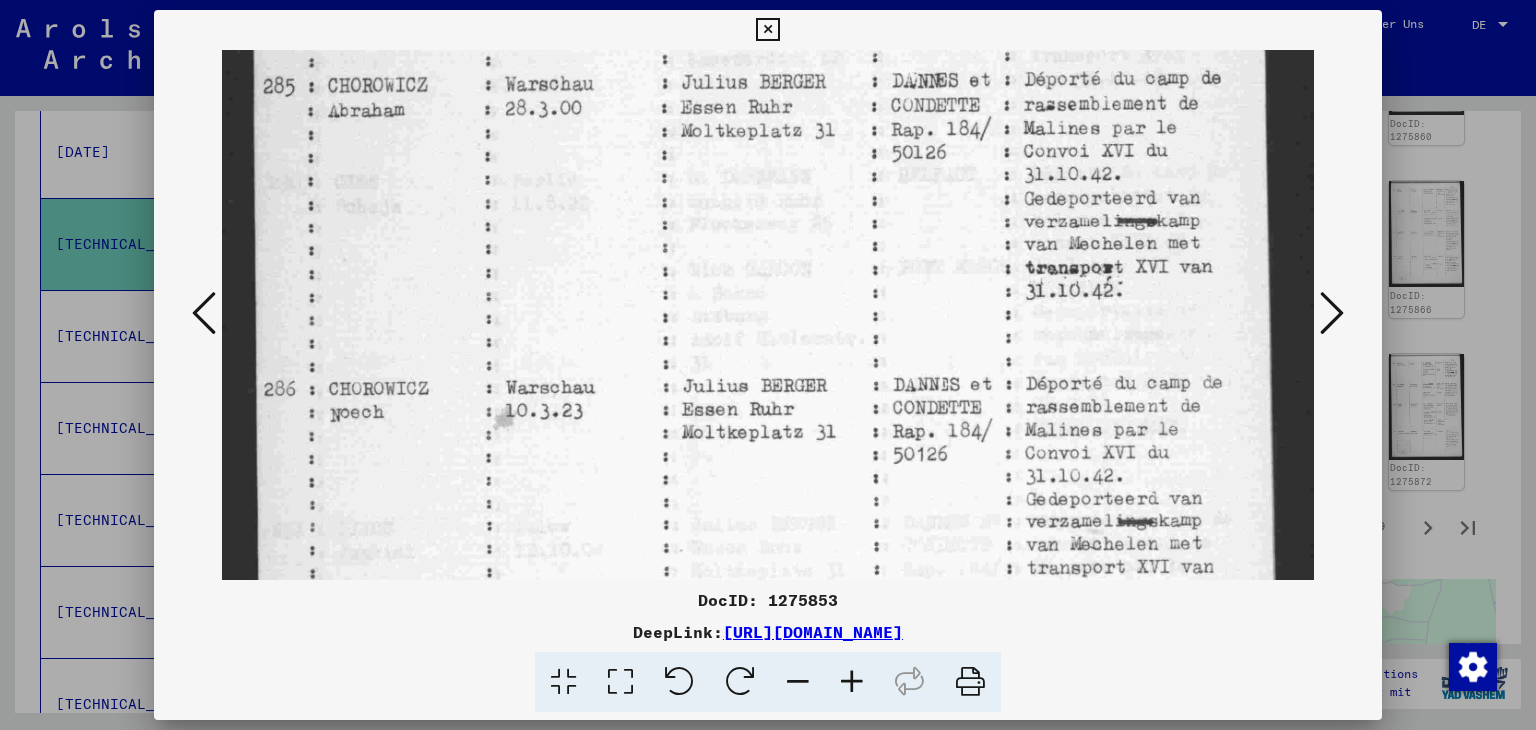 scroll, scrollTop: 596, scrollLeft: 0, axis: vertical 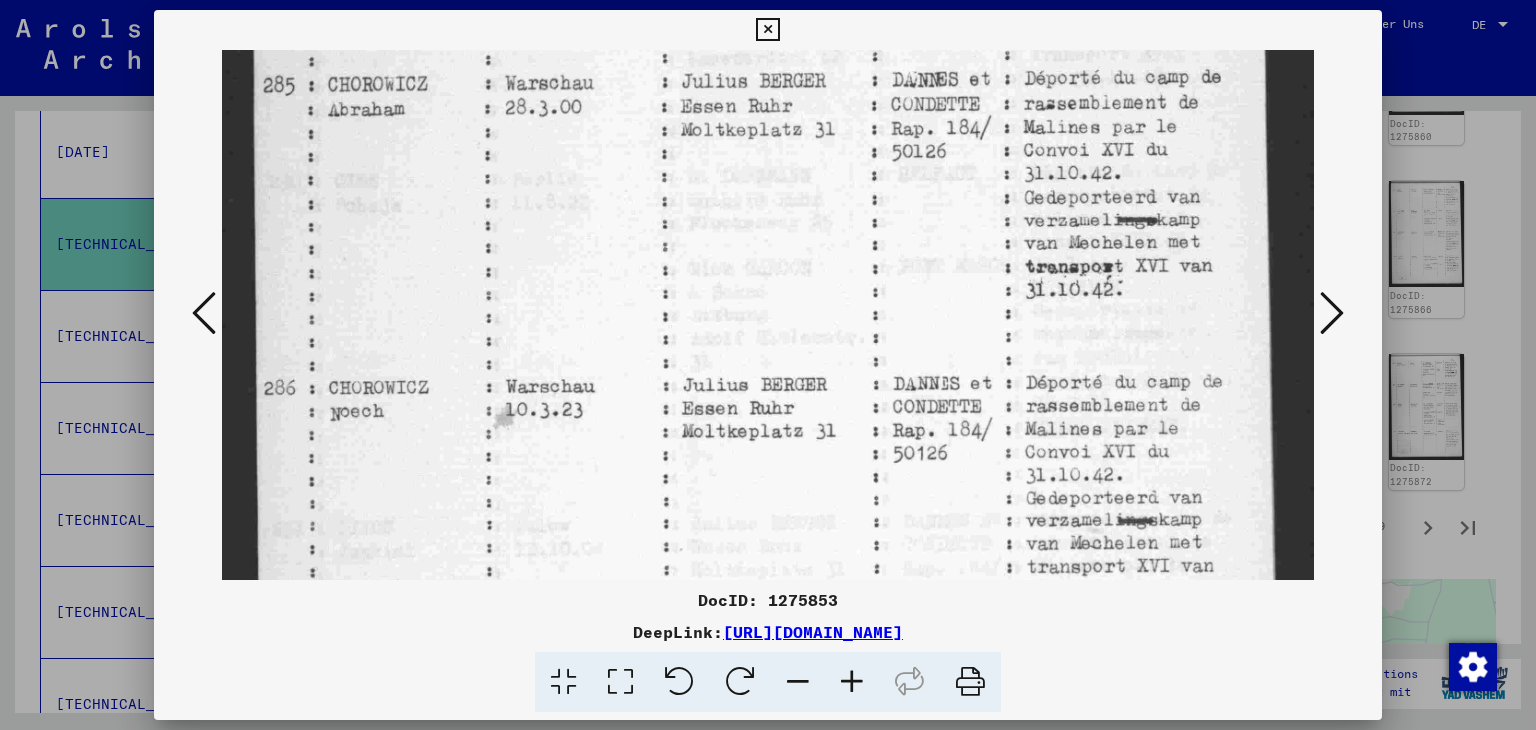 drag, startPoint x: 940, startPoint y: 289, endPoint x: 941, endPoint y: 252, distance: 37.01351 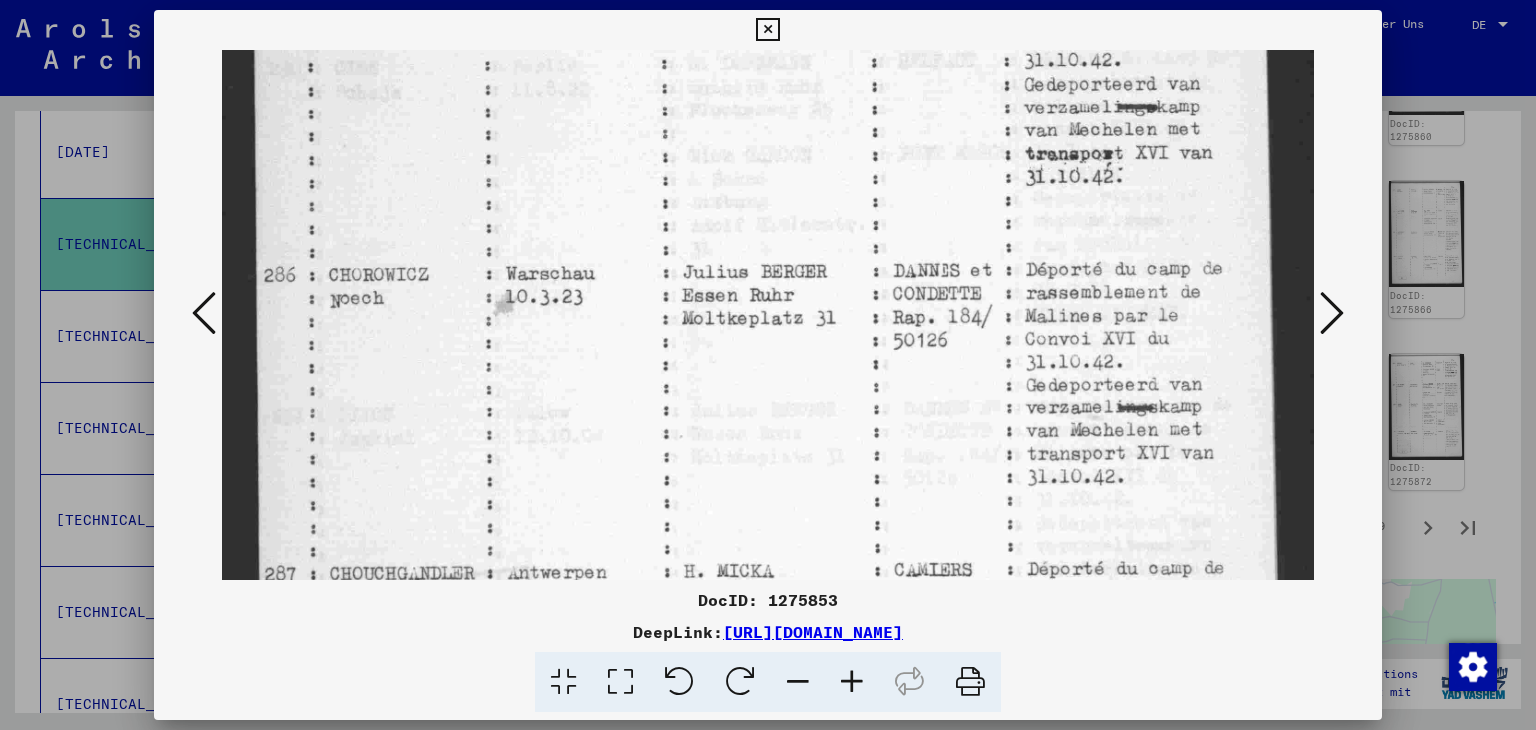 scroll, scrollTop: 727, scrollLeft: 0, axis: vertical 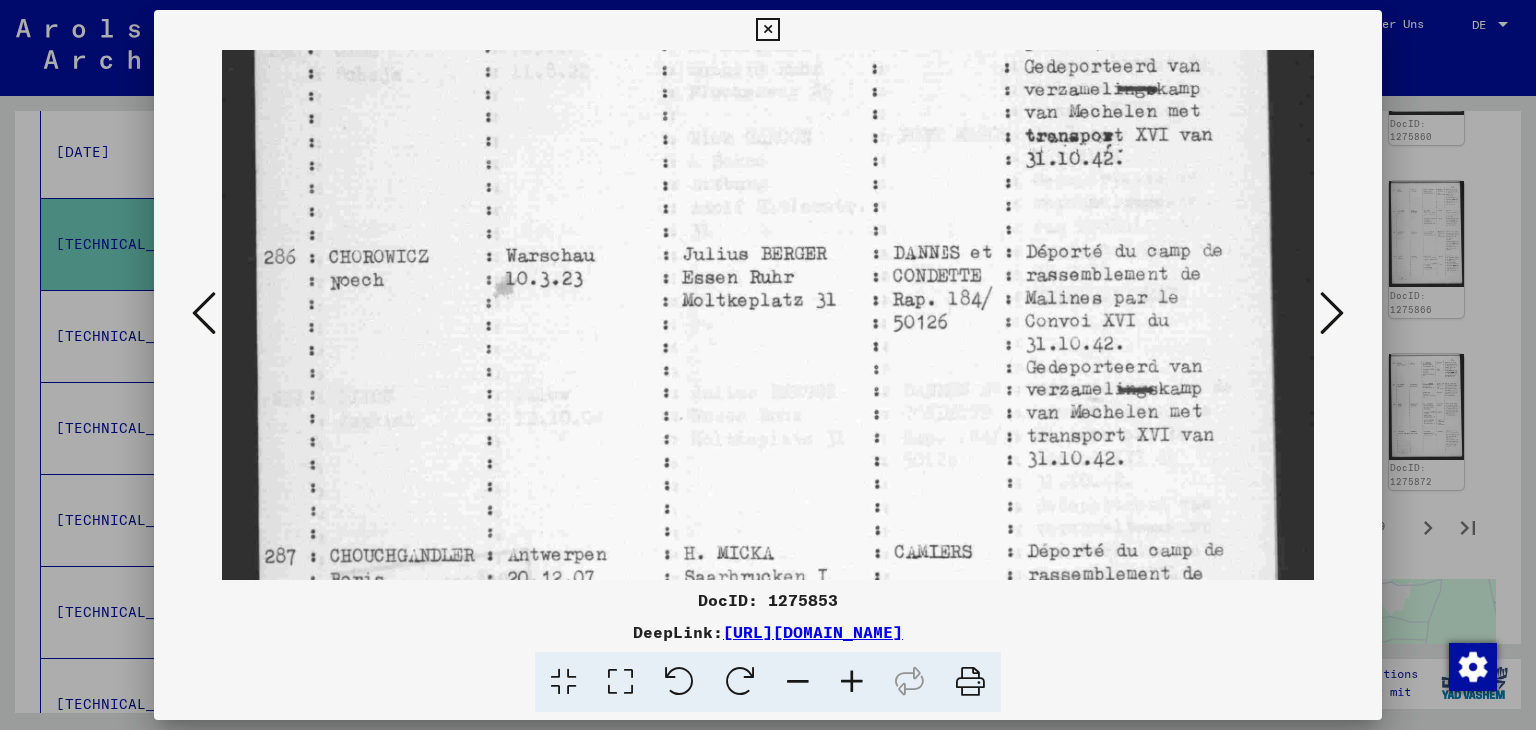 drag, startPoint x: 927, startPoint y: 303, endPoint x: 925, endPoint y: 172, distance: 131.01526 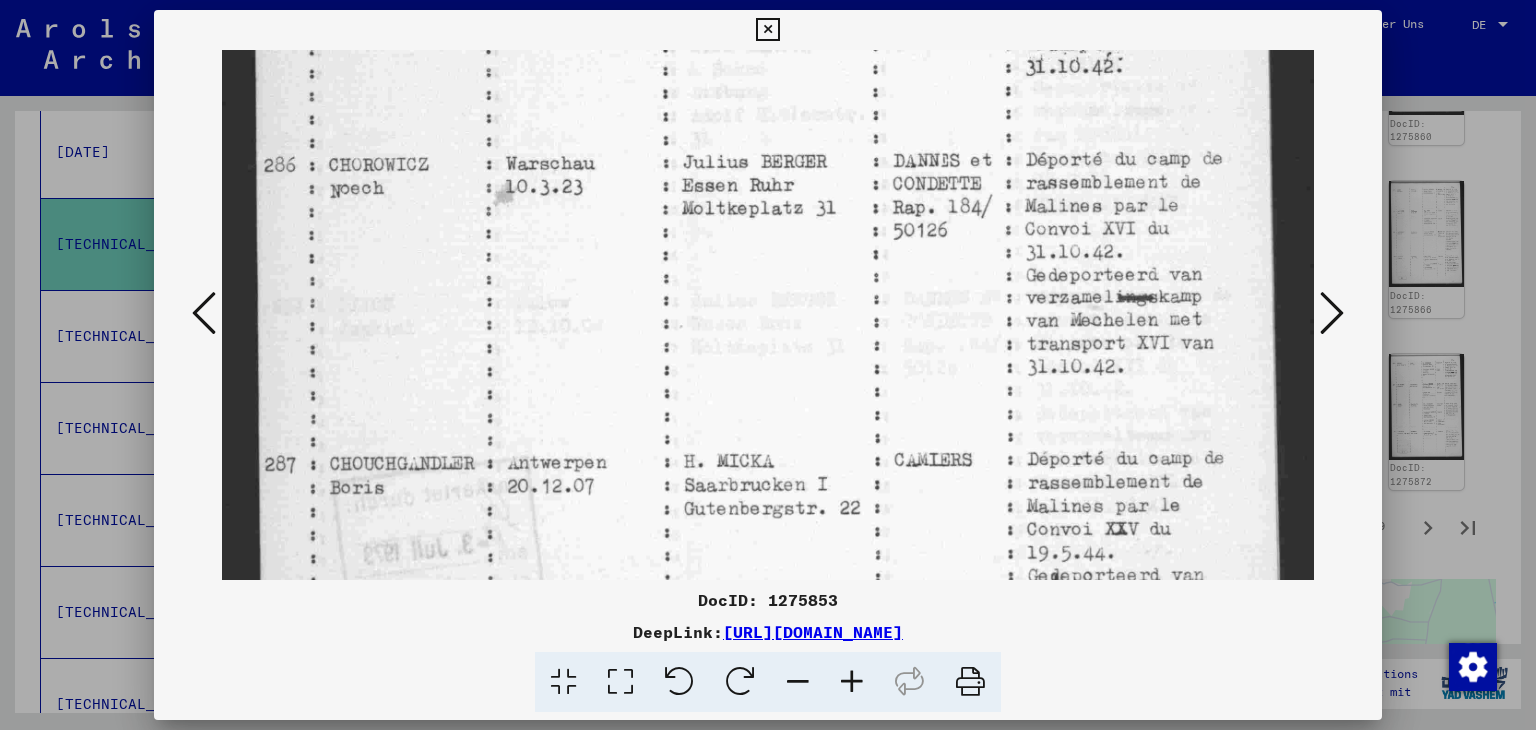scroll, scrollTop: 822, scrollLeft: 0, axis: vertical 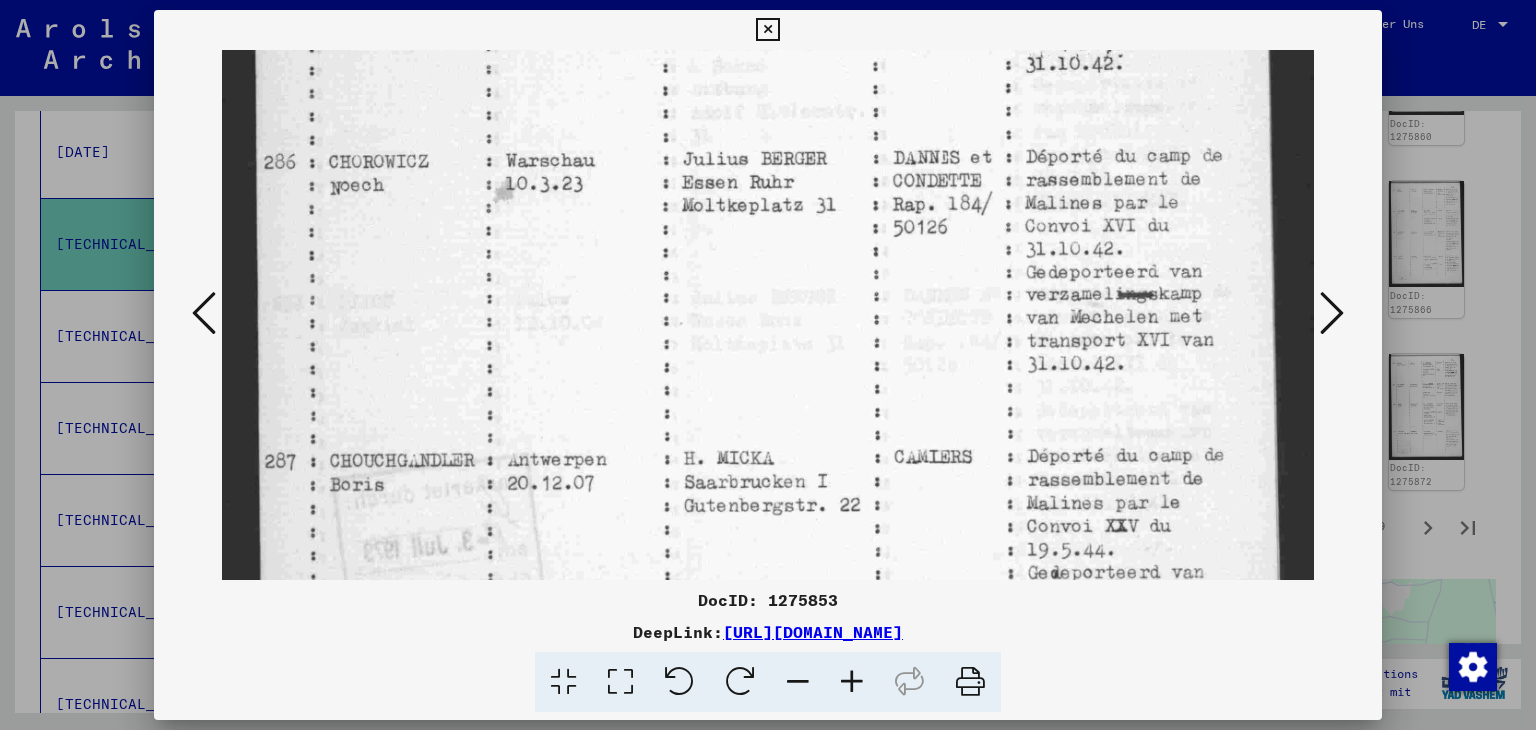 drag, startPoint x: 929, startPoint y: 306, endPoint x: 924, endPoint y: 213, distance: 93.13431 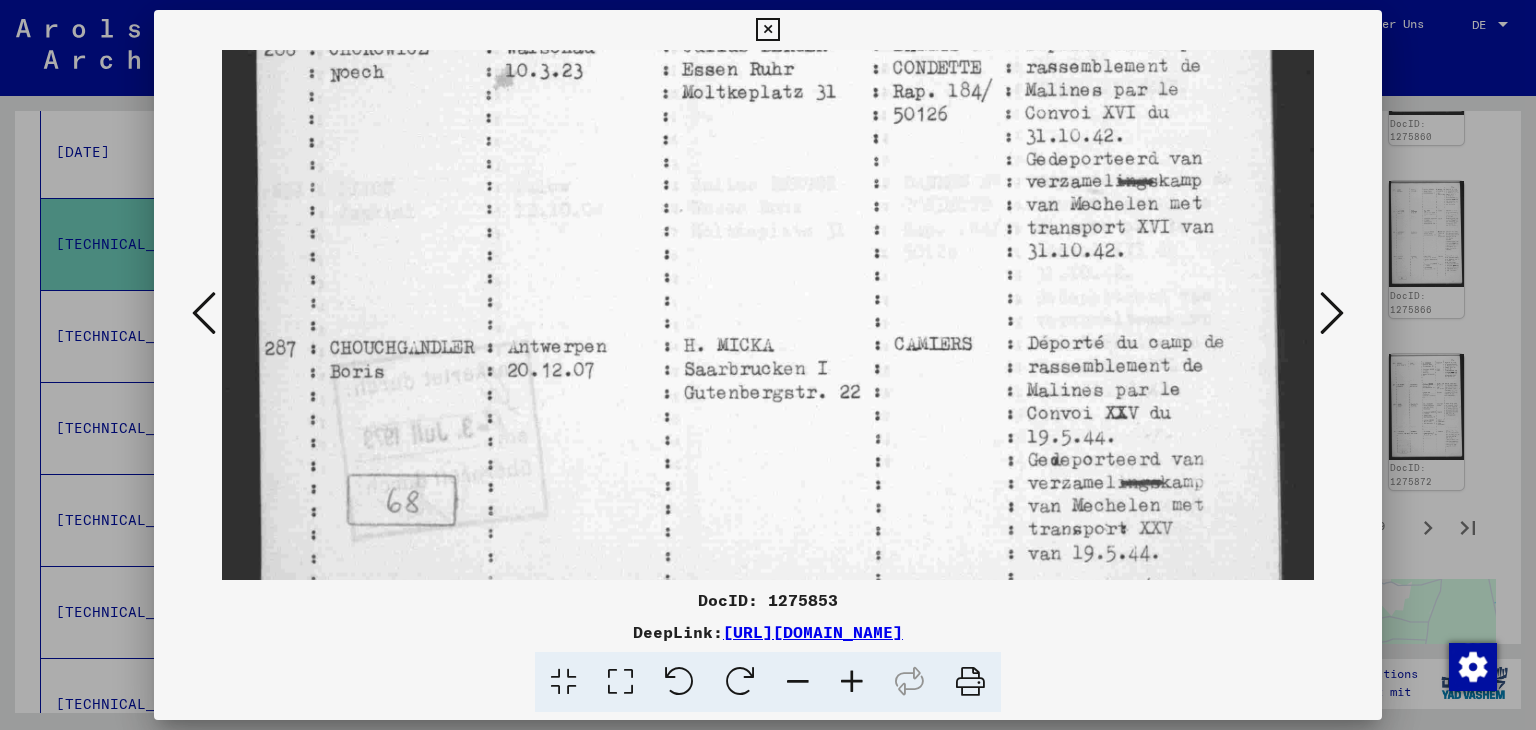 scroll, scrollTop: 955, scrollLeft: 0, axis: vertical 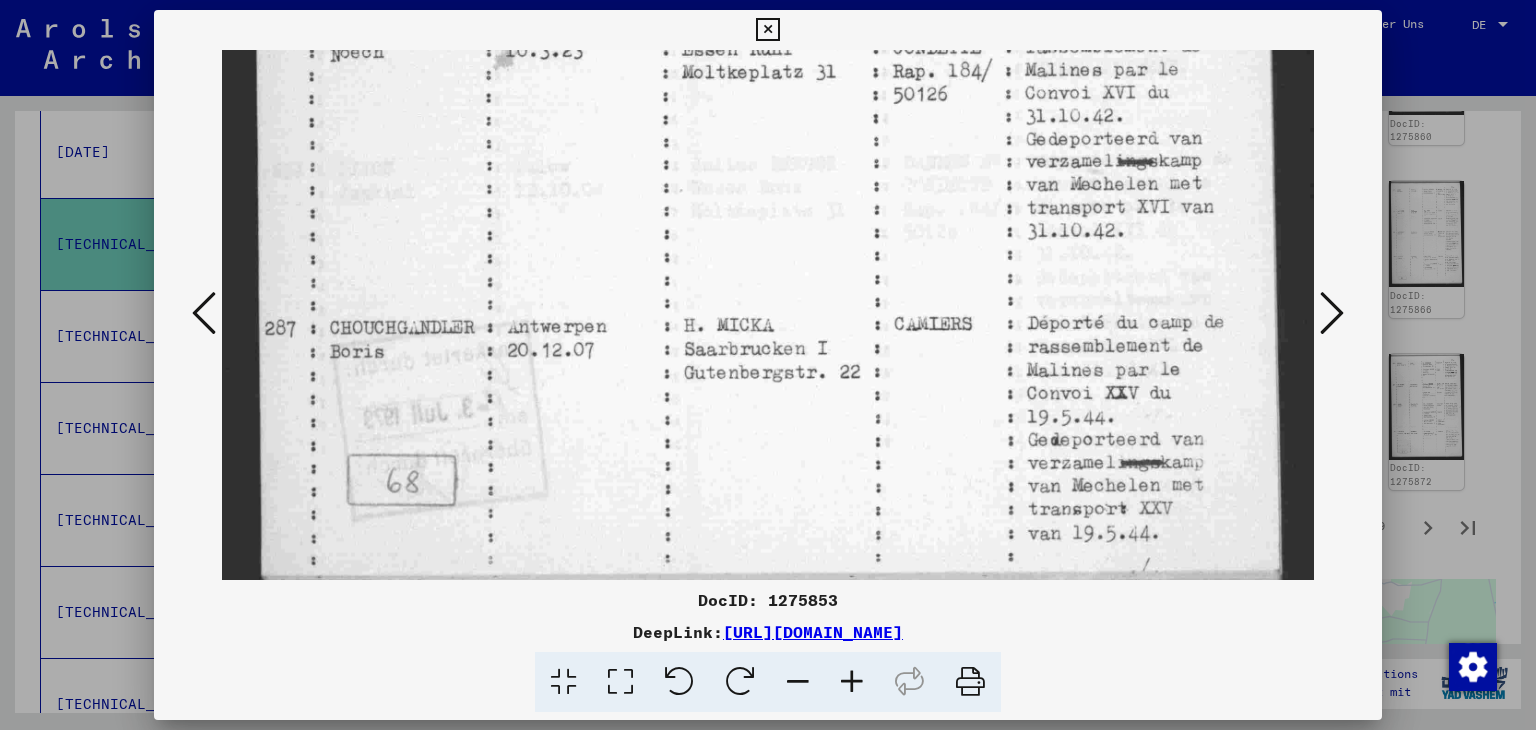 drag, startPoint x: 912, startPoint y: 475, endPoint x: 937, endPoint y: 350, distance: 127.47549 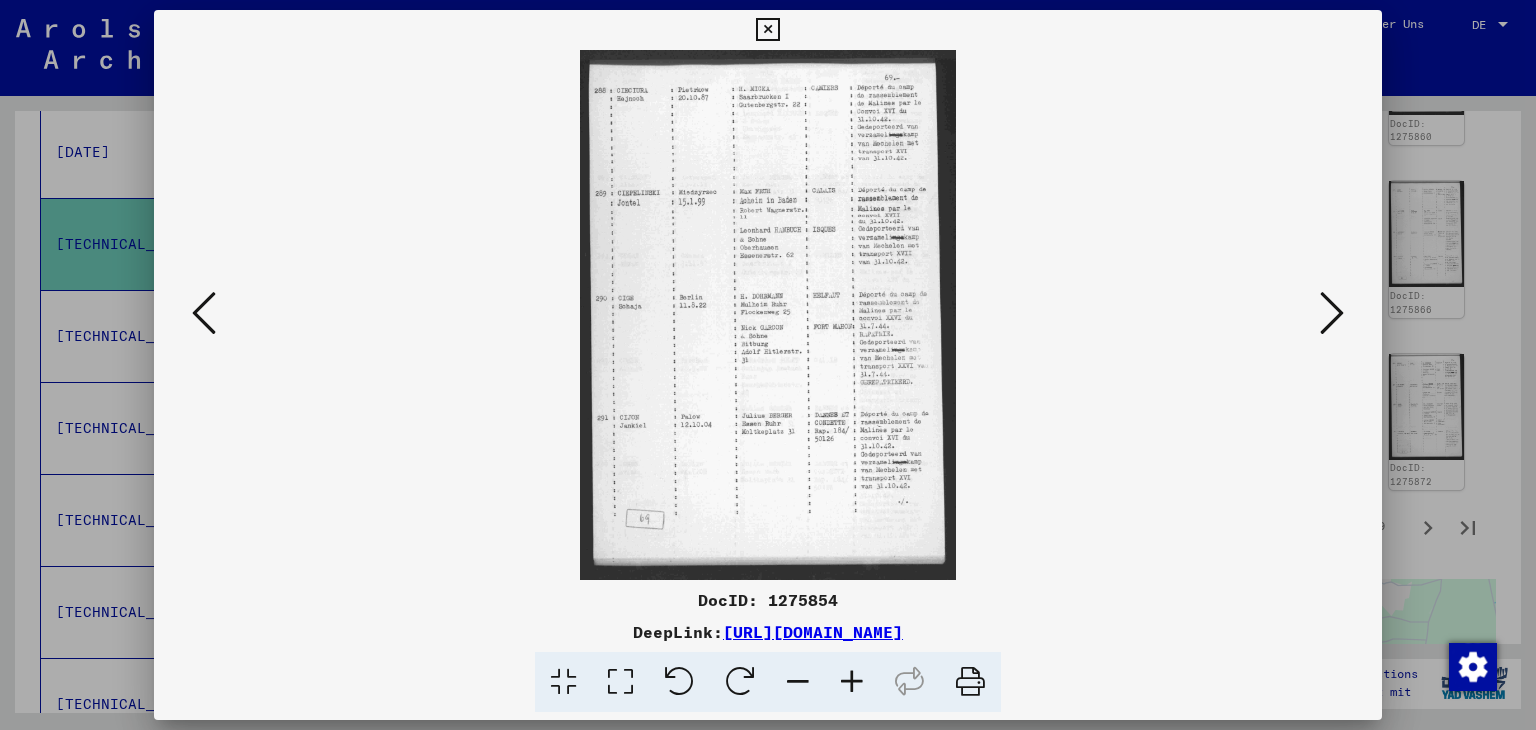 scroll, scrollTop: 0, scrollLeft: 0, axis: both 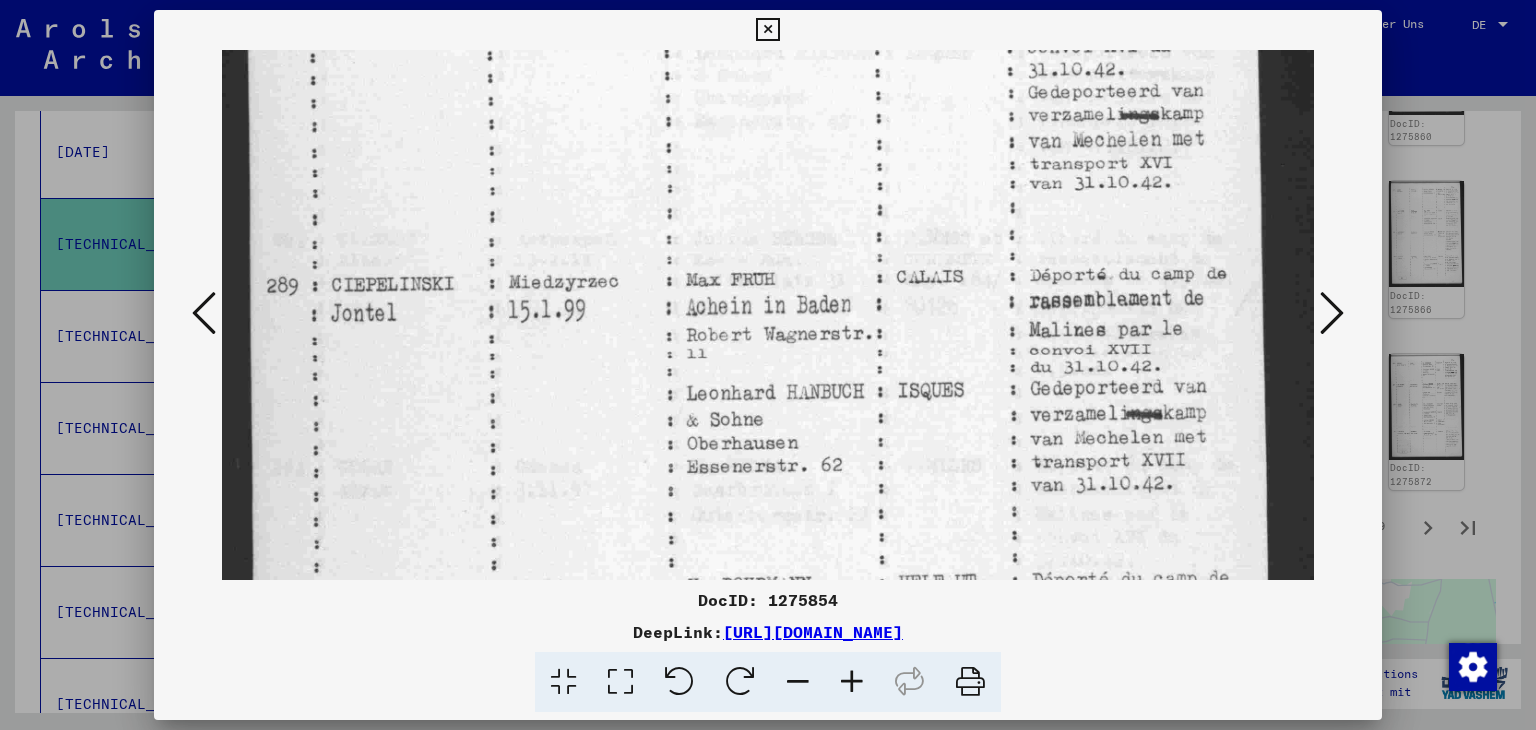 drag, startPoint x: 962, startPoint y: 524, endPoint x: 972, endPoint y: 346, distance: 178.28067 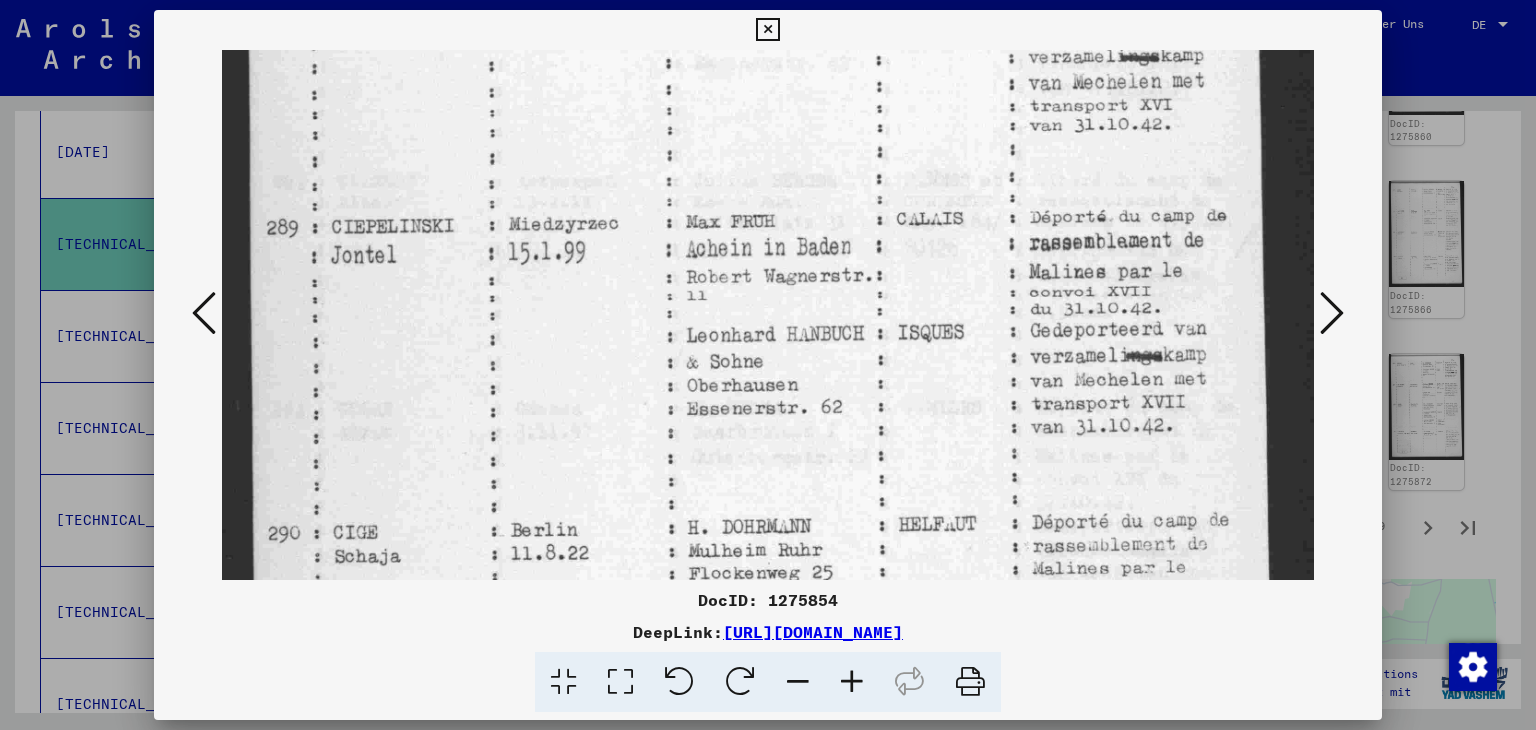 scroll, scrollTop: 253, scrollLeft: 0, axis: vertical 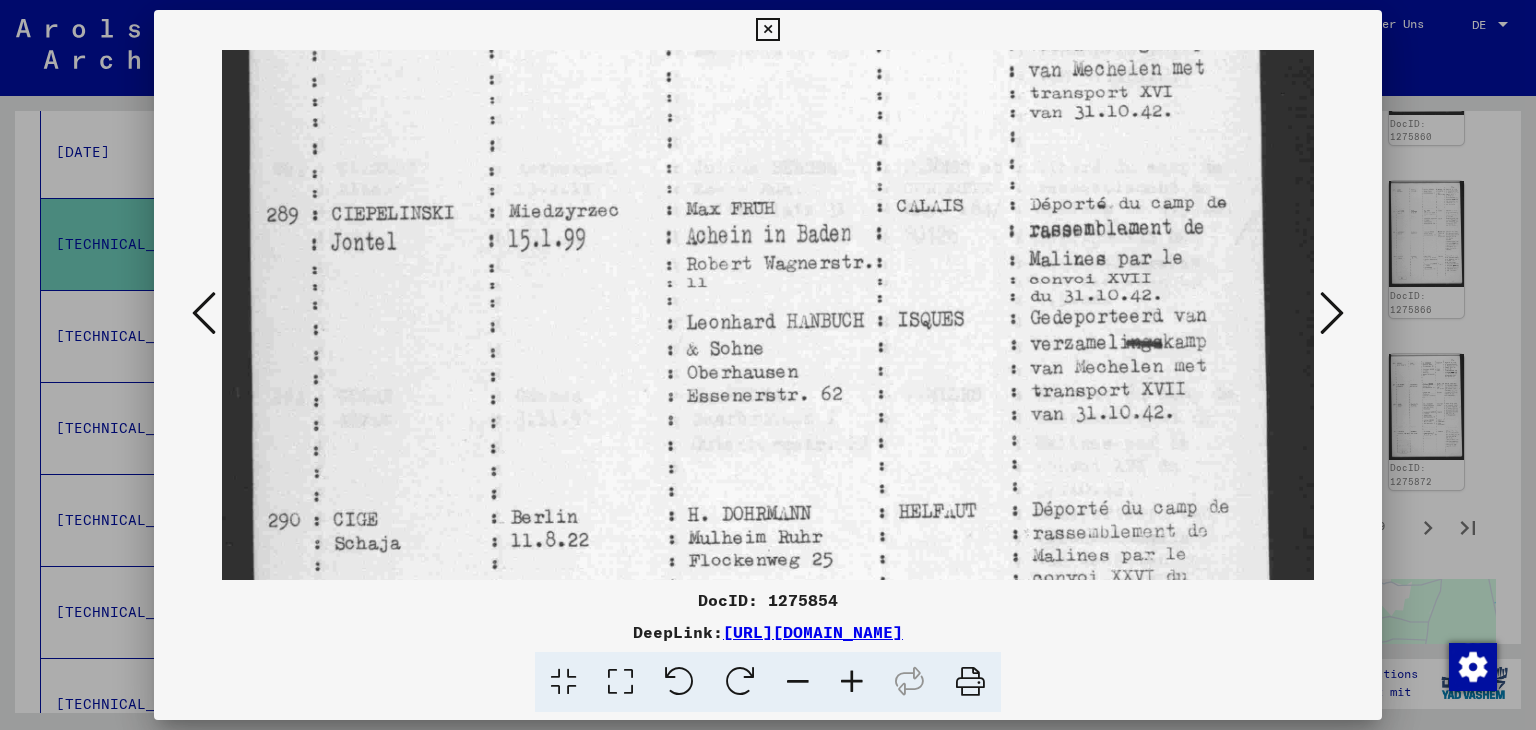 drag, startPoint x: 972, startPoint y: 432, endPoint x: 984, endPoint y: 361, distance: 72.00694 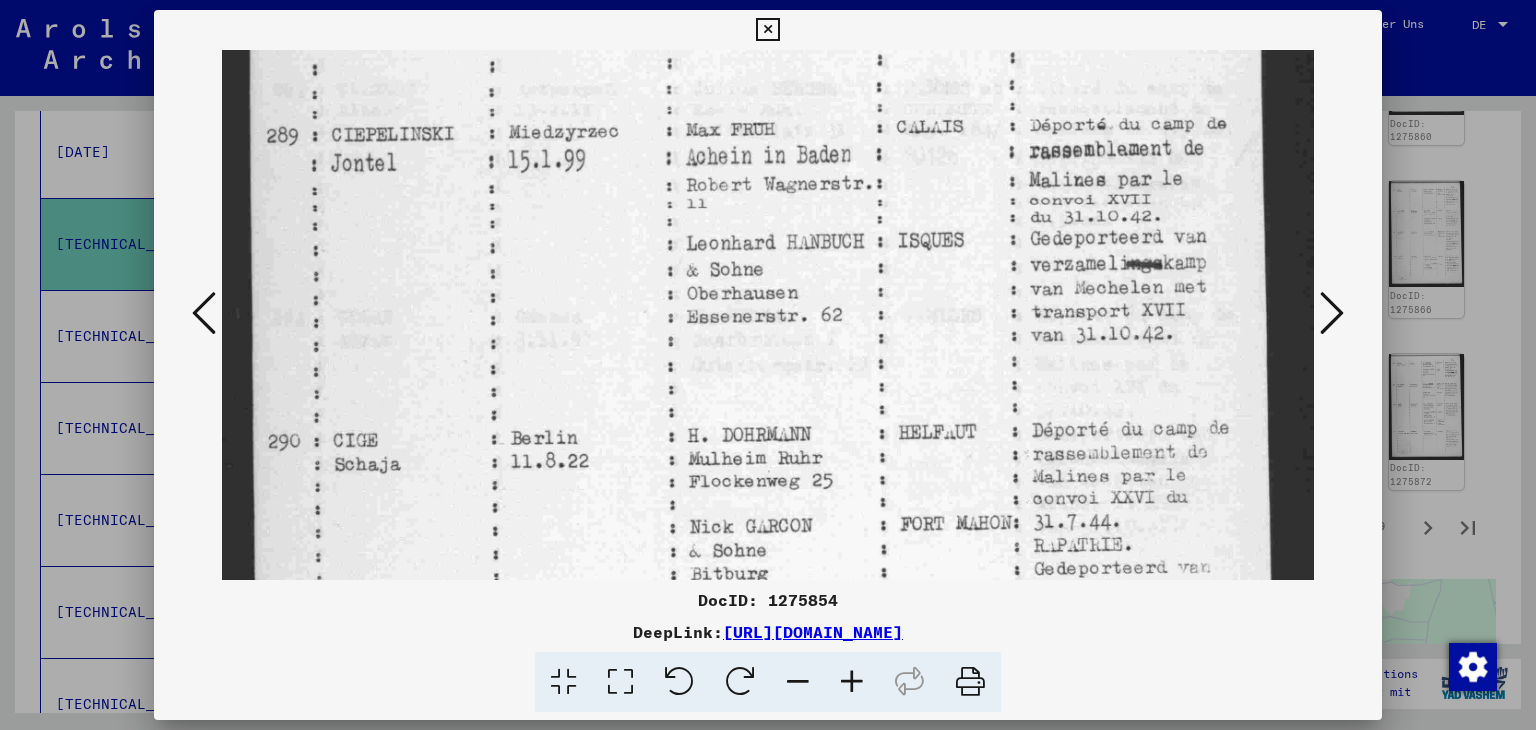 drag, startPoint x: 975, startPoint y: 393, endPoint x: 991, endPoint y: 317, distance: 77.665955 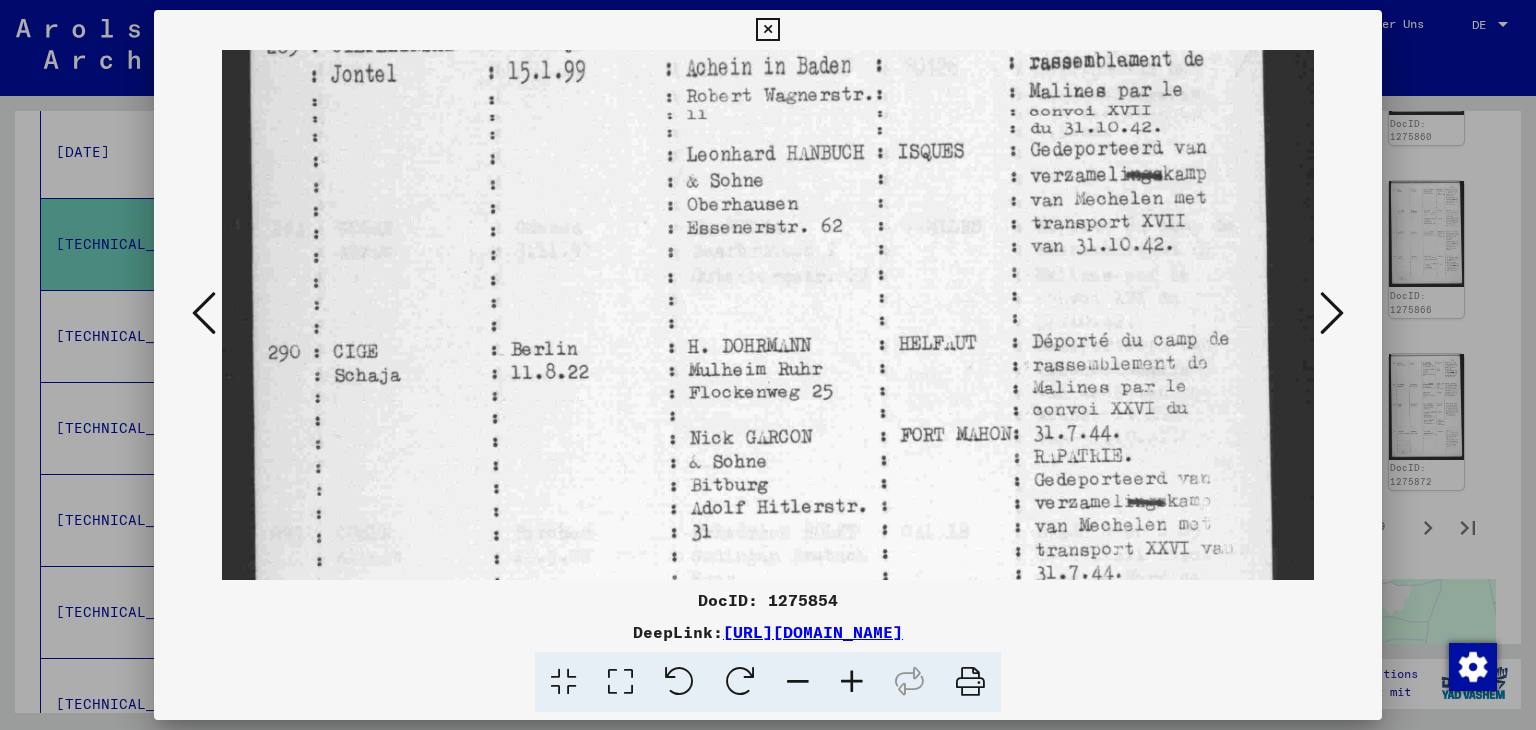 drag, startPoint x: 983, startPoint y: 349, endPoint x: 993, endPoint y: 262, distance: 87.57283 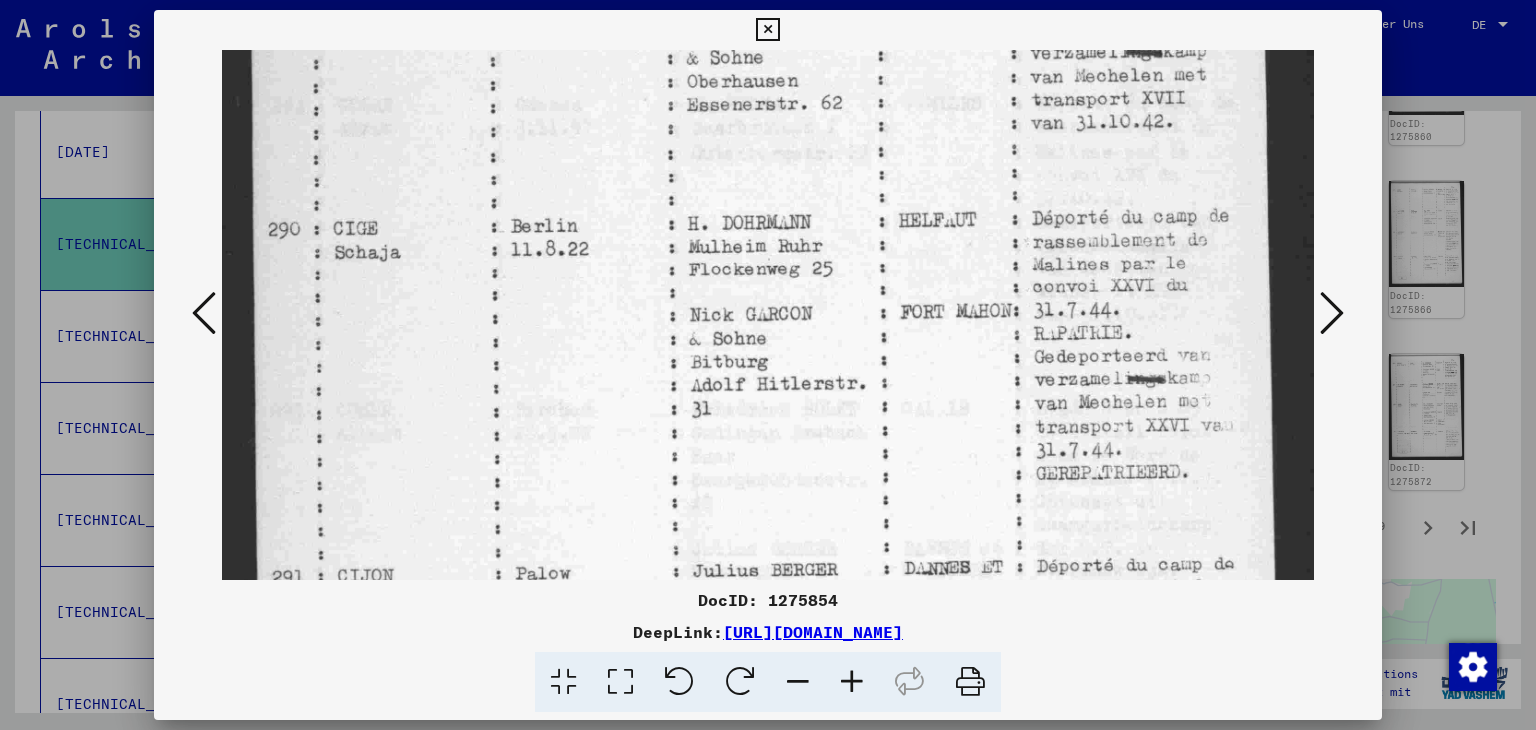 drag, startPoint x: 989, startPoint y: 322, endPoint x: 1001, endPoint y: 201, distance: 121.59358 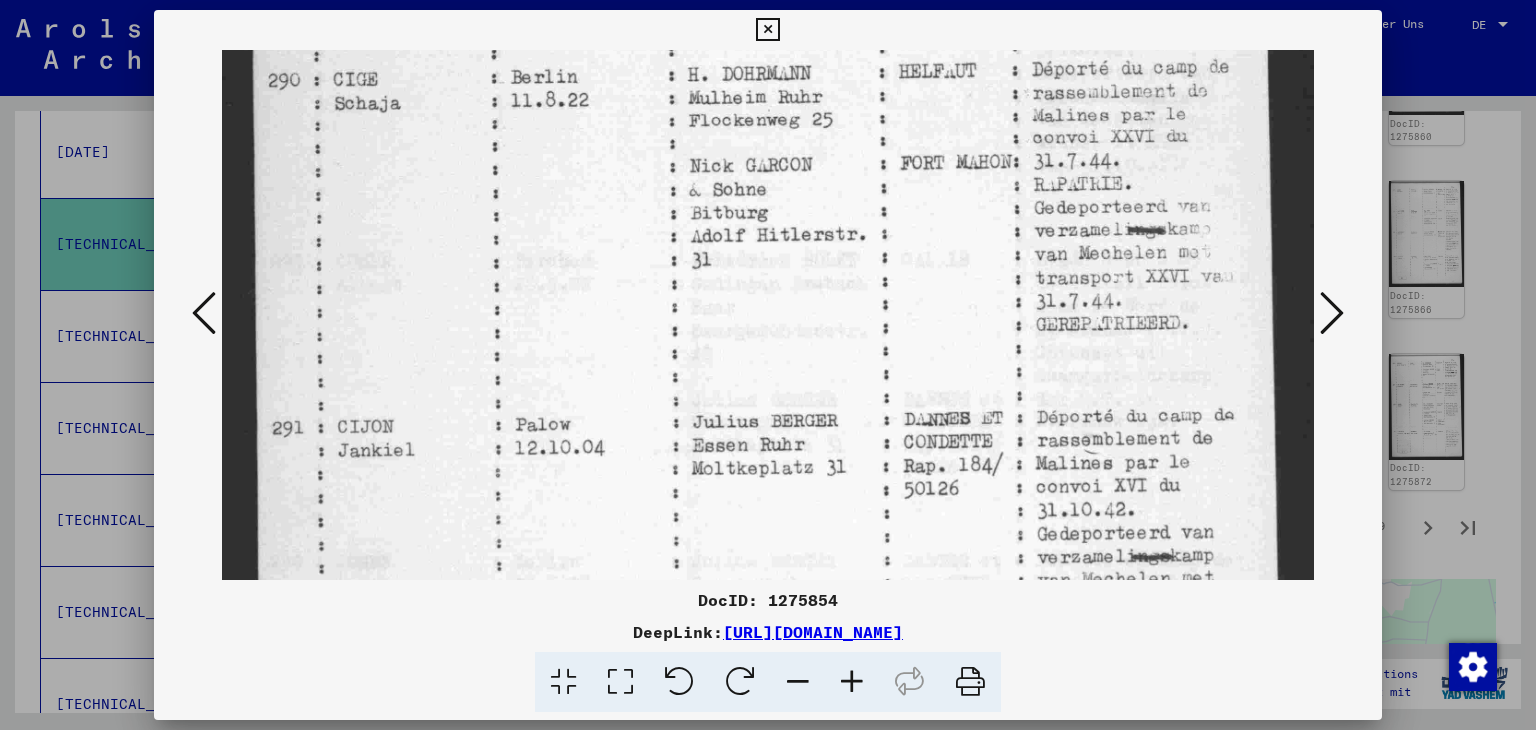 drag, startPoint x: 1001, startPoint y: 207, endPoint x: 1002, endPoint y: 174, distance: 33.01515 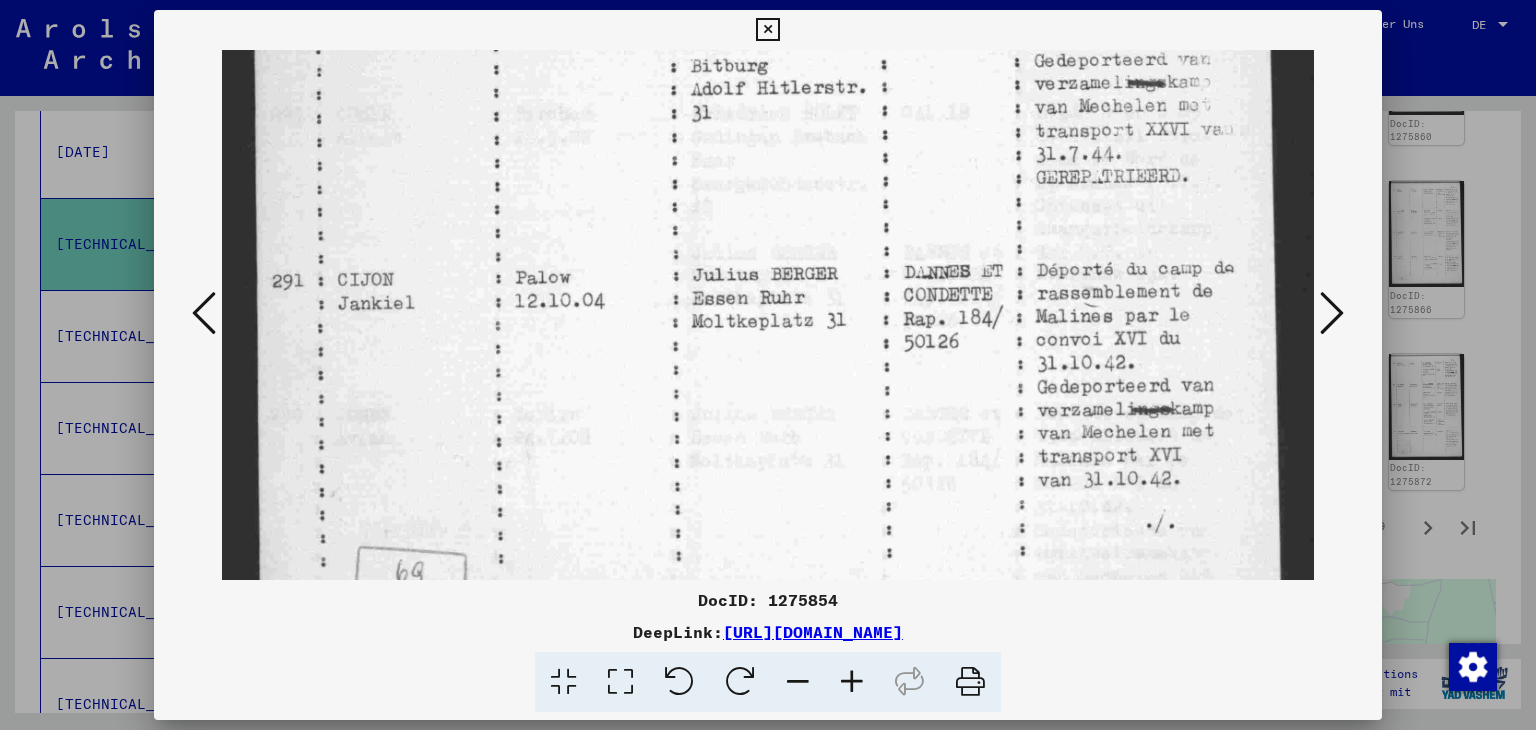 scroll, scrollTop: 885, scrollLeft: 0, axis: vertical 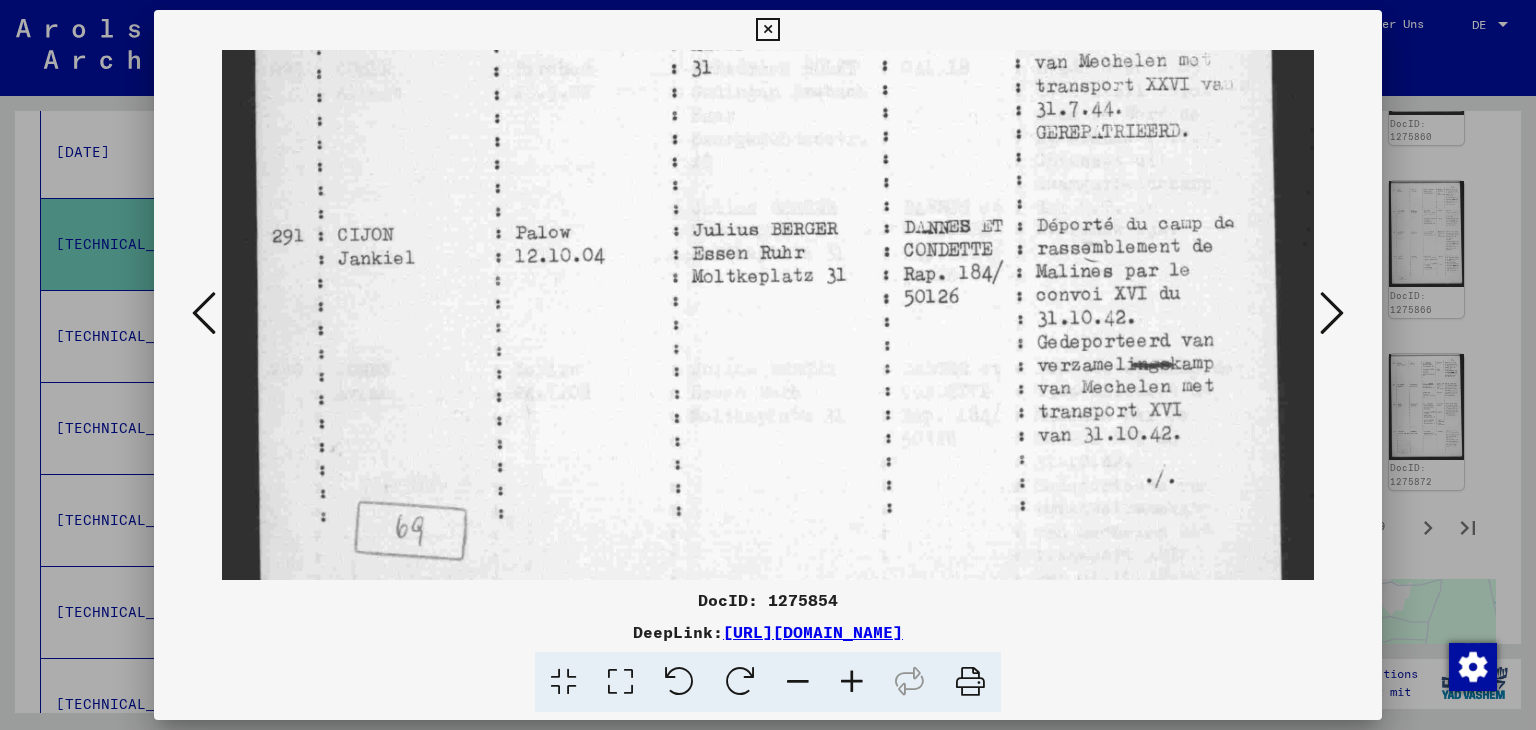 drag, startPoint x: 992, startPoint y: 322, endPoint x: 1001, endPoint y: 136, distance: 186.21762 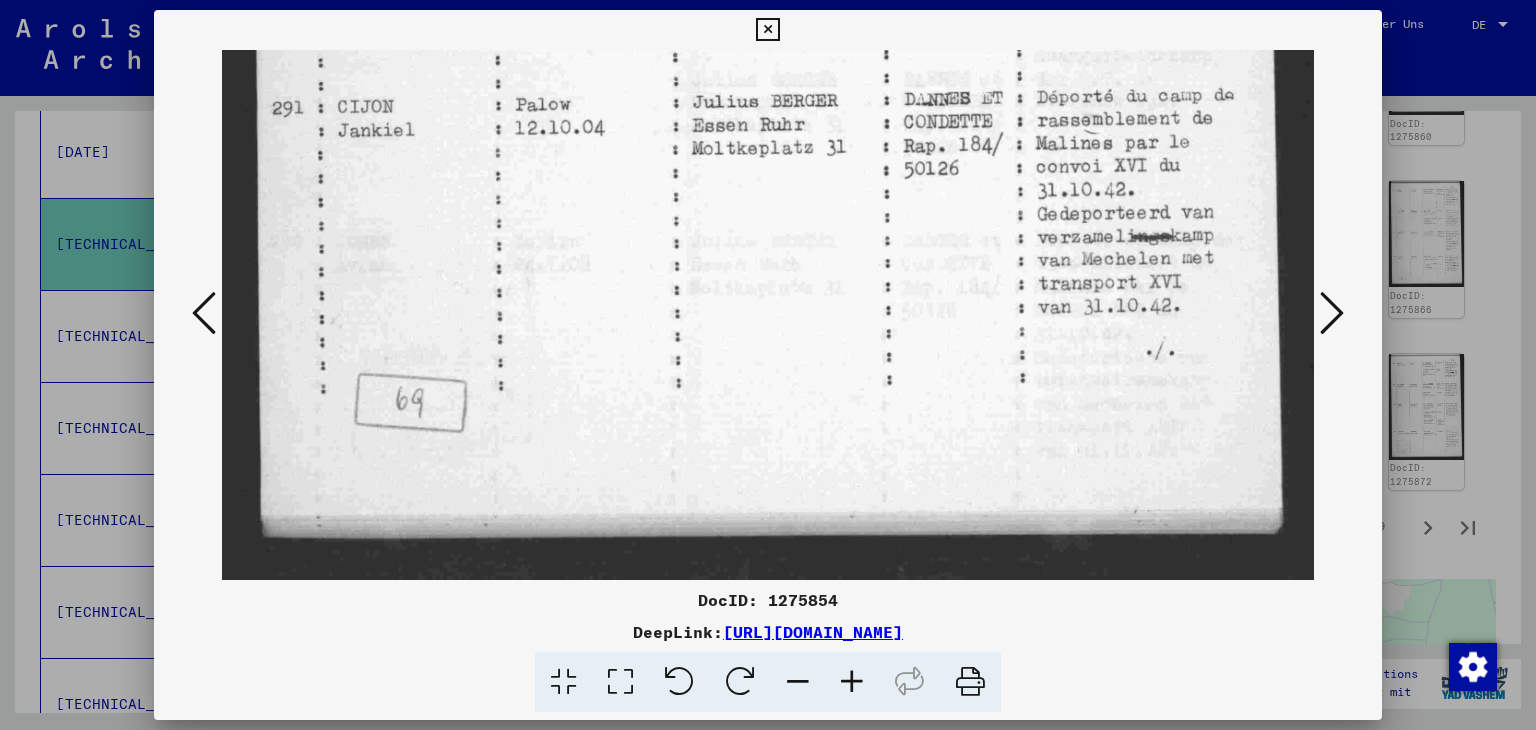 drag, startPoint x: 982, startPoint y: 281, endPoint x: 991, endPoint y: 139, distance: 142.28493 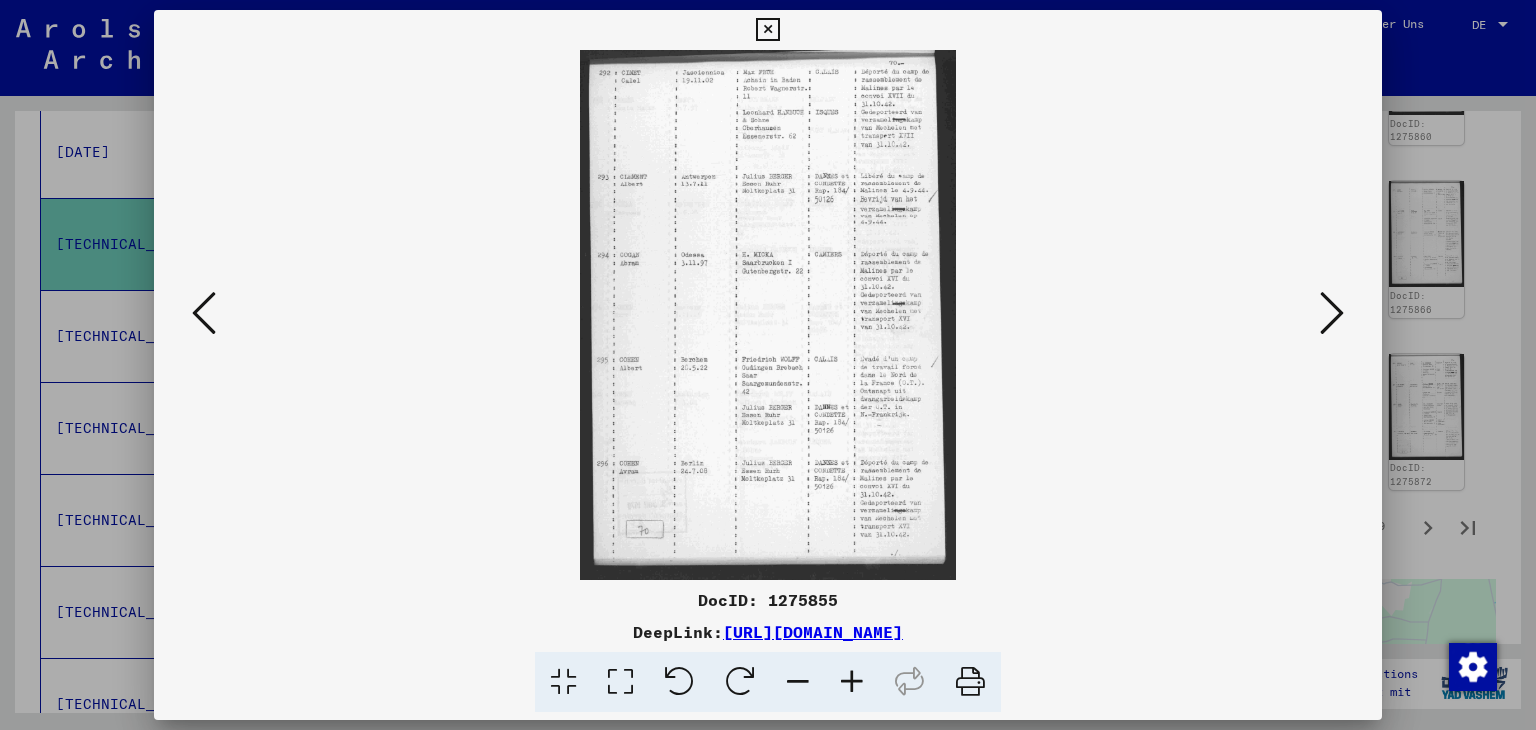 scroll, scrollTop: 0, scrollLeft: 0, axis: both 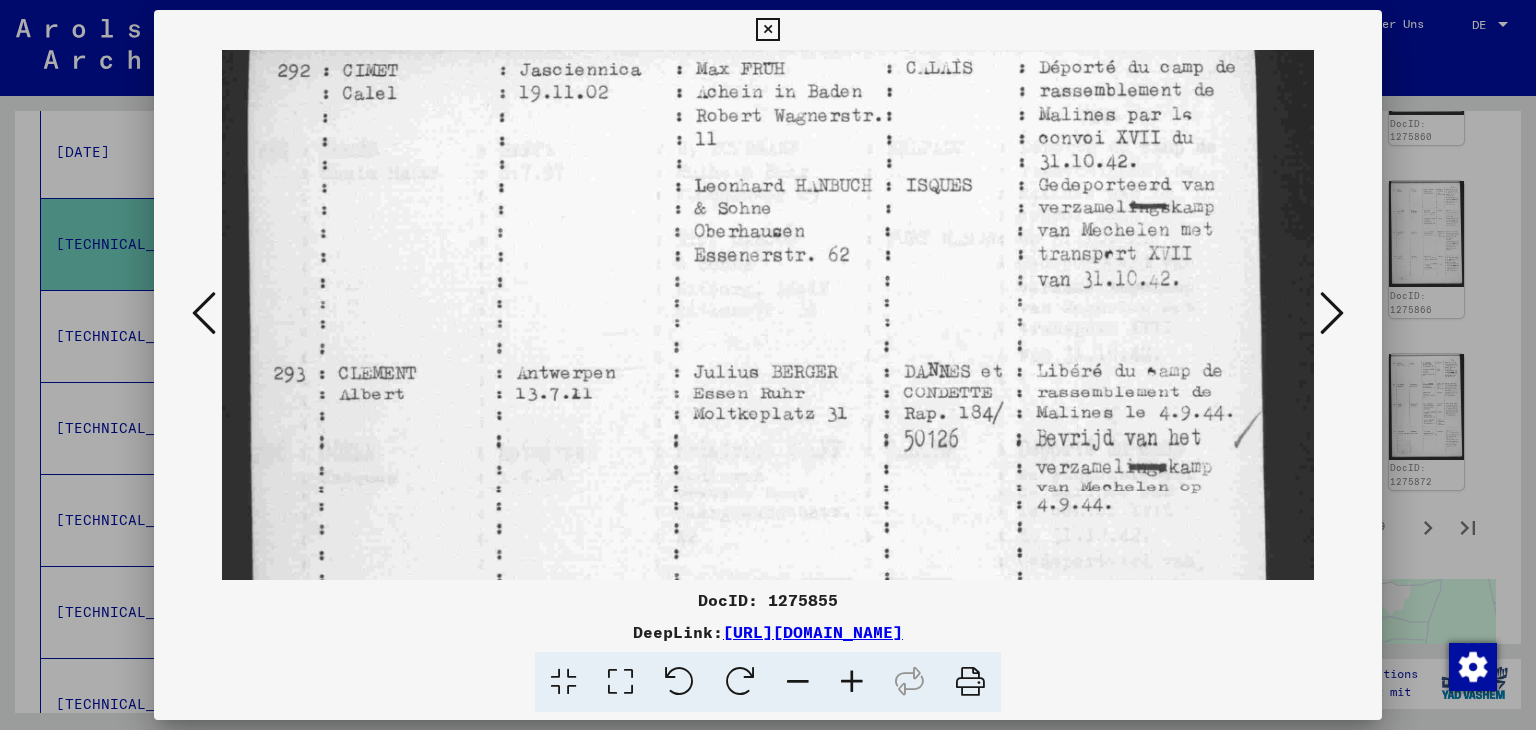 drag, startPoint x: 940, startPoint y: 291, endPoint x: 944, endPoint y: 247, distance: 44.181442 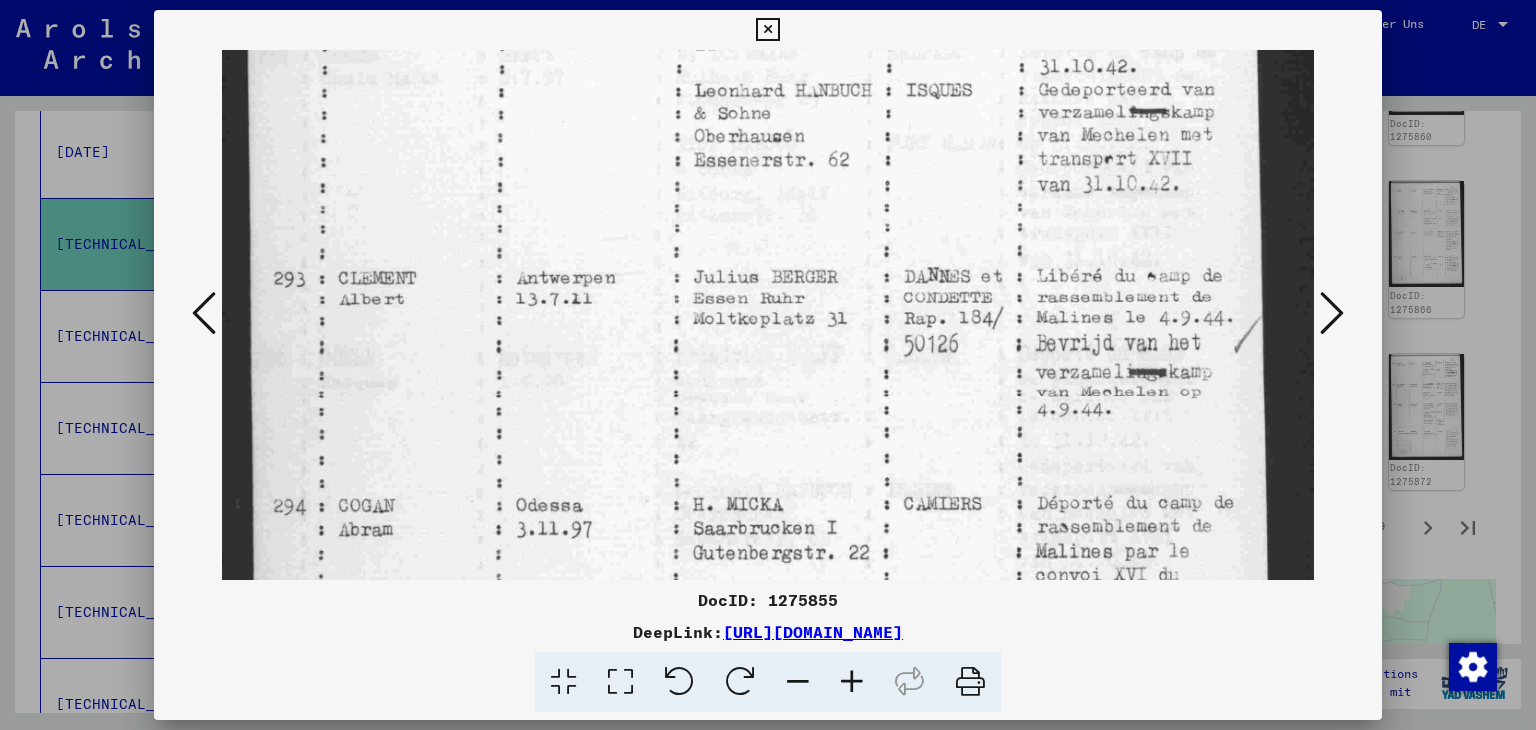 drag, startPoint x: 950, startPoint y: 390, endPoint x: 960, endPoint y: 296, distance: 94.53042 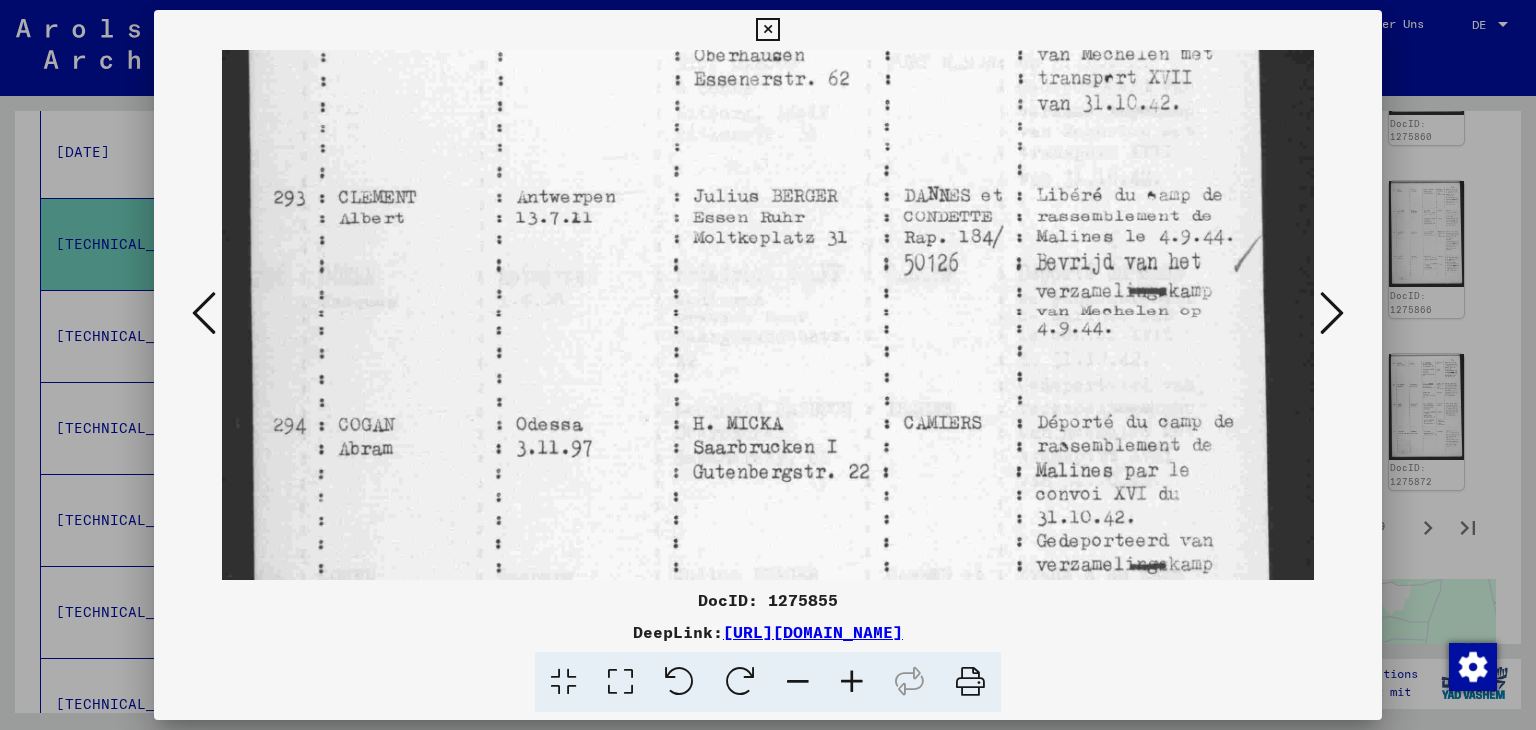 drag, startPoint x: 960, startPoint y: 353, endPoint x: 965, endPoint y: 273, distance: 80.1561 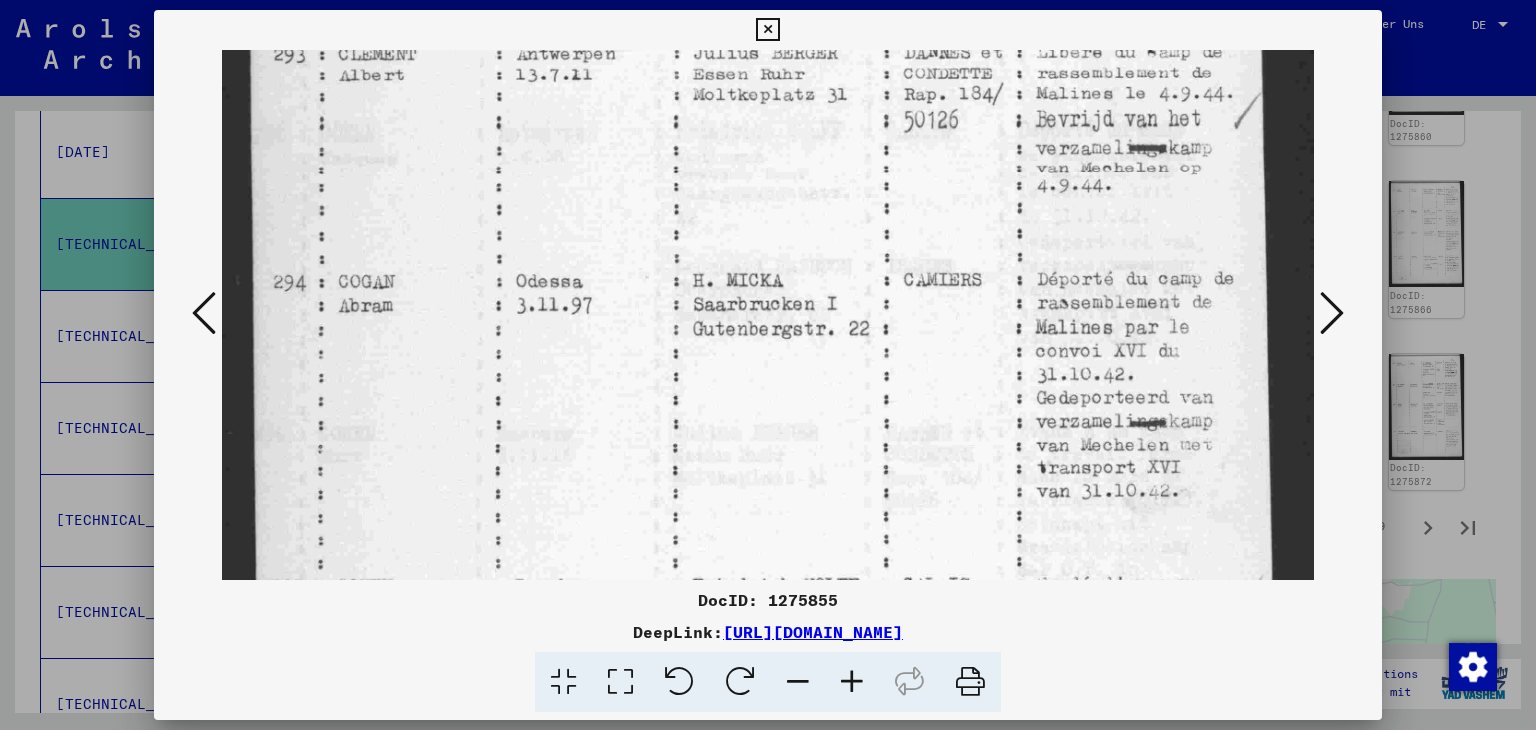 scroll, scrollTop: 366, scrollLeft: 0, axis: vertical 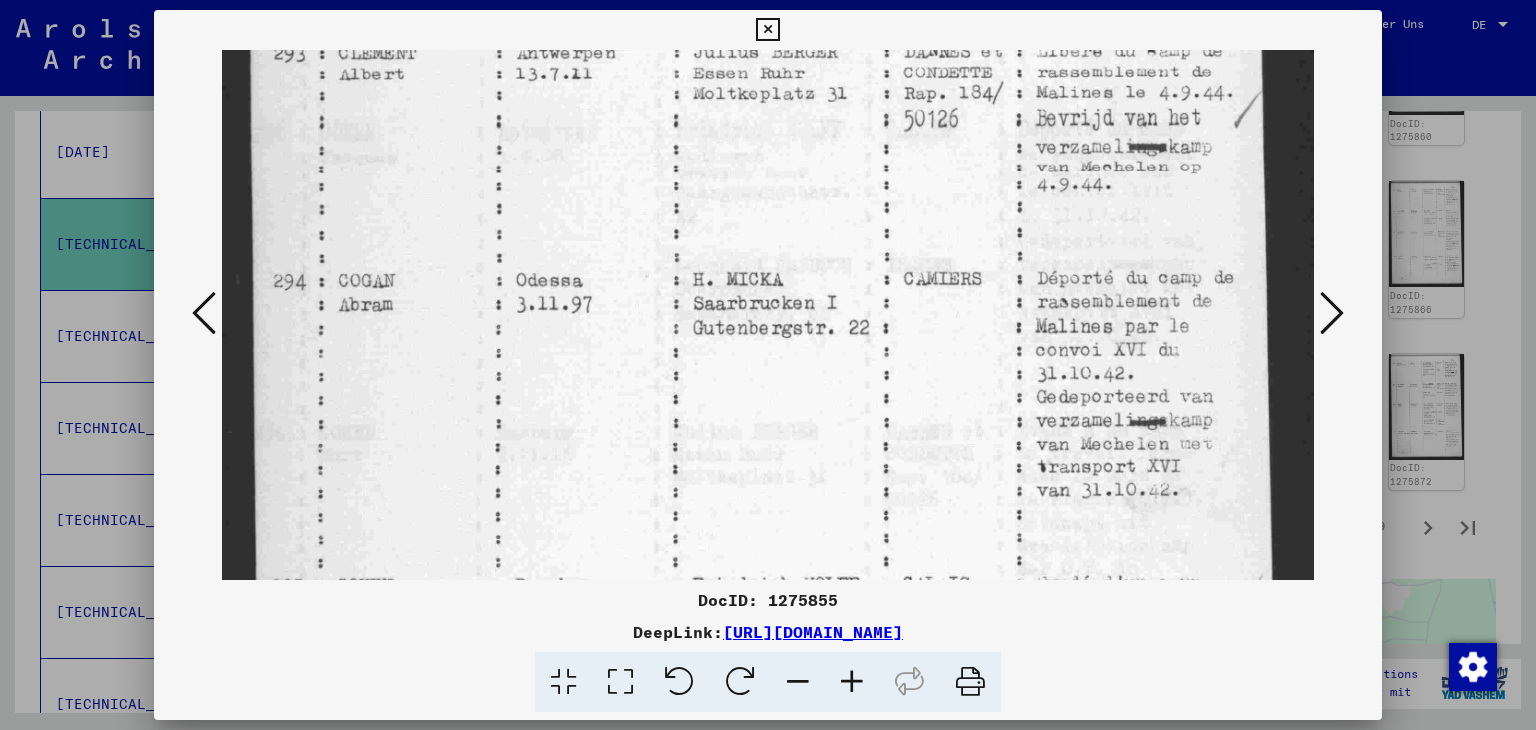 drag, startPoint x: 967, startPoint y: 349, endPoint x: 988, endPoint y: 205, distance: 145.5232 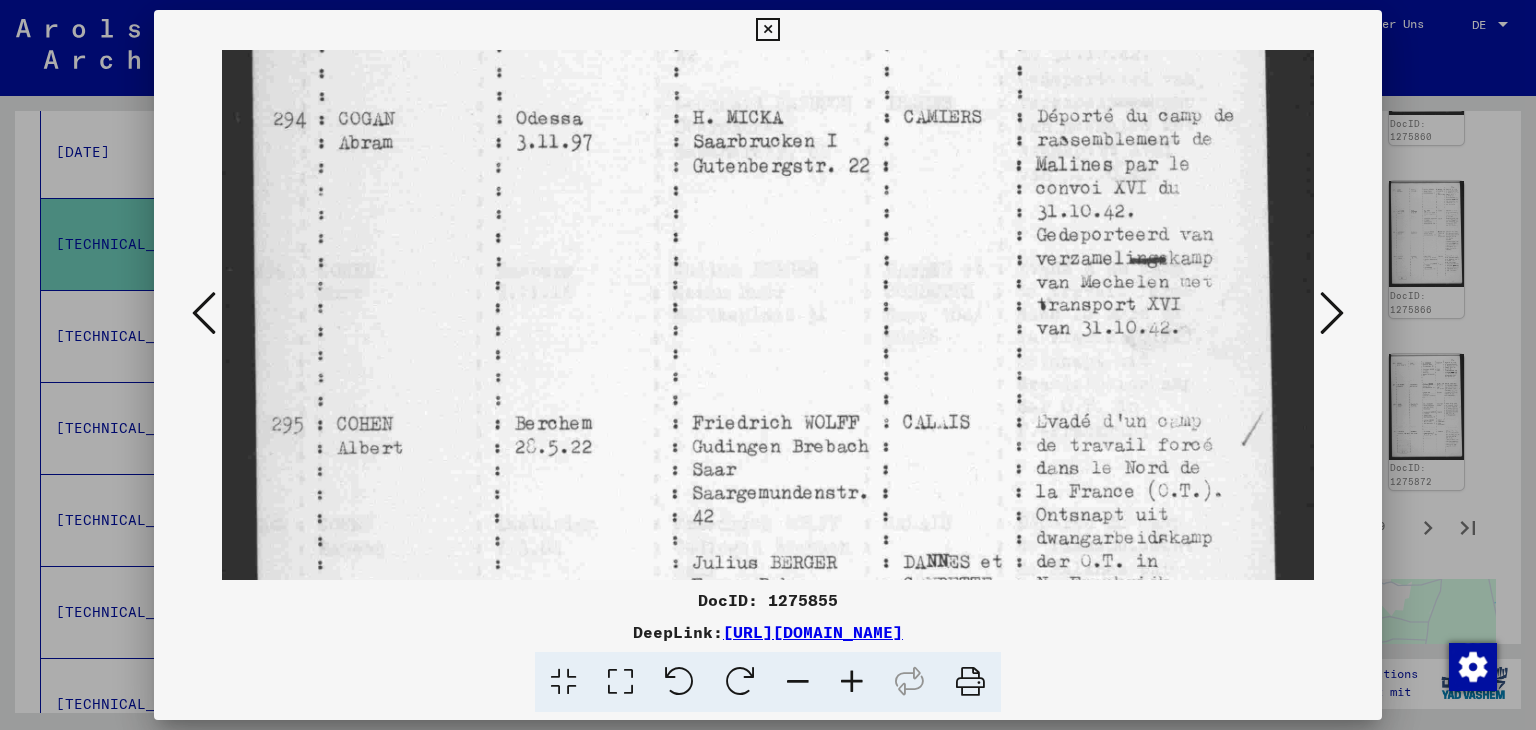 drag, startPoint x: 984, startPoint y: 474, endPoint x: 988, endPoint y: 312, distance: 162.04938 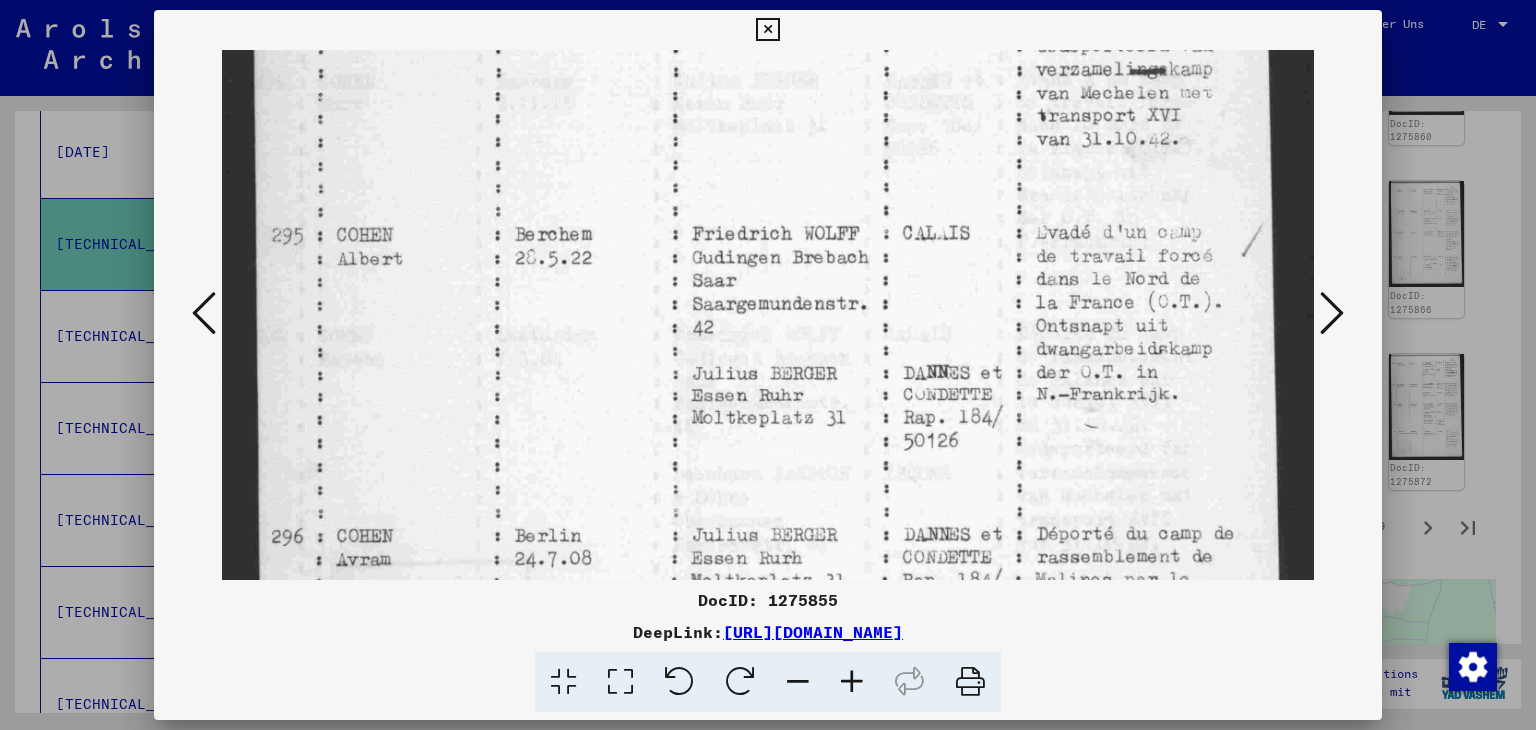 drag, startPoint x: 981, startPoint y: 351, endPoint x: 996, endPoint y: 164, distance: 187.60065 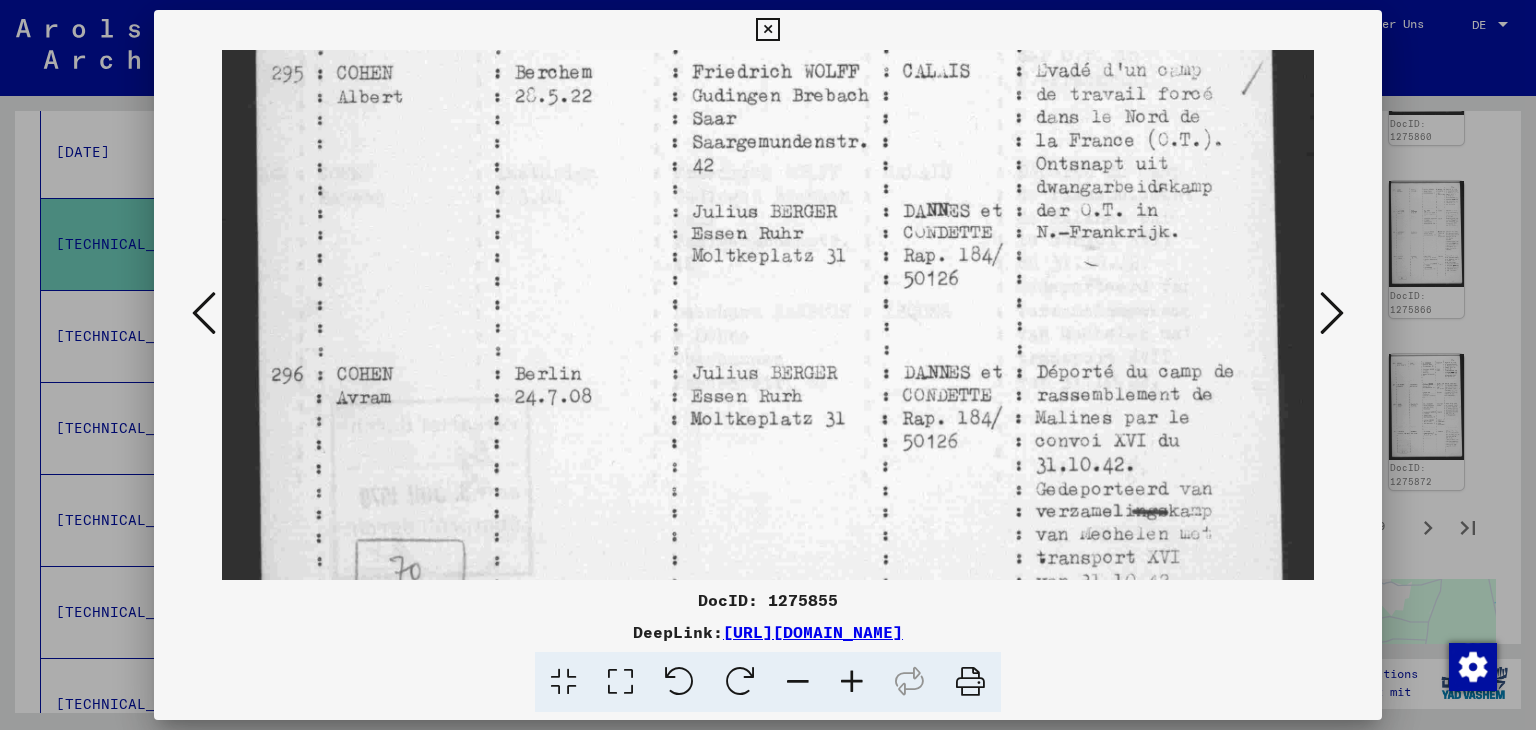 drag, startPoint x: 998, startPoint y: 233, endPoint x: 1001, endPoint y: 170, distance: 63.07139 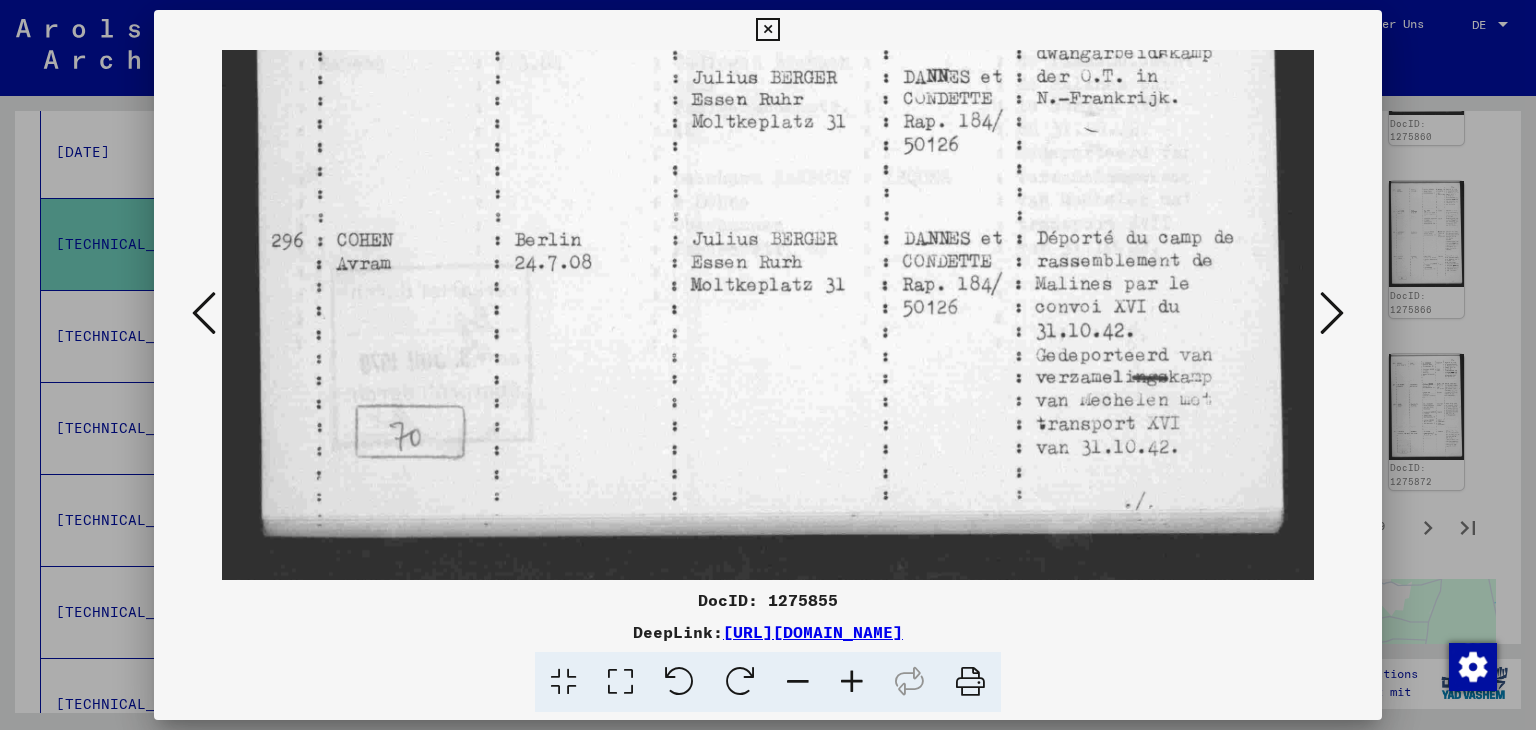drag, startPoint x: 941, startPoint y: 329, endPoint x: 956, endPoint y: 203, distance: 126.88972 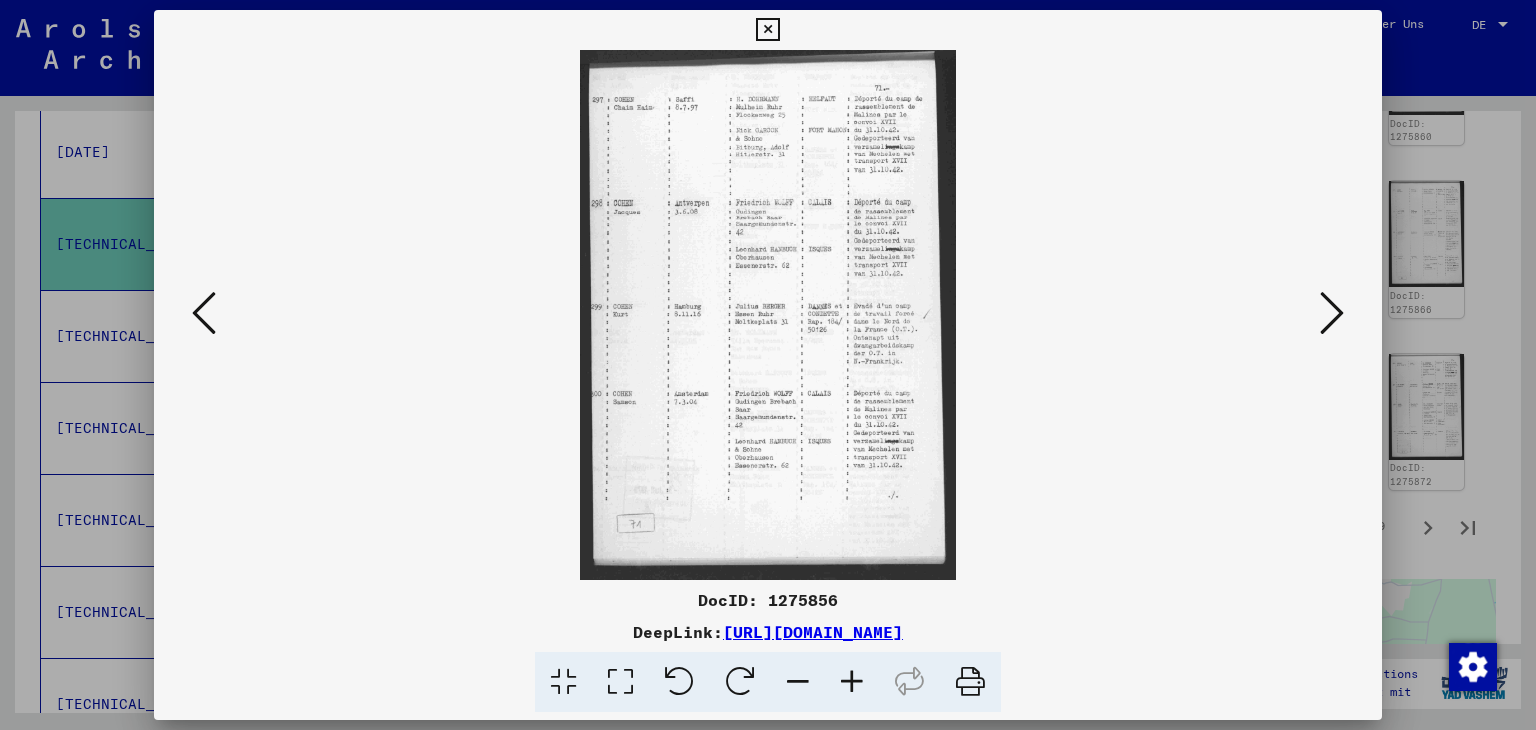 scroll, scrollTop: 0, scrollLeft: 0, axis: both 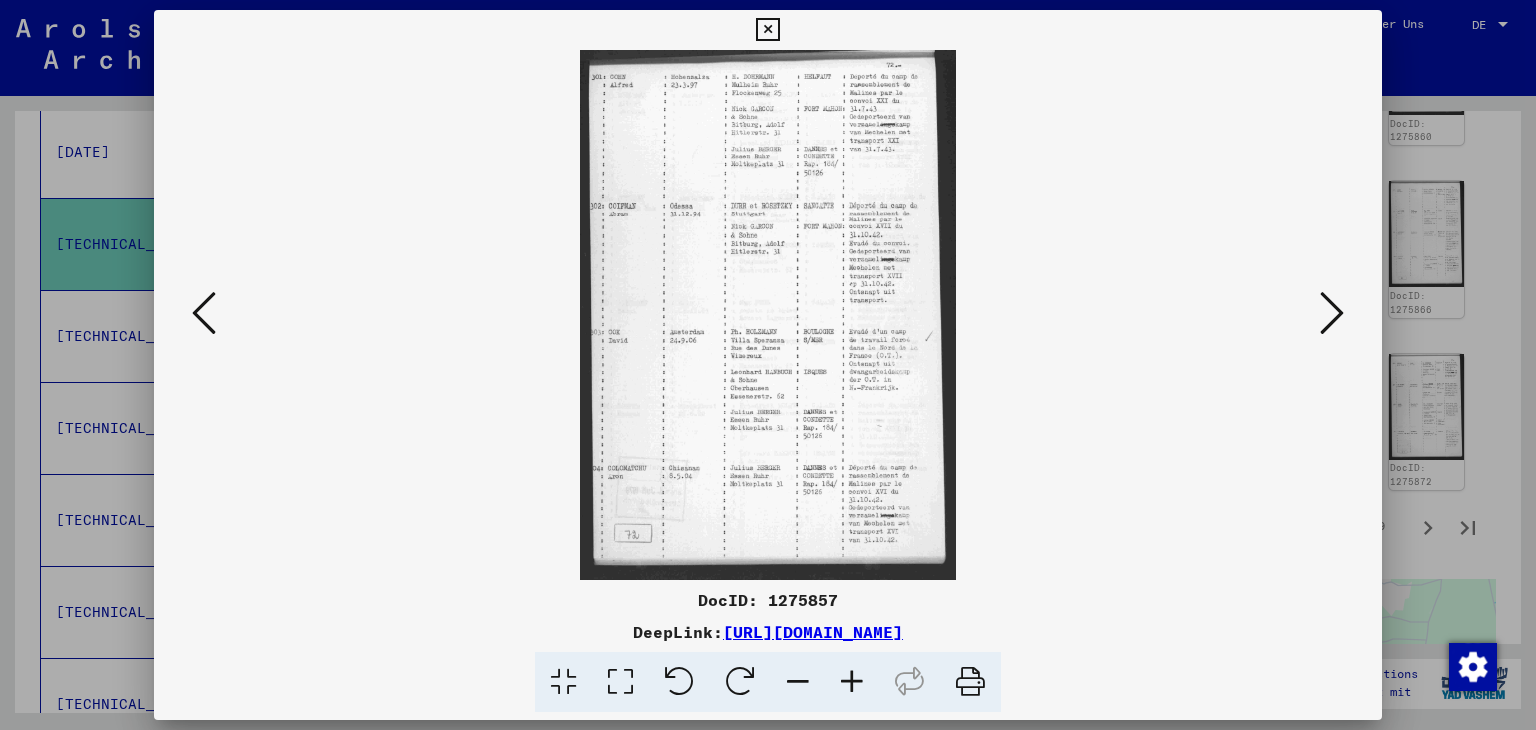 click at bounding box center [1332, 314] 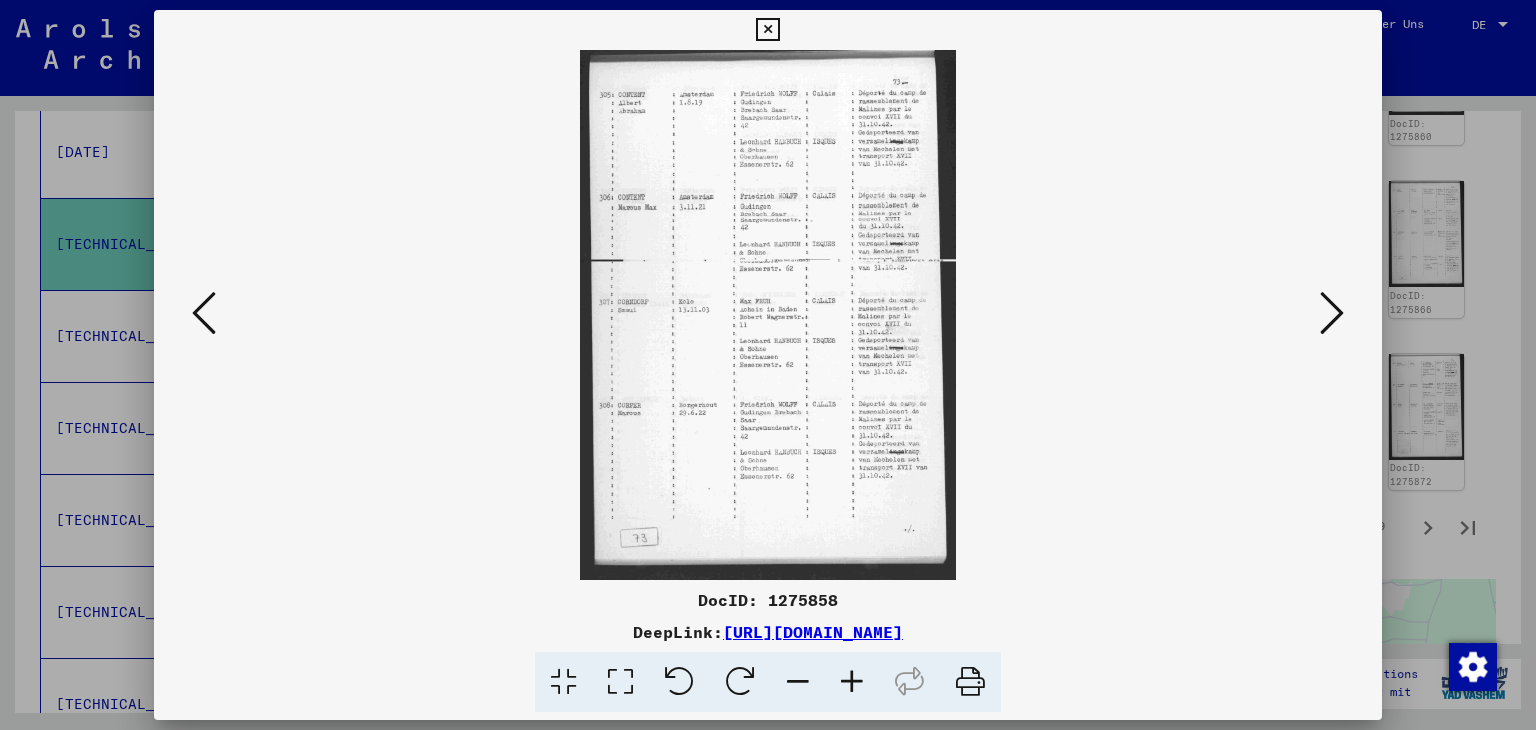 click at bounding box center [1332, 314] 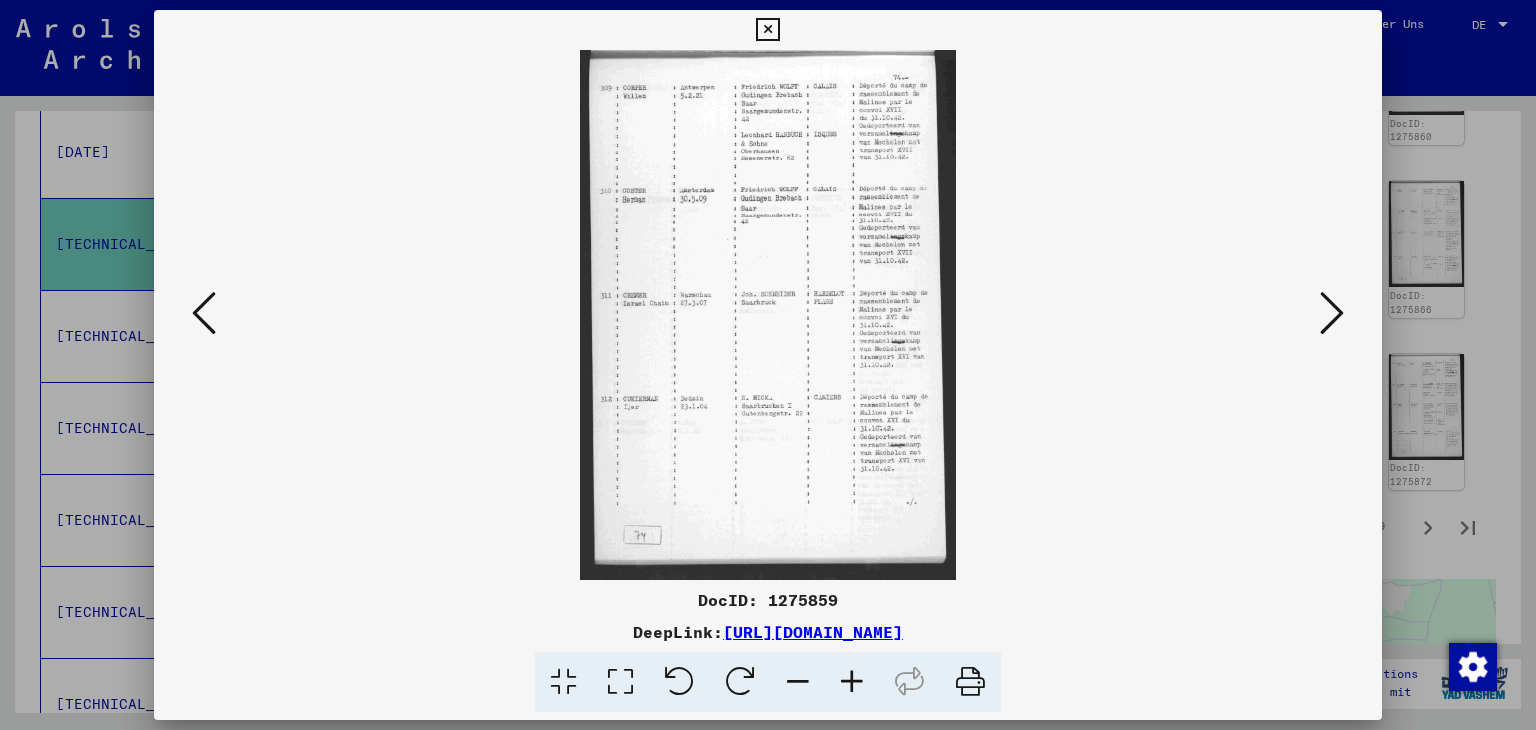 click at bounding box center (1332, 314) 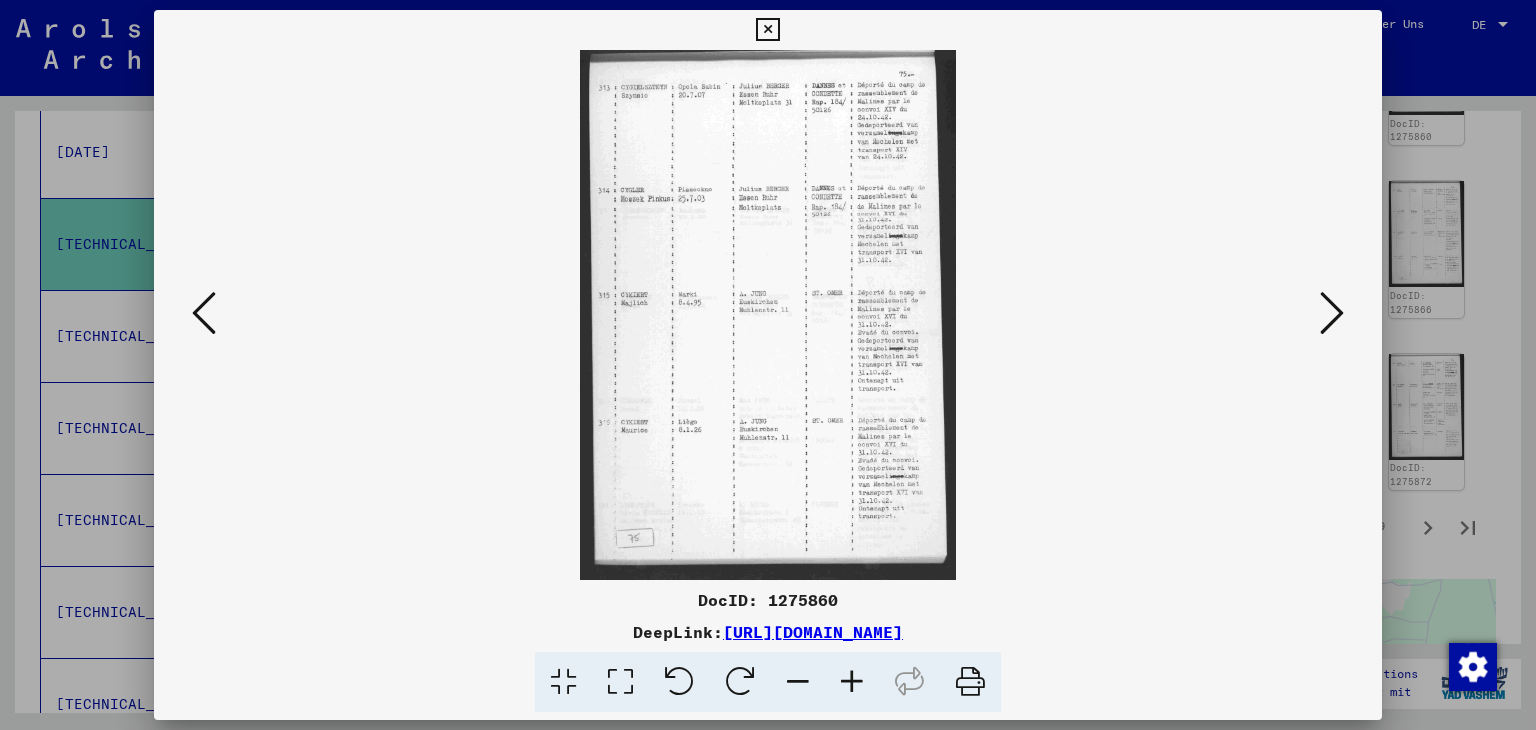 click at bounding box center [1332, 314] 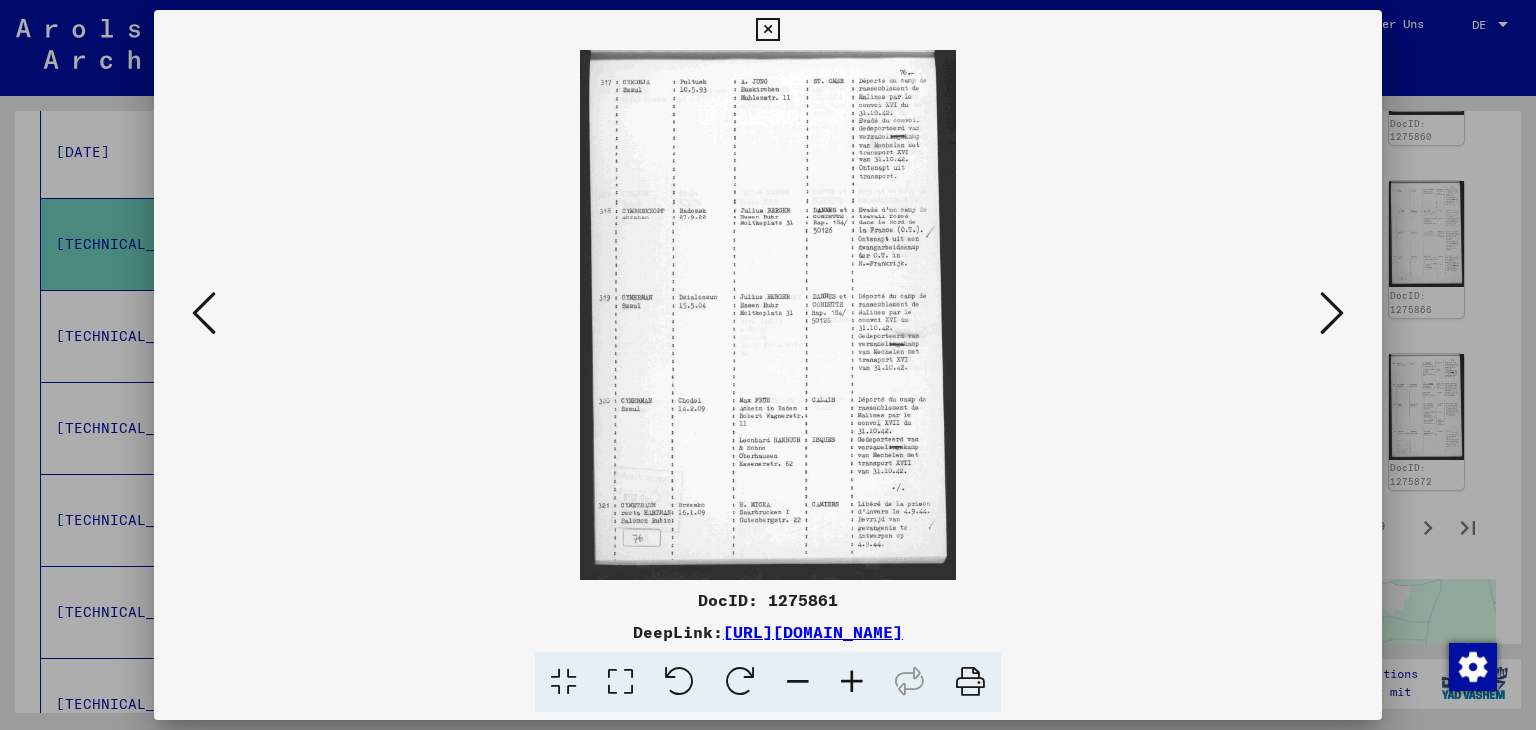 click at bounding box center [1332, 314] 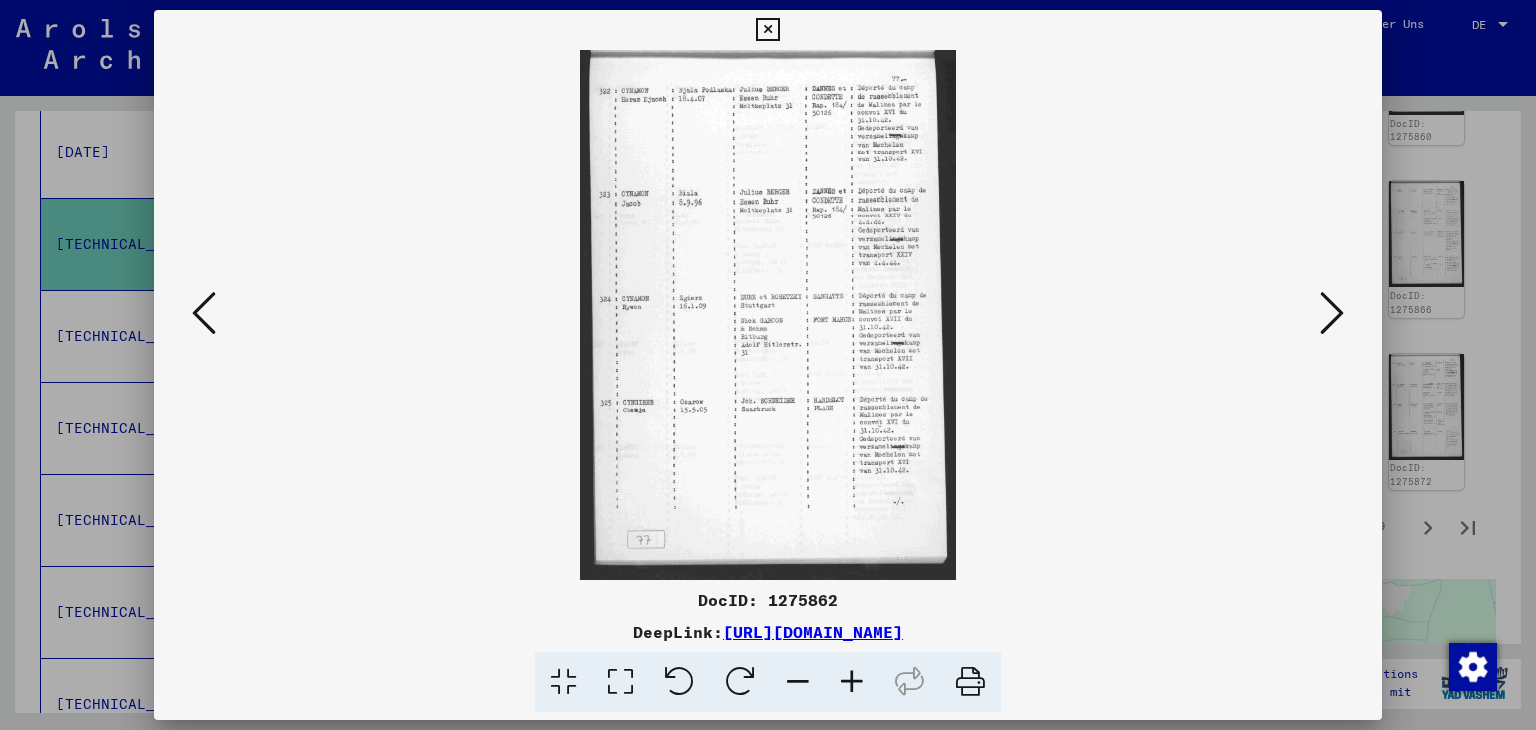 click at bounding box center [204, 313] 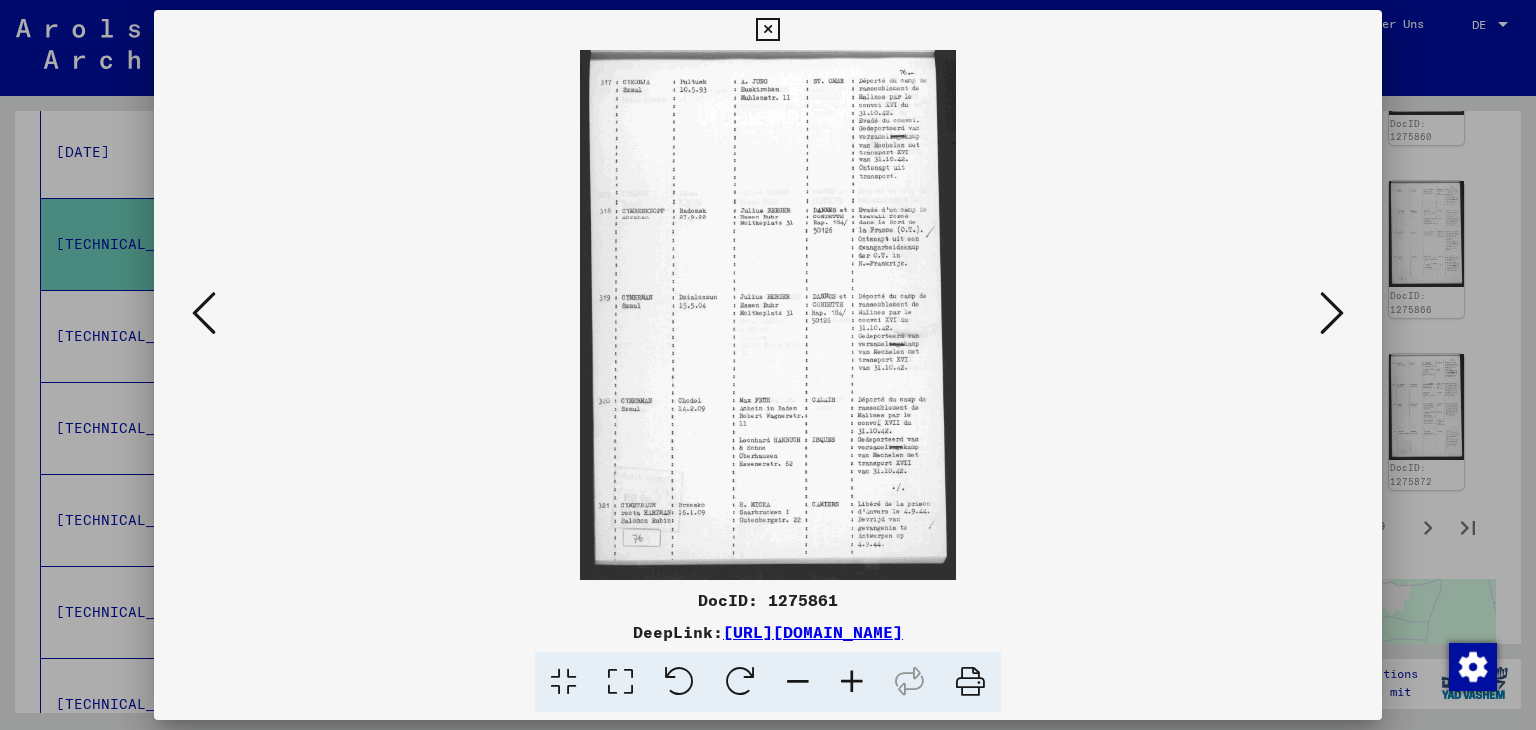 click at bounding box center (768, 315) 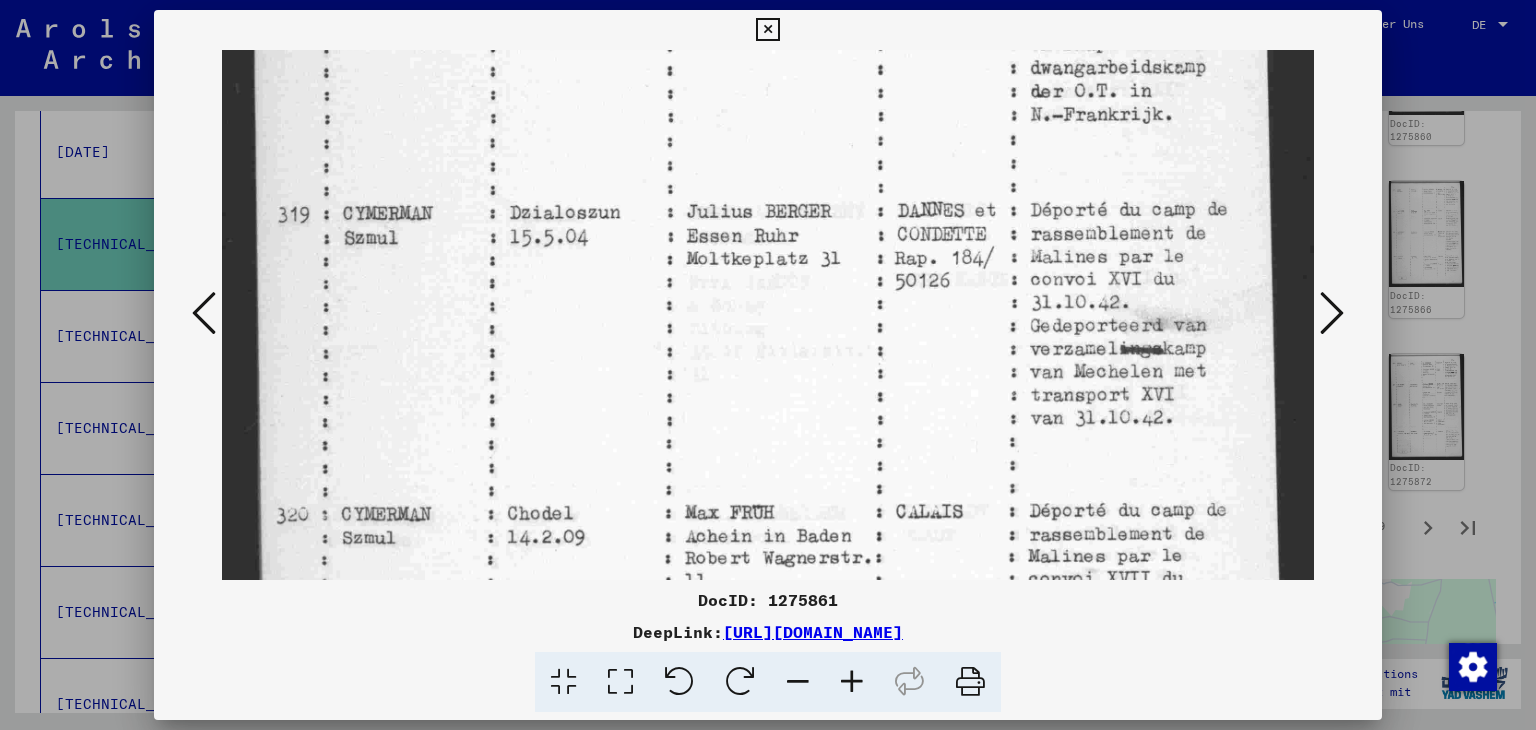 drag, startPoint x: 774, startPoint y: 450, endPoint x: 864, endPoint y: -39, distance: 497.21323 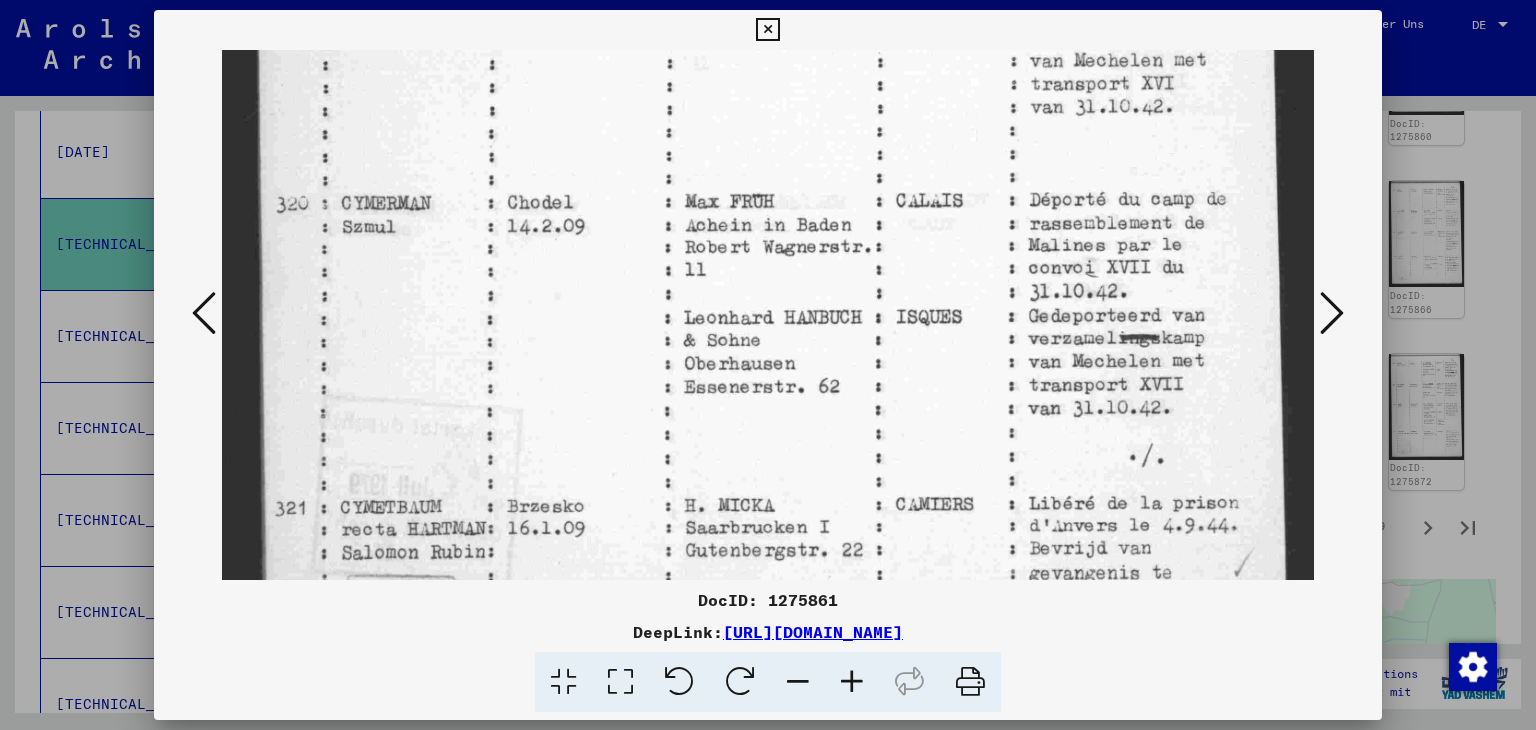 drag, startPoint x: 856, startPoint y: 237, endPoint x: 869, endPoint y: -74, distance: 311.27158 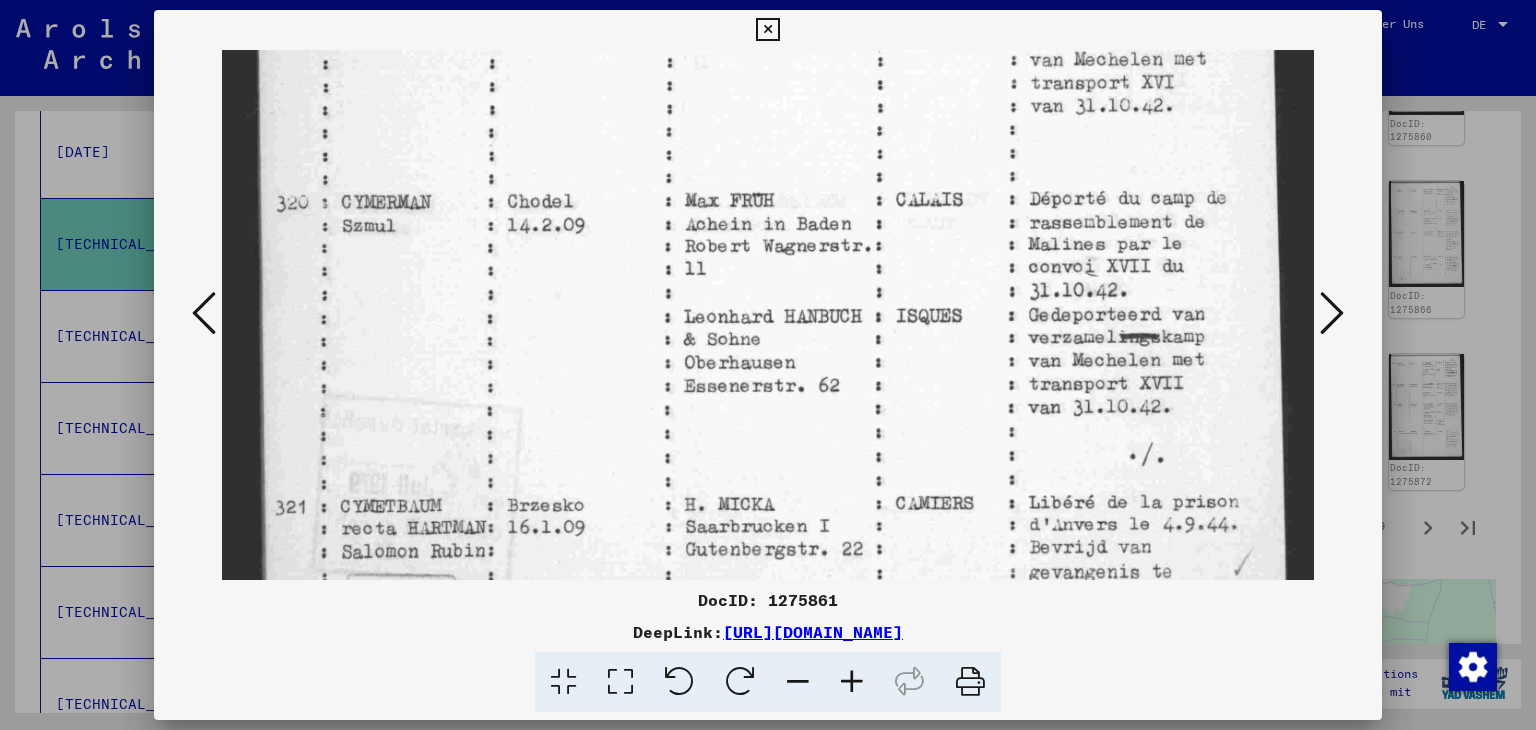 click on "**********" at bounding box center (768, 365) 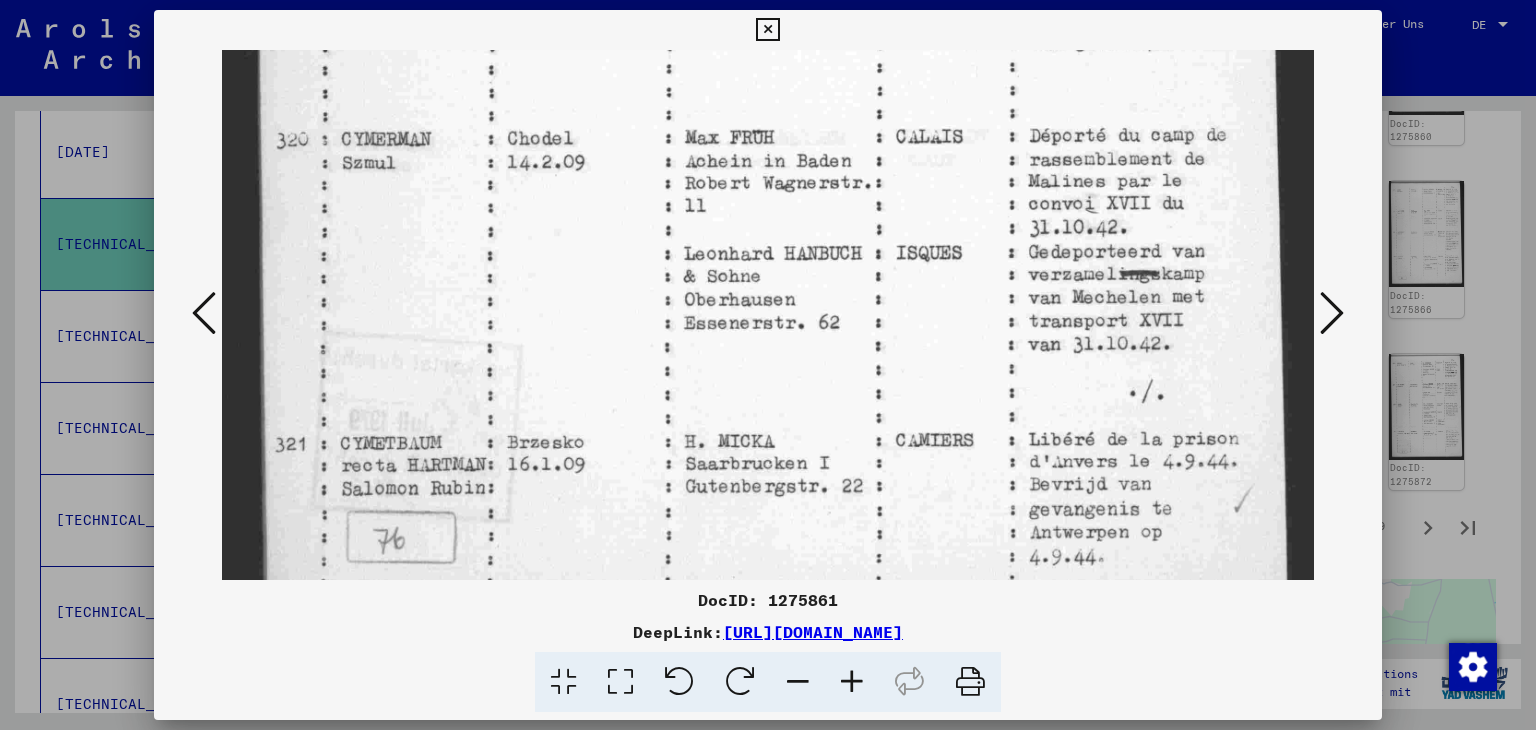 scroll, scrollTop: 1013, scrollLeft: 0, axis: vertical 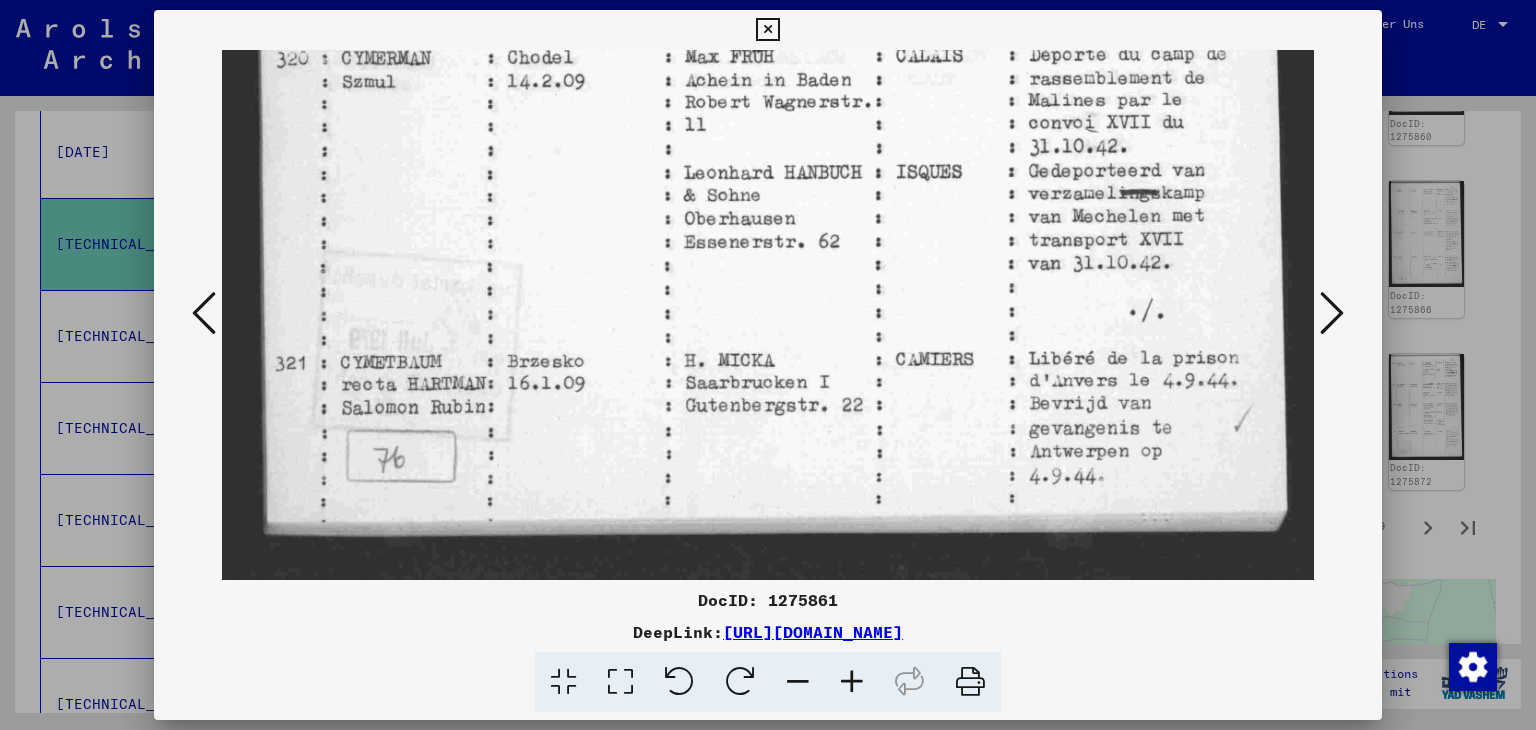 drag, startPoint x: 864, startPoint y: 191, endPoint x: 869, endPoint y: 9, distance: 182.06866 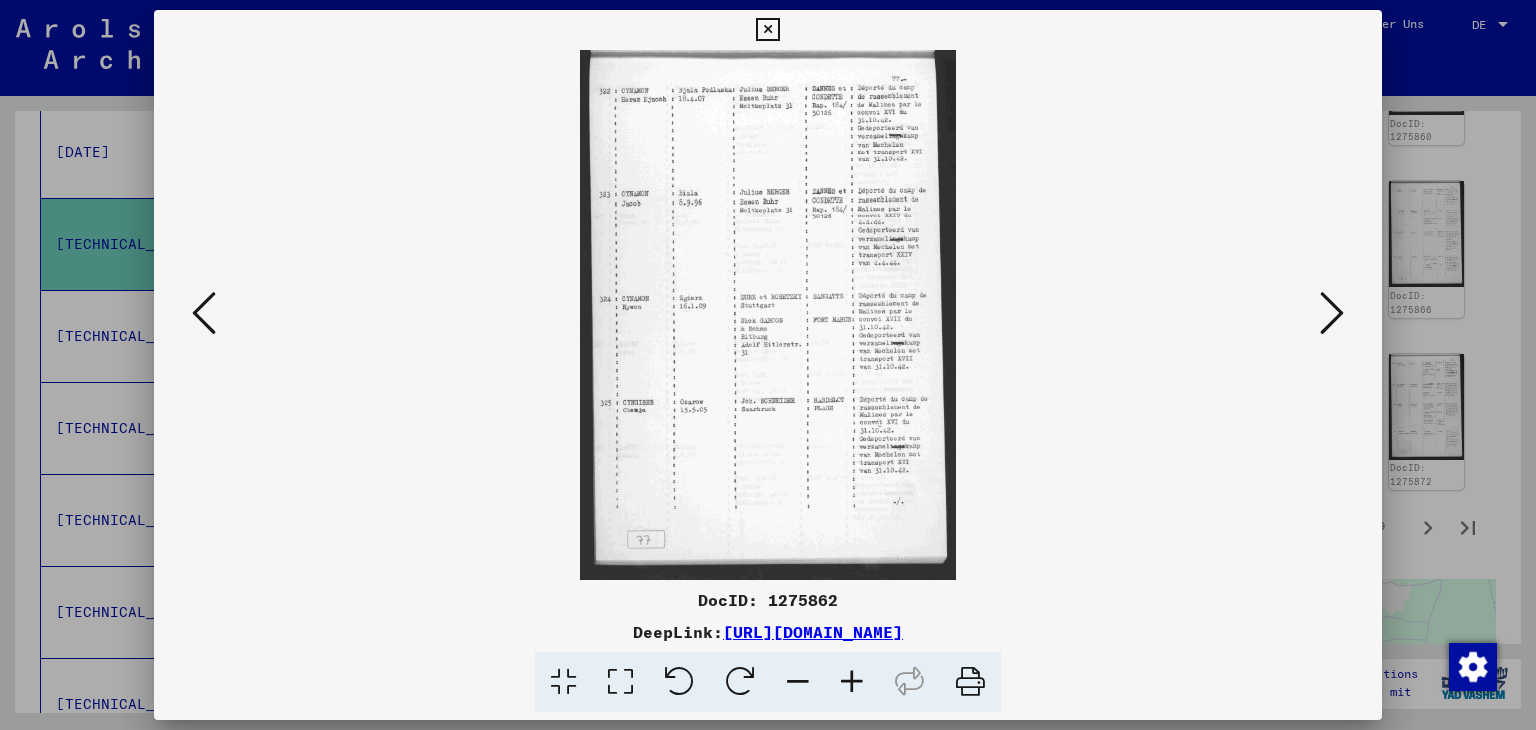 click at bounding box center (1332, 313) 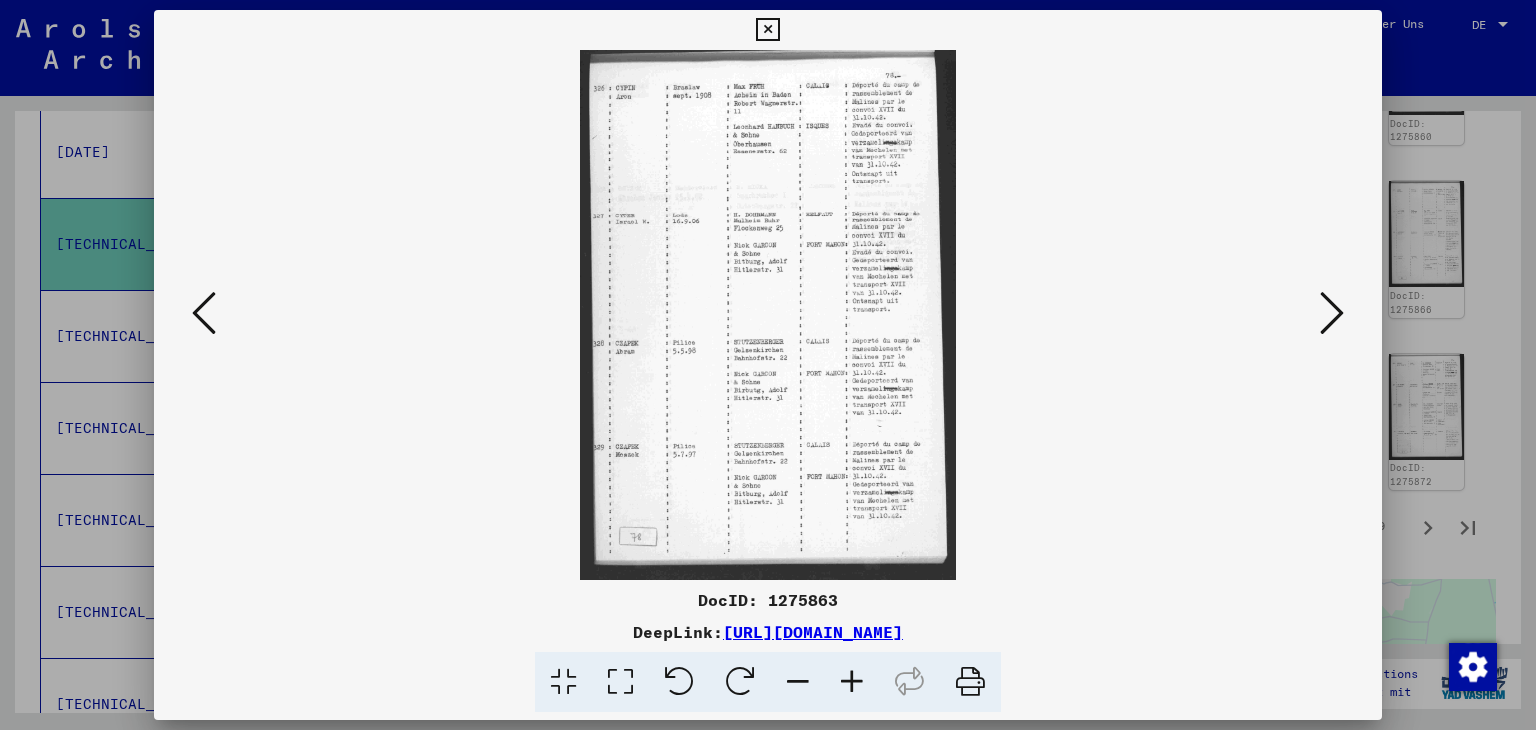 click at bounding box center [1332, 313] 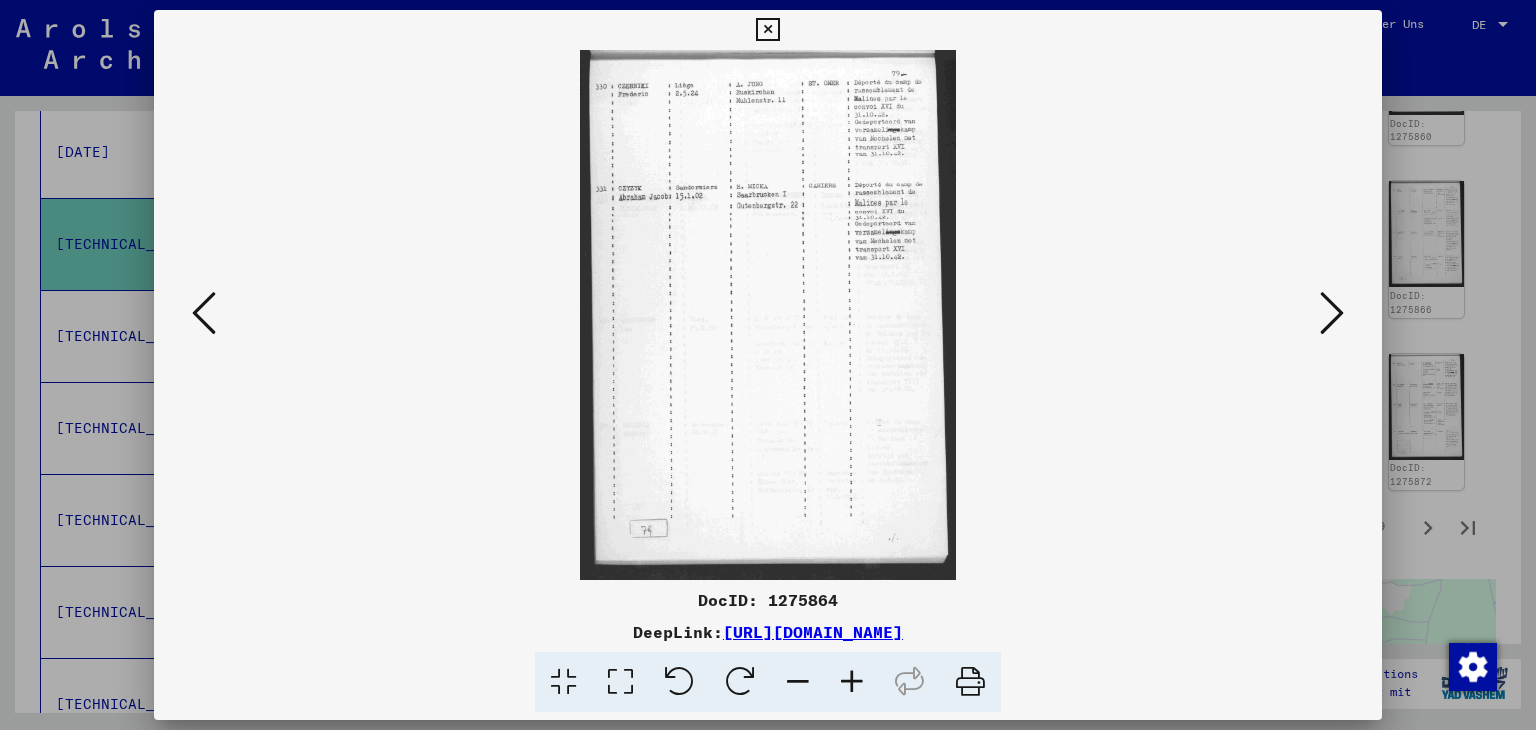 click at bounding box center [620, 682] 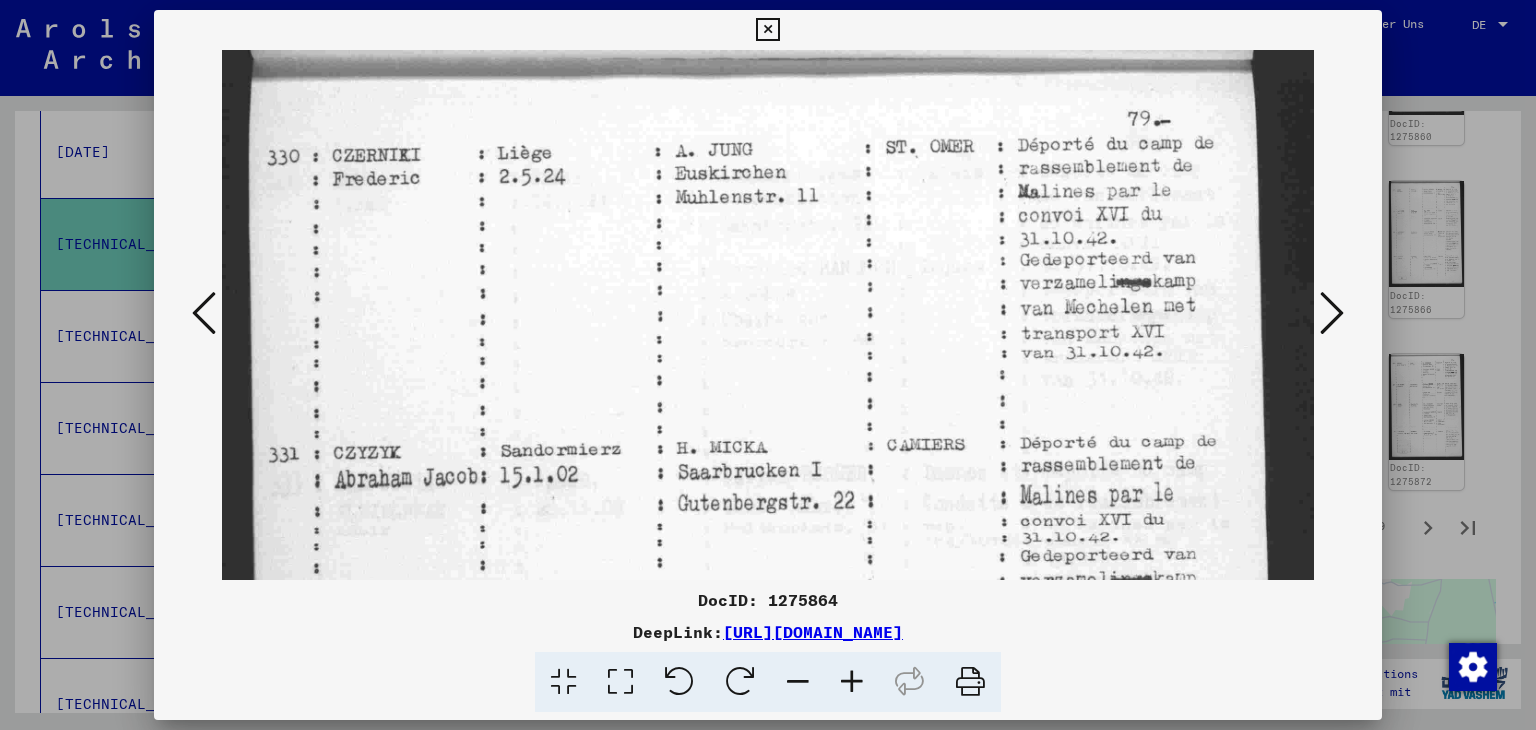 click at bounding box center (1332, 313) 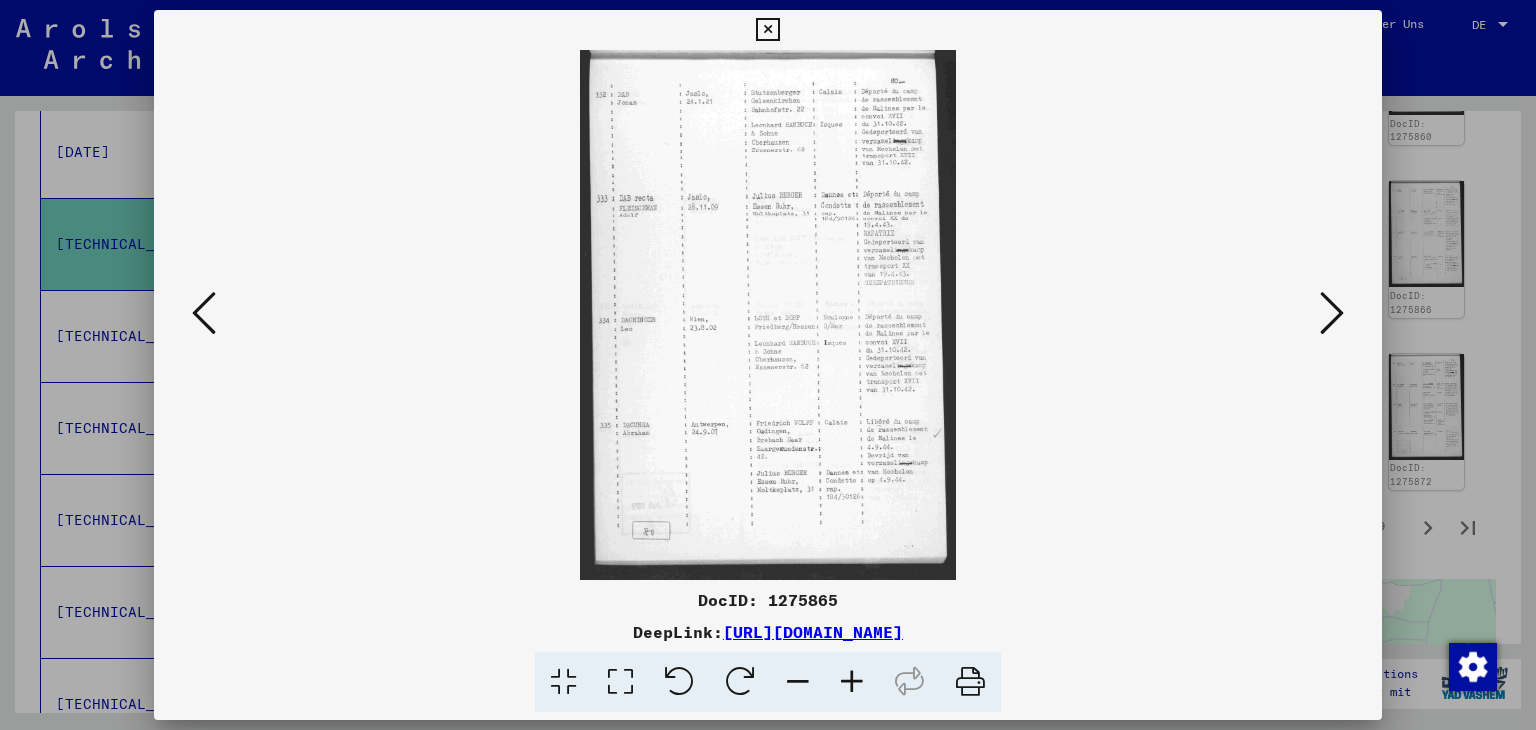 click at bounding box center (620, 682) 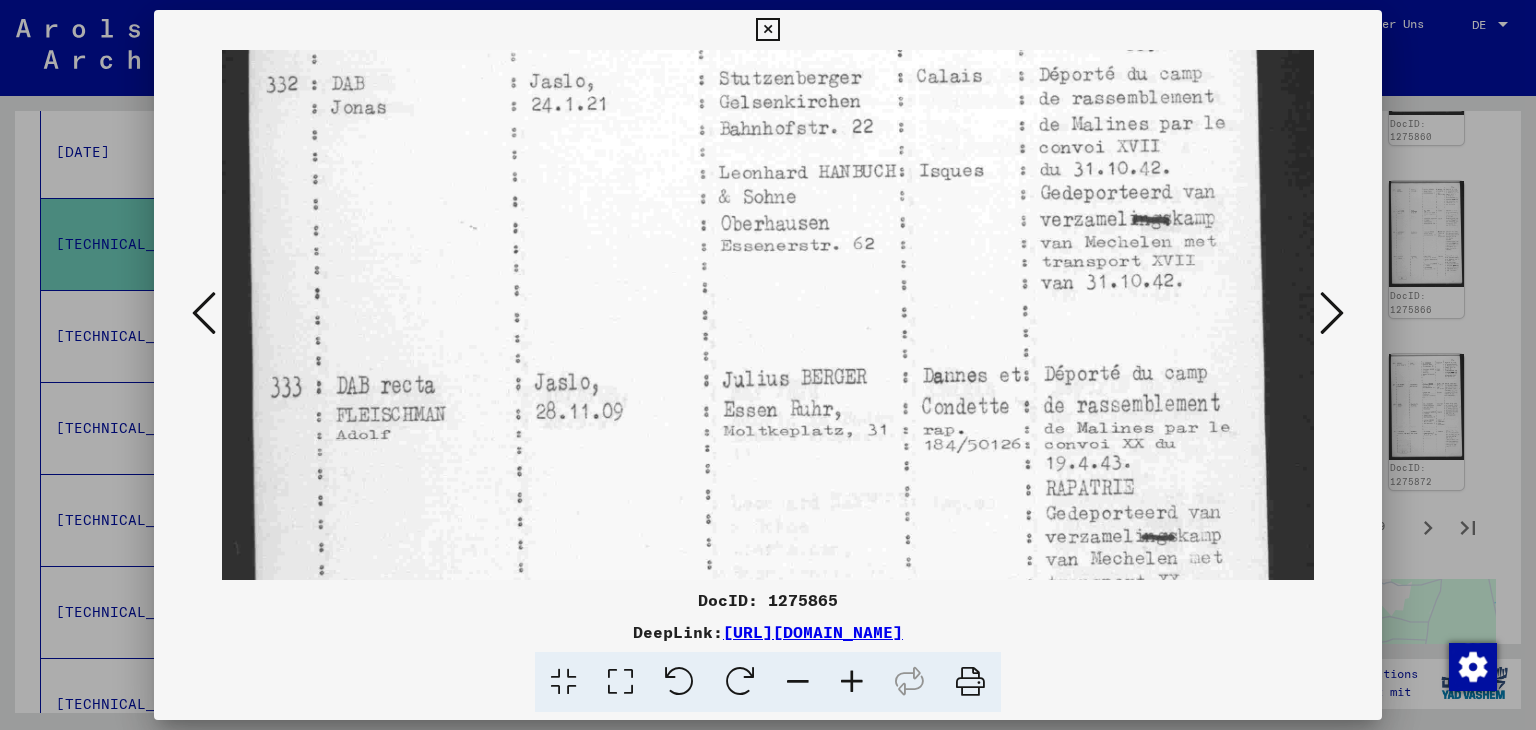 drag, startPoint x: 997, startPoint y: 341, endPoint x: 1016, endPoint y: 188, distance: 154.17523 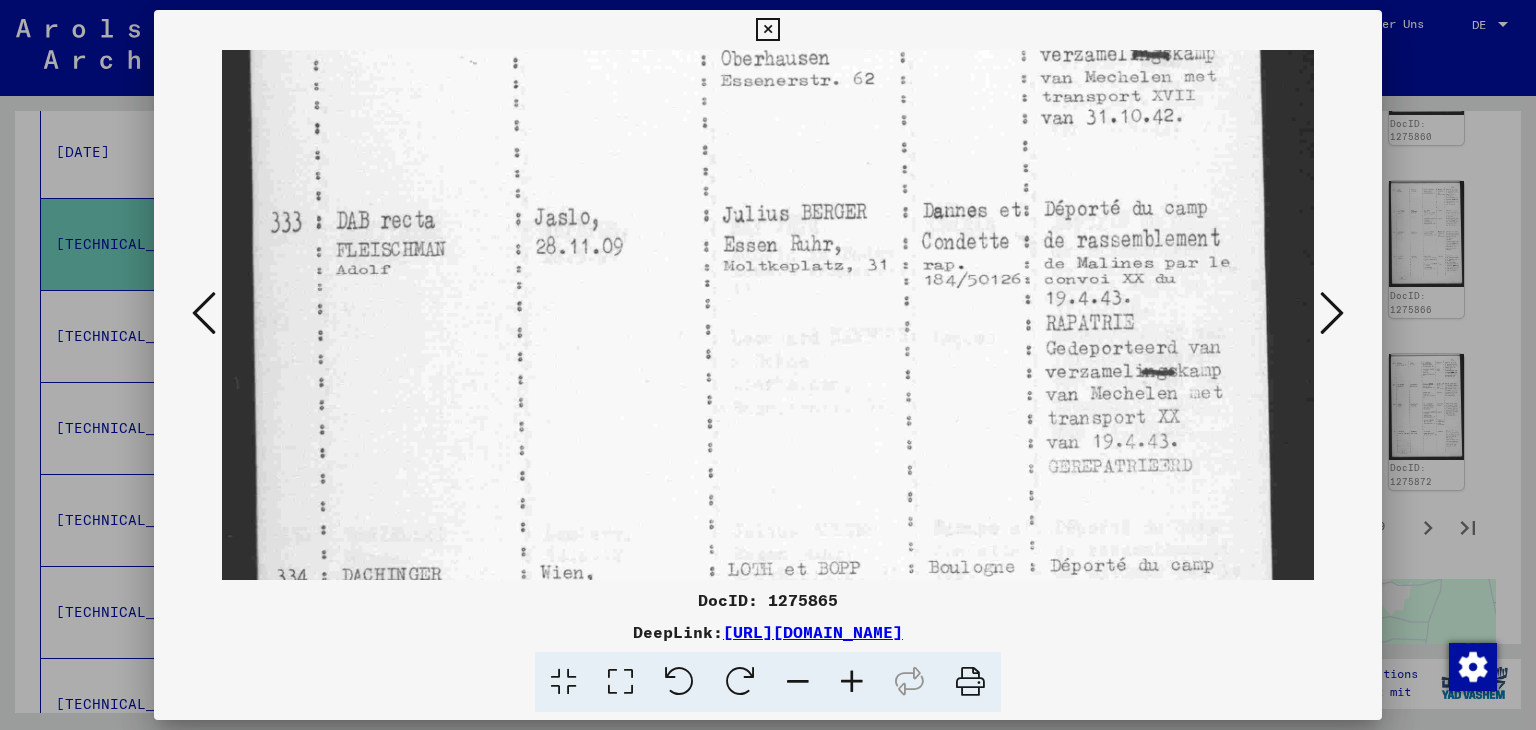 drag, startPoint x: 1001, startPoint y: 407, endPoint x: 1006, endPoint y: 351, distance: 56.22277 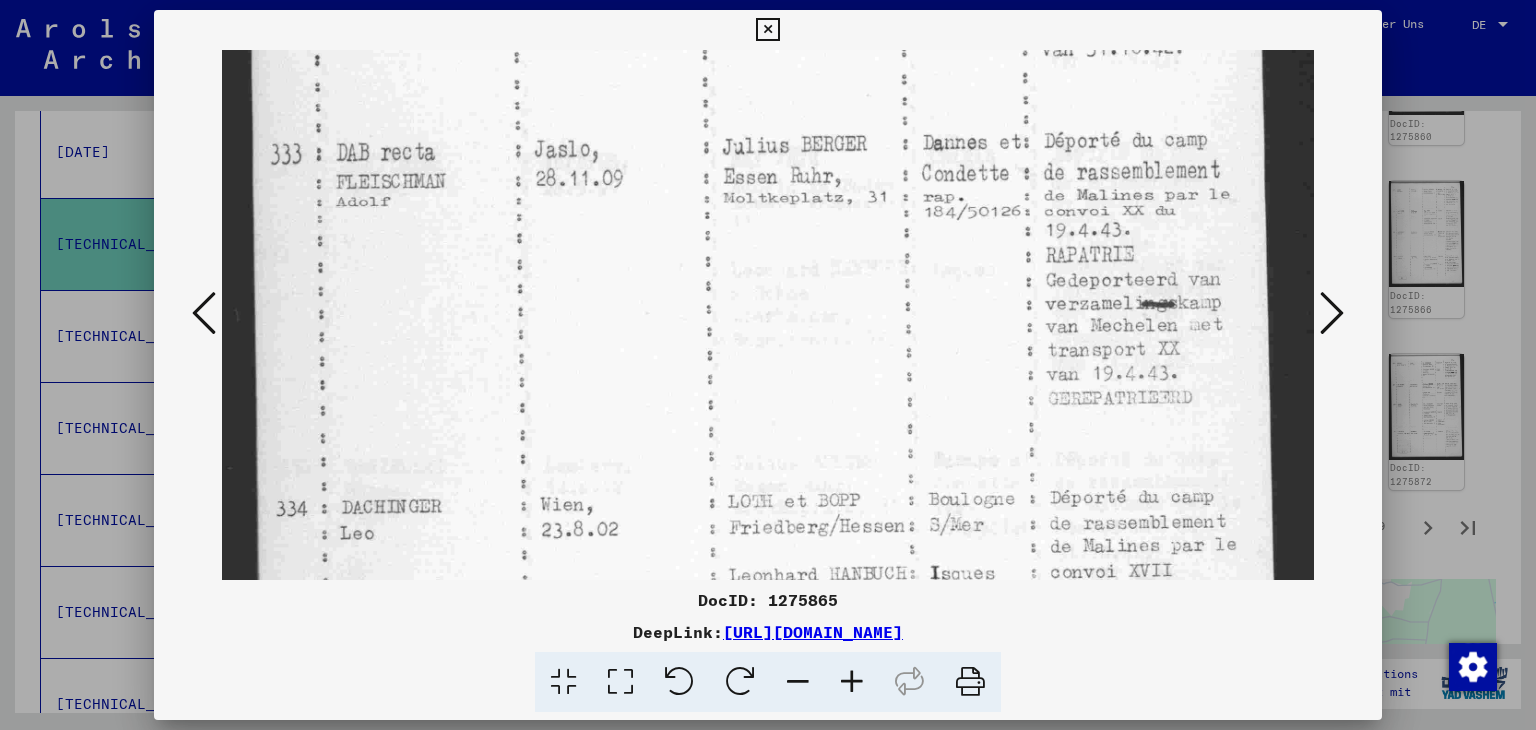 drag, startPoint x: 1011, startPoint y: 407, endPoint x: 1015, endPoint y: 391, distance: 16.492422 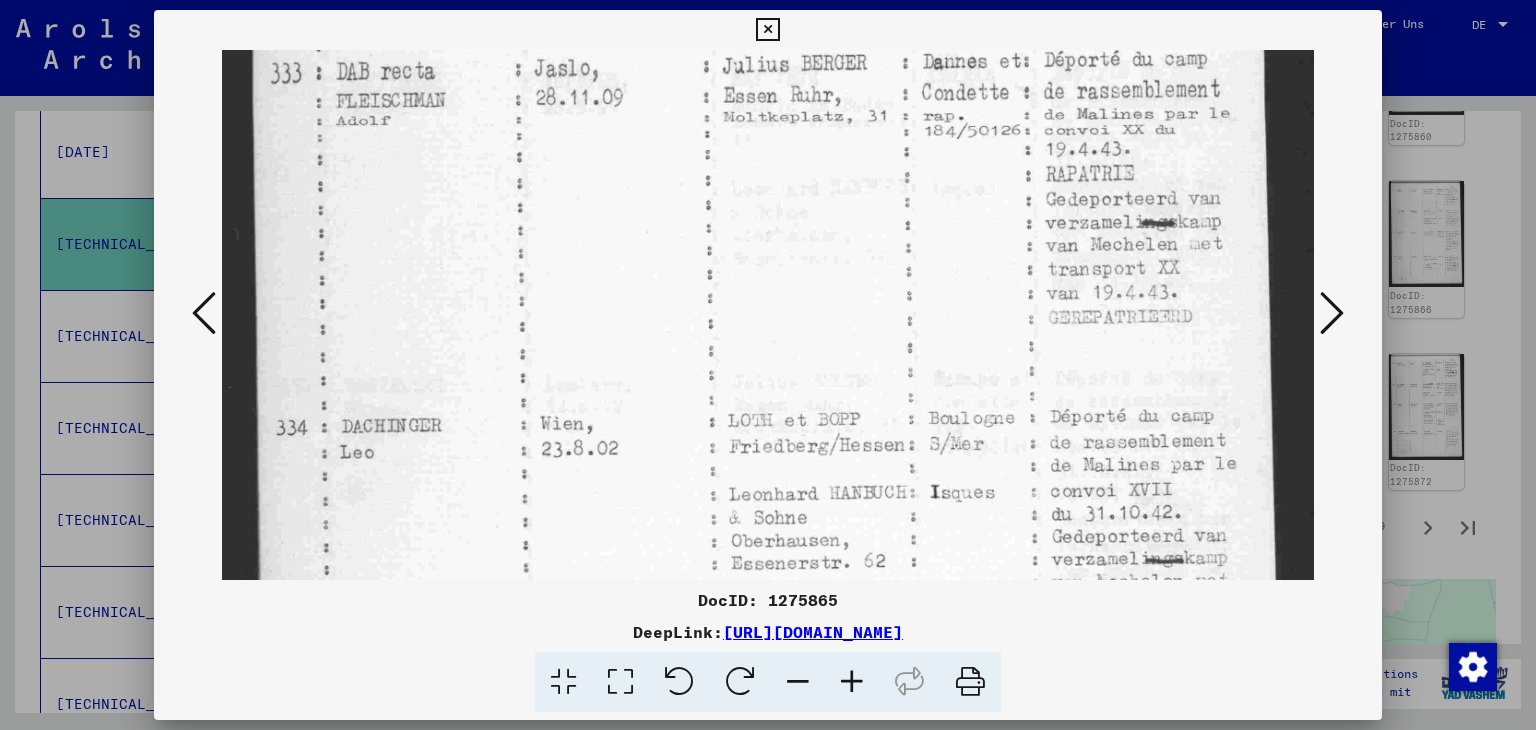 click at bounding box center (768, 412) 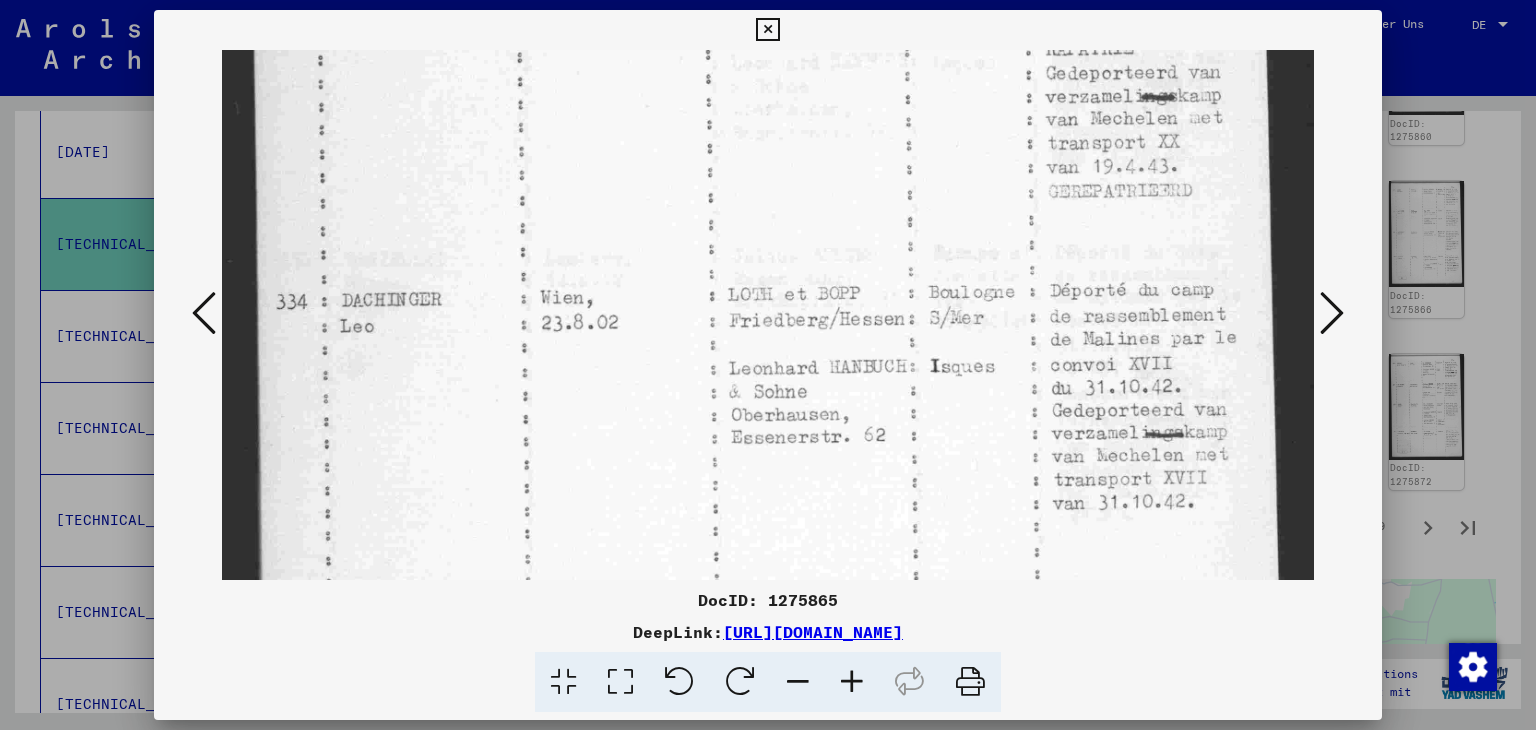 drag, startPoint x: 1043, startPoint y: 347, endPoint x: 1045, endPoint y: 325, distance: 22.090721 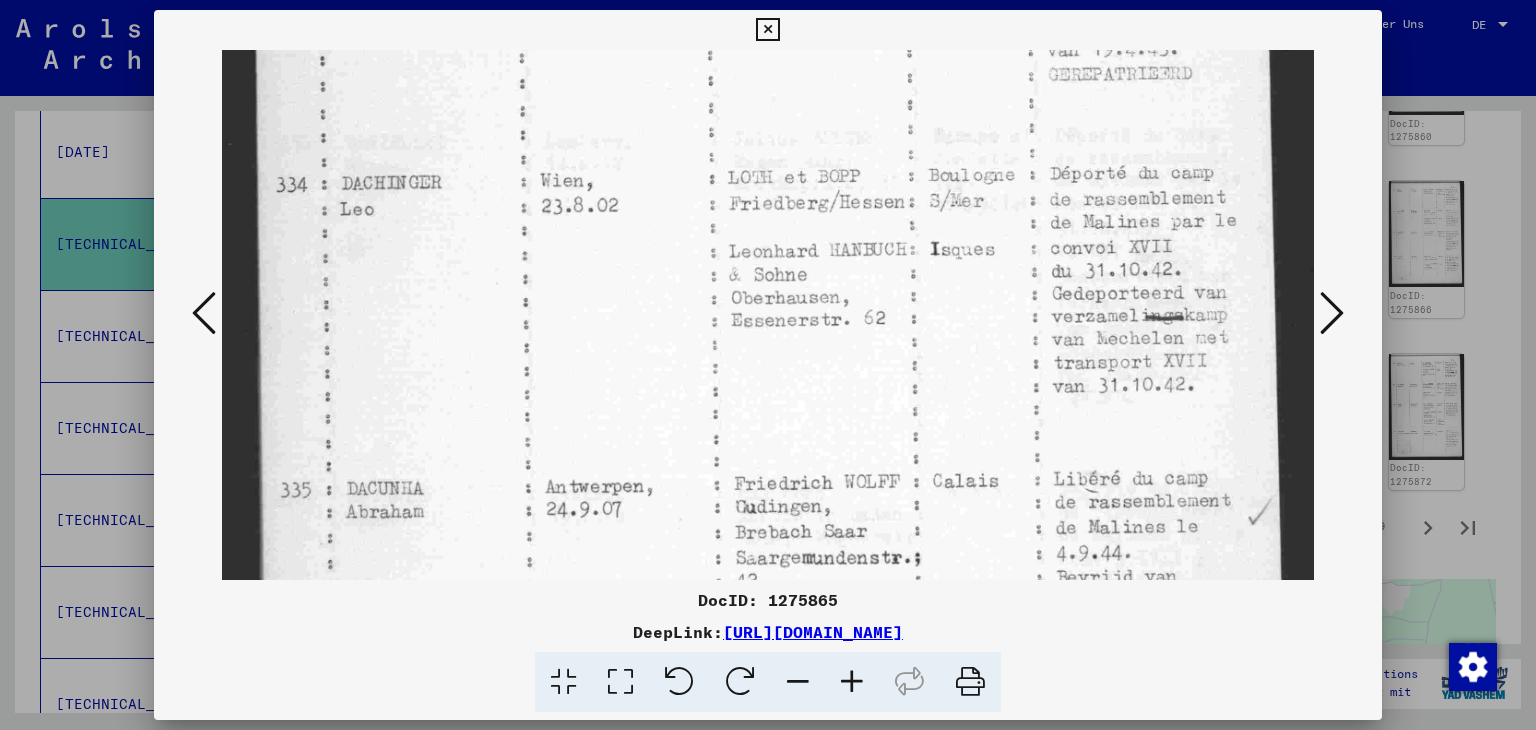 drag, startPoint x: 996, startPoint y: 480, endPoint x: 1011, endPoint y: 353, distance: 127.88276 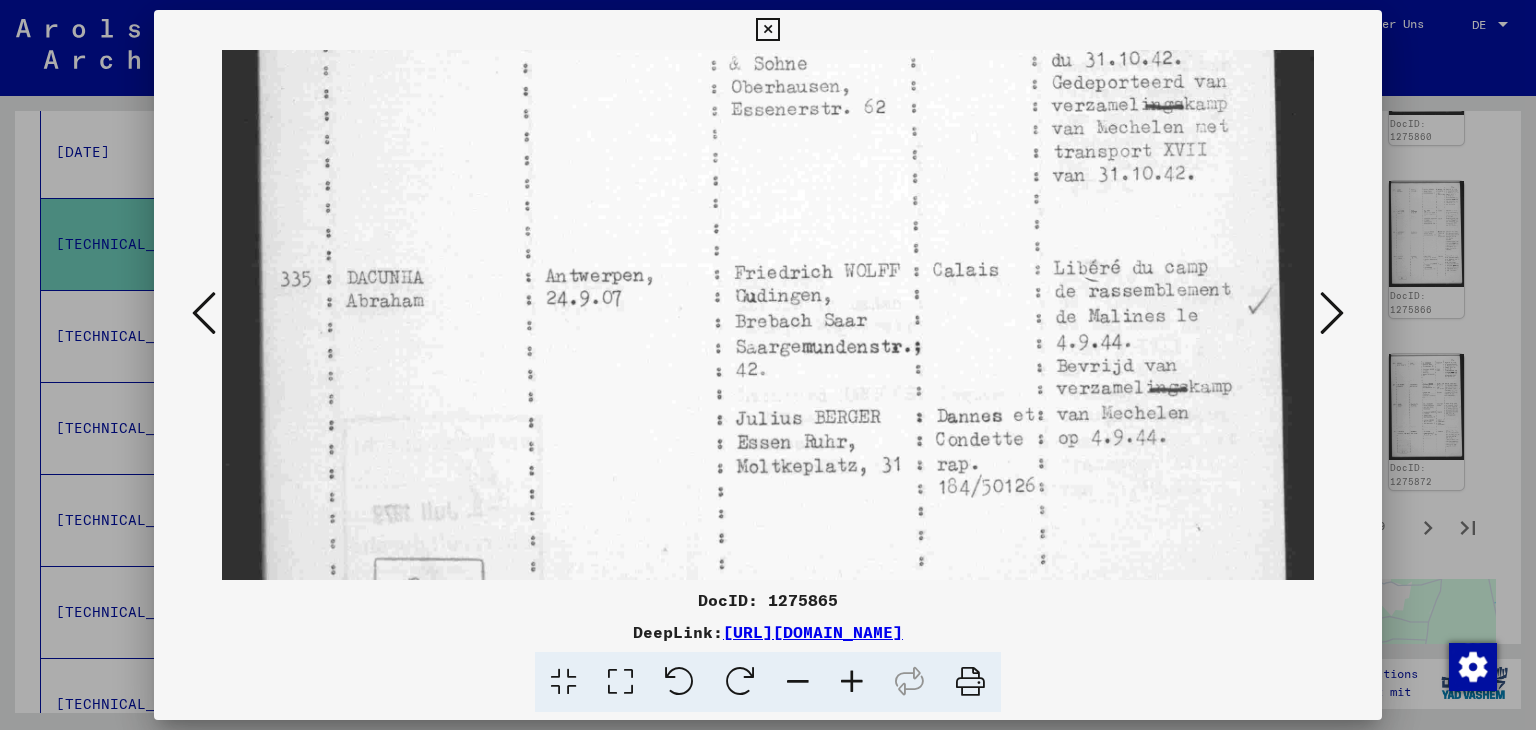 drag, startPoint x: 996, startPoint y: 429, endPoint x: 1019, endPoint y: 288, distance: 142.86357 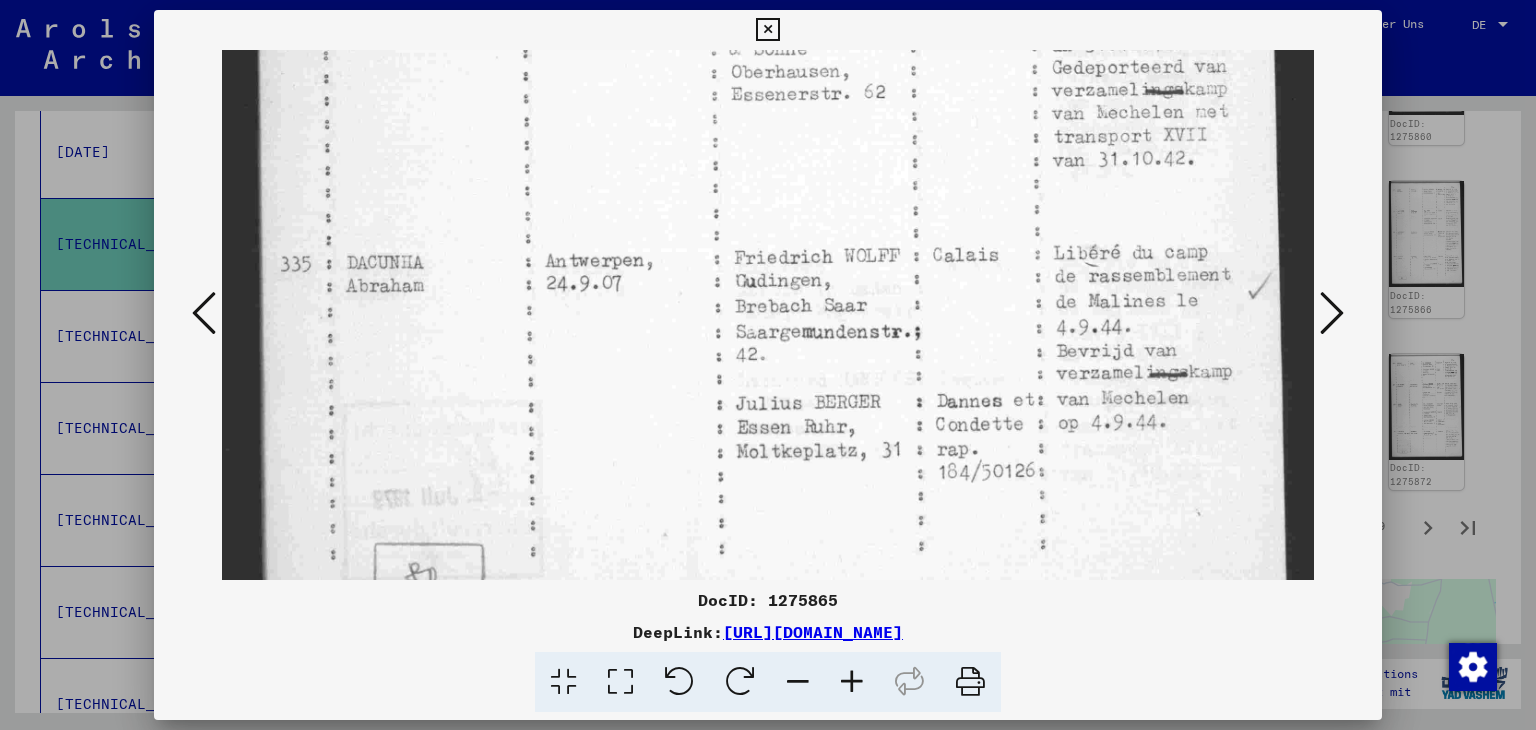 scroll, scrollTop: 965, scrollLeft: 0, axis: vertical 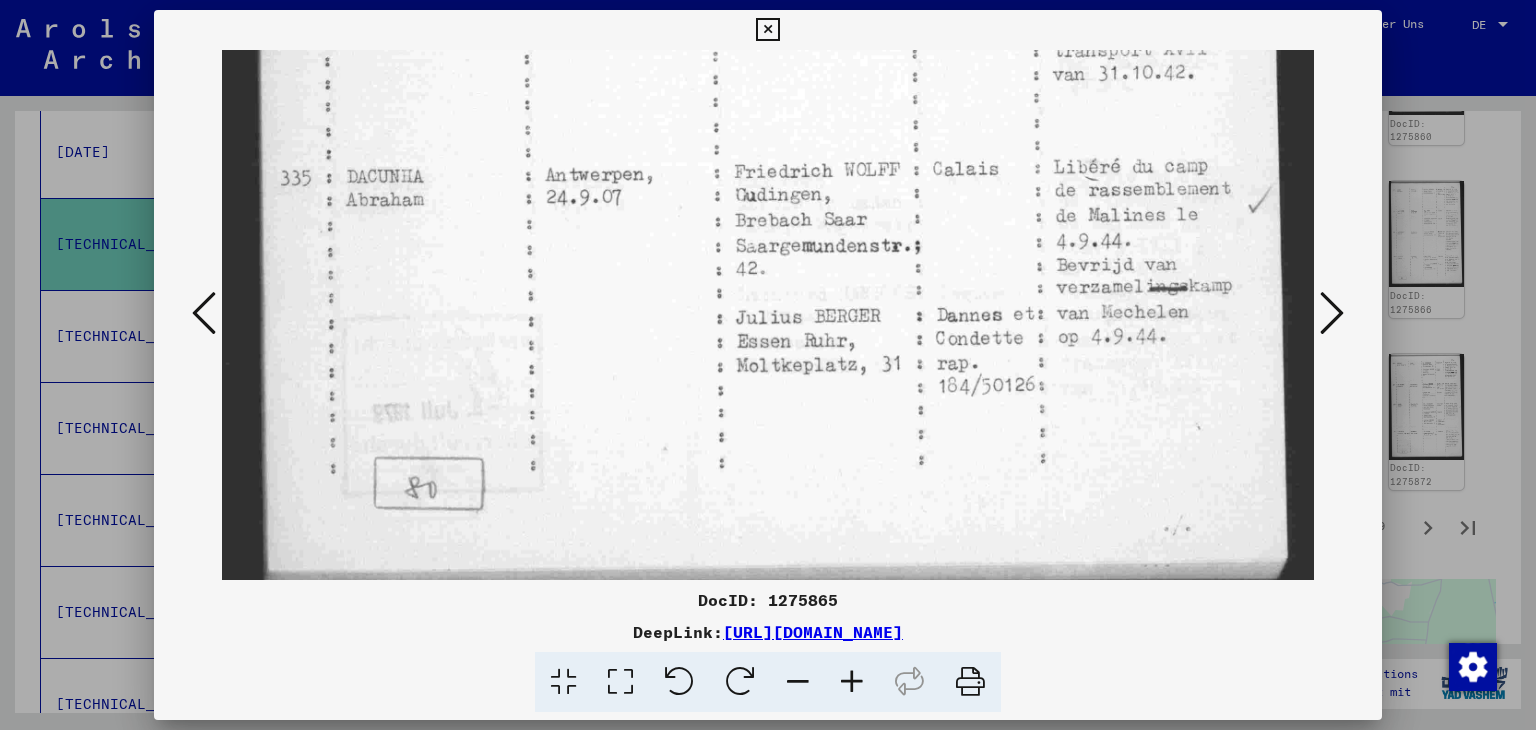 drag, startPoint x: 1019, startPoint y: 347, endPoint x: 1024, endPoint y: 309, distance: 38.327538 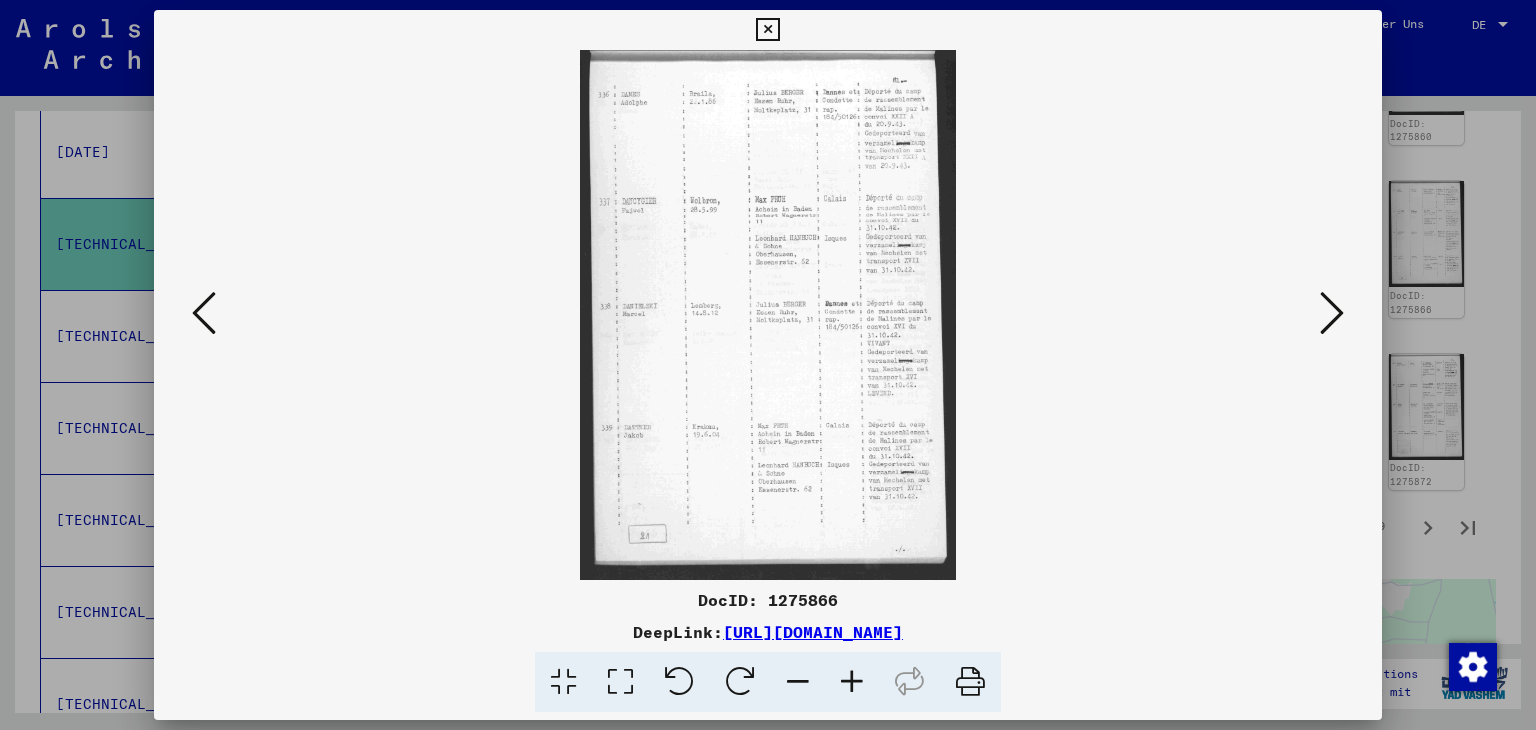 click at bounding box center (620, 682) 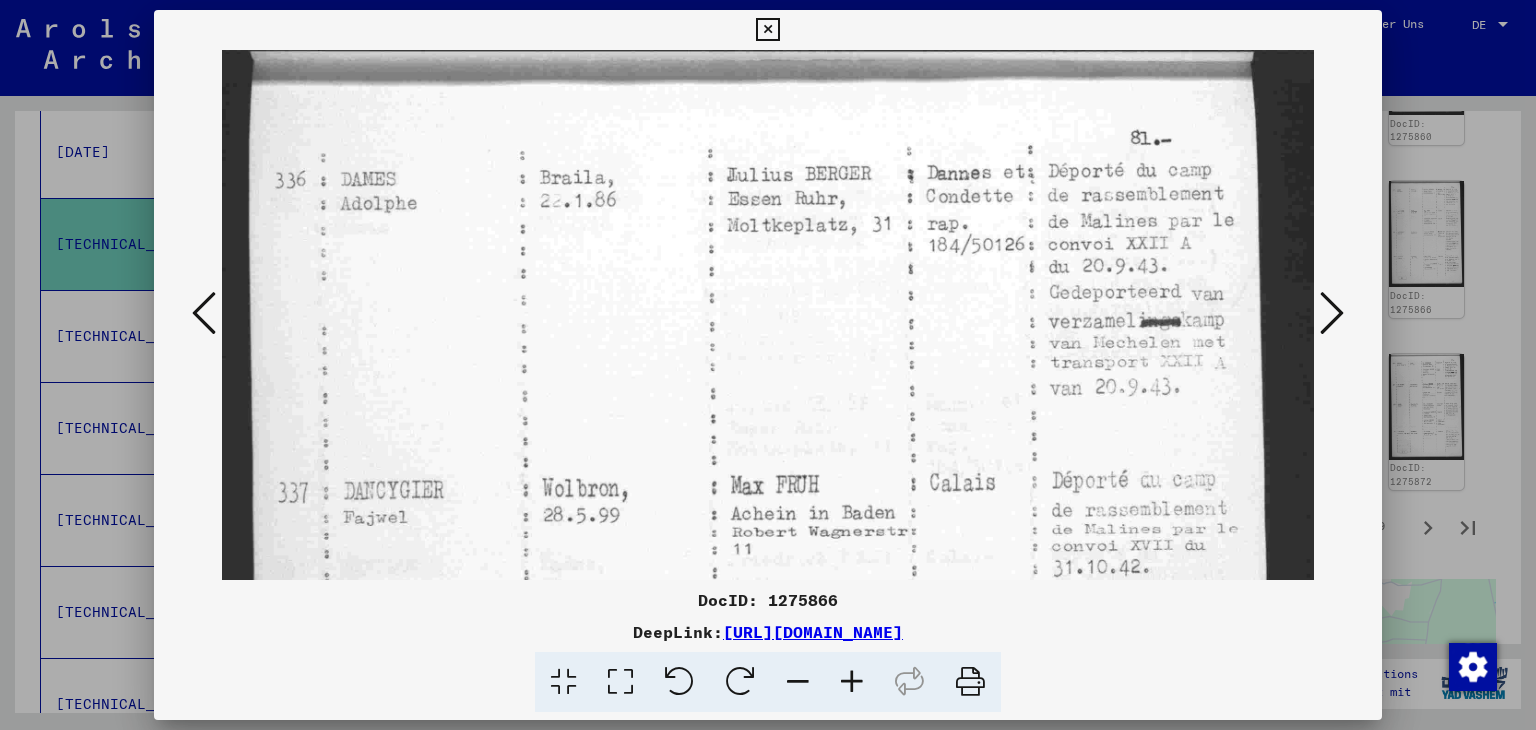 drag, startPoint x: 987, startPoint y: 375, endPoint x: 991, endPoint y: 365, distance: 10.770329 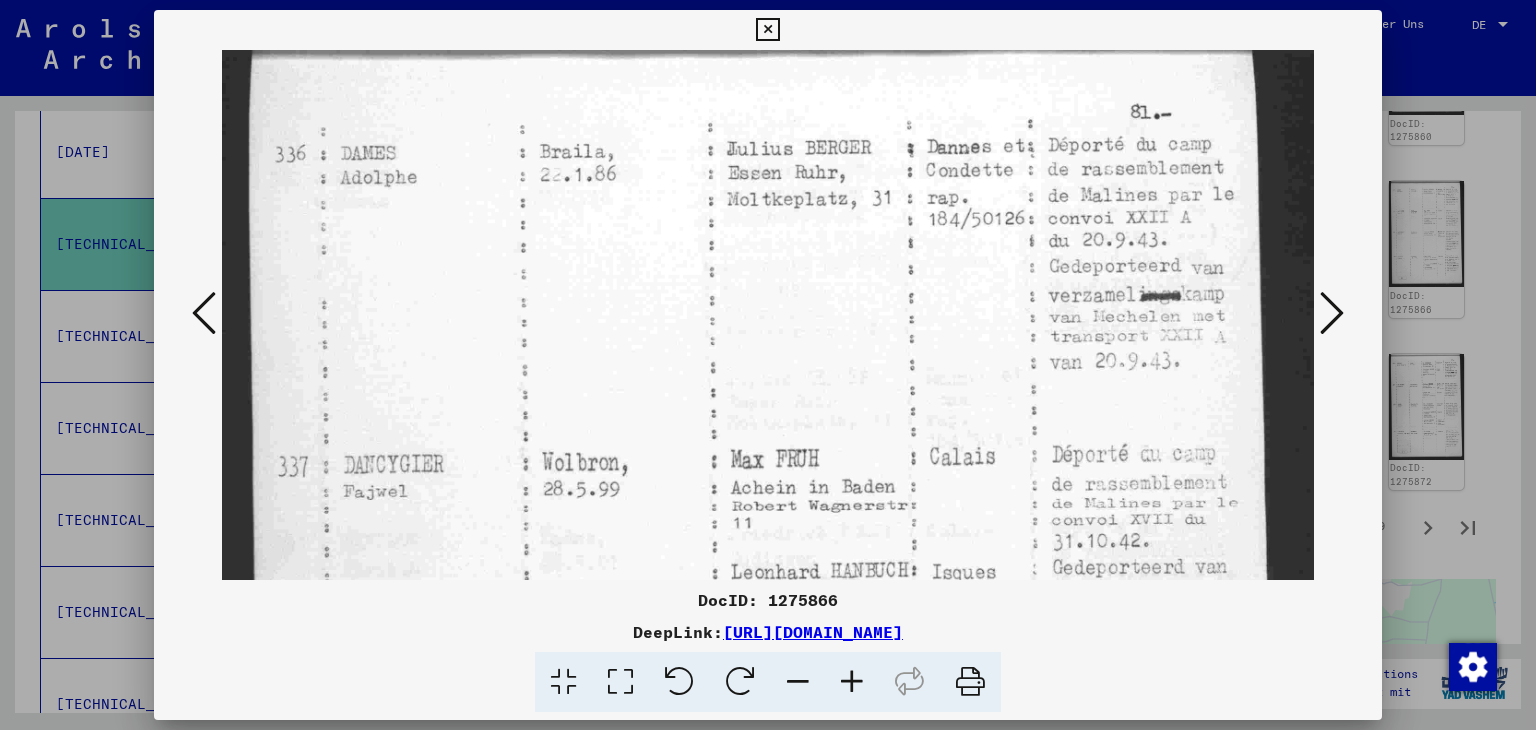 drag, startPoint x: 992, startPoint y: 361, endPoint x: 1006, endPoint y: 296, distance: 66.4906 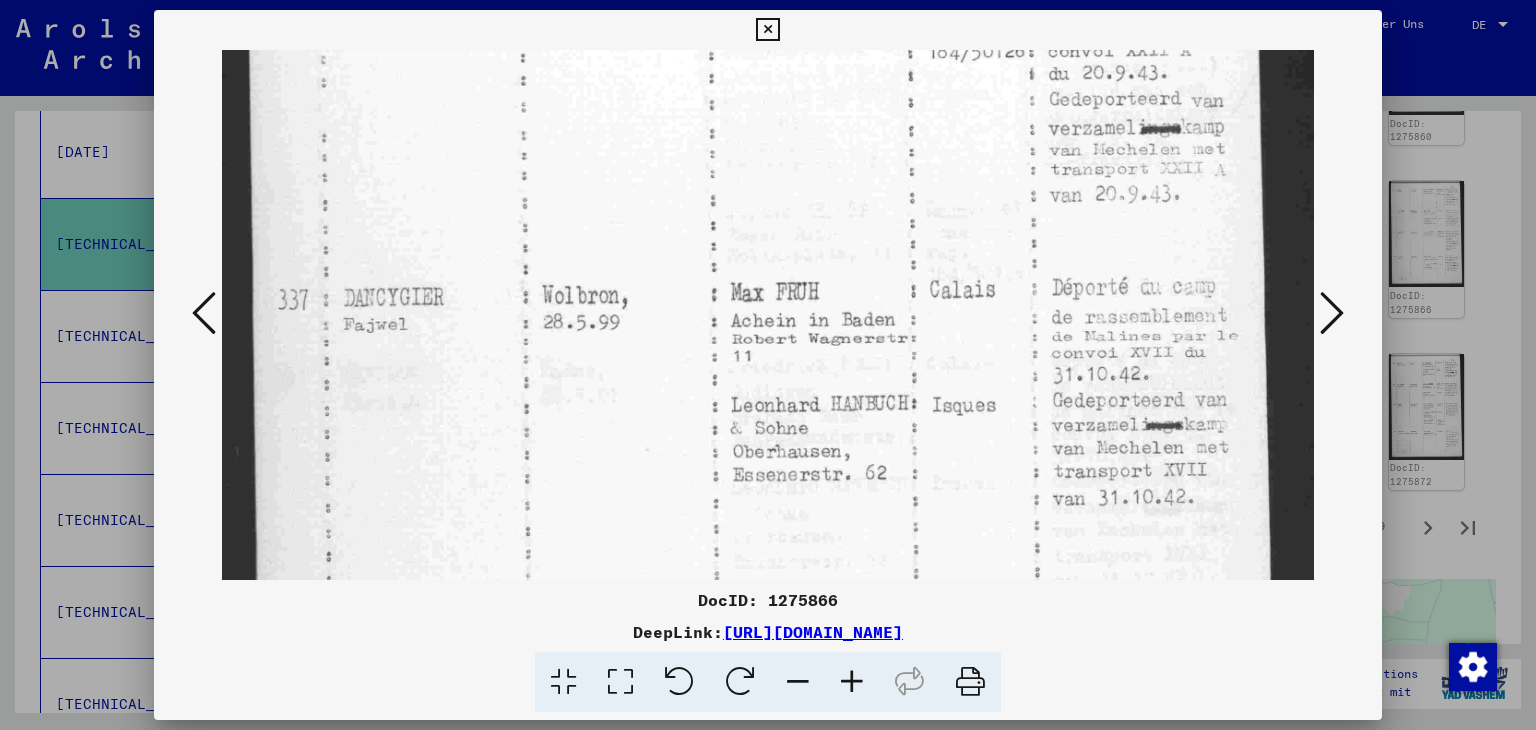 drag, startPoint x: 1009, startPoint y: 399, endPoint x: 1008, endPoint y: 285, distance: 114.00439 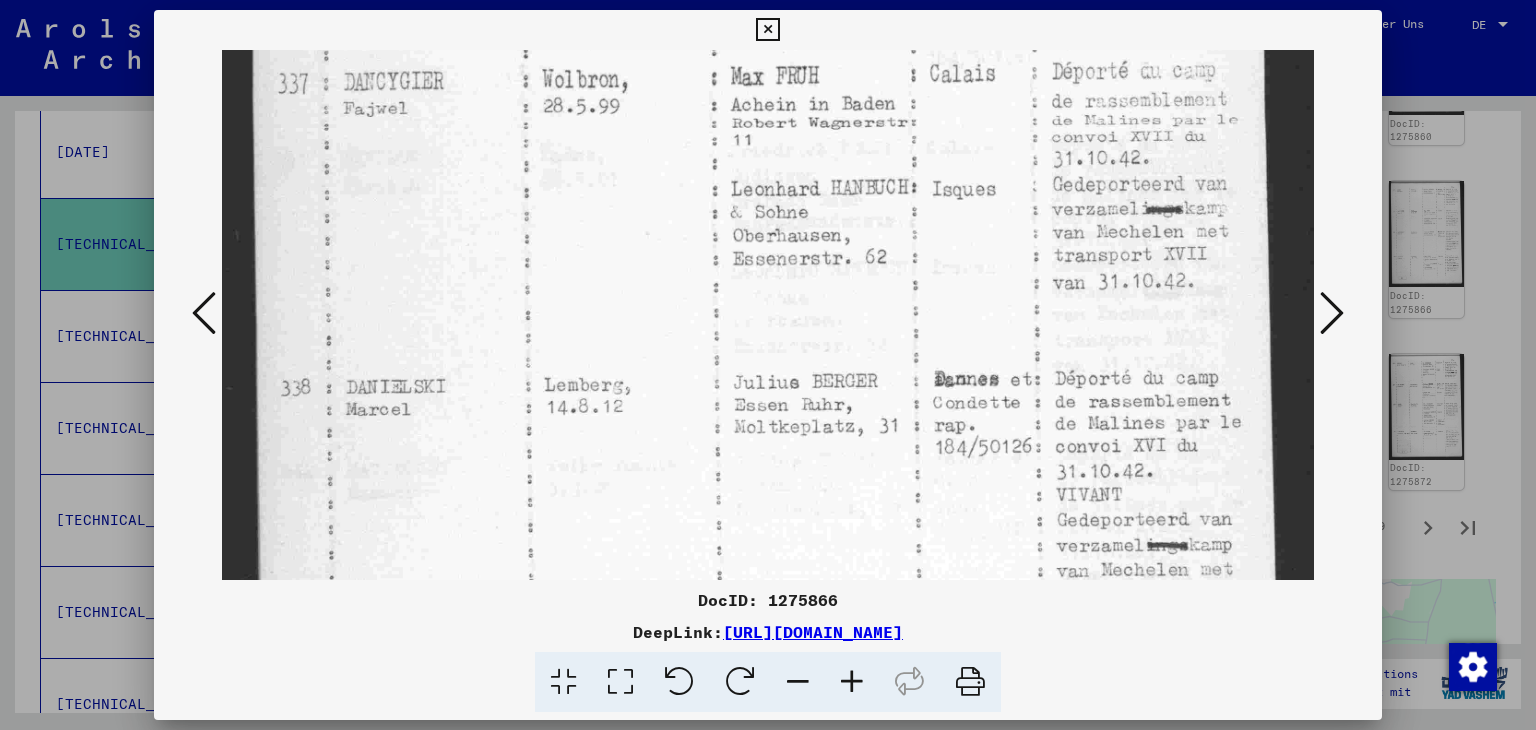 drag, startPoint x: 1000, startPoint y: 381, endPoint x: 1004, endPoint y: 313, distance: 68.117546 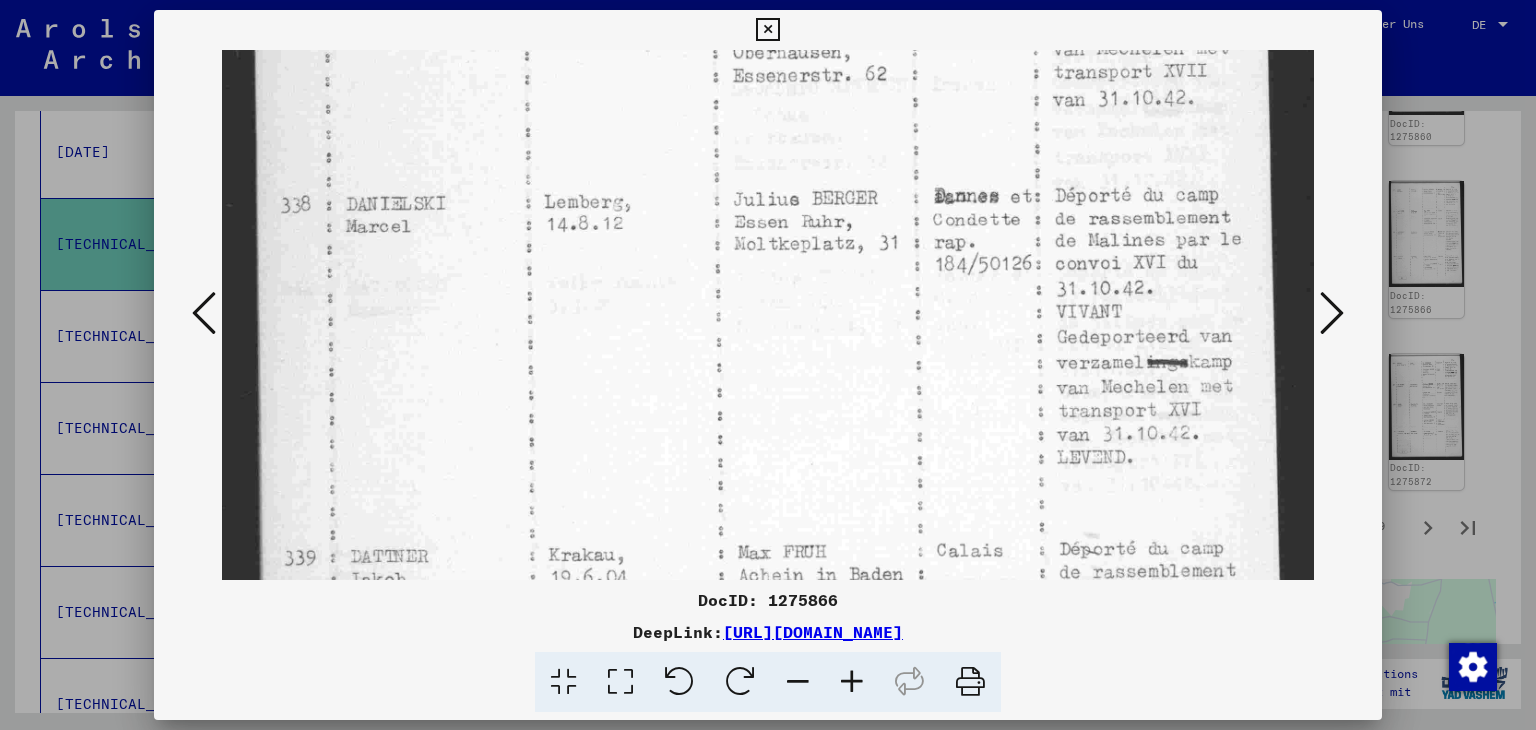 drag, startPoint x: 999, startPoint y: 404, endPoint x: 1008, endPoint y: 221, distance: 183.22118 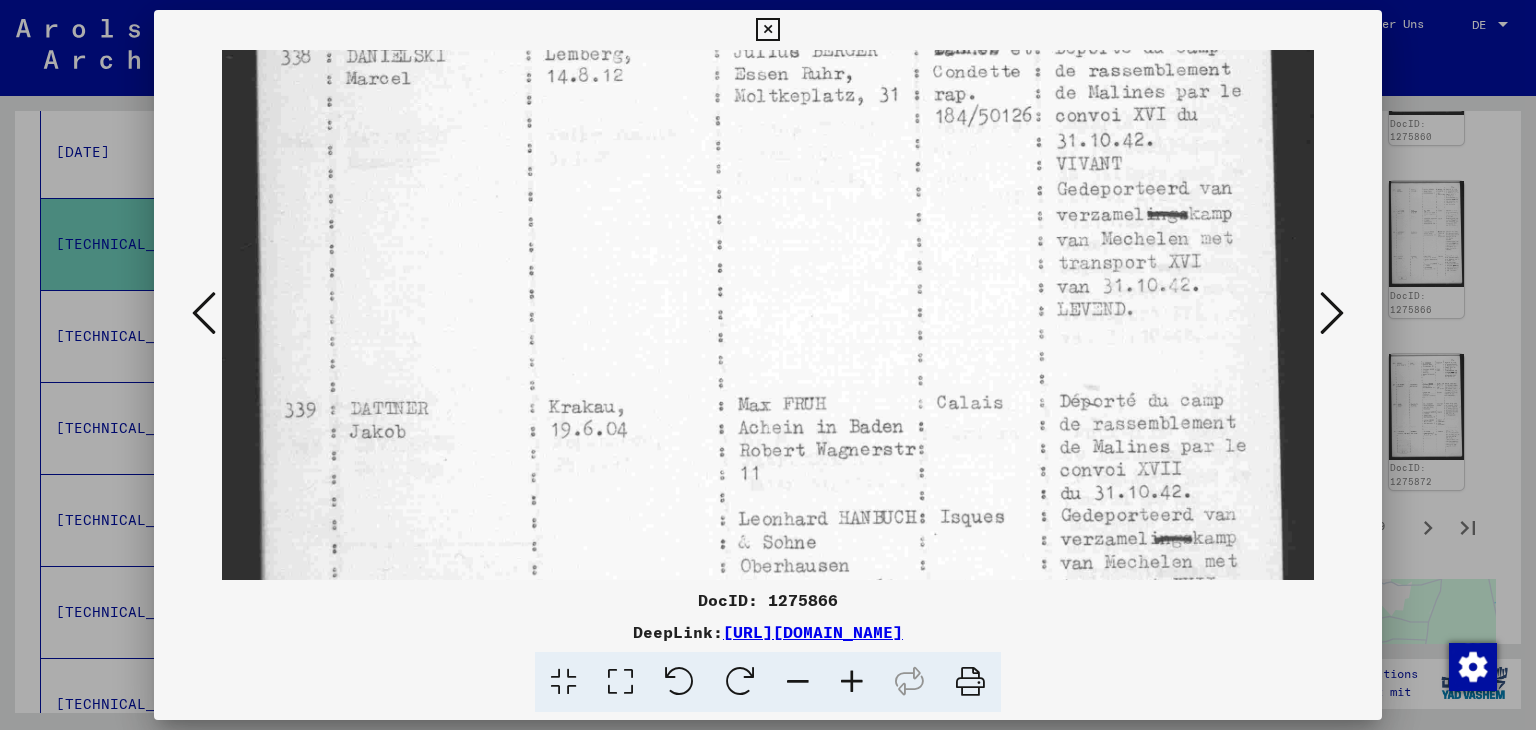 drag, startPoint x: 996, startPoint y: 189, endPoint x: 993, endPoint y: 225, distance: 36.124783 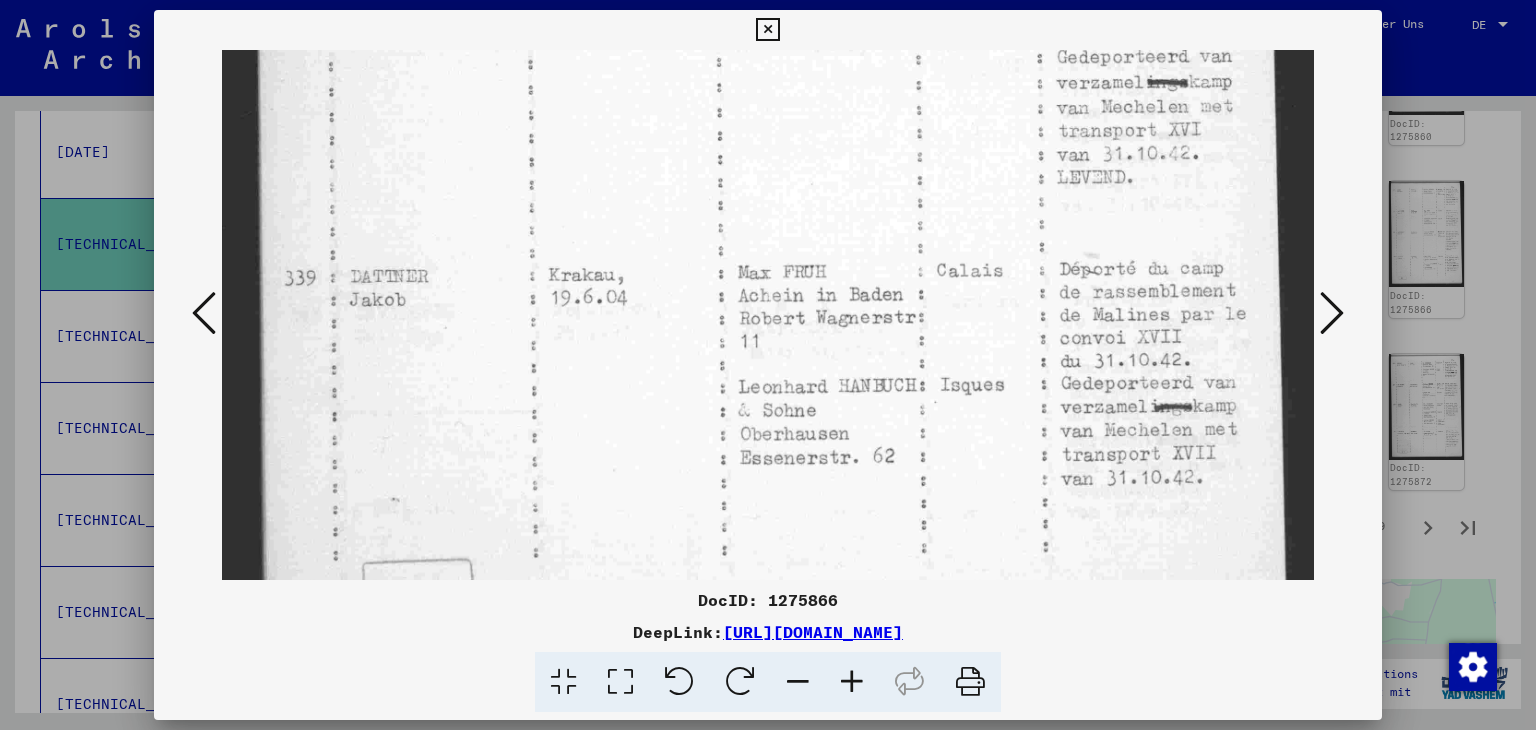 scroll, scrollTop: 1013, scrollLeft: 0, axis: vertical 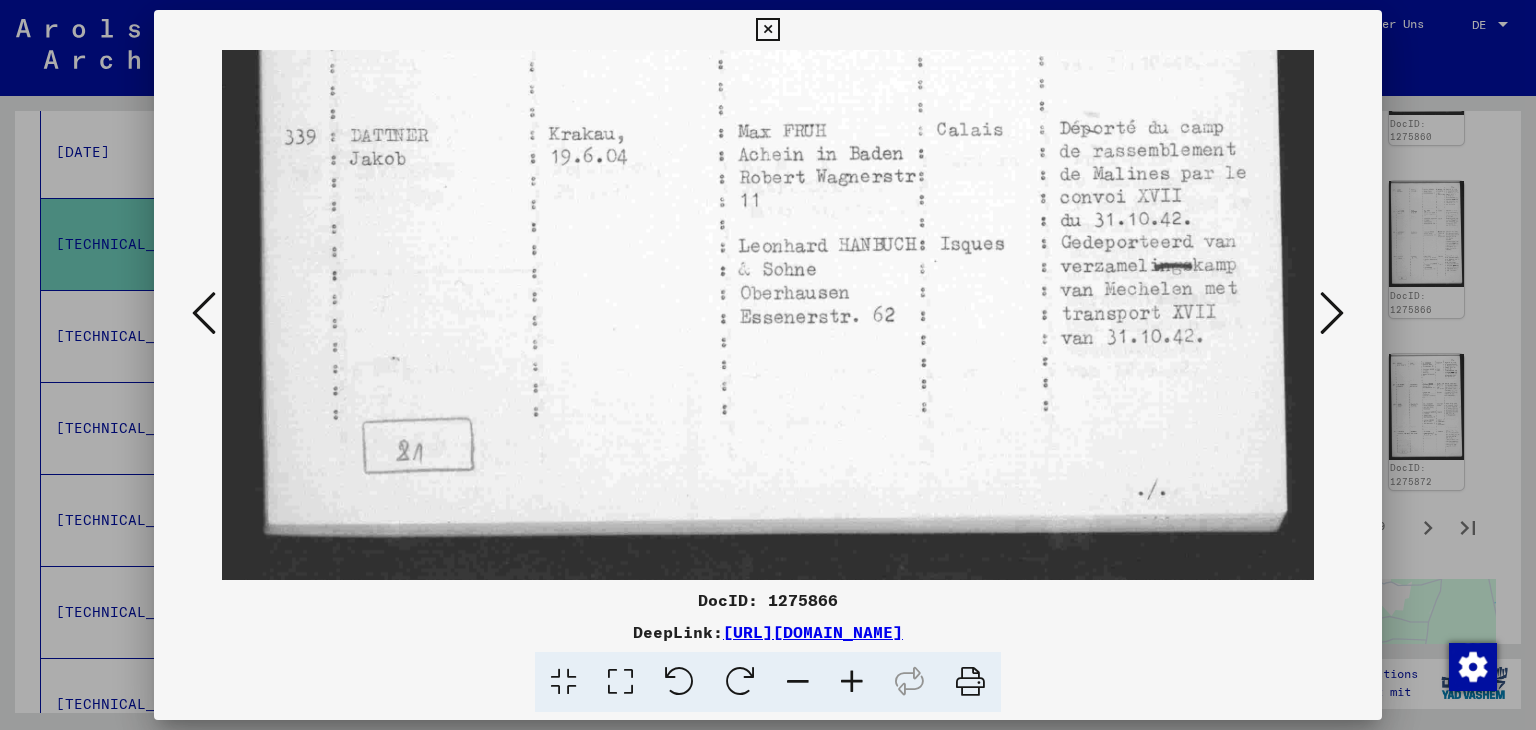 drag, startPoint x: 990, startPoint y: 297, endPoint x: 1000, endPoint y: 170, distance: 127.39309 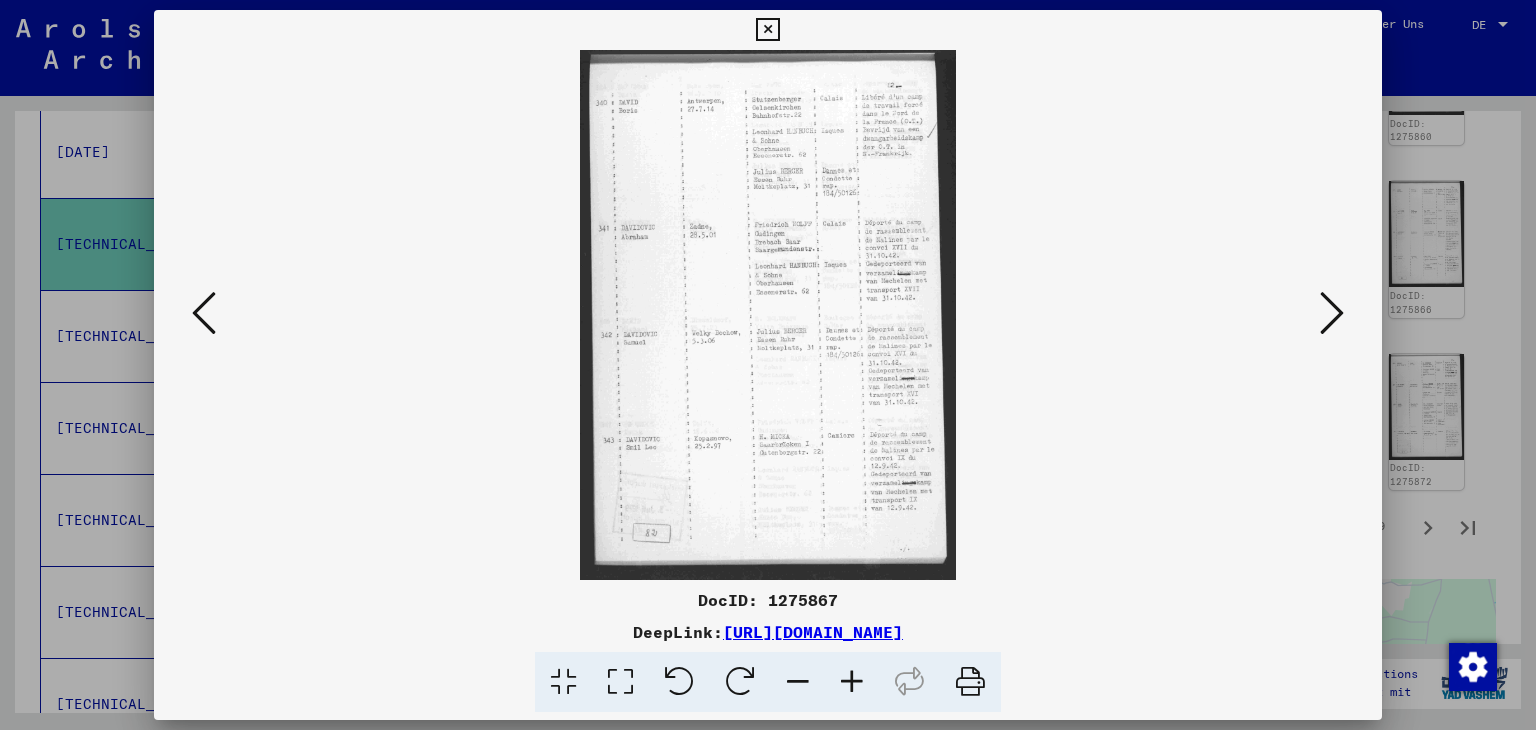 click at bounding box center (620, 682) 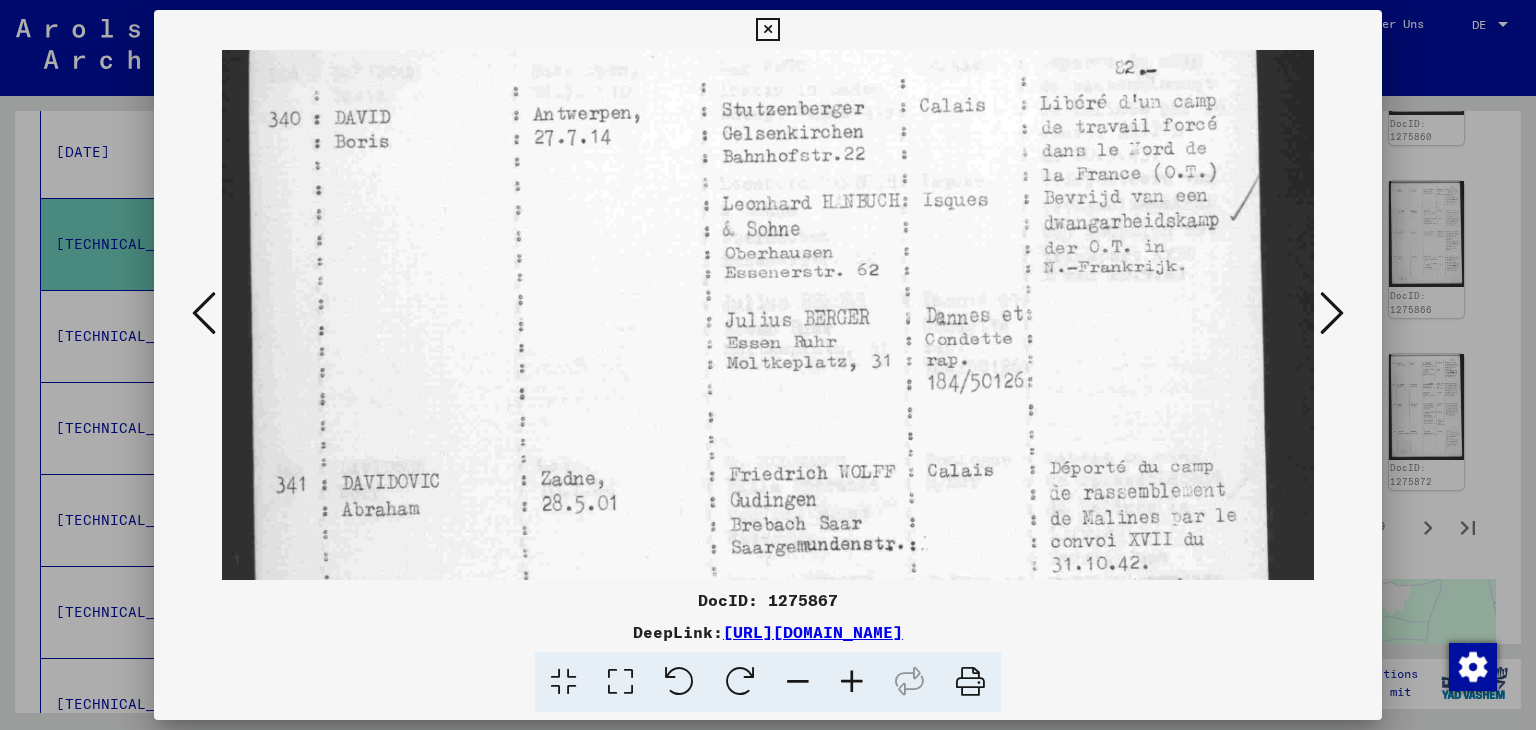 drag, startPoint x: 1017, startPoint y: 478, endPoint x: 1026, endPoint y: 385, distance: 93.43447 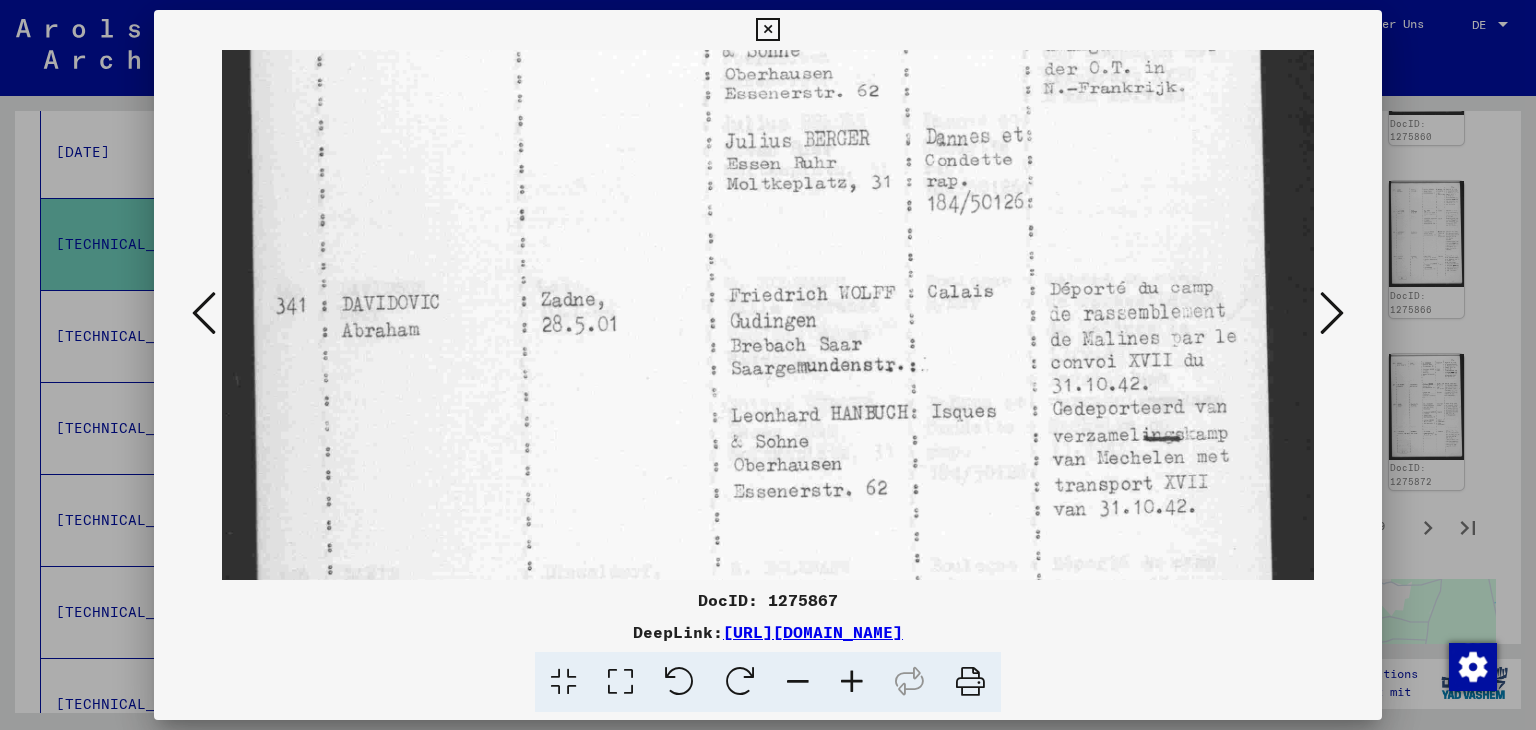 drag, startPoint x: 1012, startPoint y: 368, endPoint x: 1013, endPoint y: 348, distance: 20.024984 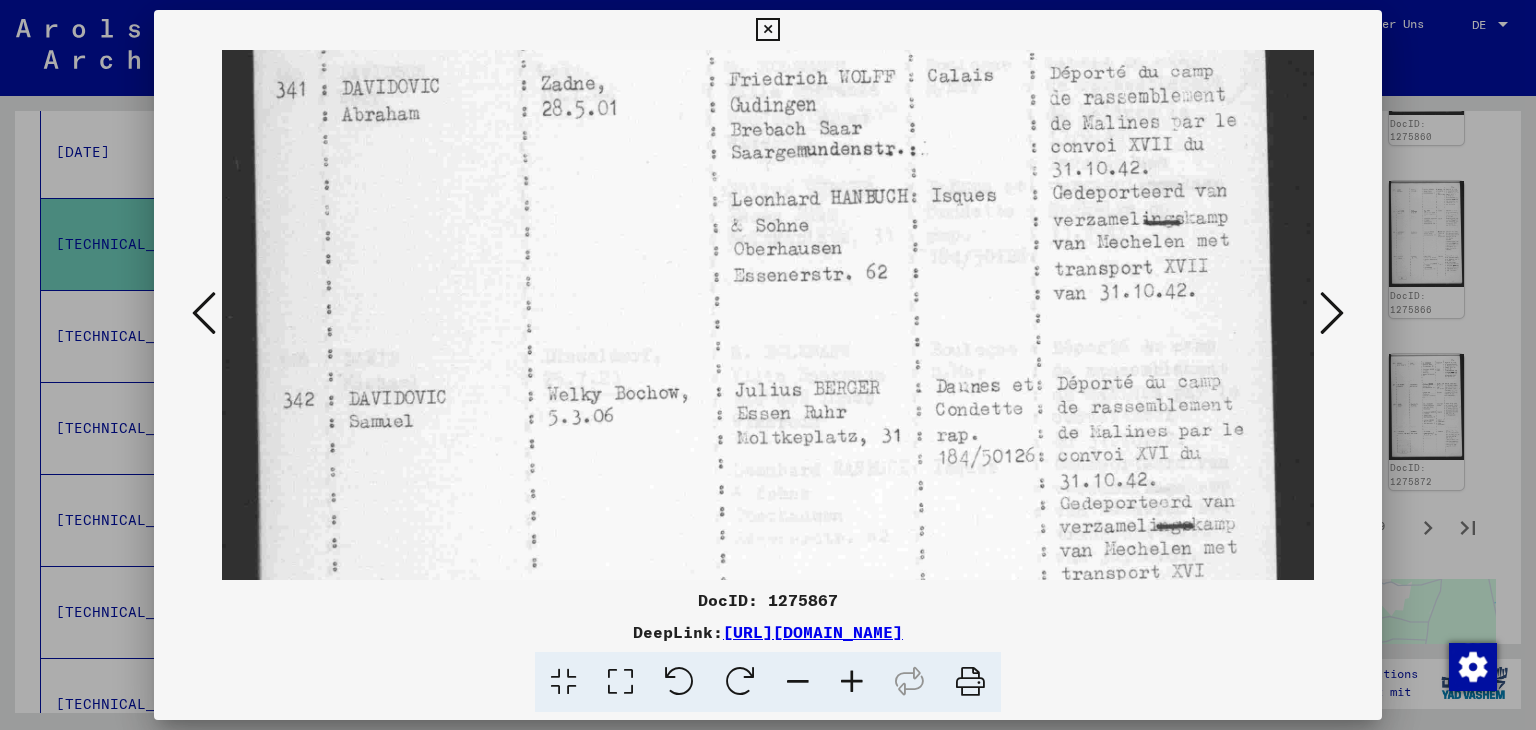 drag, startPoint x: 1004, startPoint y: 345, endPoint x: 1021, endPoint y: 221, distance: 125.1599 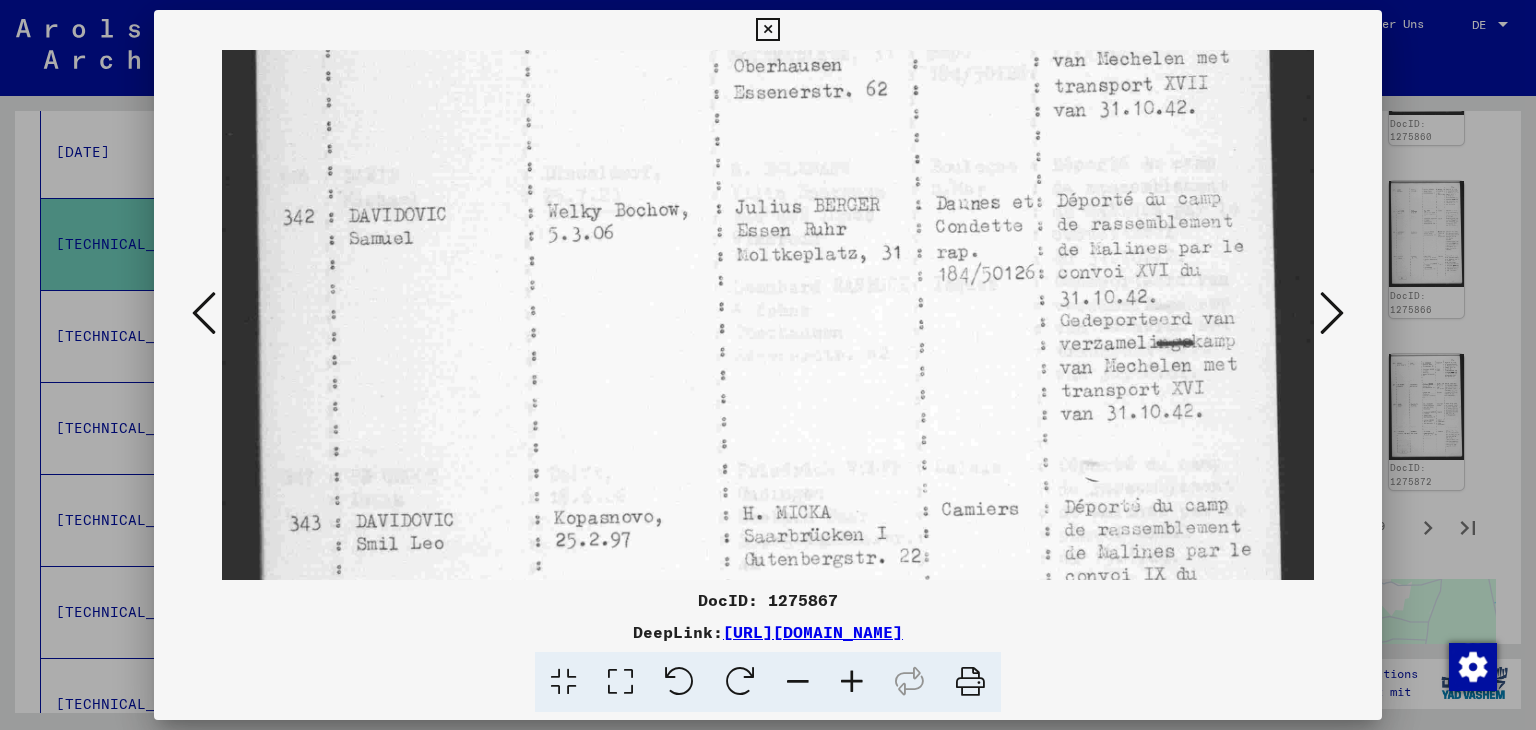 drag, startPoint x: 1008, startPoint y: 329, endPoint x: 1016, endPoint y: 182, distance: 147.21753 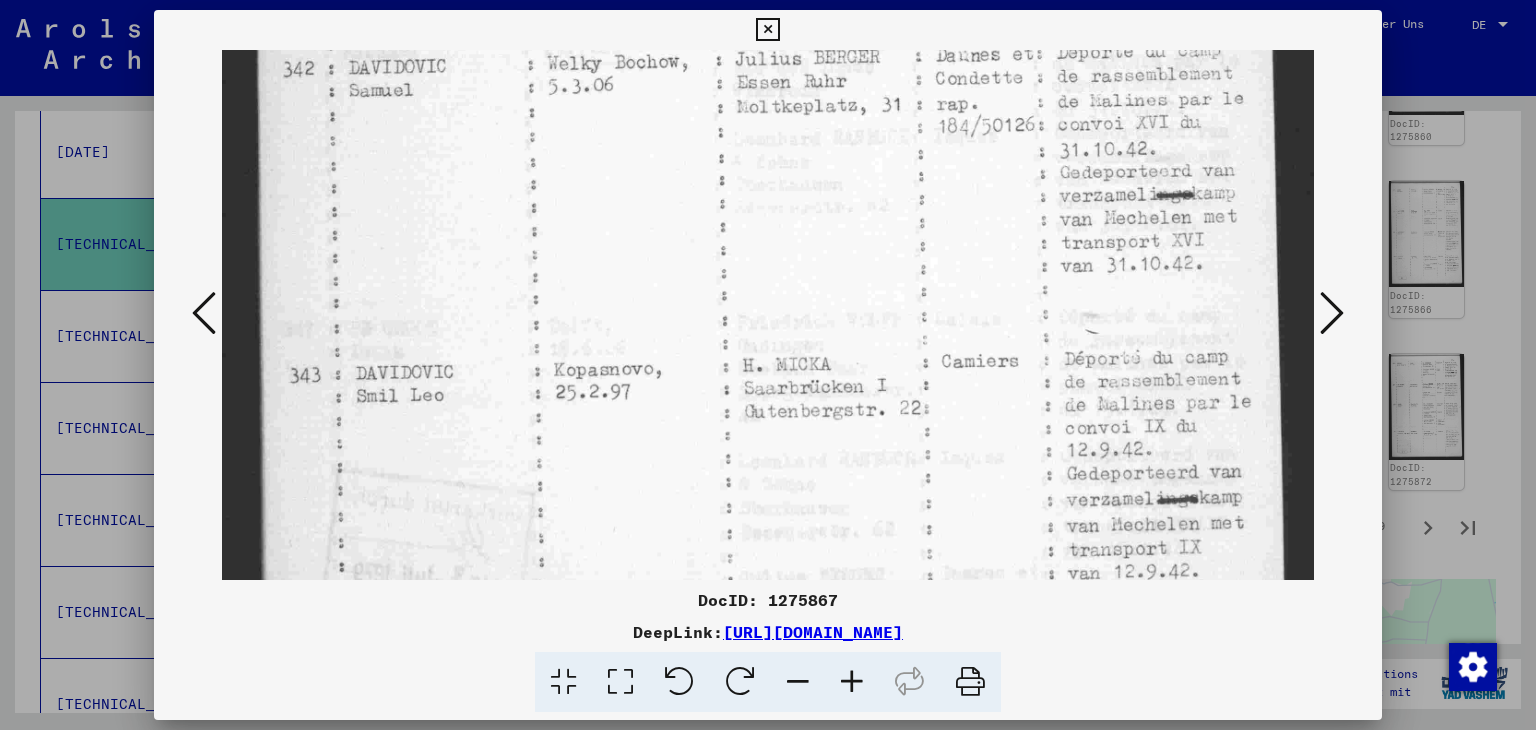 click at bounding box center [1332, 313] 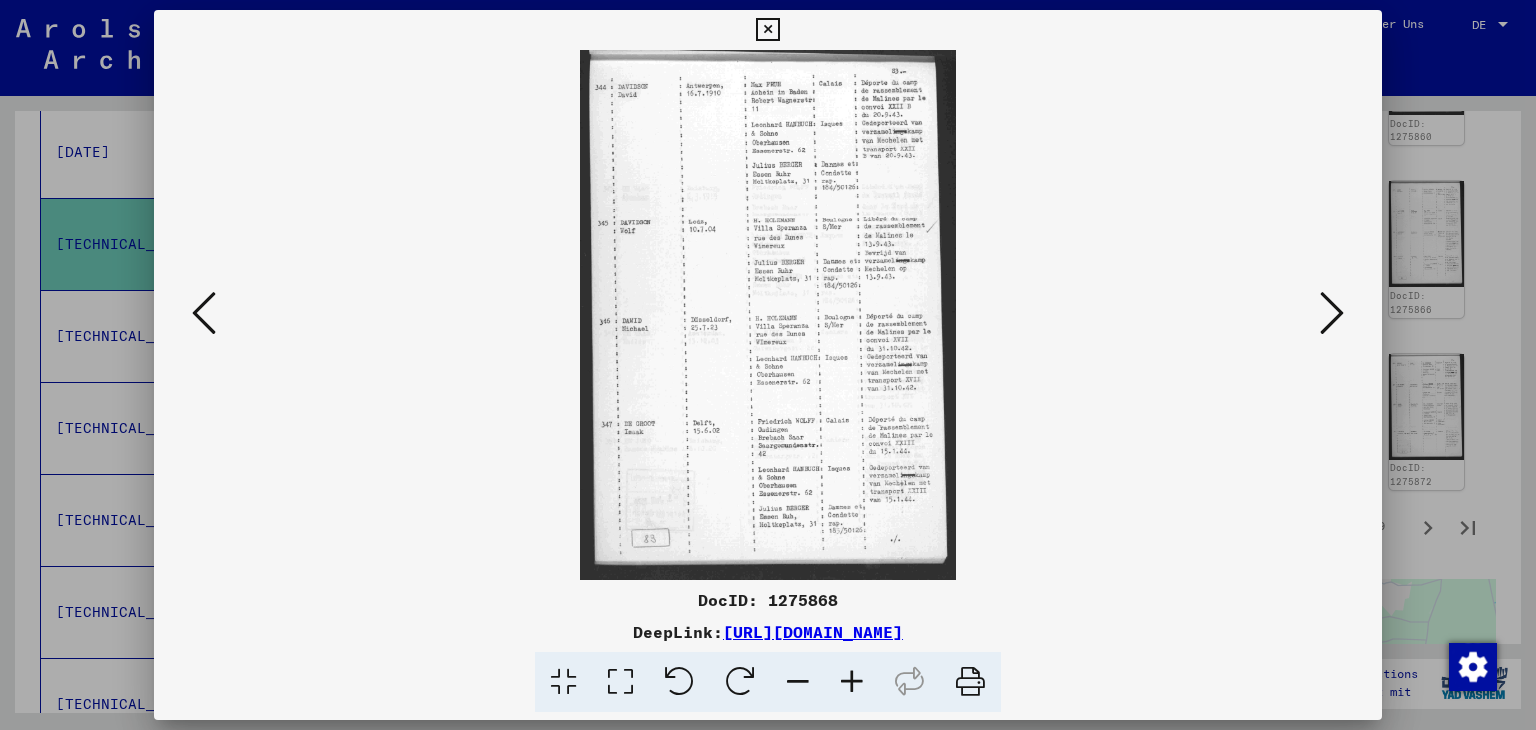 scroll, scrollTop: 0, scrollLeft: 0, axis: both 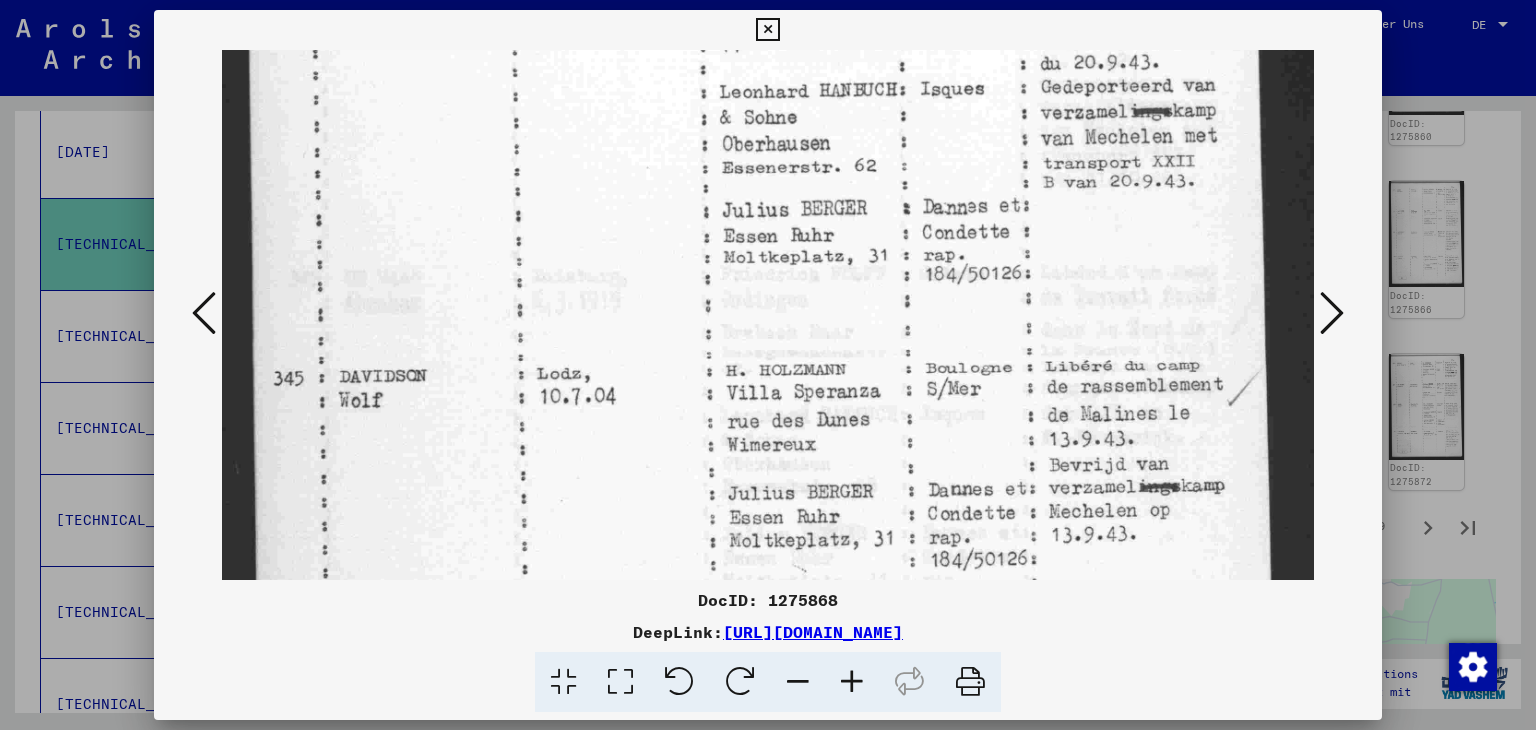 drag, startPoint x: 802, startPoint y: 453, endPoint x: 828, endPoint y: 281, distance: 173.95401 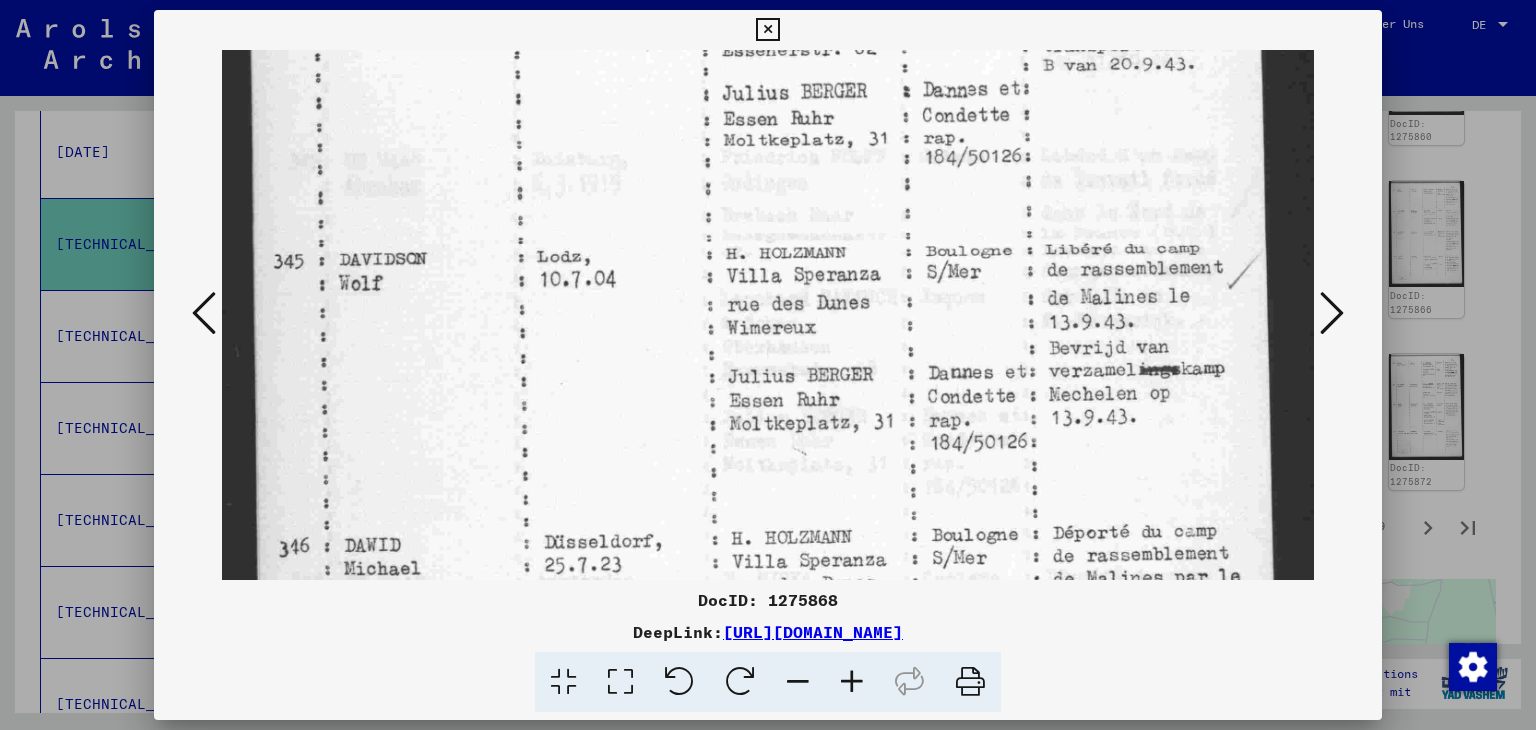 drag, startPoint x: 846, startPoint y: 361, endPoint x: 856, endPoint y: 245, distance: 116.43024 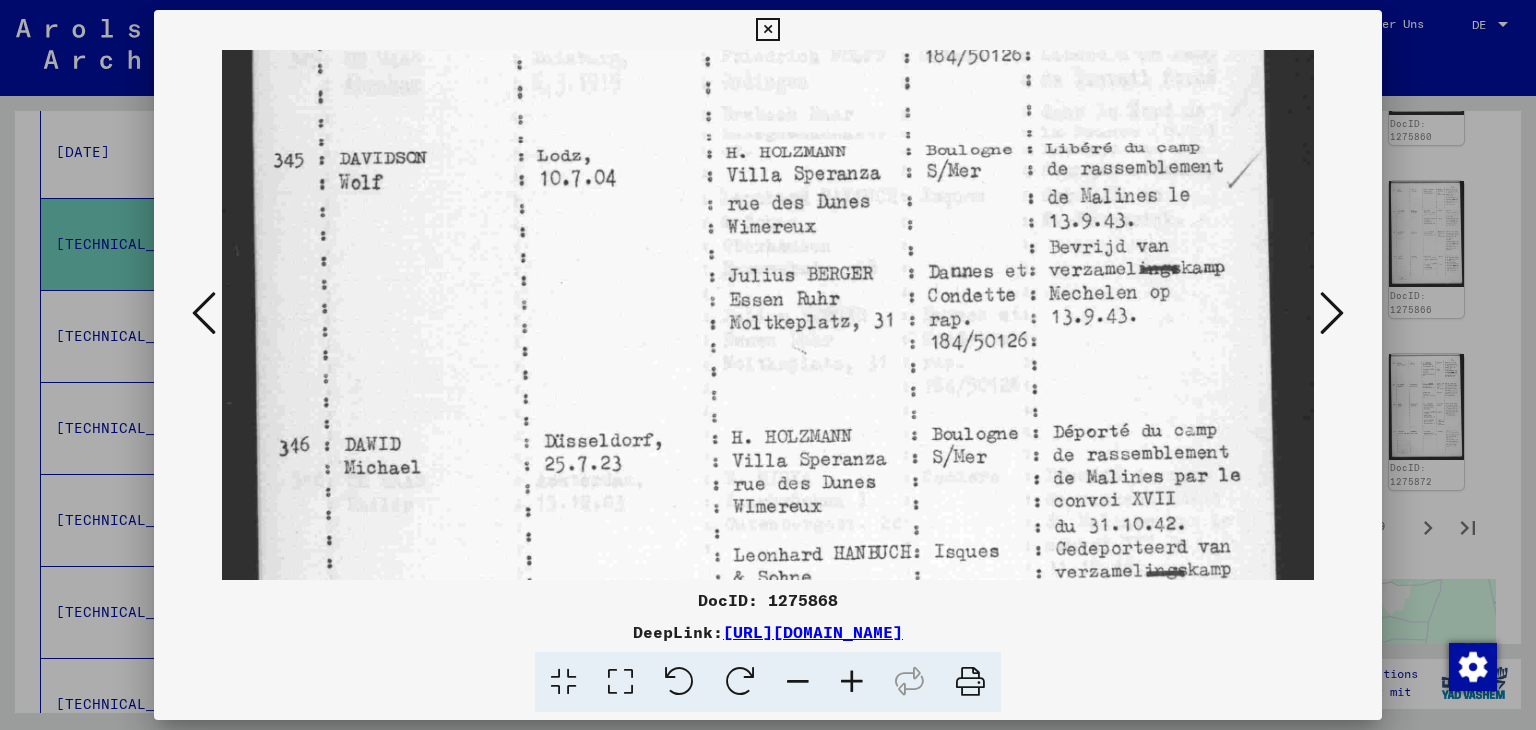 drag, startPoint x: 863, startPoint y: 373, endPoint x: 865, endPoint y: 271, distance: 102.01961 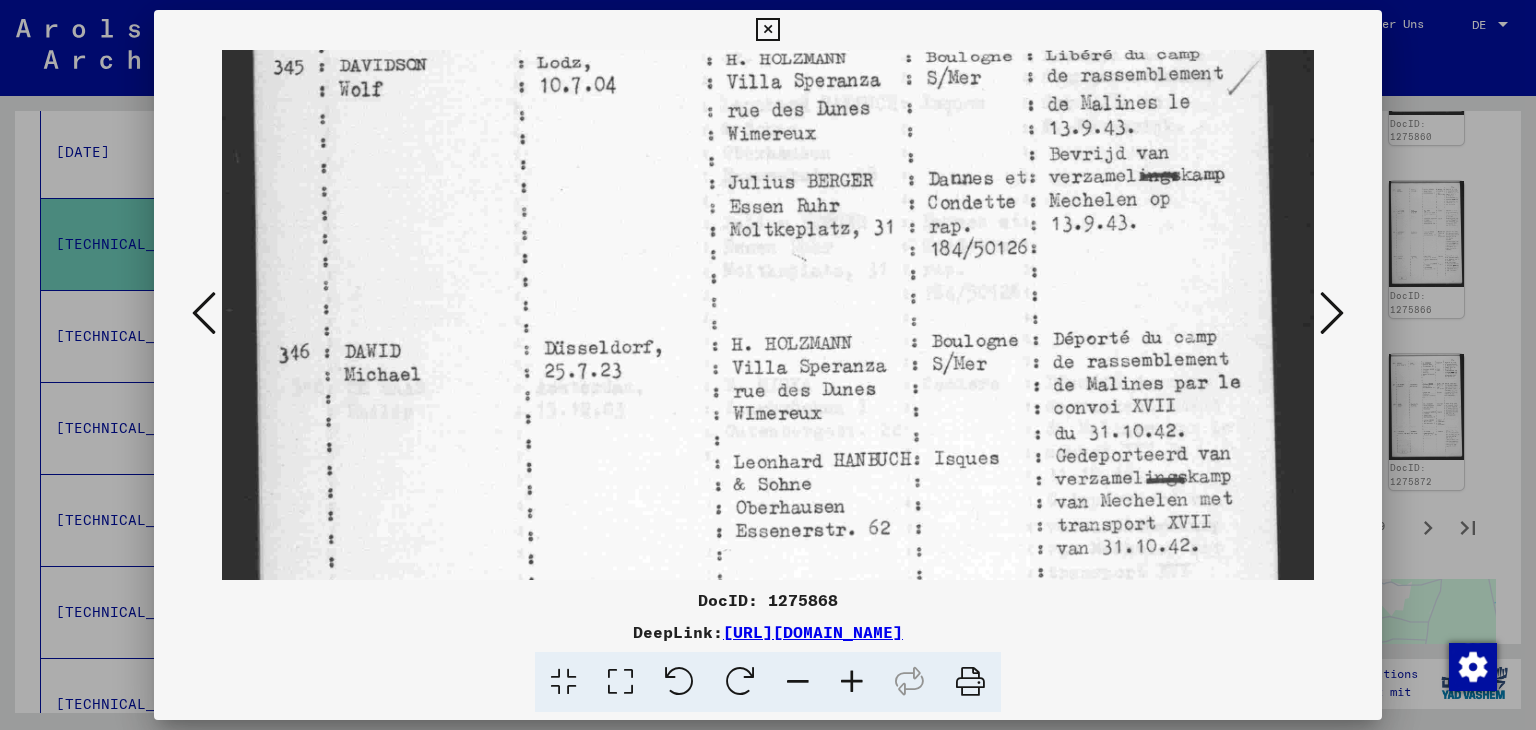 scroll, scrollTop: 491, scrollLeft: 0, axis: vertical 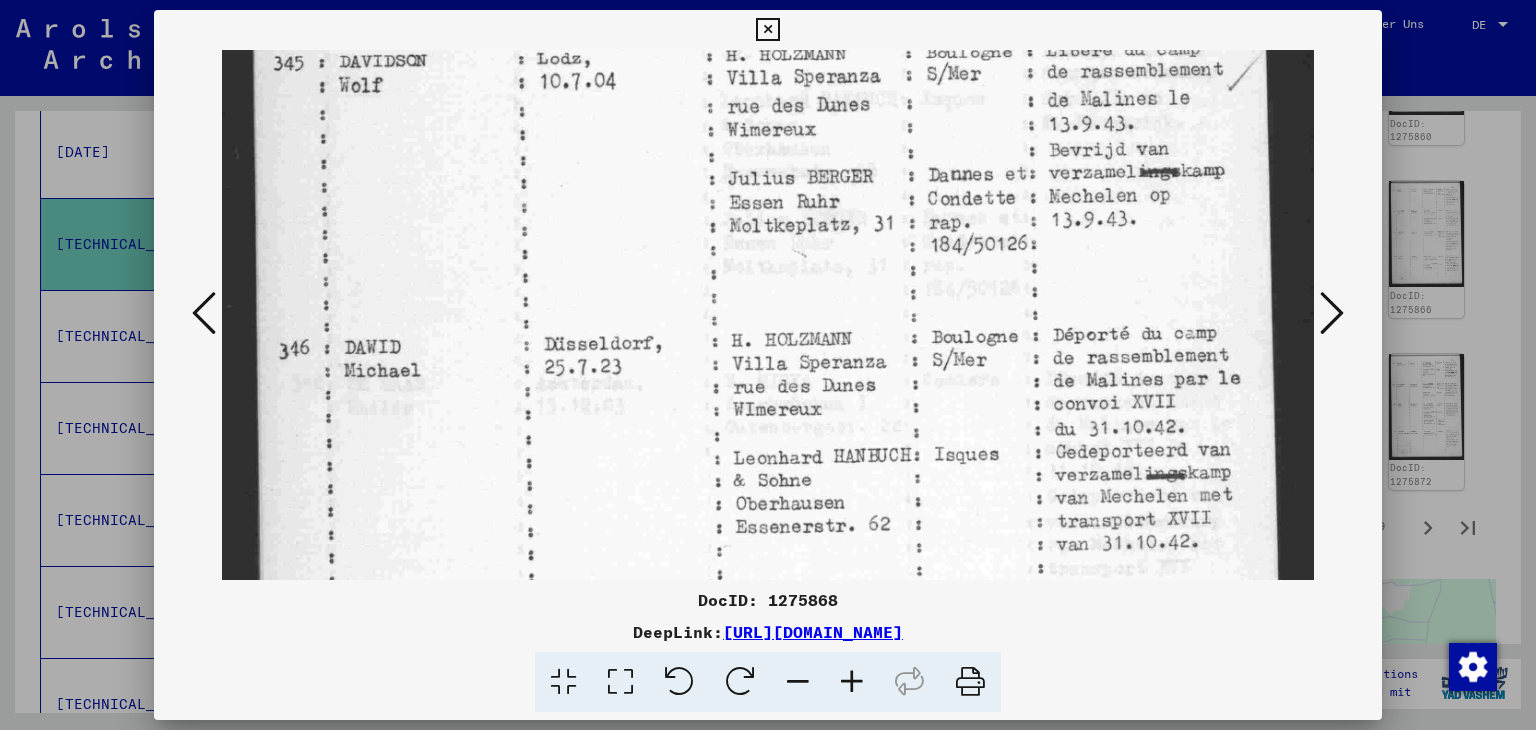 drag, startPoint x: 857, startPoint y: 375, endPoint x: 862, endPoint y: 285, distance: 90.13878 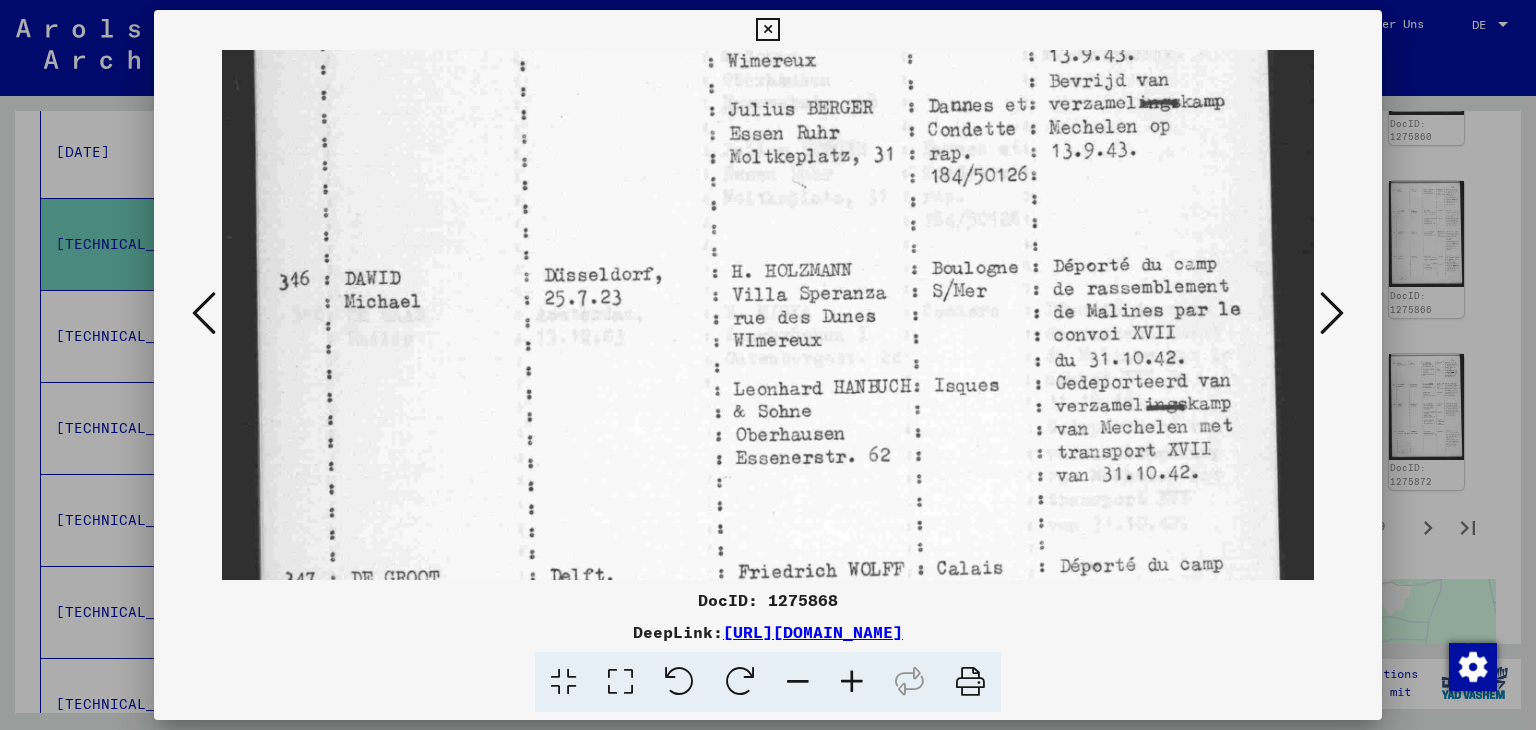 drag, startPoint x: 861, startPoint y: 379, endPoint x: 864, endPoint y: 310, distance: 69.065186 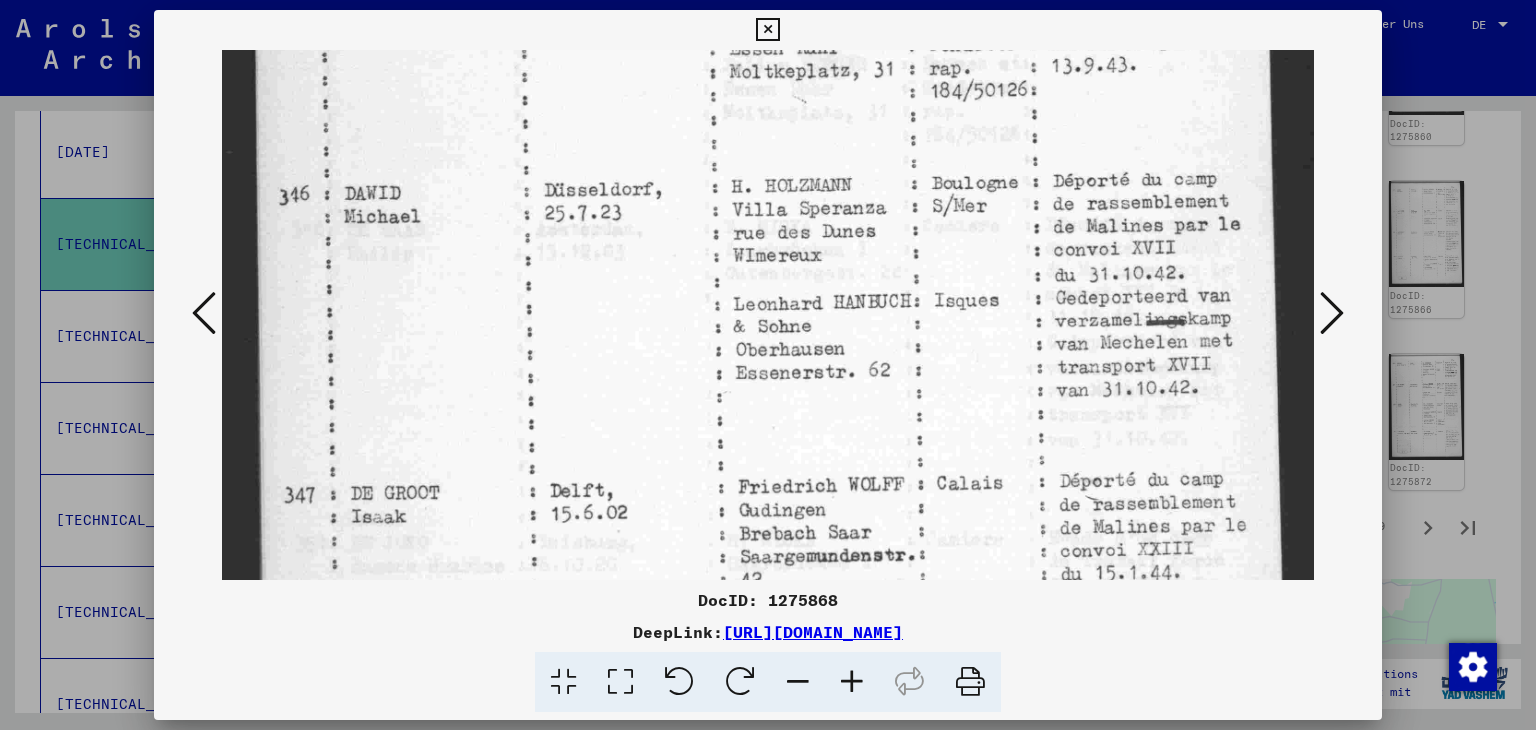 click at bounding box center (768, 177) 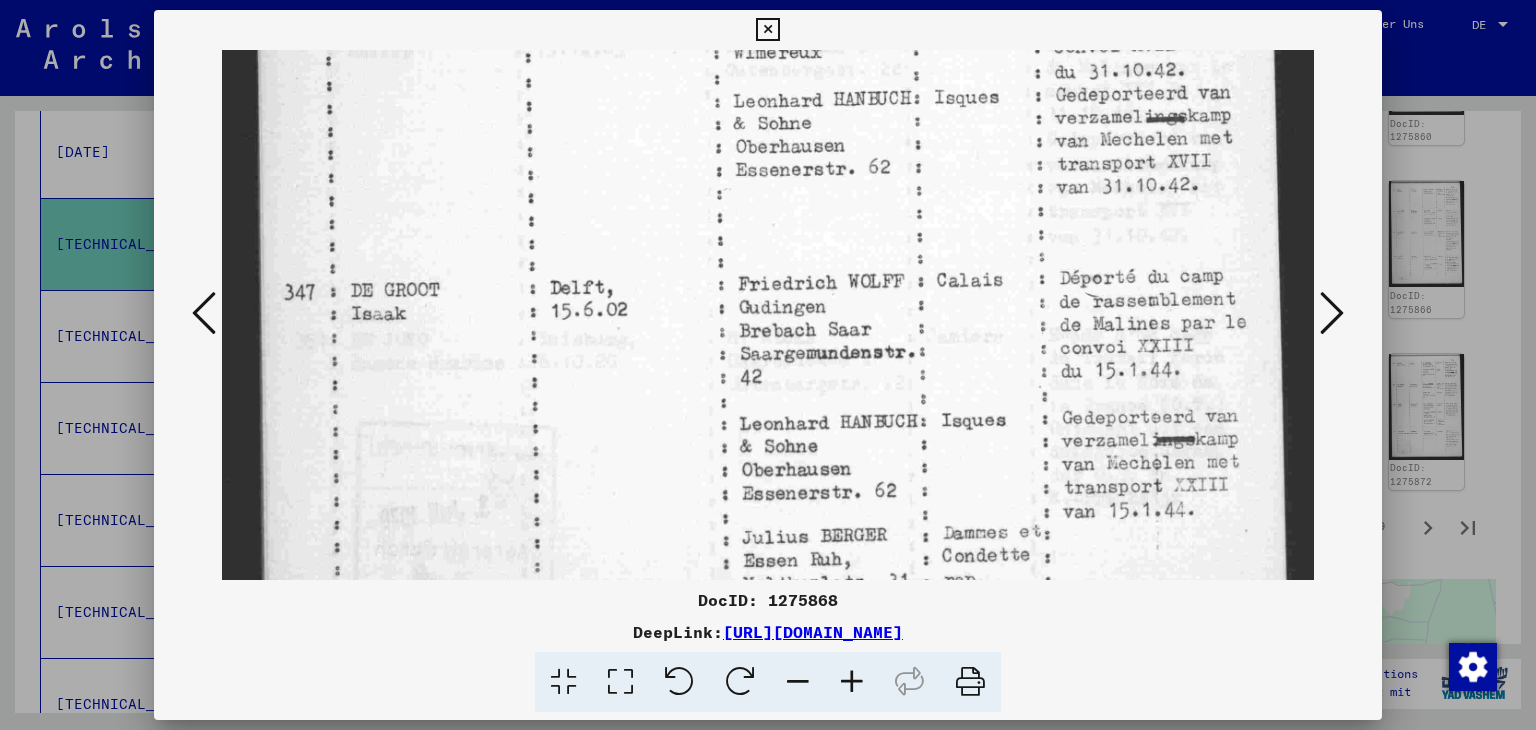 drag, startPoint x: 864, startPoint y: 410, endPoint x: 868, endPoint y: 209, distance: 201.0398 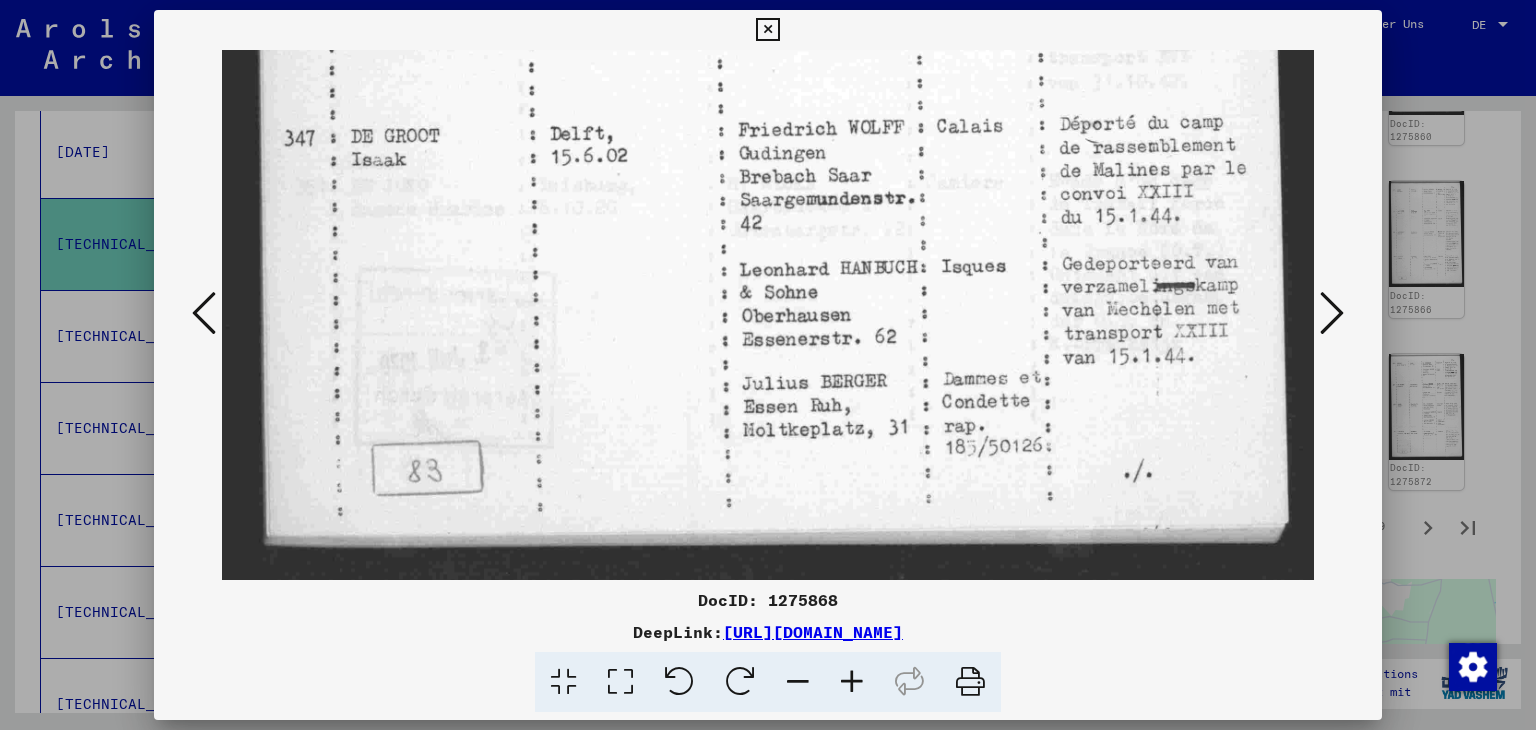 drag, startPoint x: 869, startPoint y: 223, endPoint x: 870, endPoint y: 212, distance: 11.045361 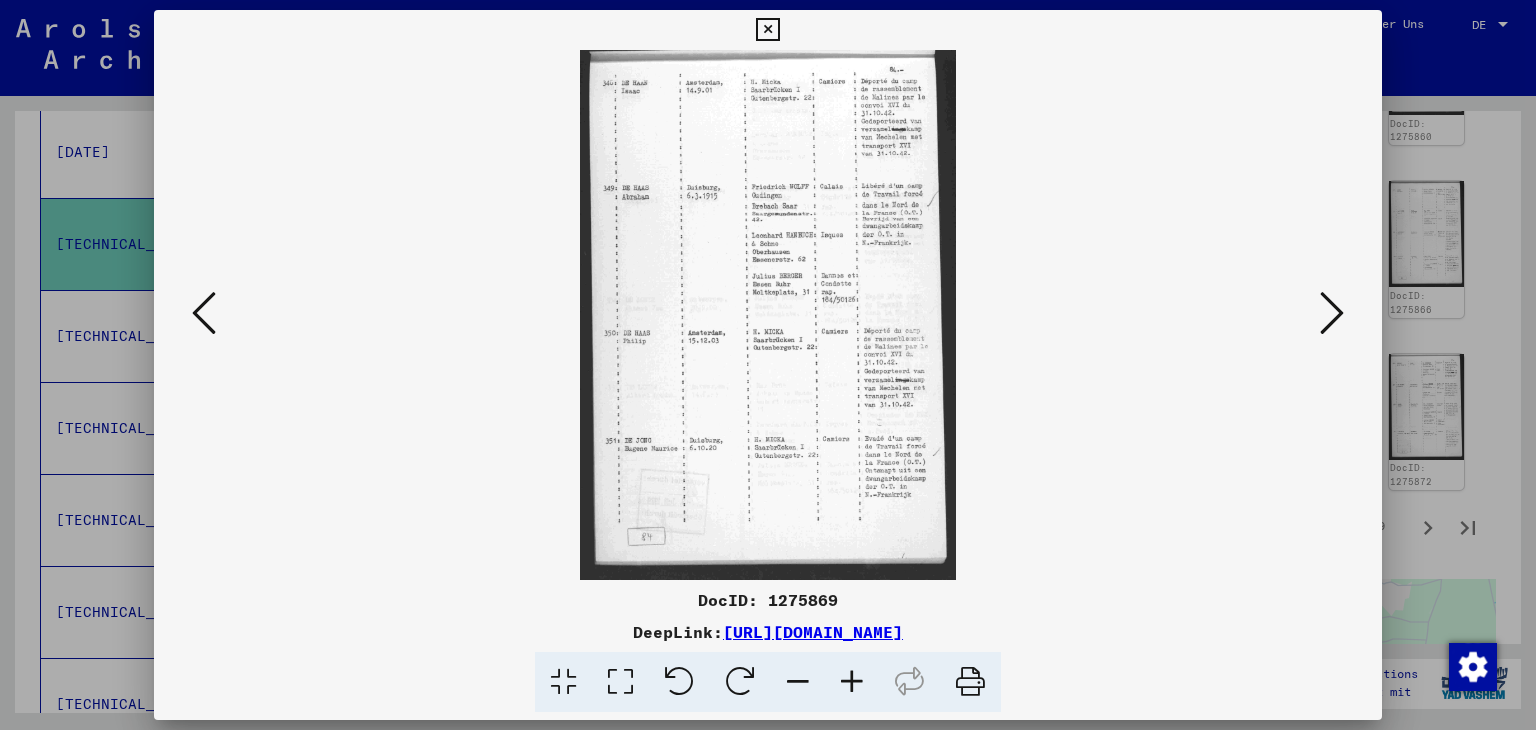 scroll, scrollTop: 0, scrollLeft: 0, axis: both 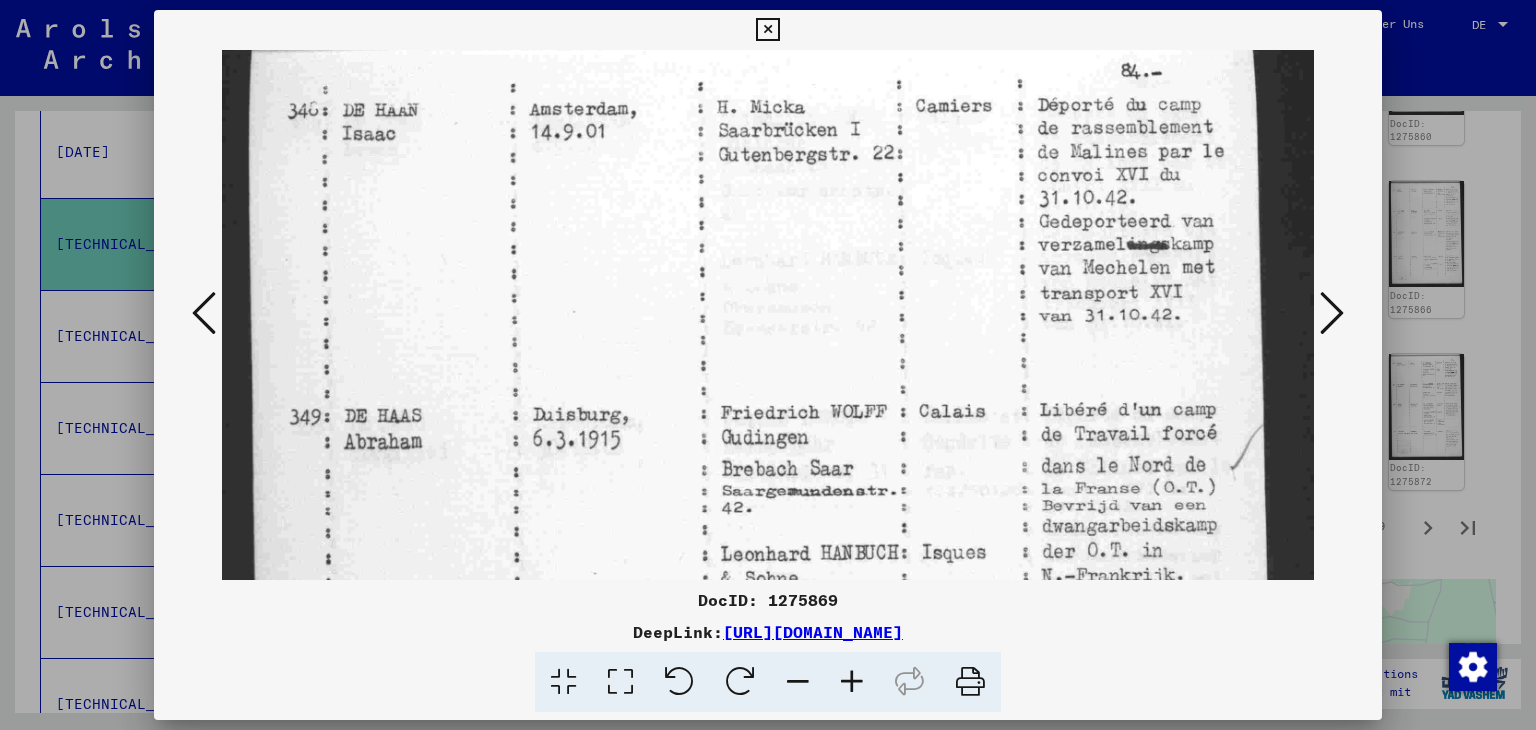 drag, startPoint x: 1120, startPoint y: 514, endPoint x: 1124, endPoint y: 489, distance: 25.317978 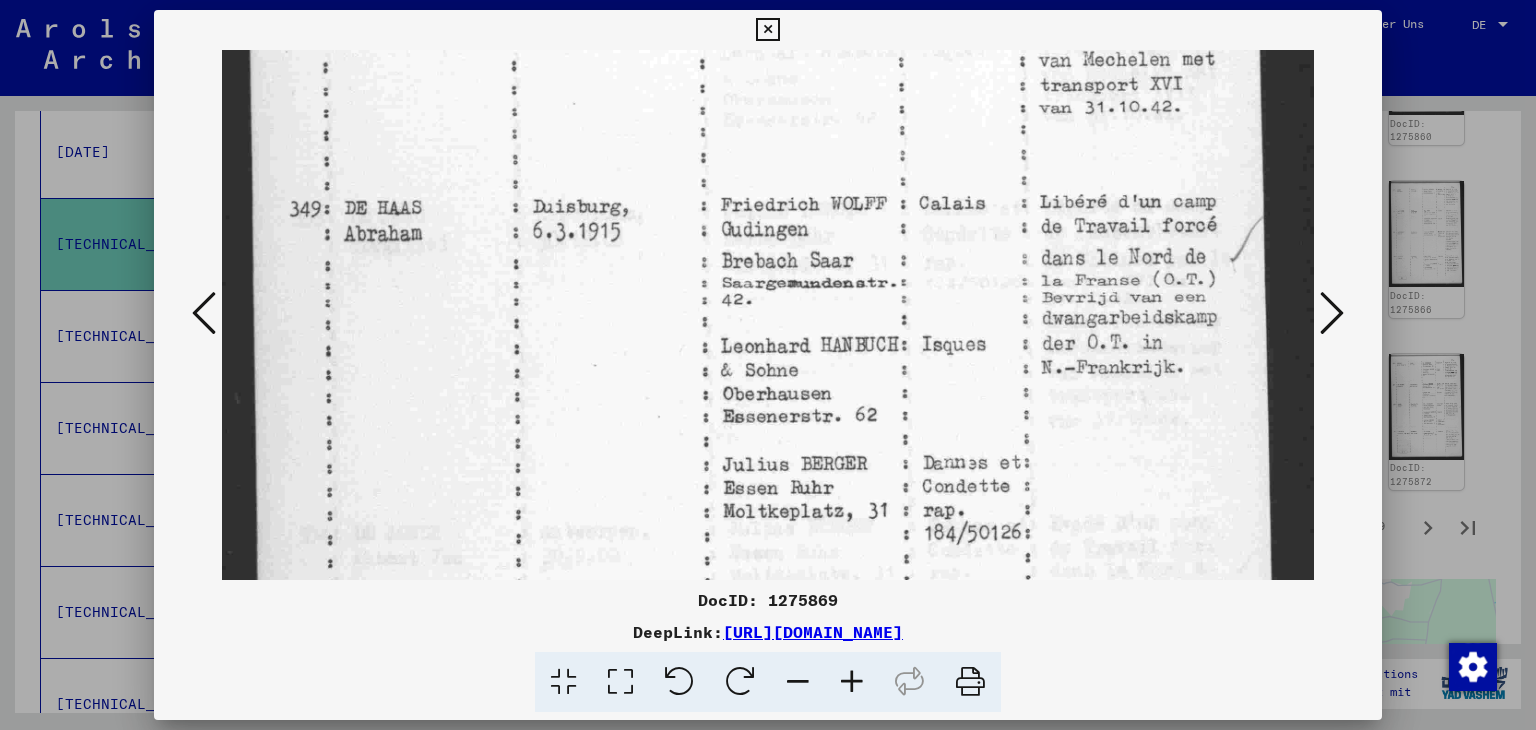 drag, startPoint x: 916, startPoint y: 429, endPoint x: 937, endPoint y: 224, distance: 206.0728 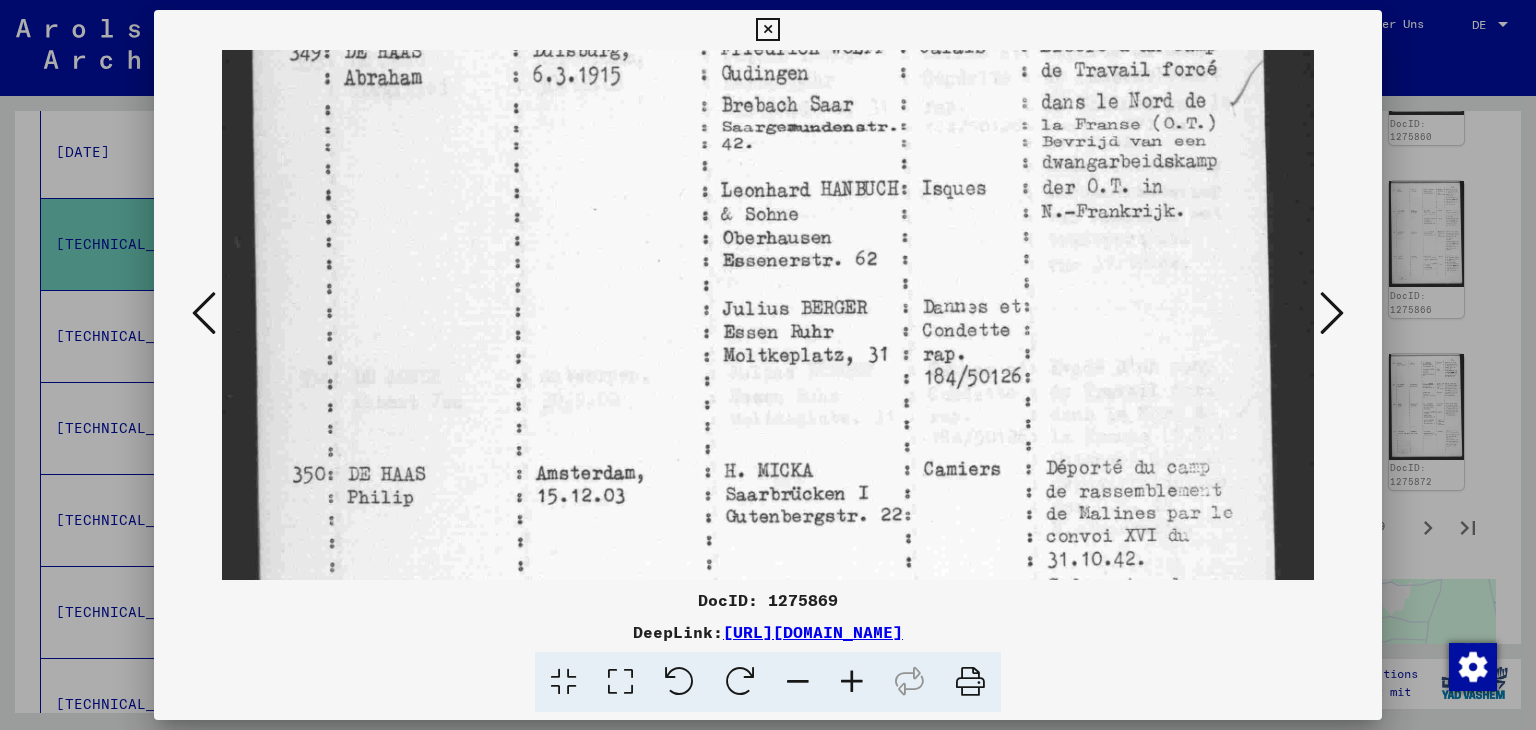 drag, startPoint x: 954, startPoint y: 353, endPoint x: 966, endPoint y: 201, distance: 152.47295 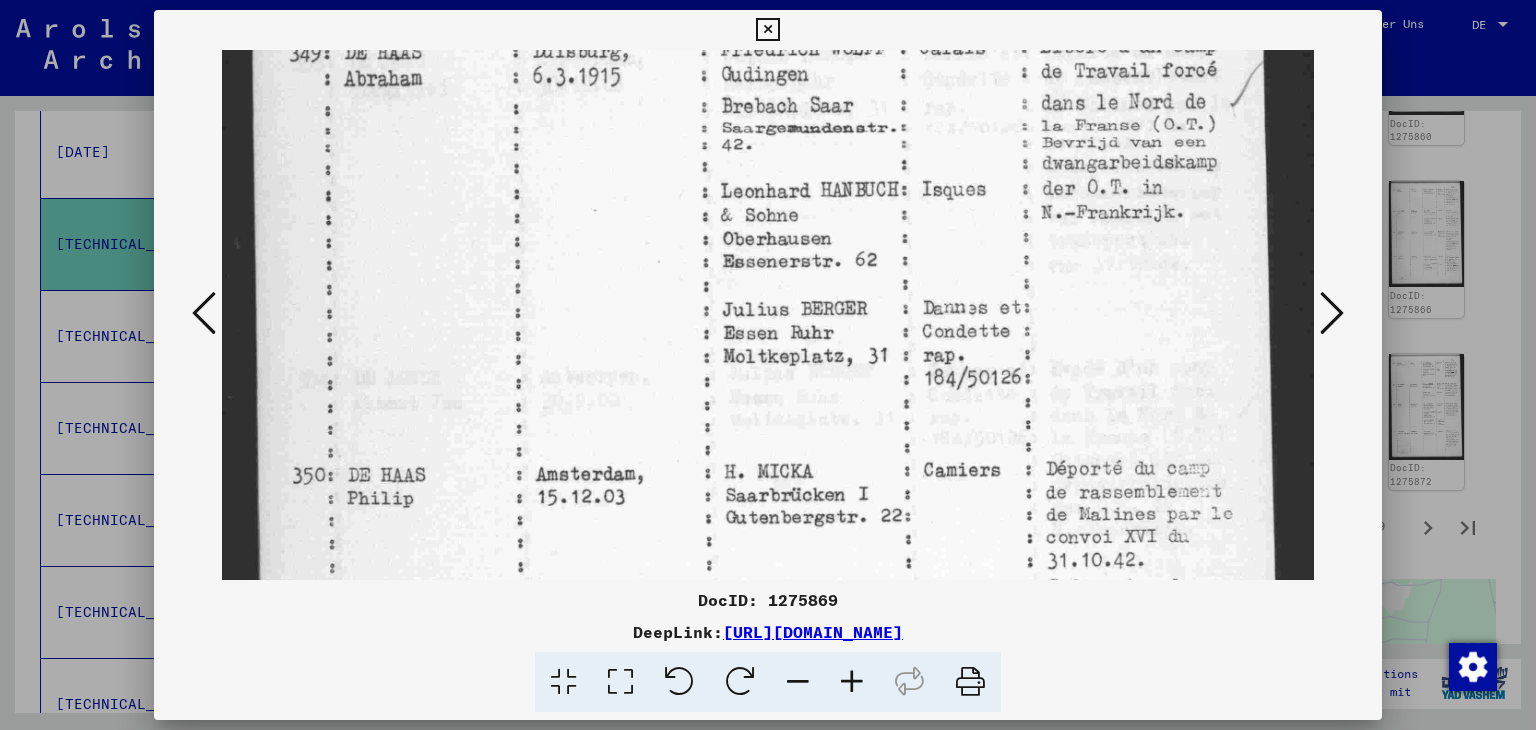 scroll, scrollTop: 452, scrollLeft: 0, axis: vertical 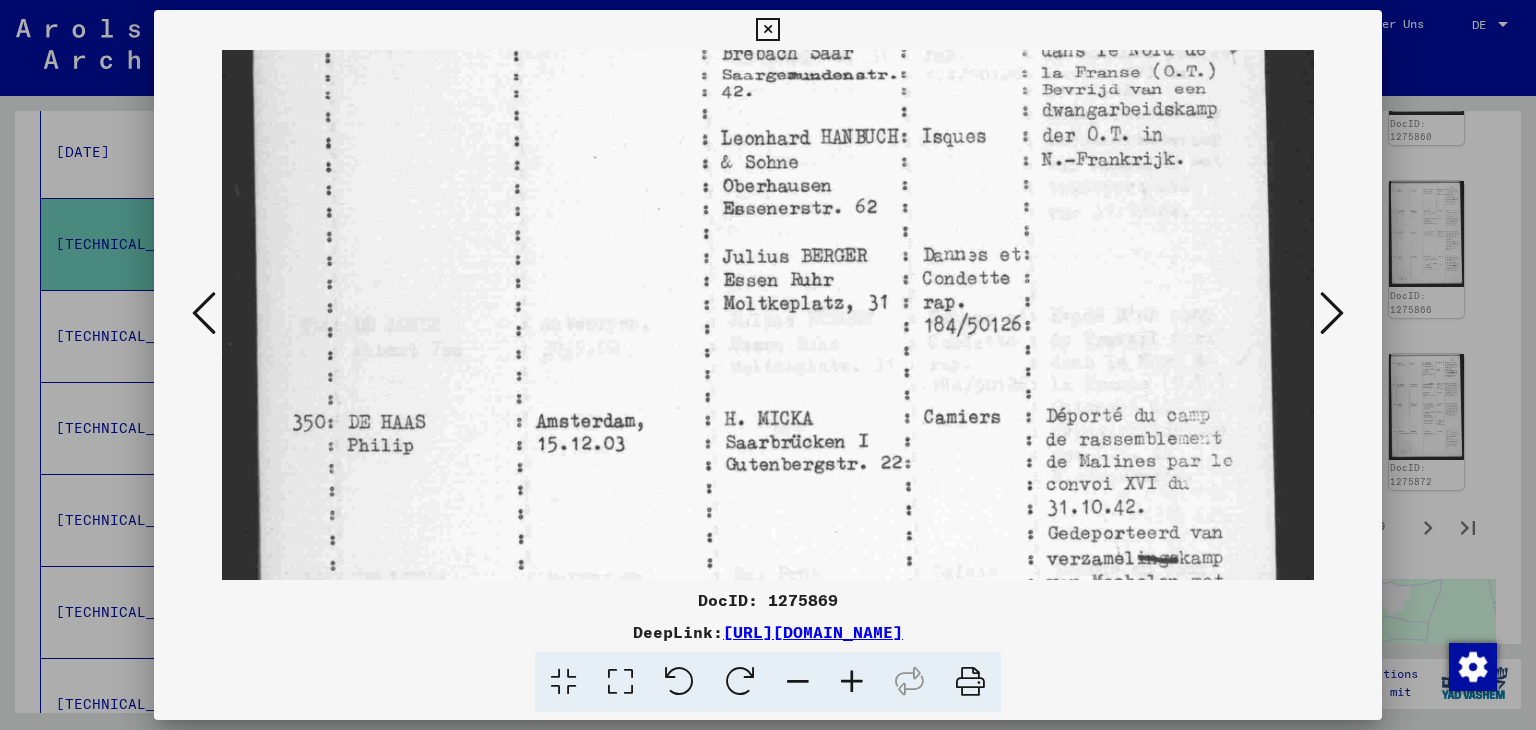 drag, startPoint x: 977, startPoint y: 312, endPoint x: 980, endPoint y: 260, distance: 52.086468 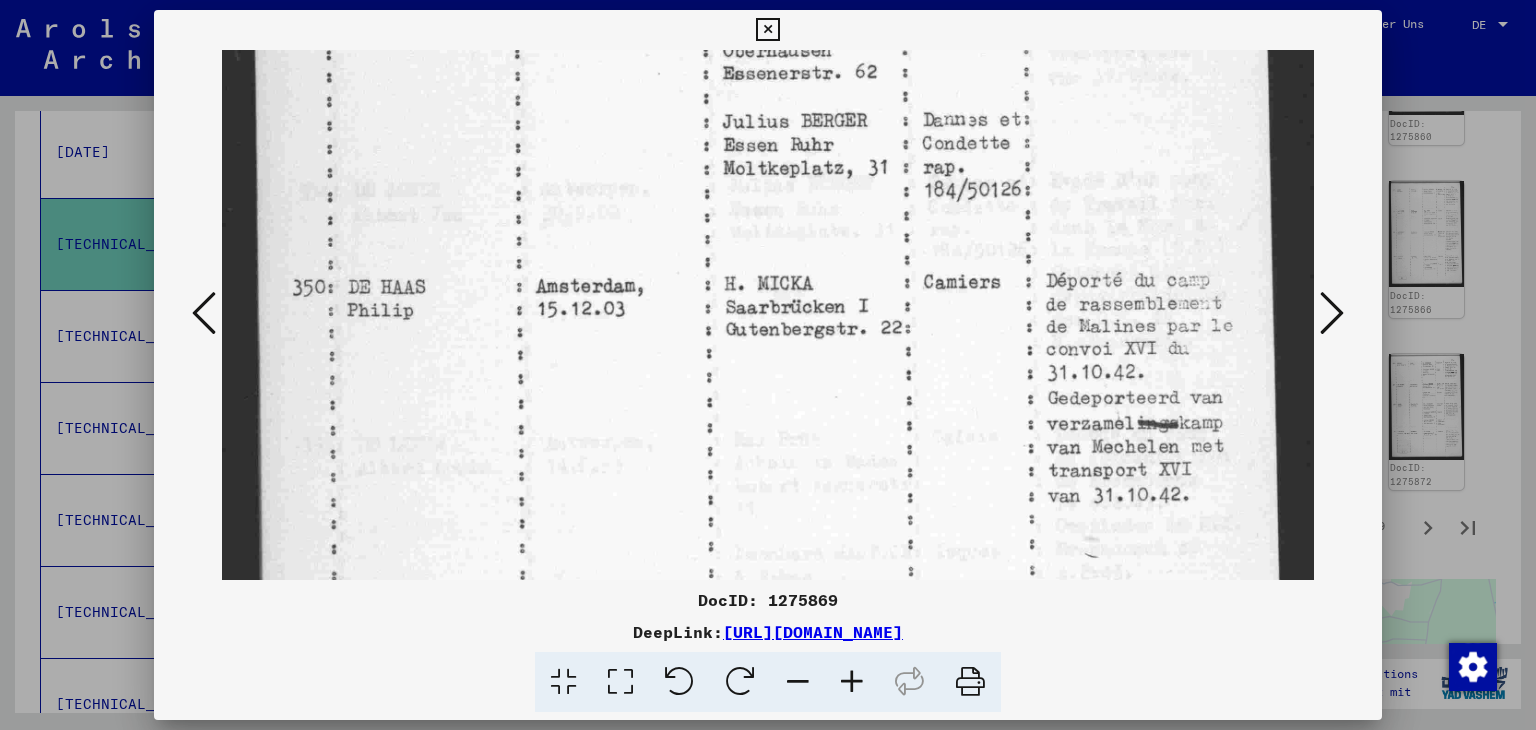 scroll, scrollTop: 600, scrollLeft: 0, axis: vertical 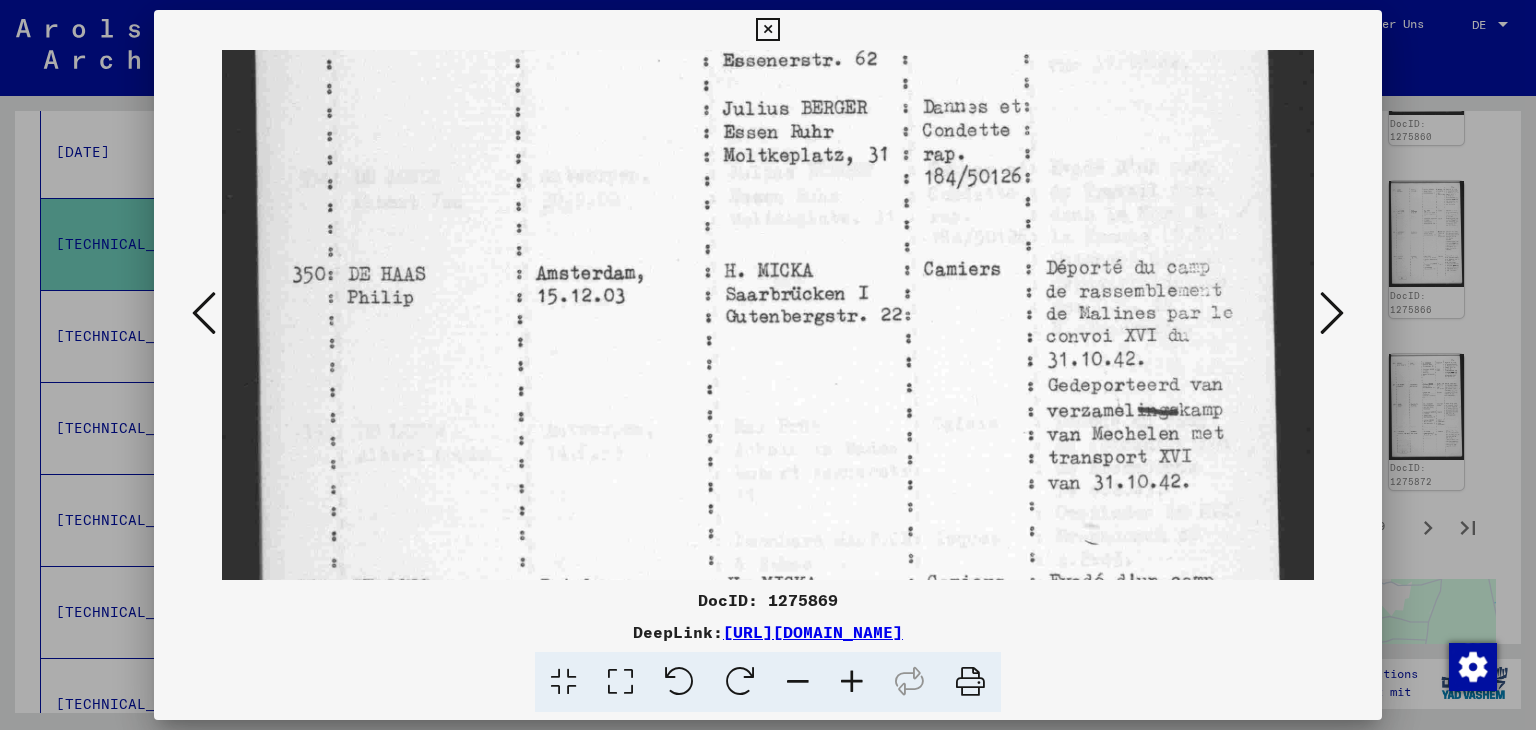 drag, startPoint x: 1087, startPoint y: 453, endPoint x: 1077, endPoint y: 311, distance: 142.35168 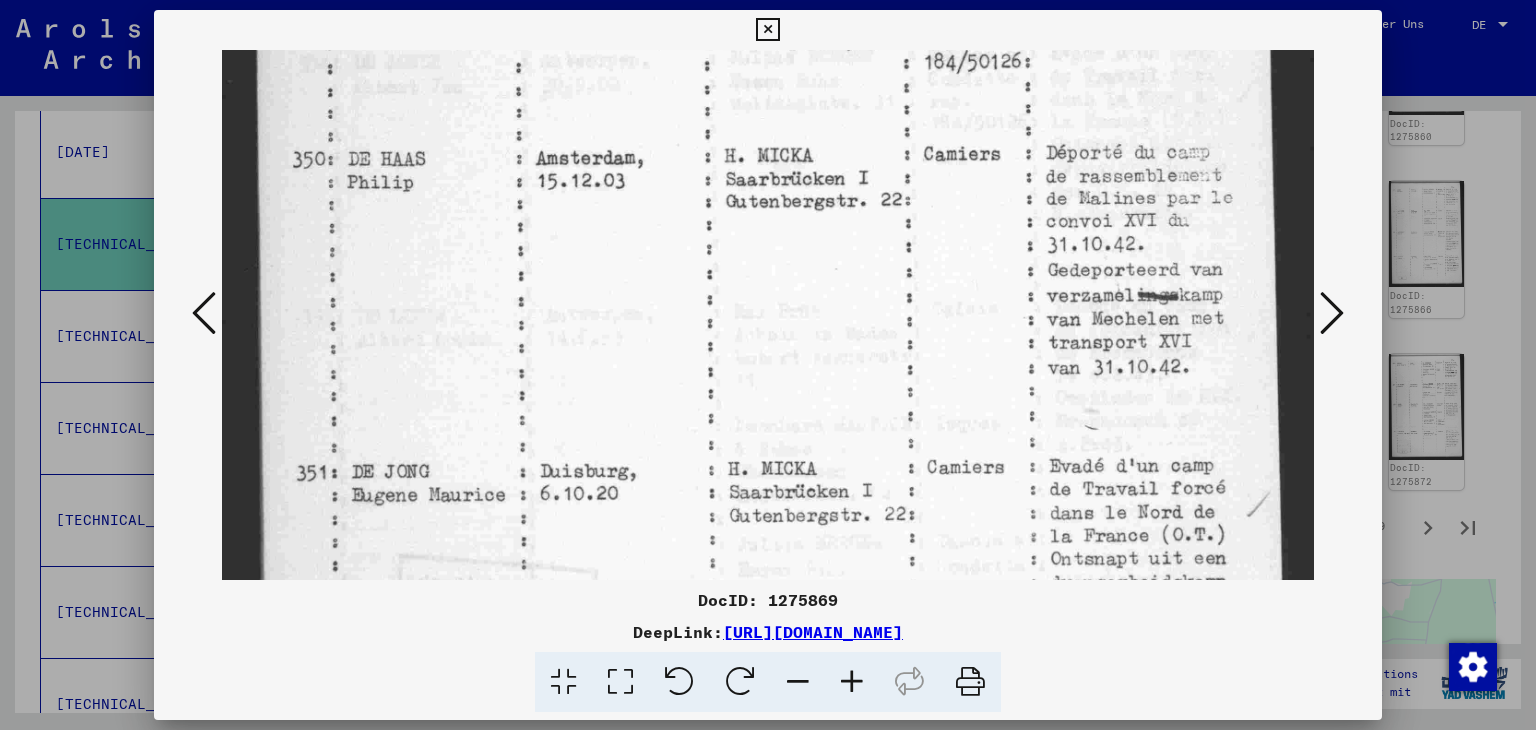scroll, scrollTop: 716, scrollLeft: 0, axis: vertical 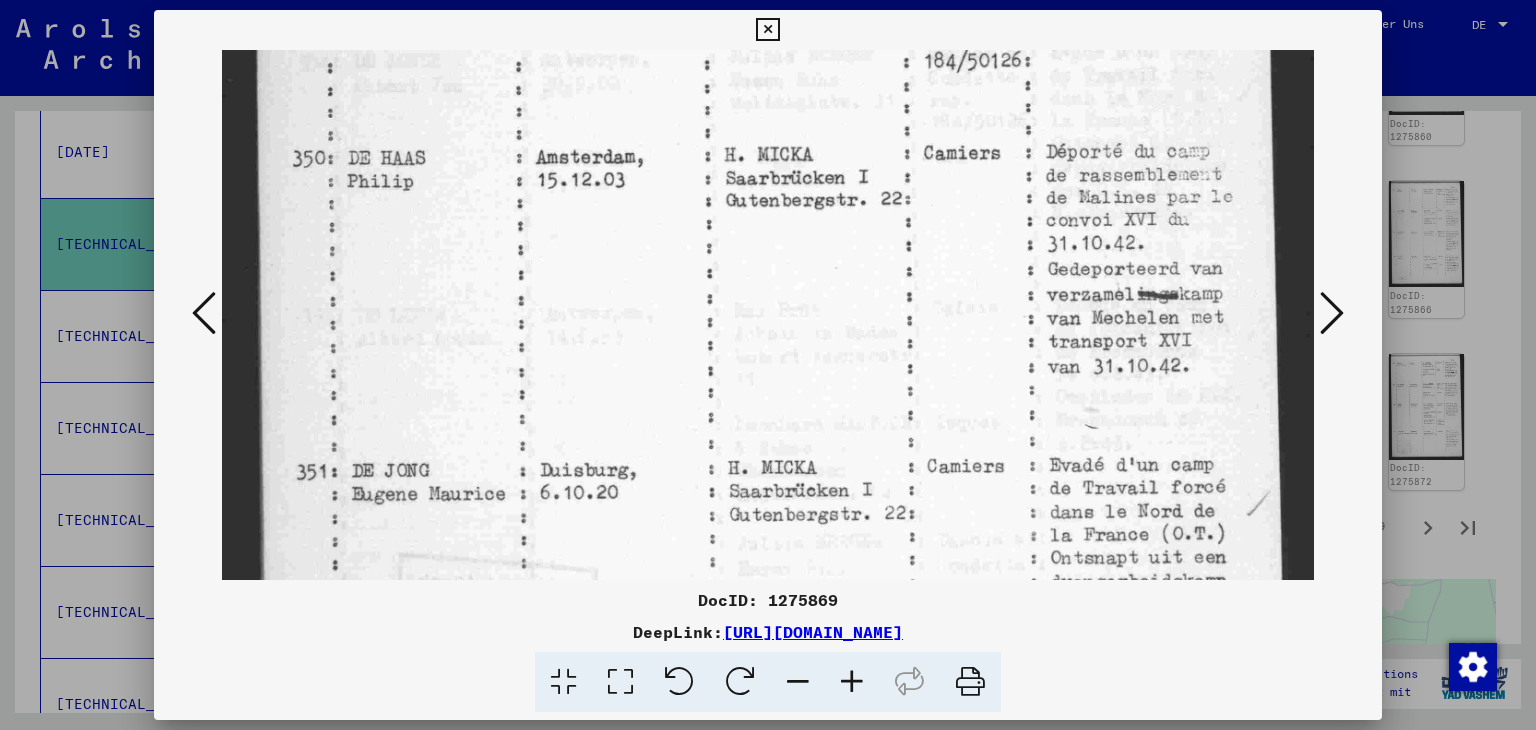 drag, startPoint x: 1063, startPoint y: 296, endPoint x: 1063, endPoint y: 270, distance: 26 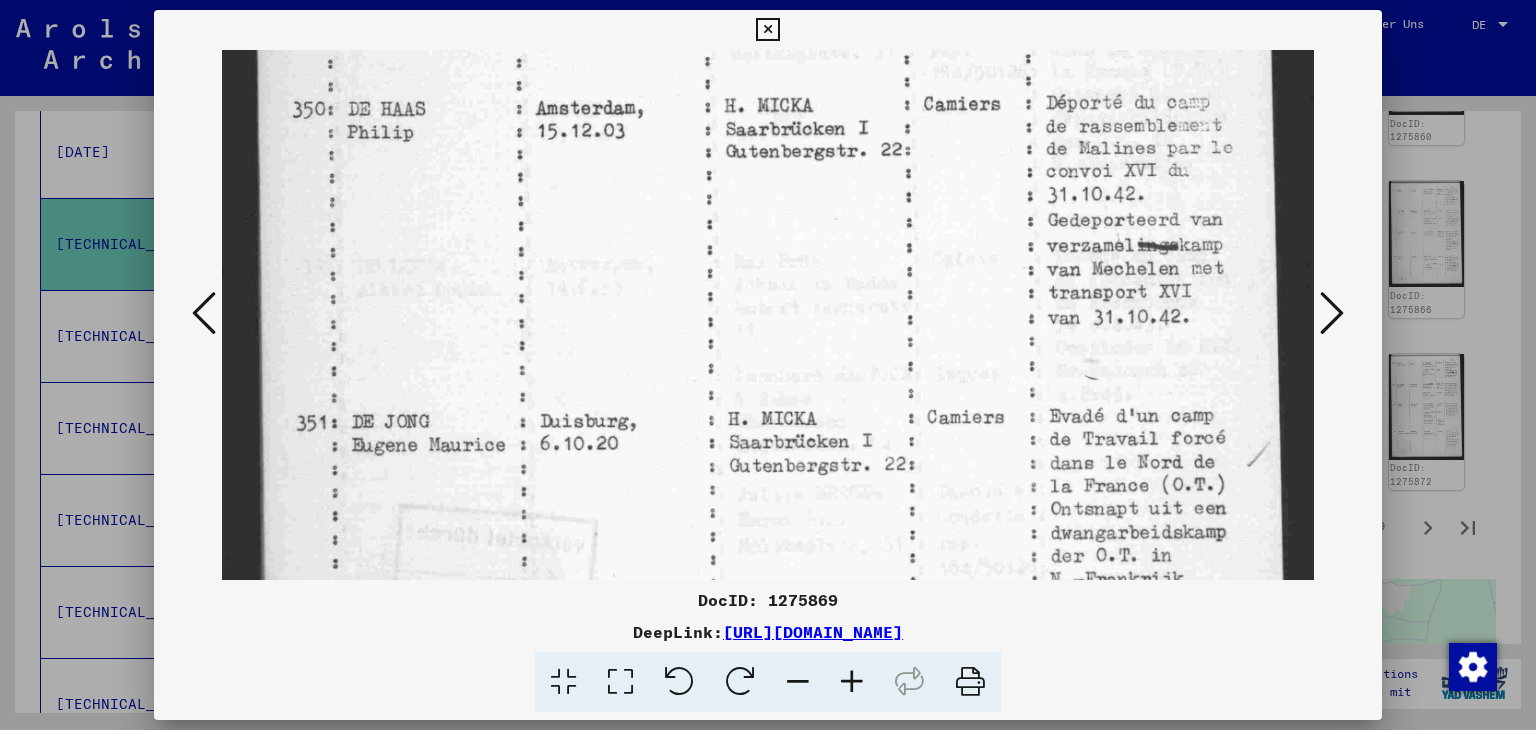 scroll, scrollTop: 768, scrollLeft: 0, axis: vertical 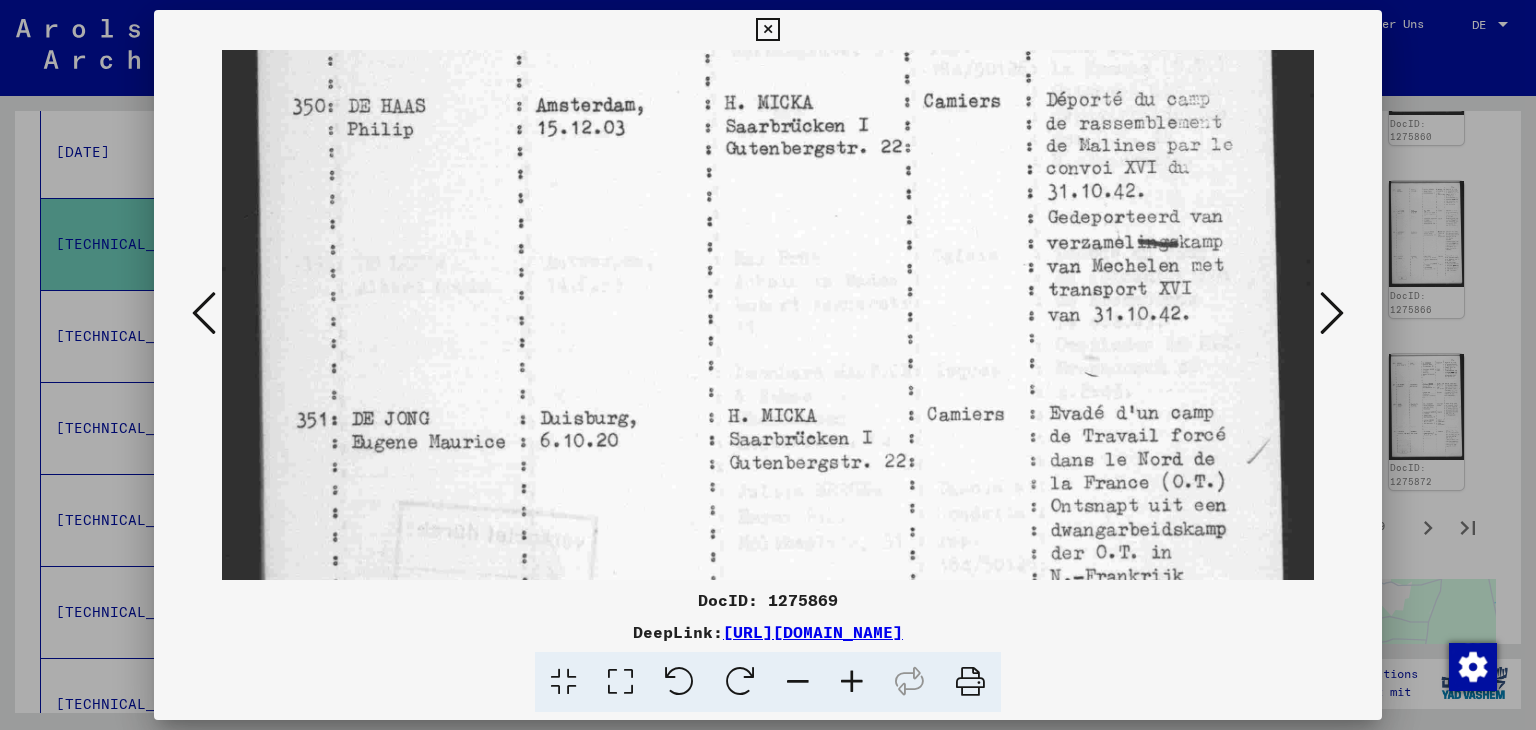 drag, startPoint x: 1004, startPoint y: 304, endPoint x: 1000, endPoint y: 253, distance: 51.156624 